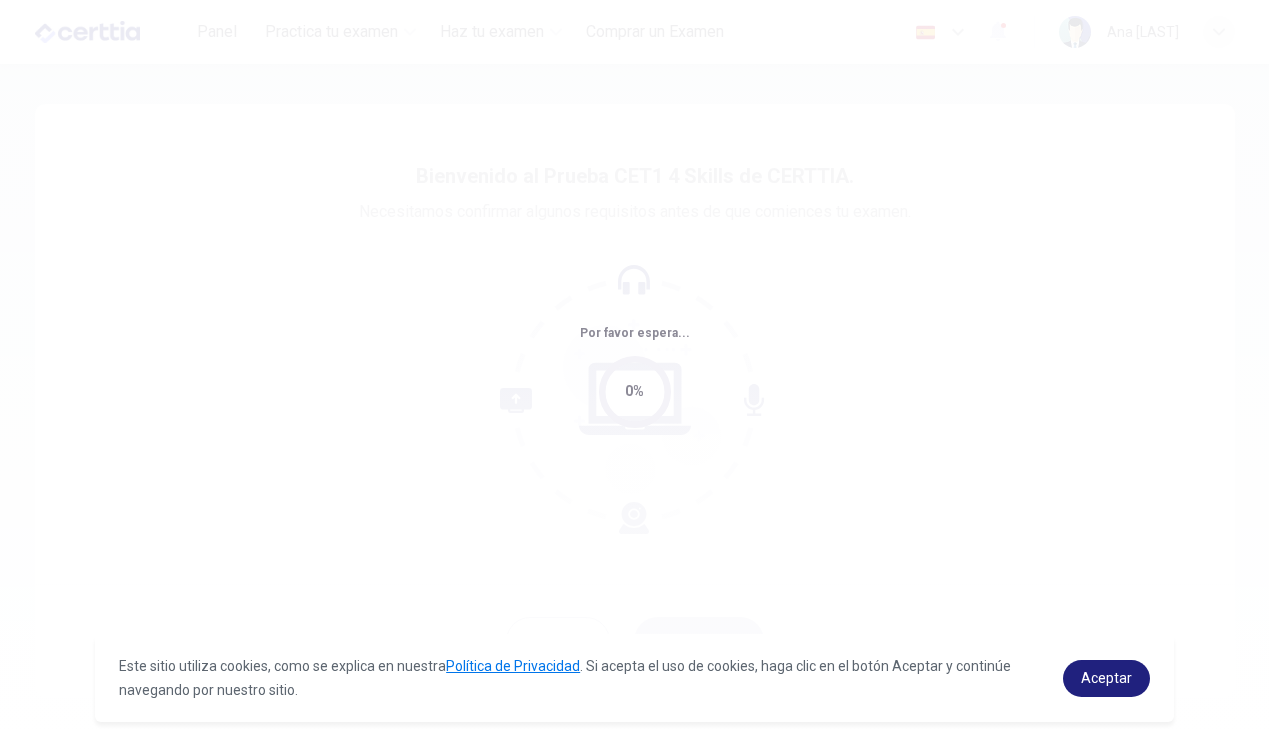 scroll, scrollTop: 0, scrollLeft: 0, axis: both 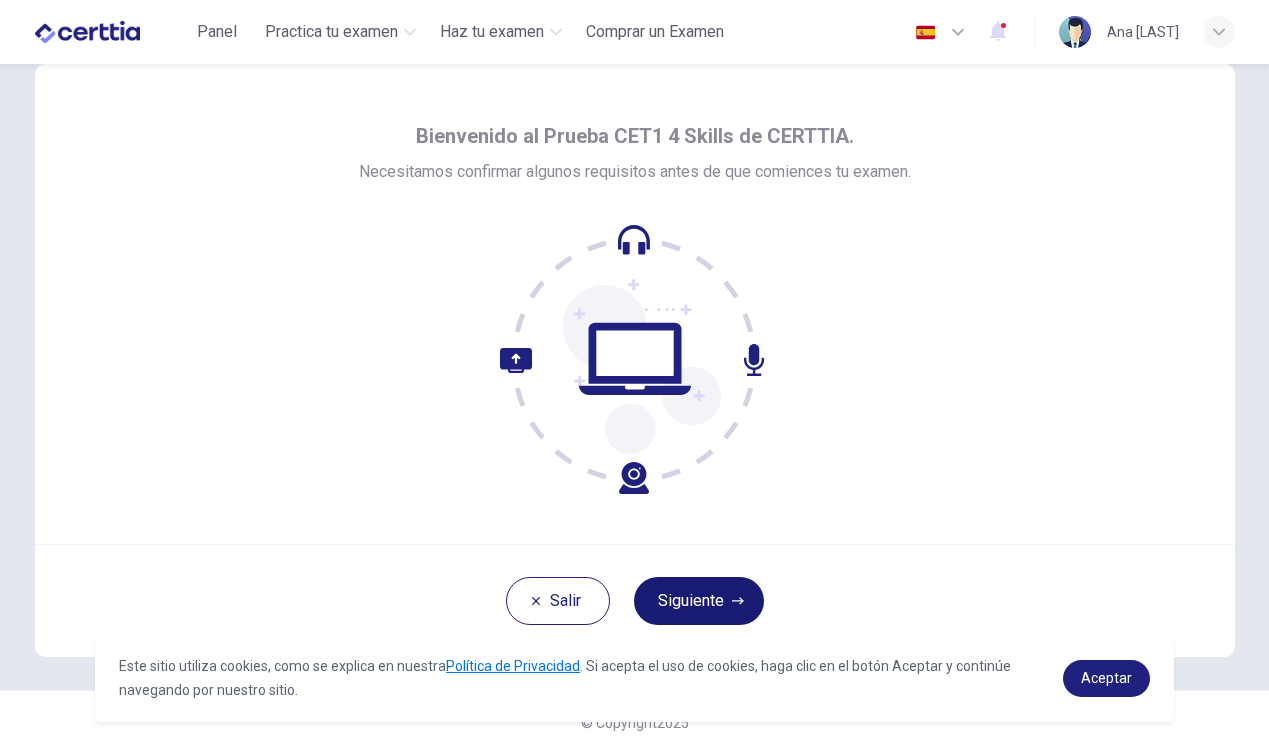 click on "Siguiente" at bounding box center (699, 601) 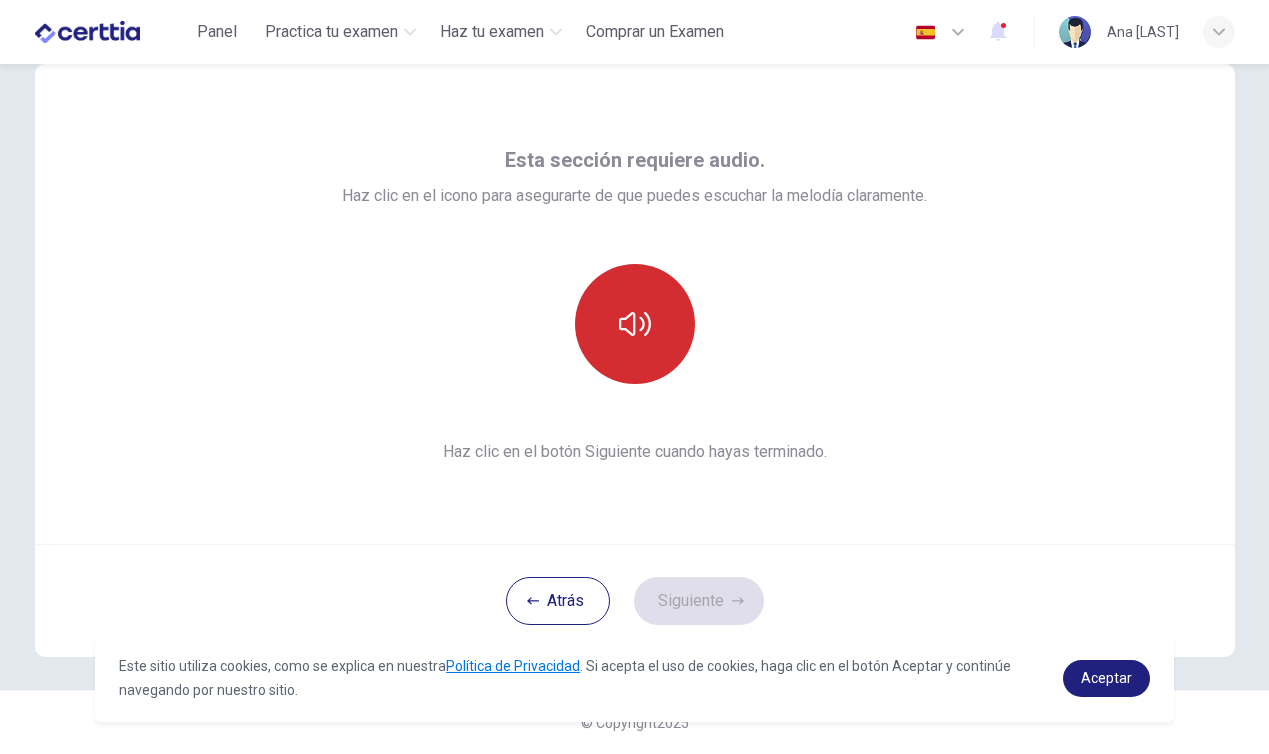 click at bounding box center [635, 324] 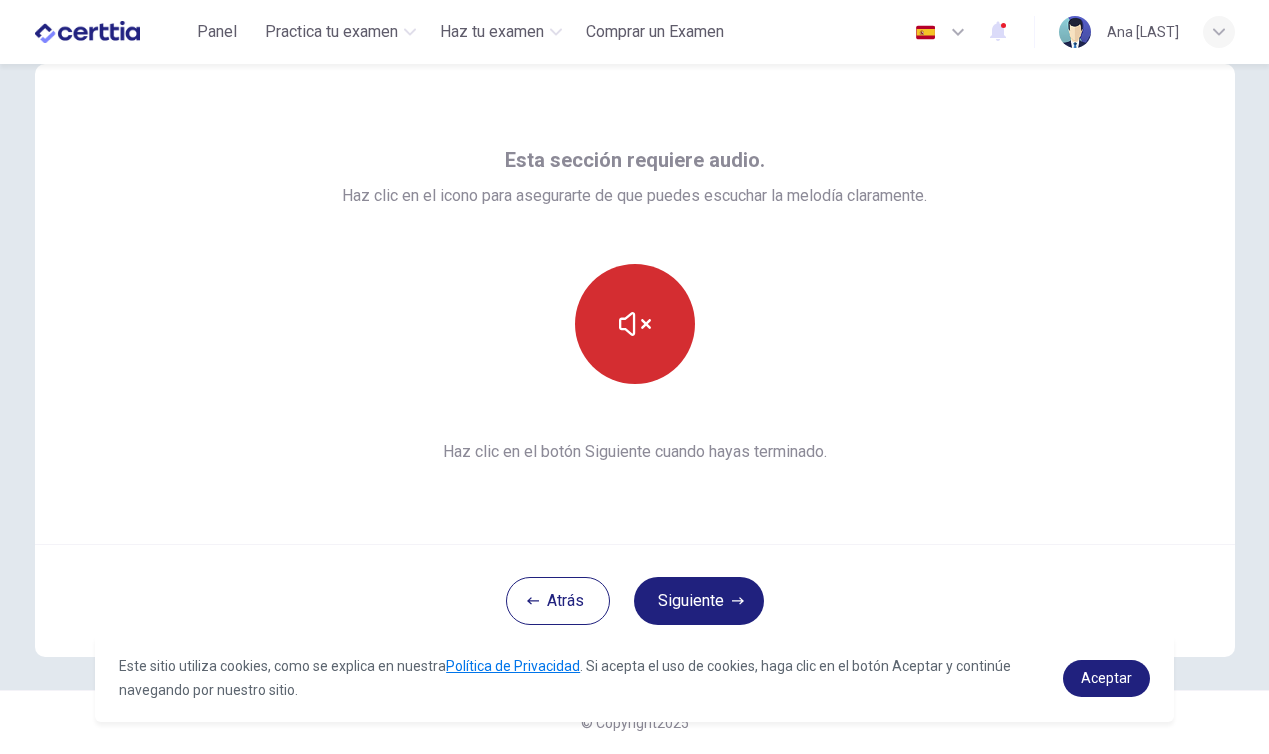click at bounding box center [635, 324] 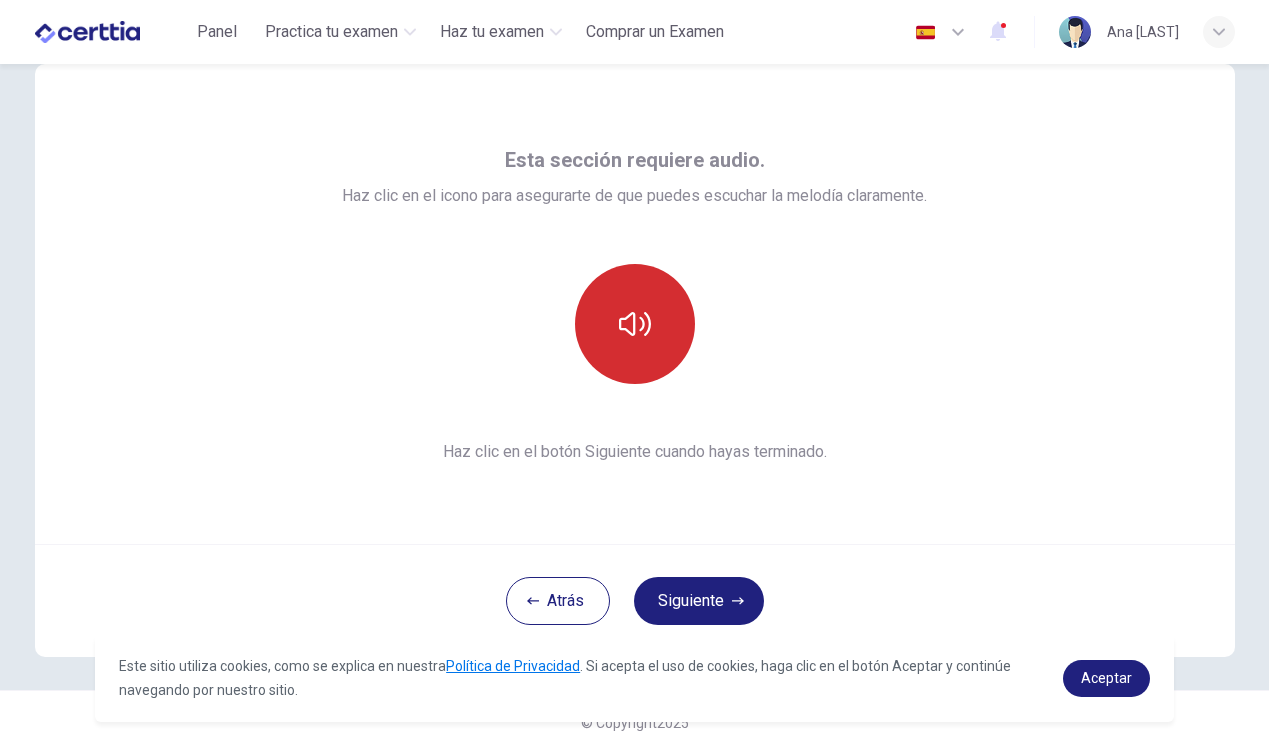 click at bounding box center [635, 324] 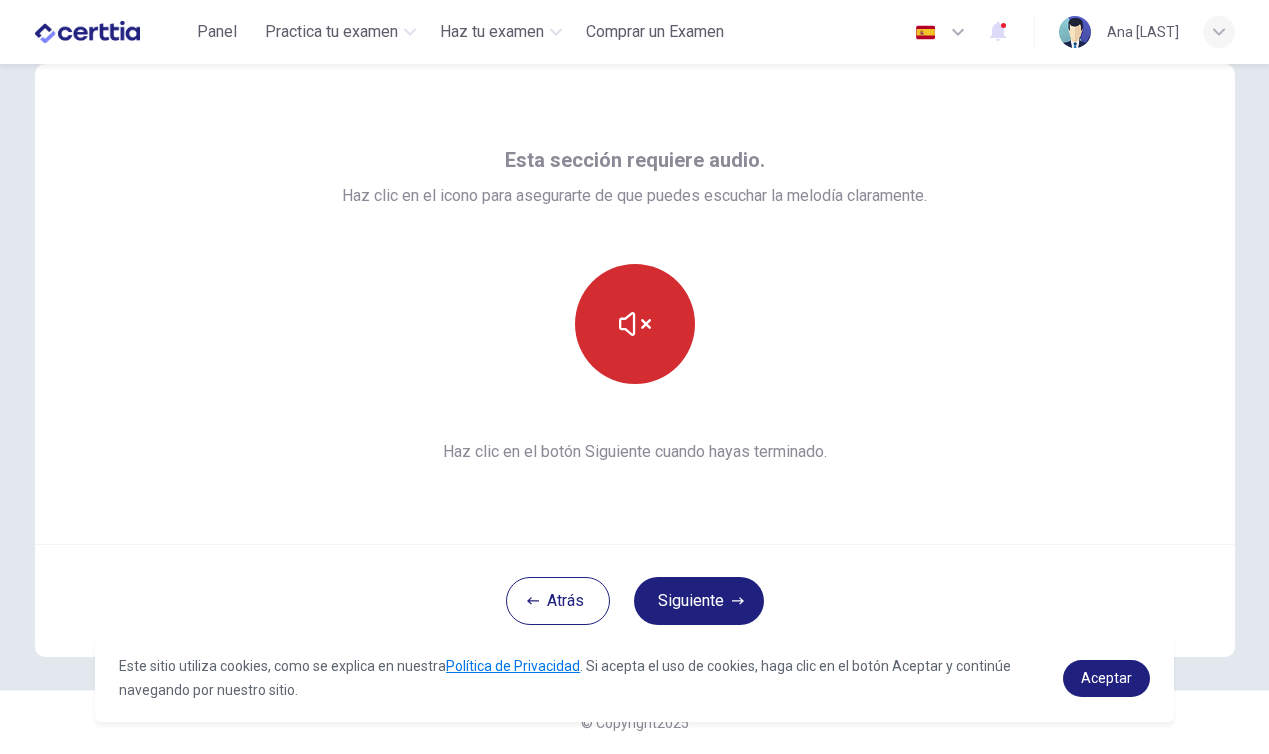 click at bounding box center [635, 324] 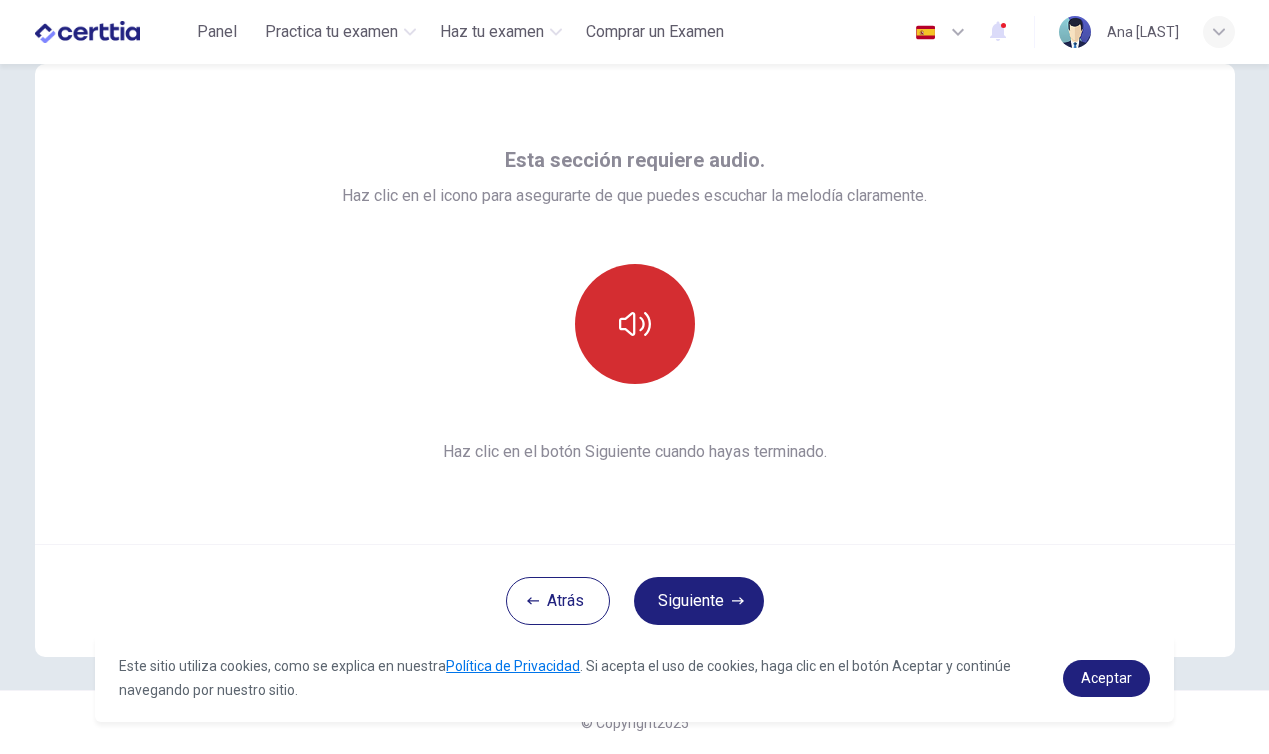 click at bounding box center (635, 324) 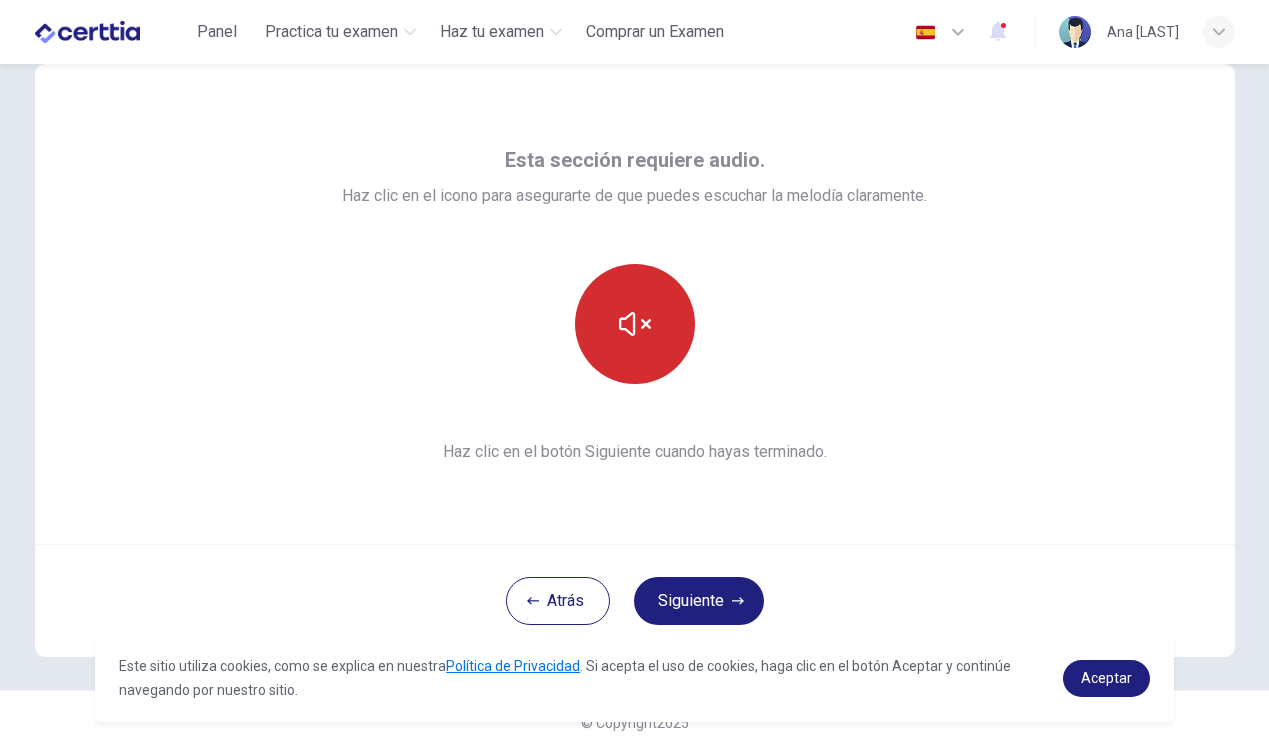 click 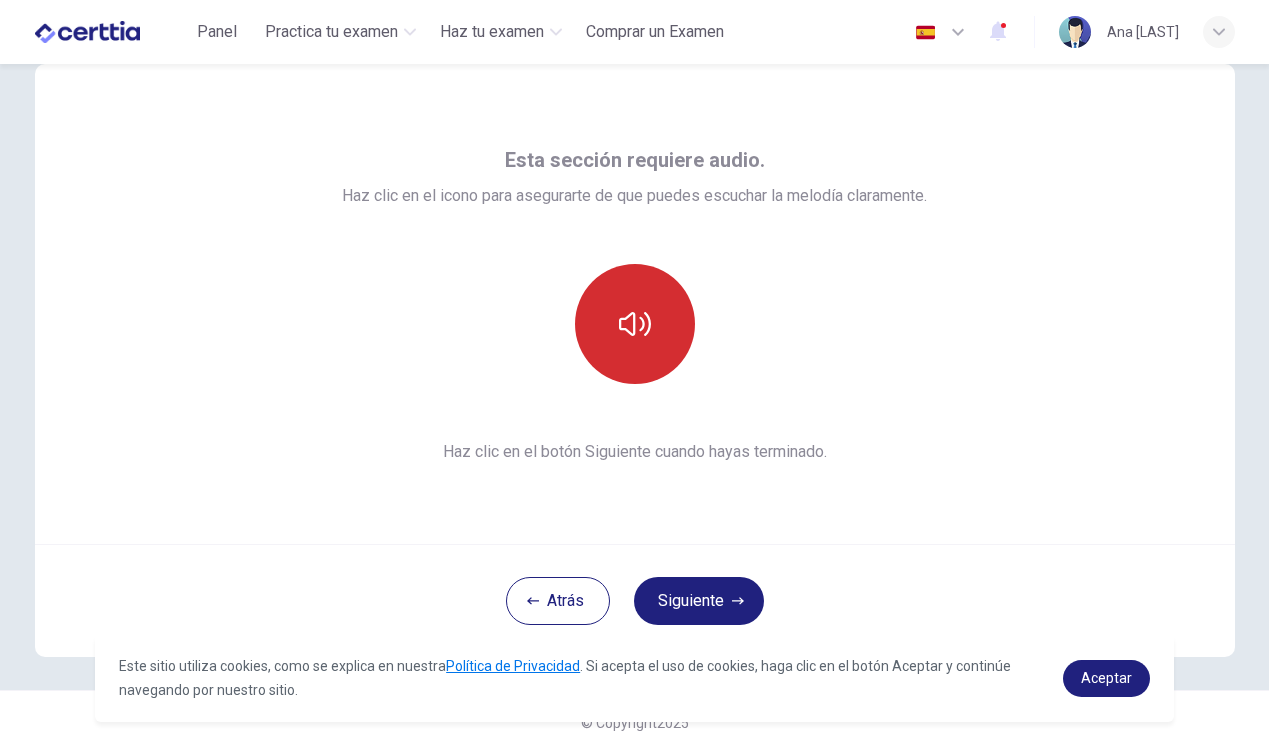 click 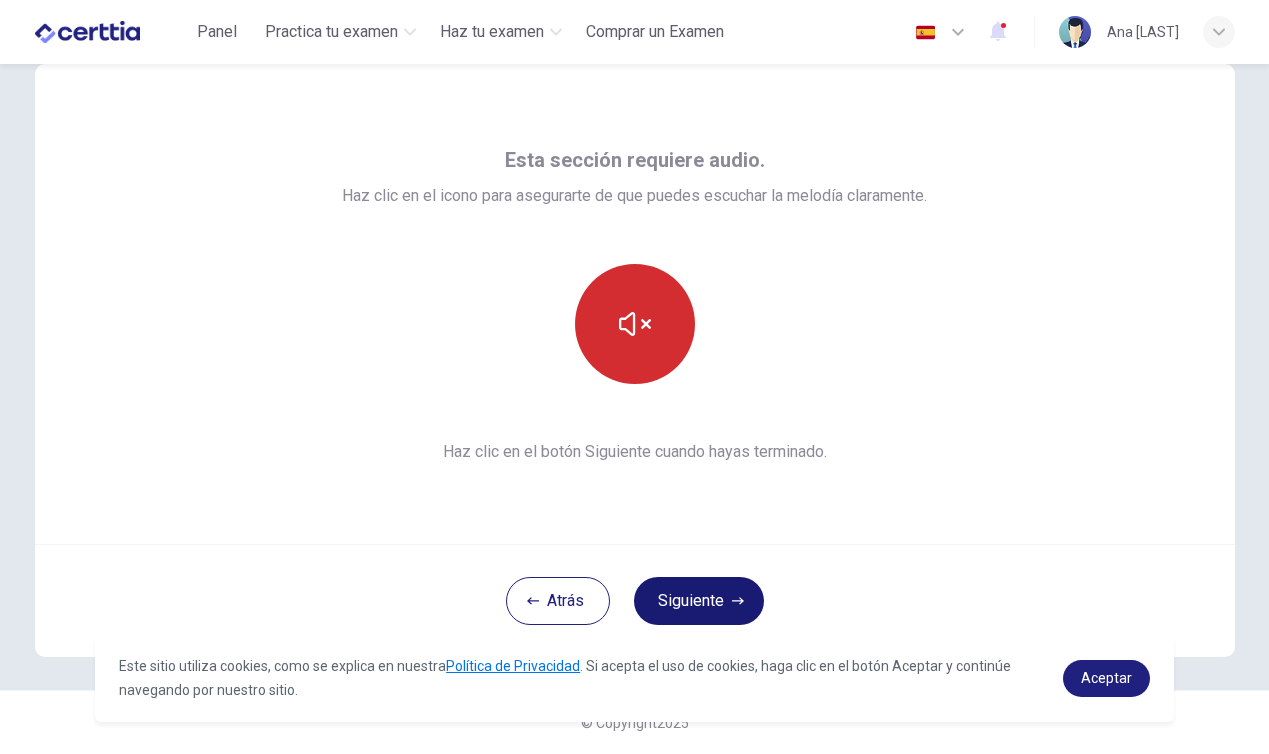 click on "Siguiente" at bounding box center (699, 601) 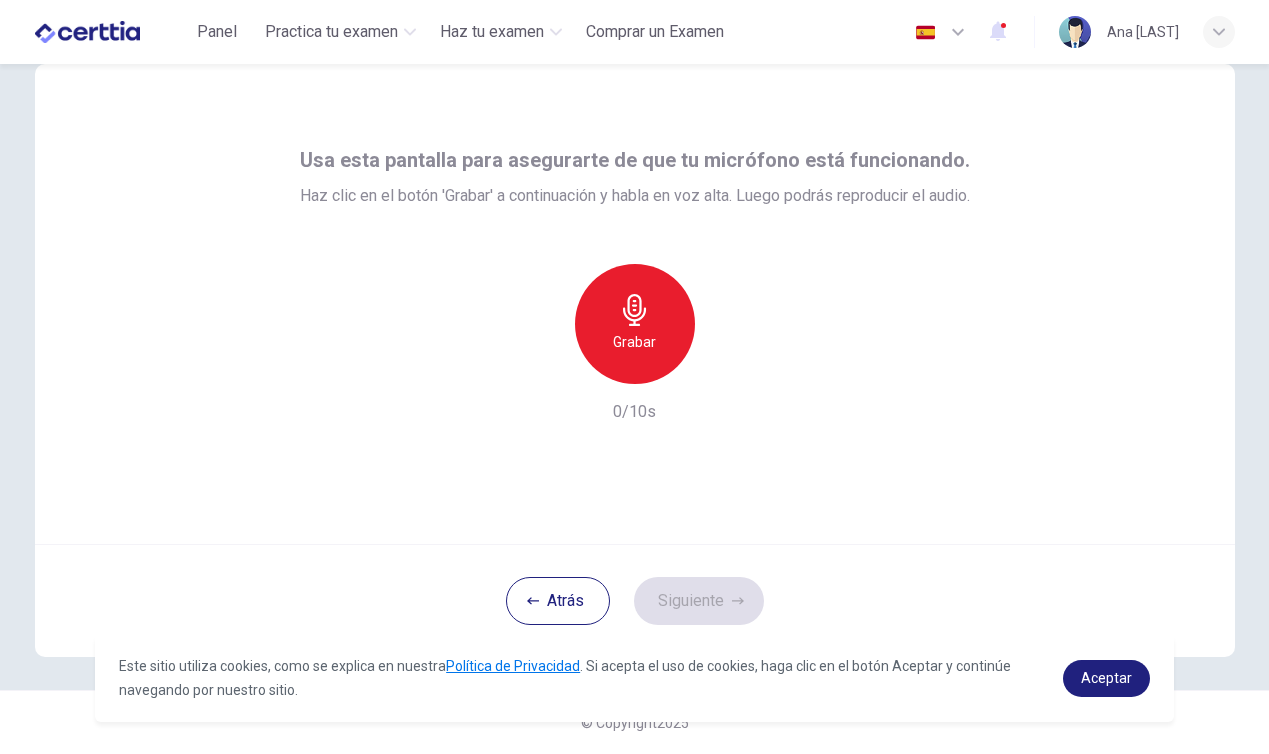 click on "Grabar" at bounding box center (634, 342) 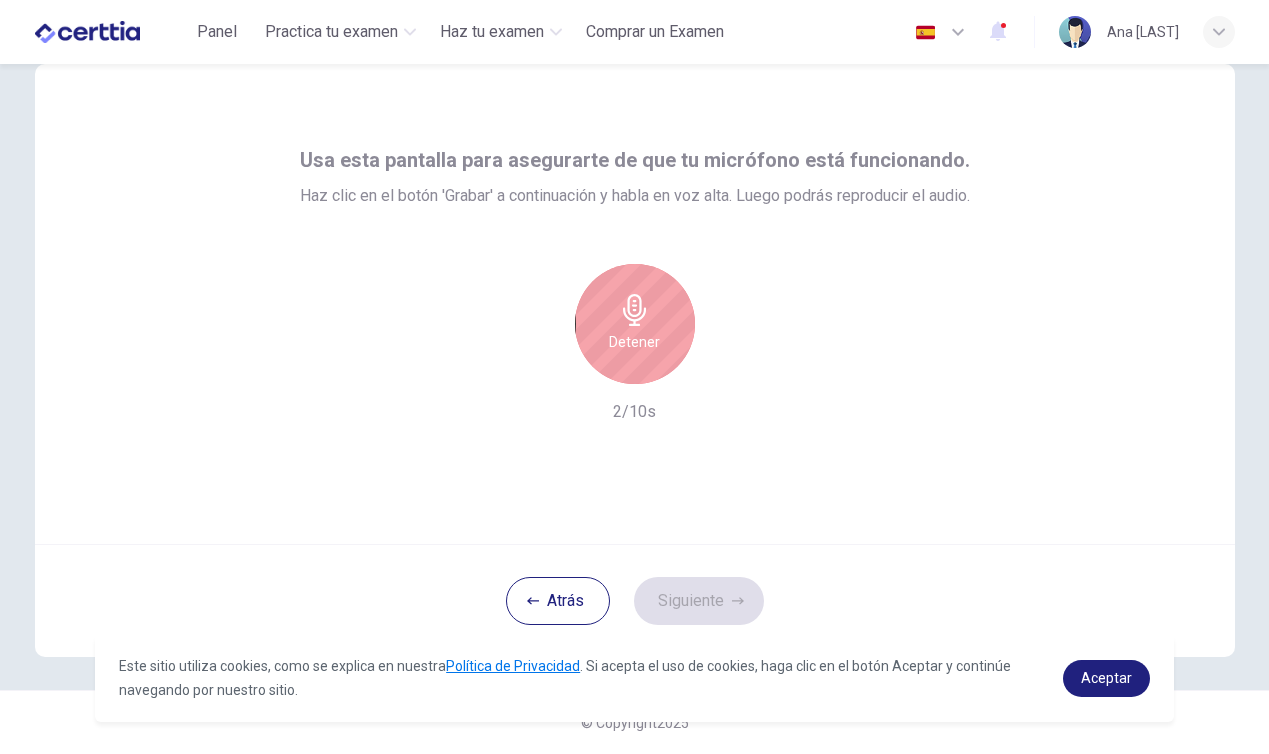 click on "Detener" at bounding box center (634, 342) 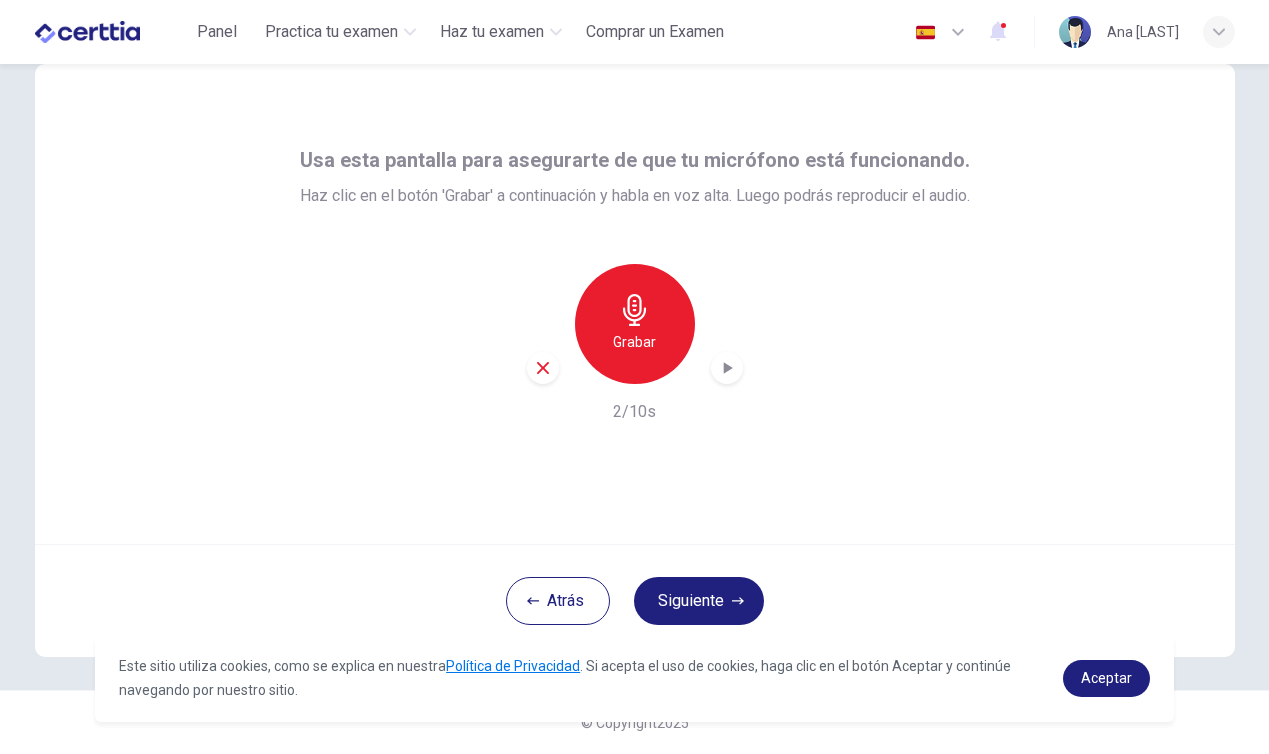 click 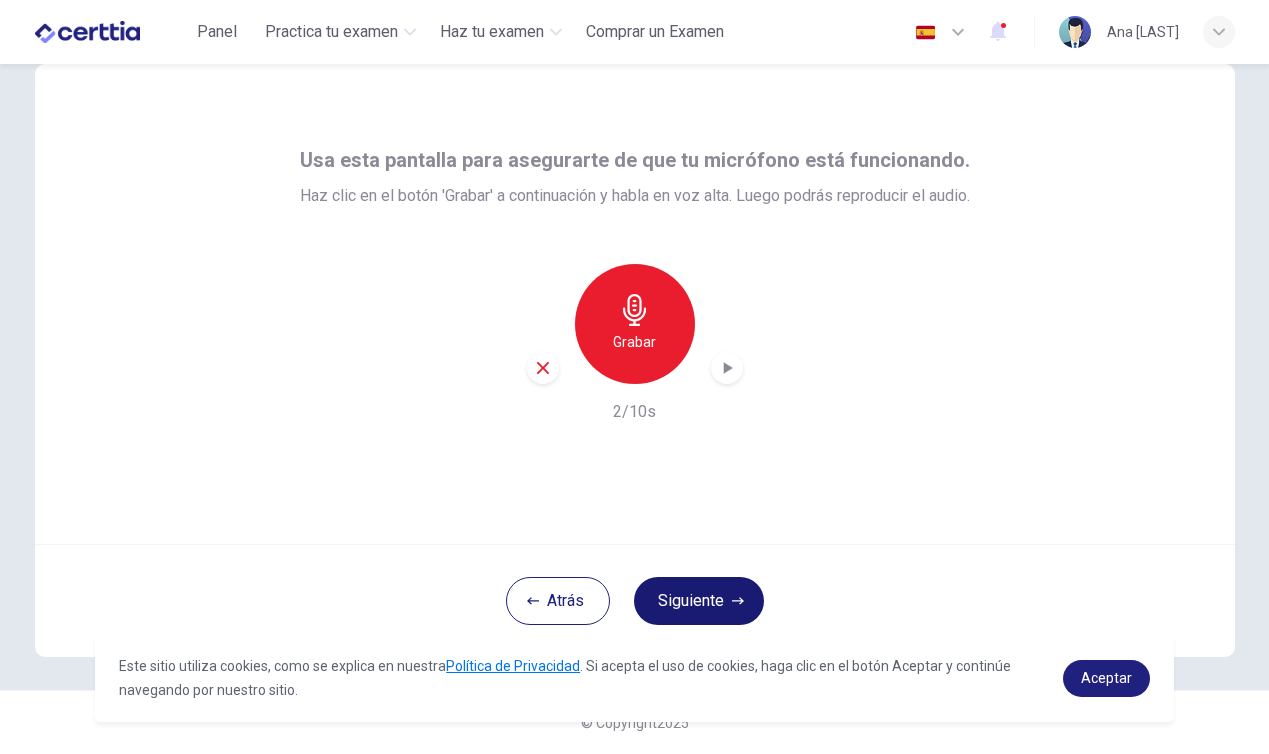 click on "Siguiente" at bounding box center (699, 601) 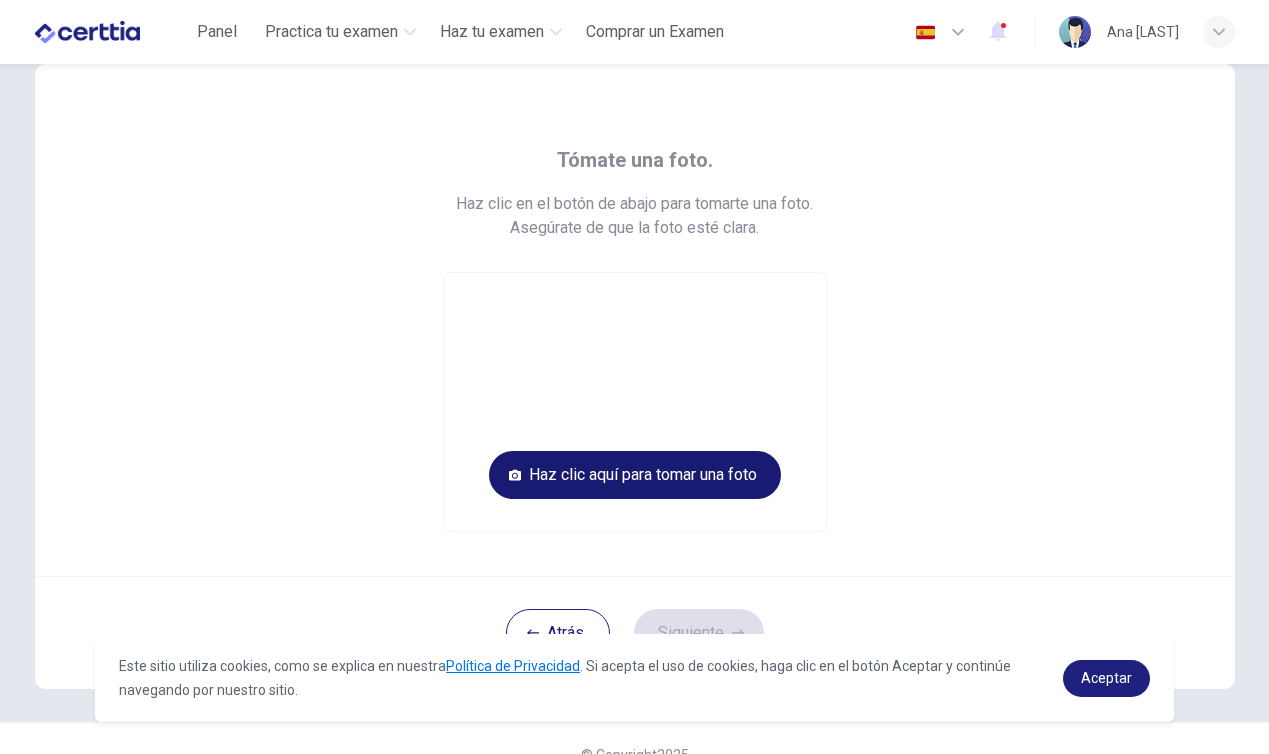 click on "Haz clic aquí para tomar una foto" at bounding box center [635, 475] 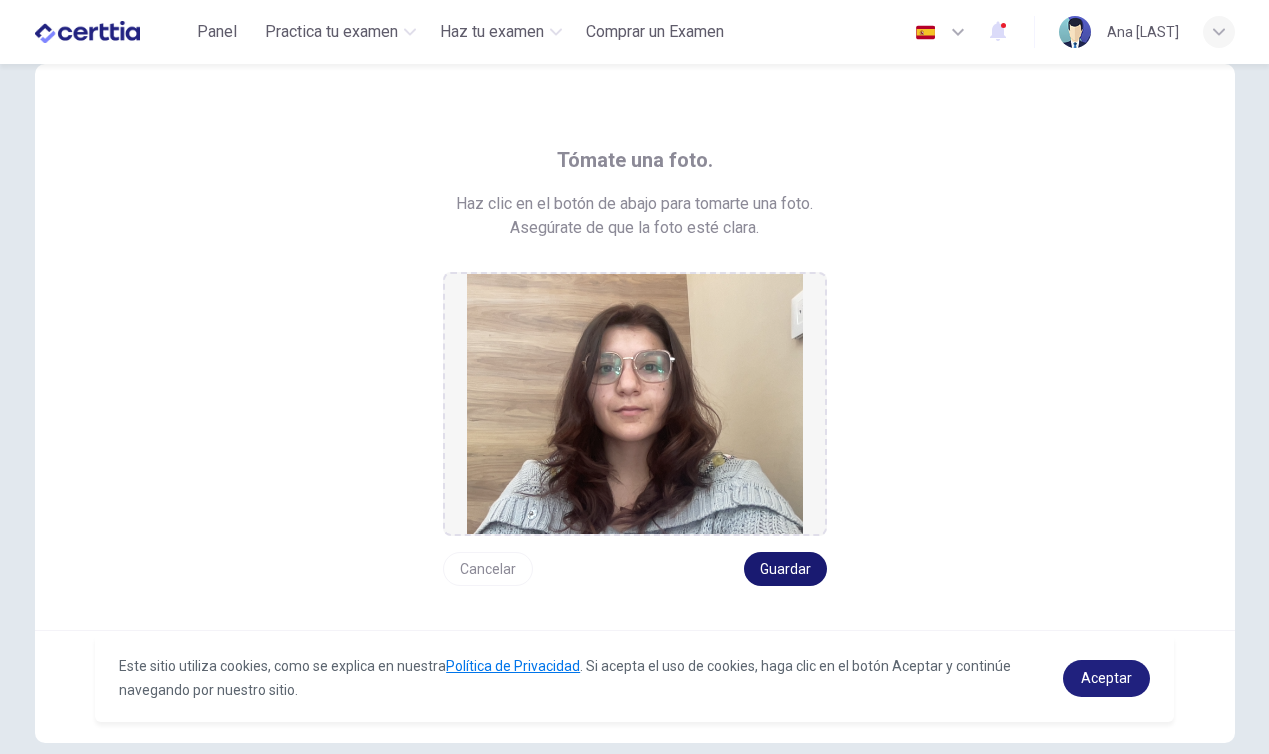 click on "Guardar" at bounding box center (785, 569) 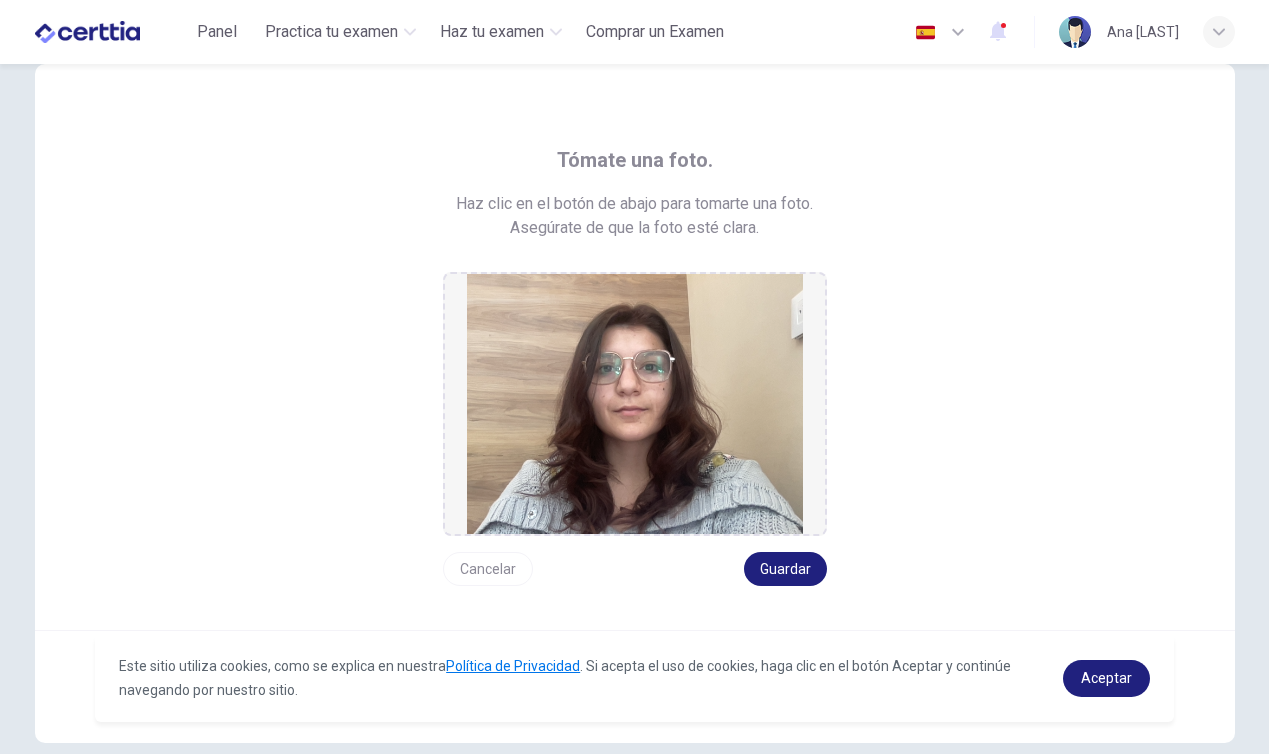 click on "Cancelar Guardar" at bounding box center [635, 561] 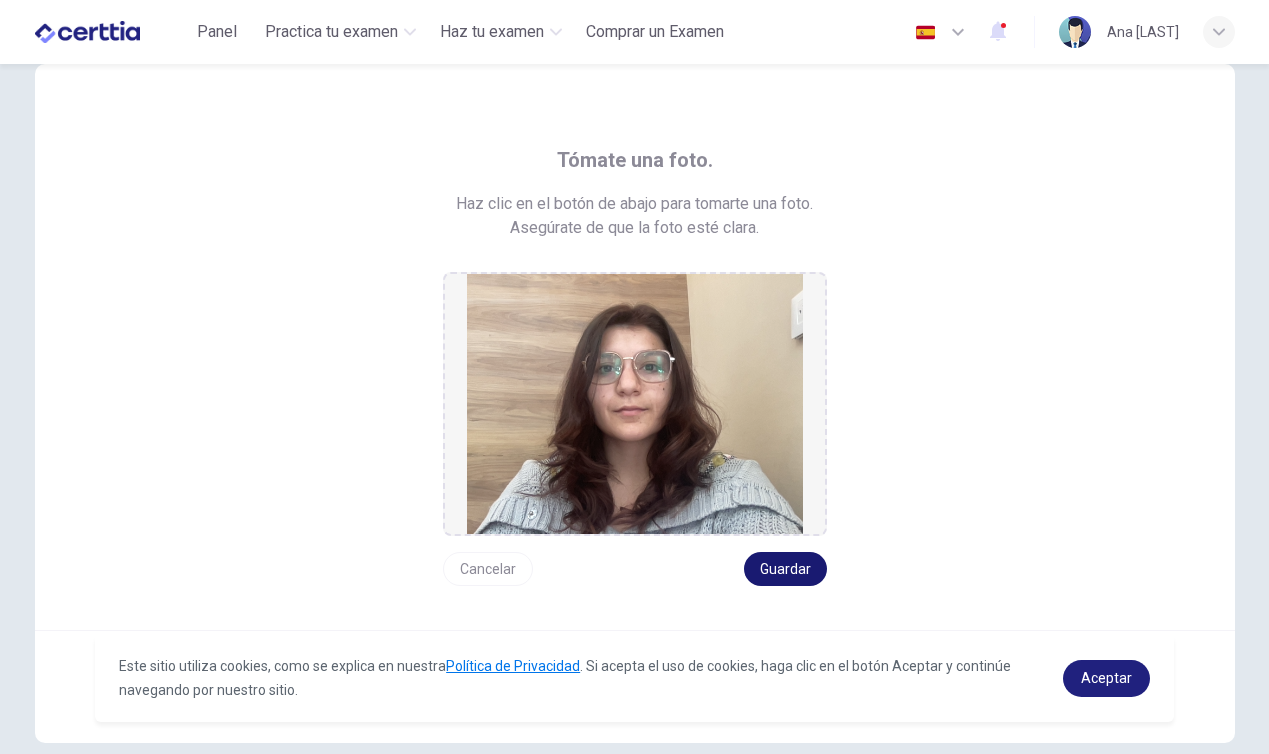 click on "Guardar" at bounding box center [785, 569] 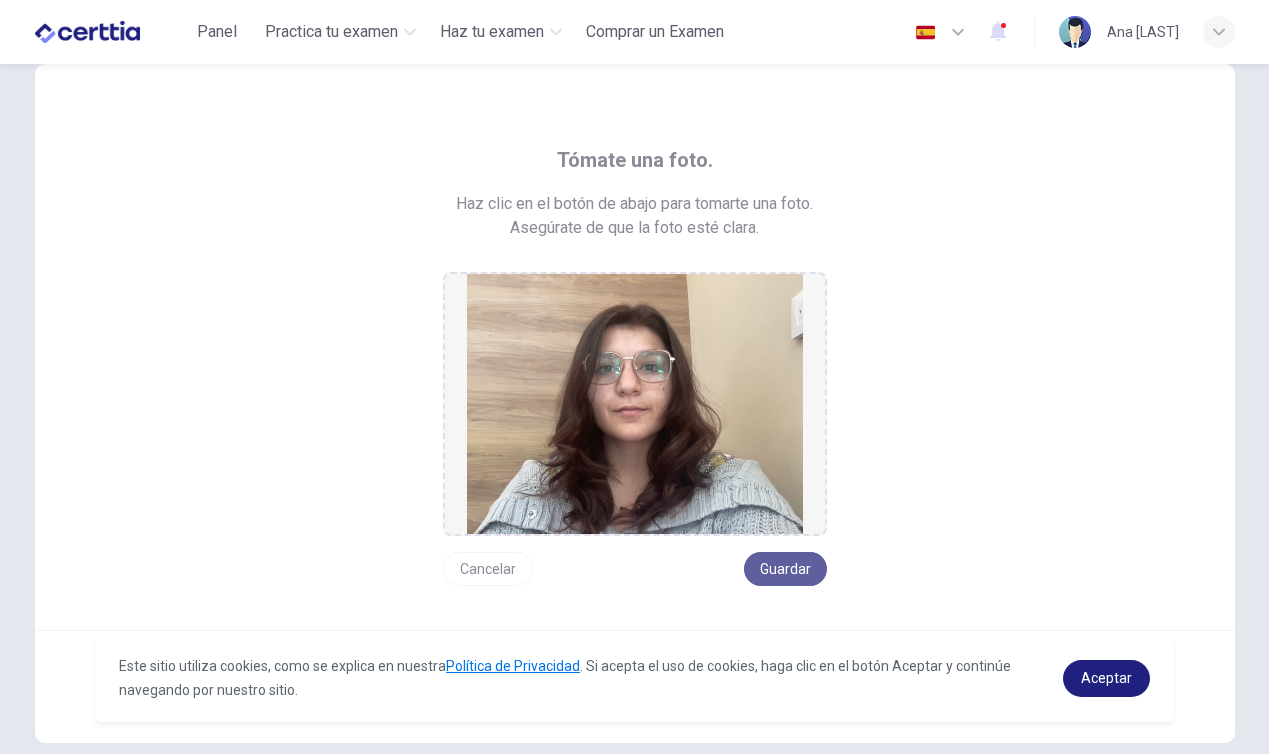 click on "Guardar" at bounding box center [785, 569] 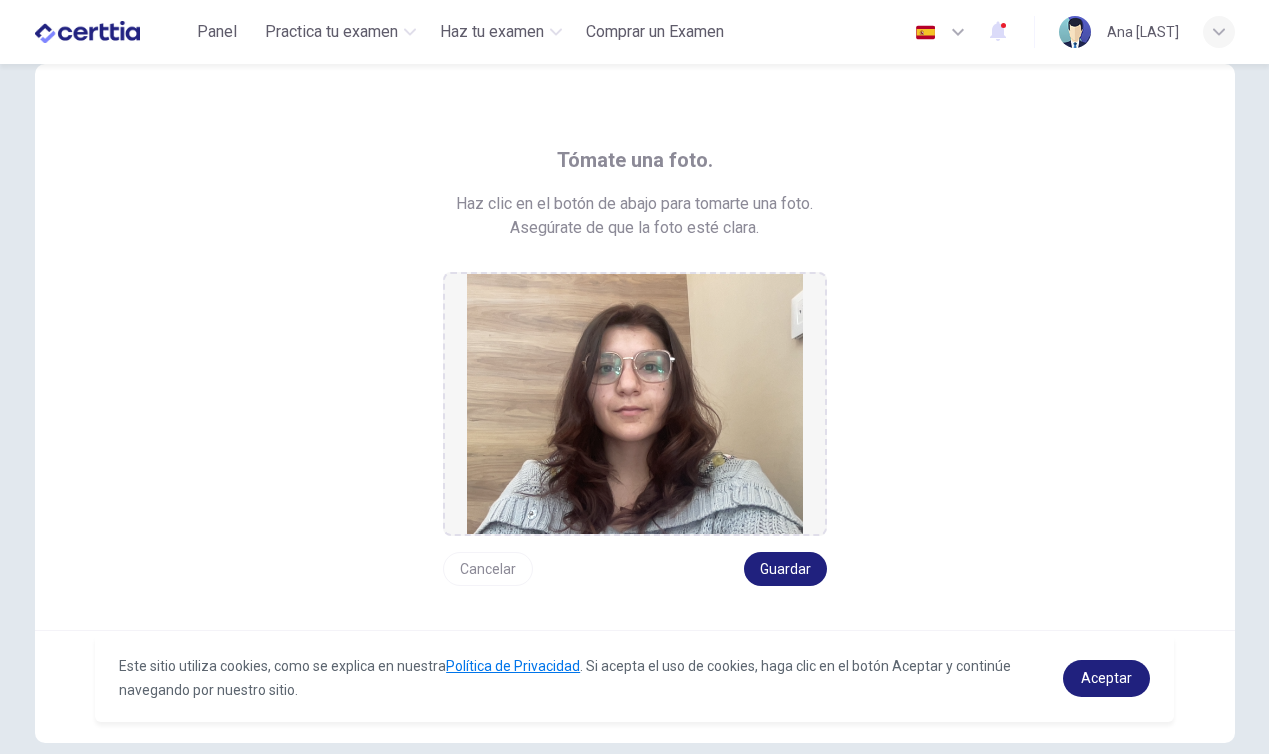 click at bounding box center [635, 404] 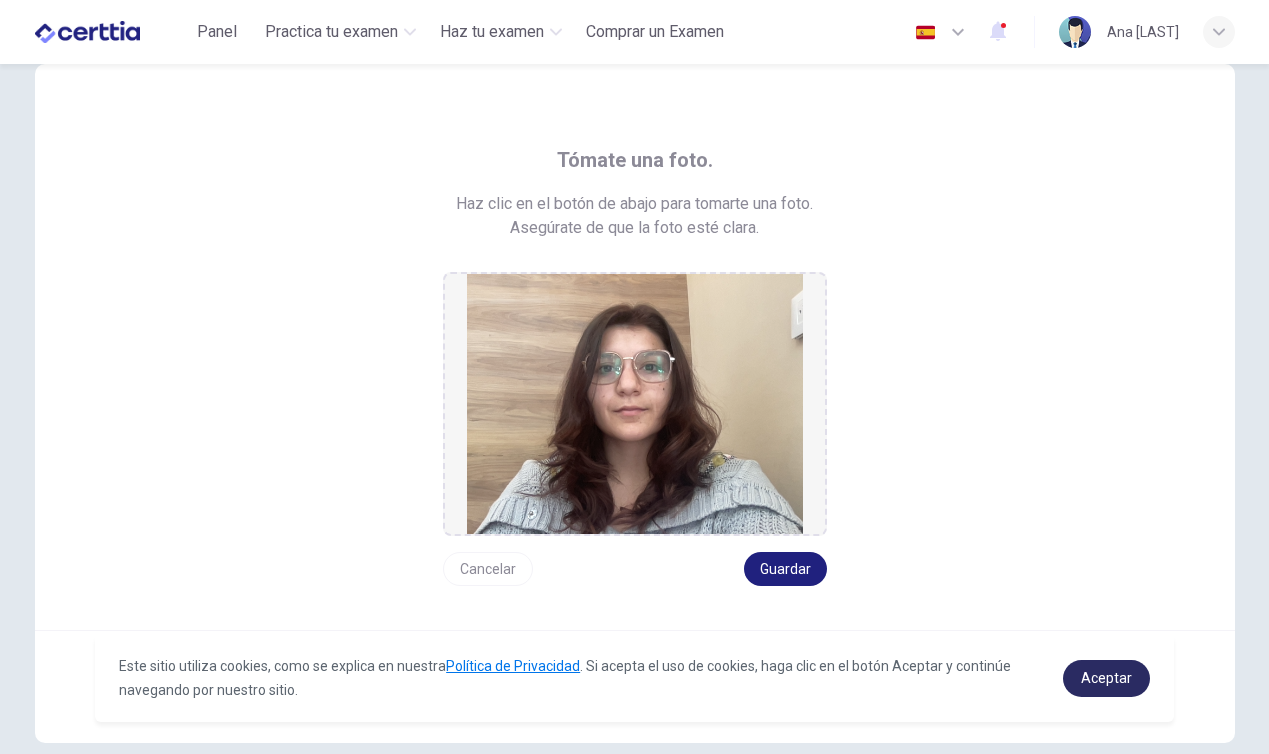 click on "Aceptar" at bounding box center [1106, 678] 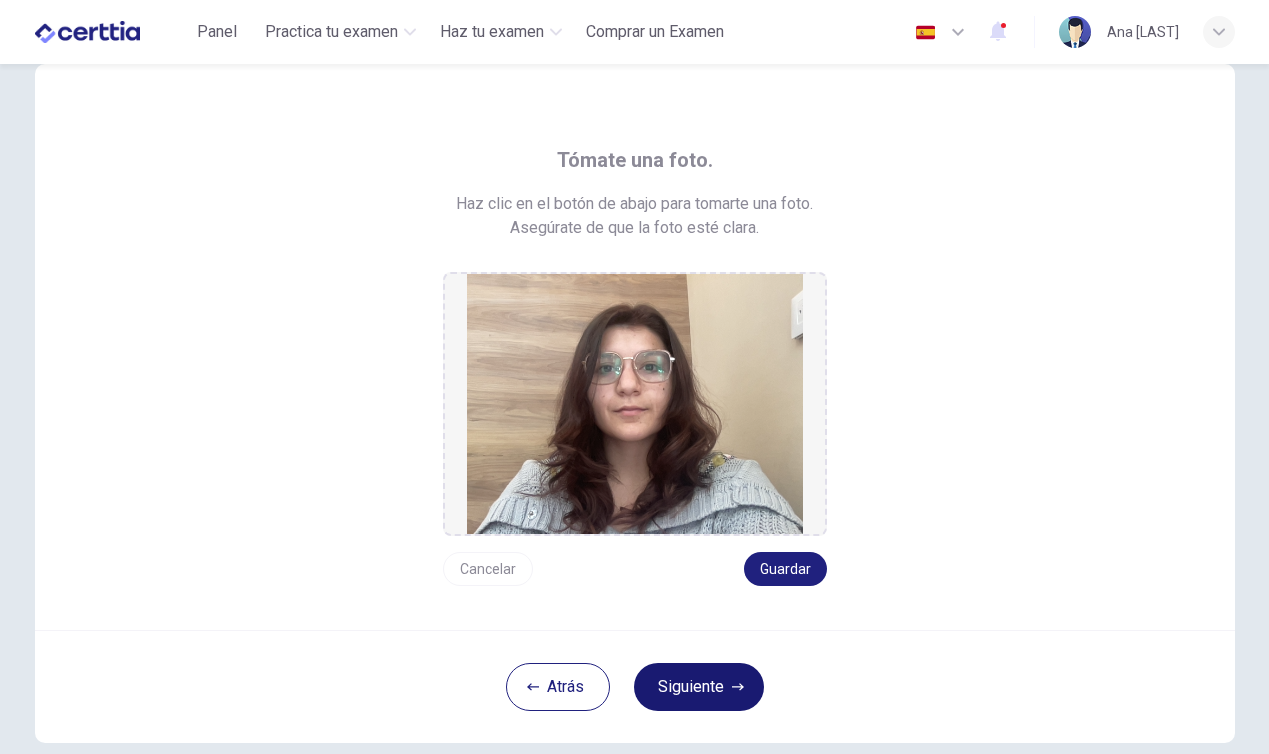 click on "Siguiente" at bounding box center (699, 687) 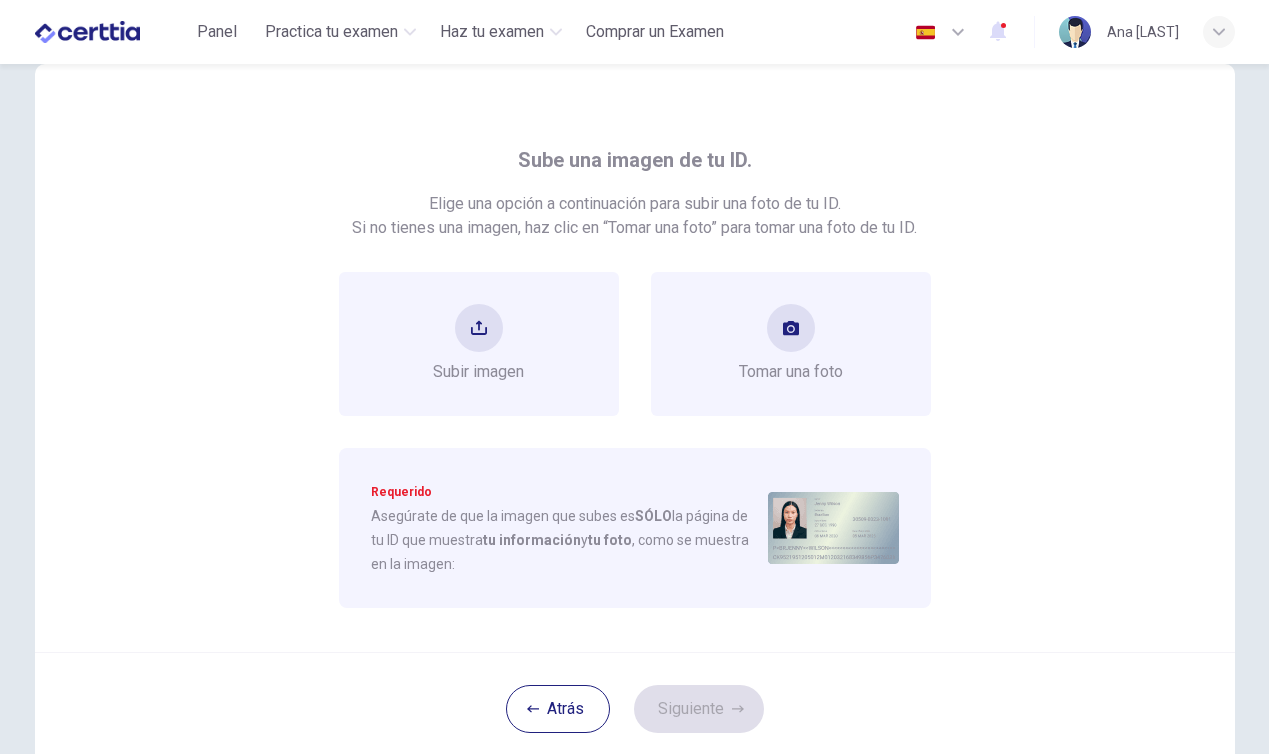 click on "Subir imagen Tomar una foto" at bounding box center (635, 344) 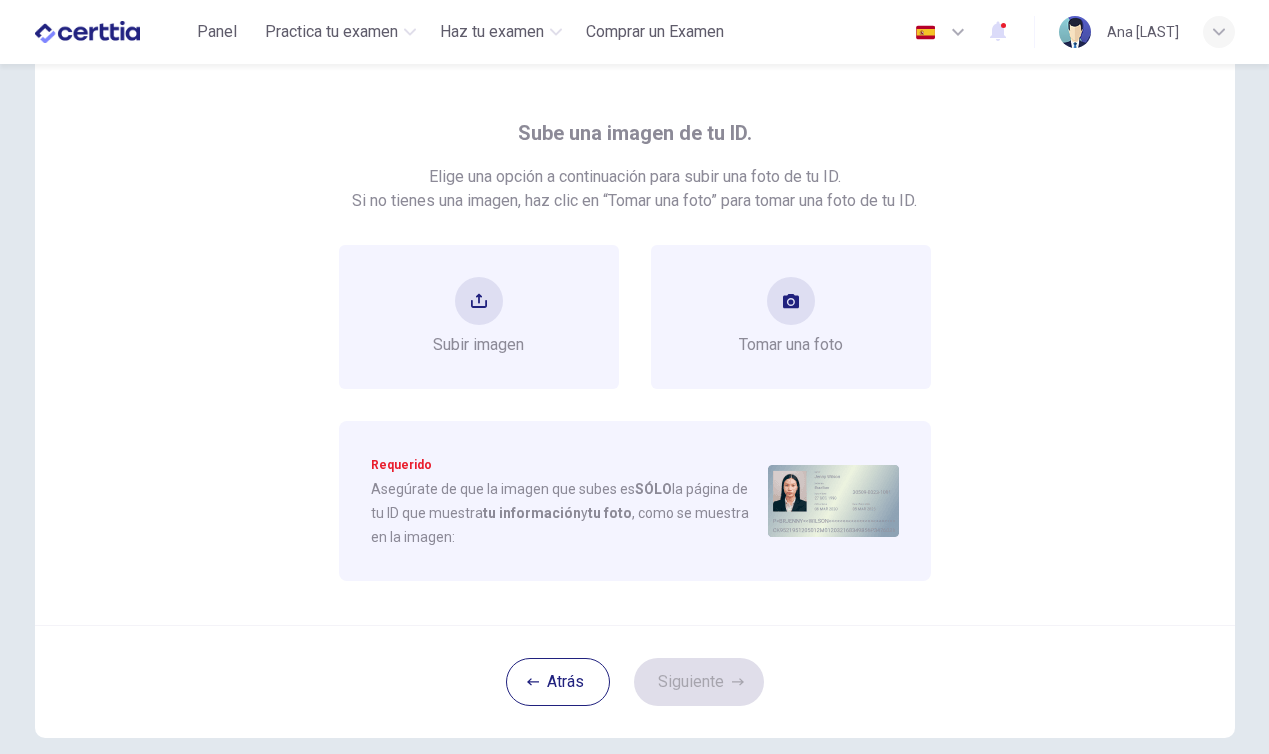 scroll, scrollTop: 70, scrollLeft: 0, axis: vertical 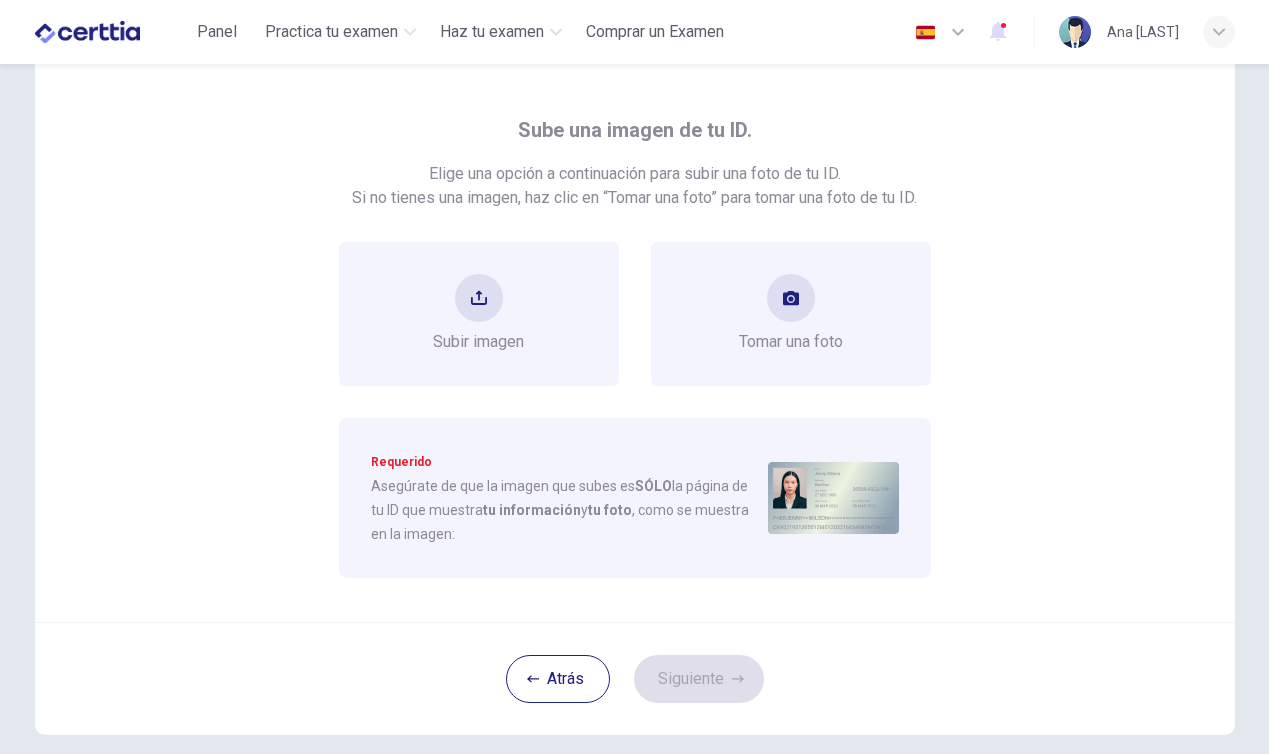 click on "Subir imagen Tomar una foto Requerido Asegúrate de que la imagen que subes es  SÓLO  la página de tu ID que muestra  tu información  y  tu foto , como se muestra en la imagen:" at bounding box center [635, 410] 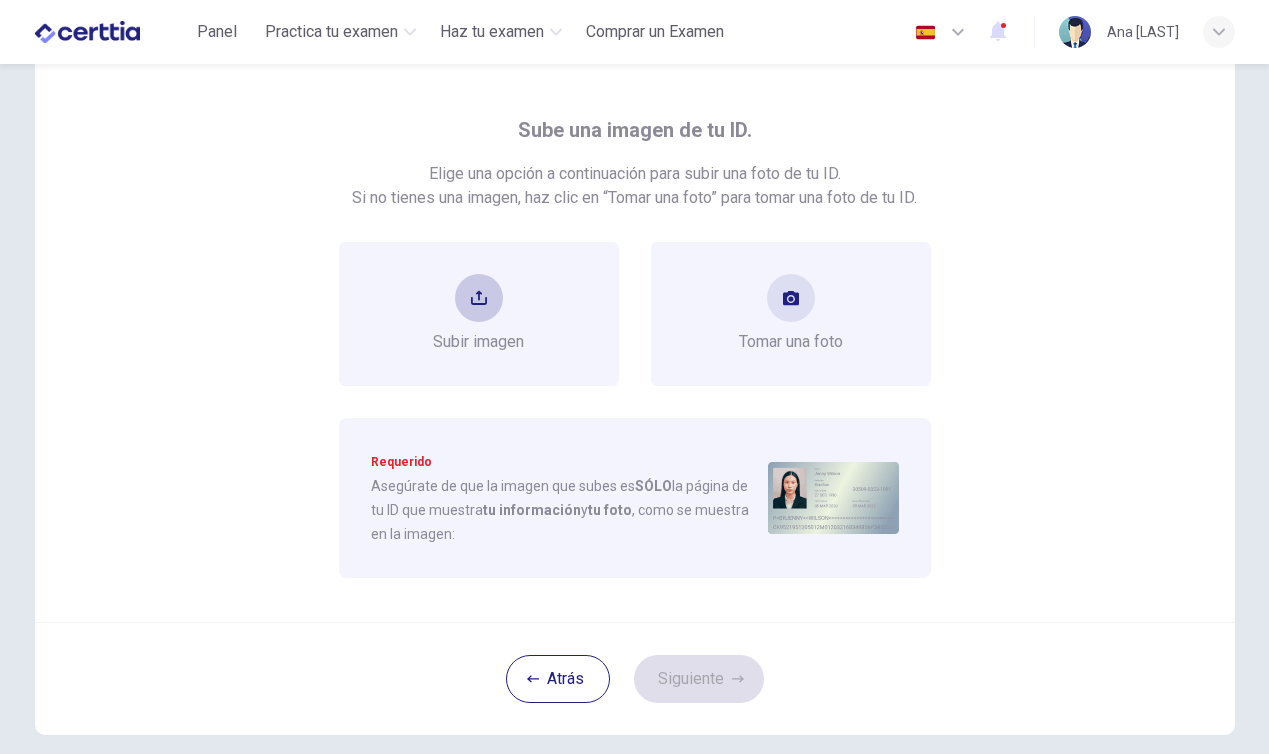 click on "Subir imagen" at bounding box center [478, 342] 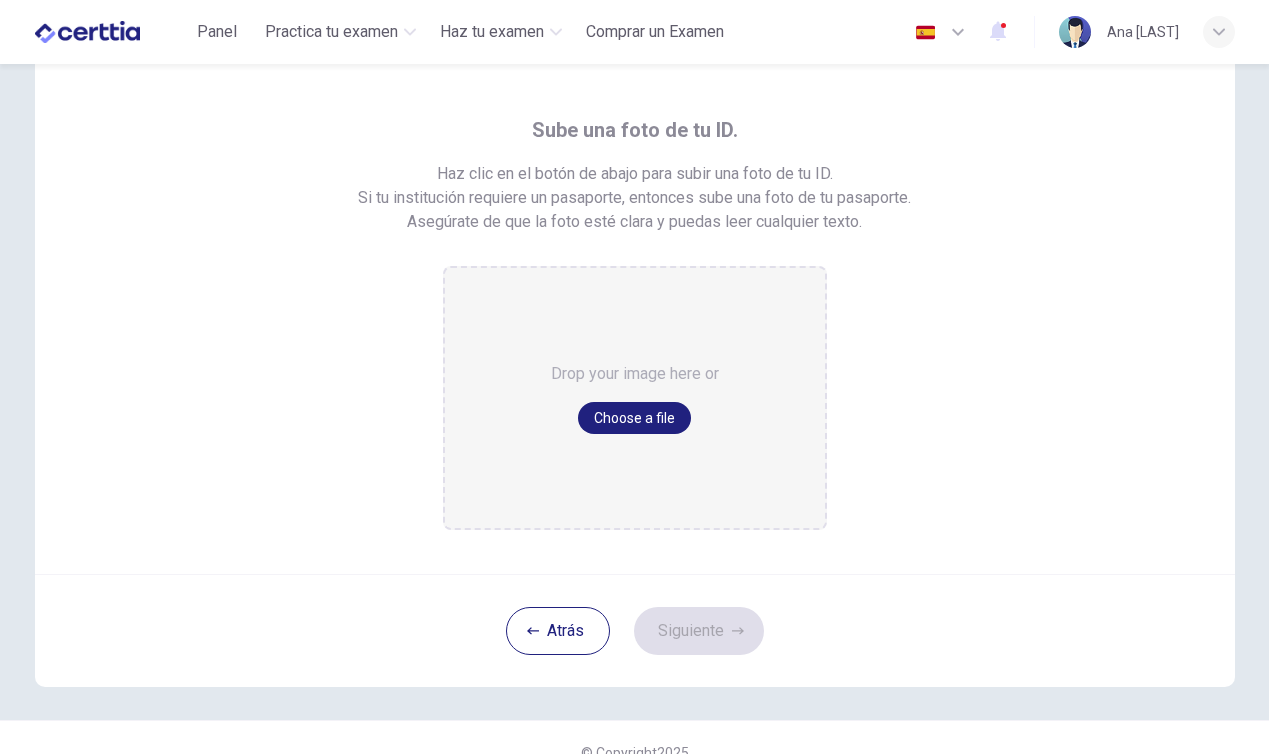 click on "Drop your image here or Choose a file" at bounding box center [635, 398] 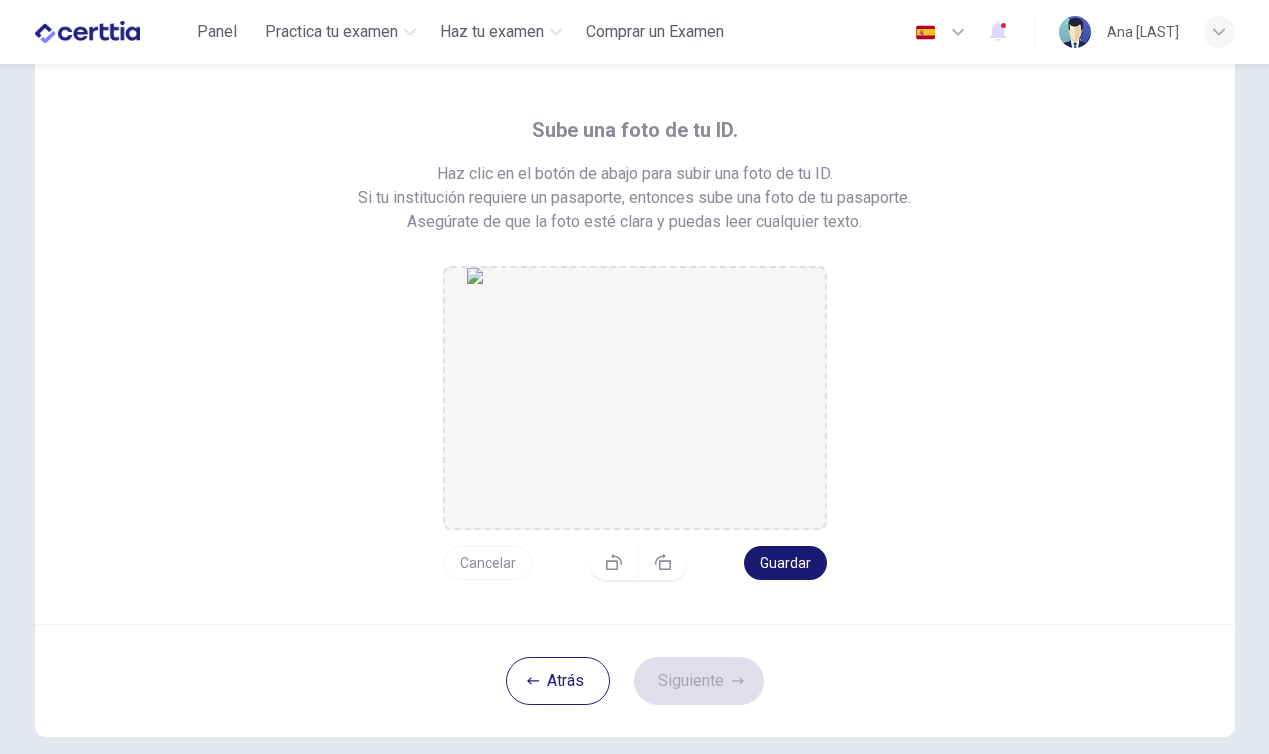 click on "Guardar" at bounding box center (785, 563) 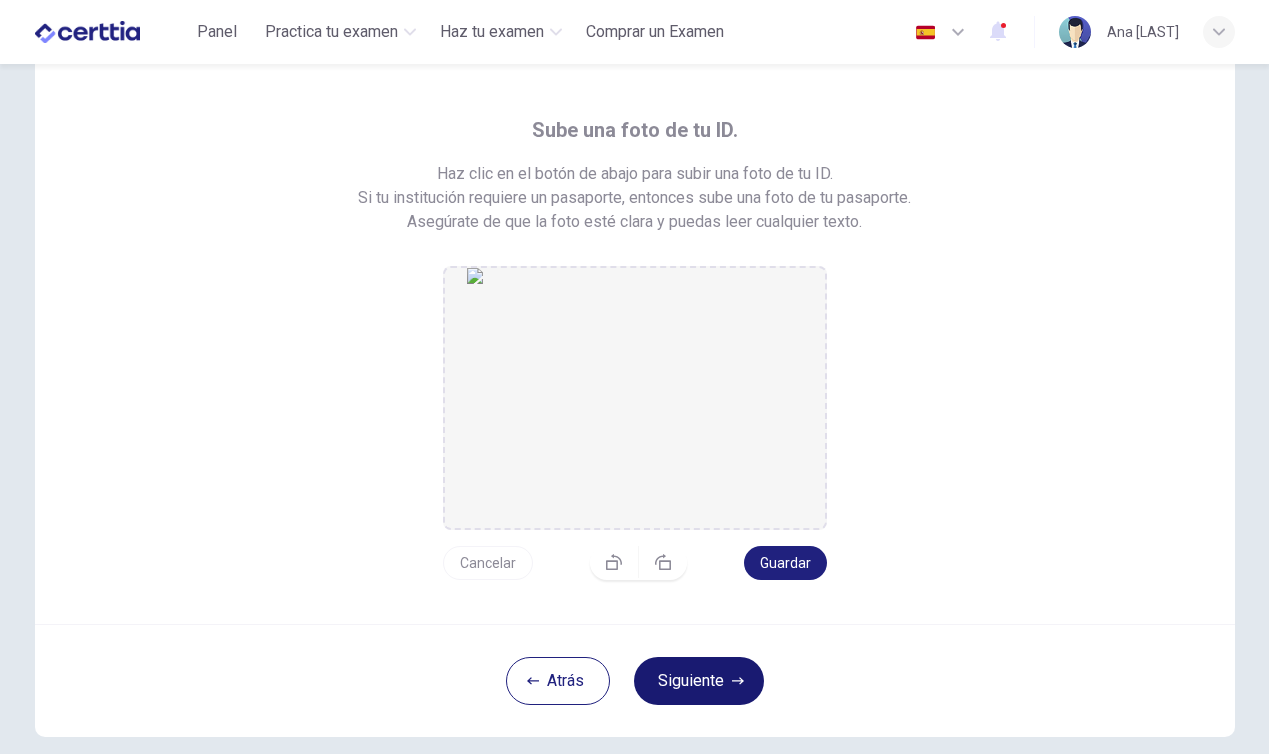 click on "Siguiente" at bounding box center [699, 681] 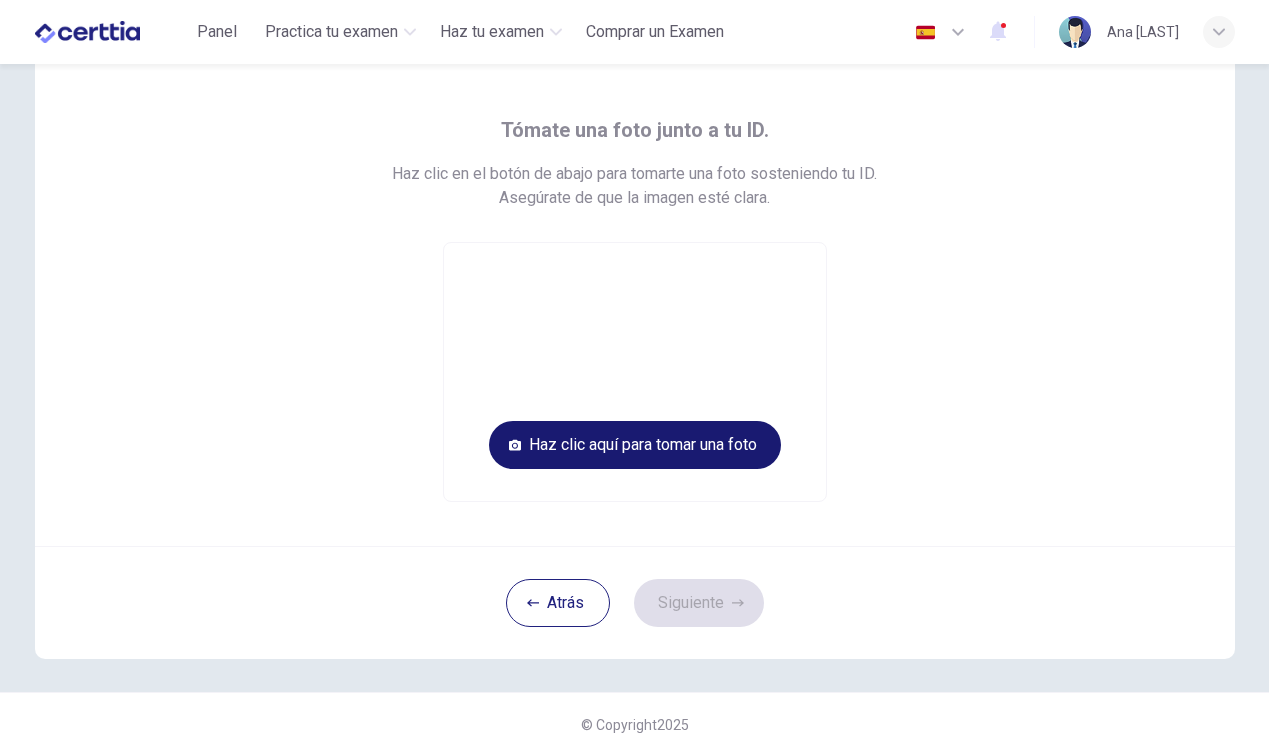 click on "Haz clic aquí para tomar una foto" at bounding box center (635, 445) 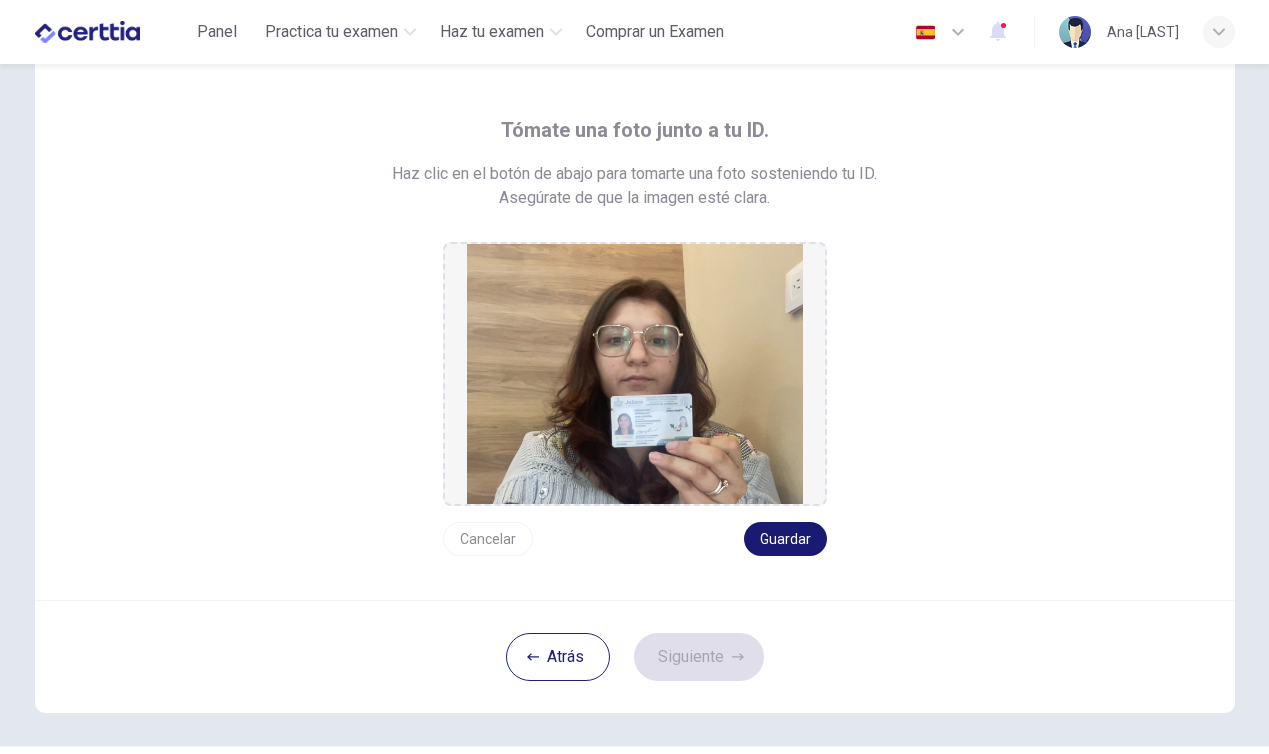 click on "Guardar" at bounding box center [785, 539] 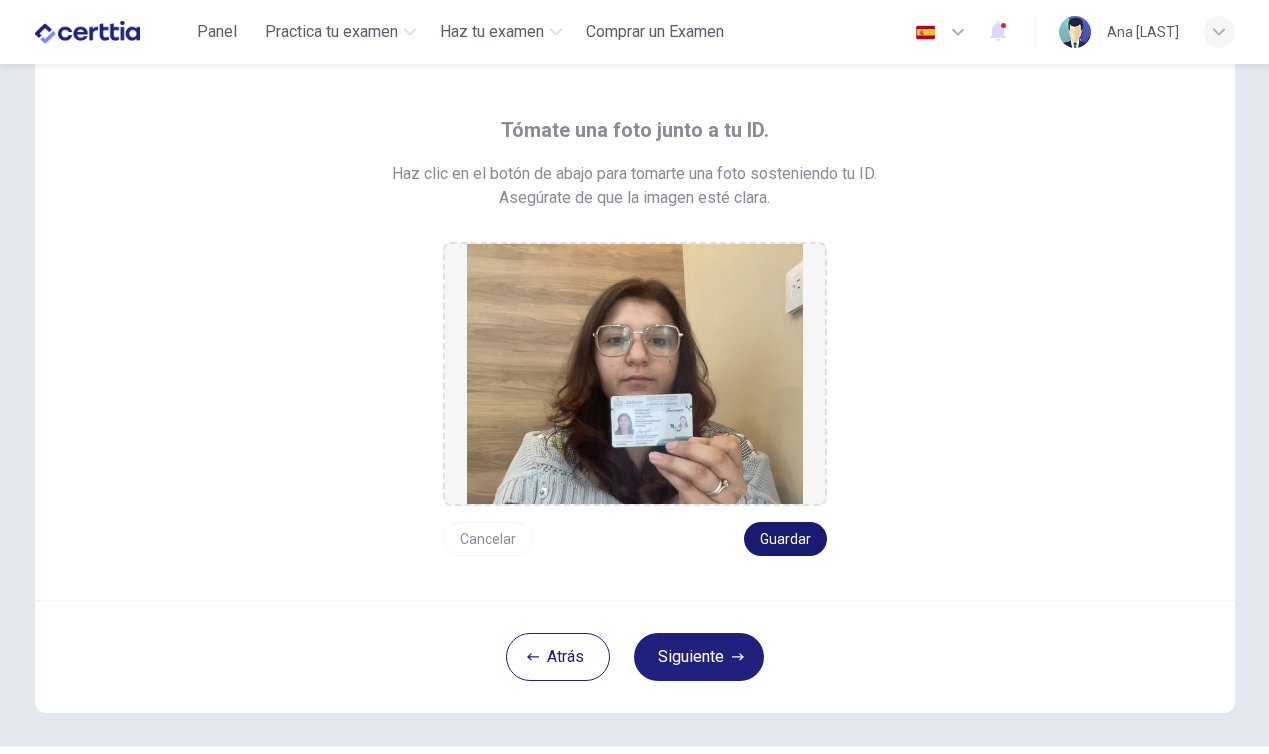 click on "Guardar" at bounding box center (785, 539) 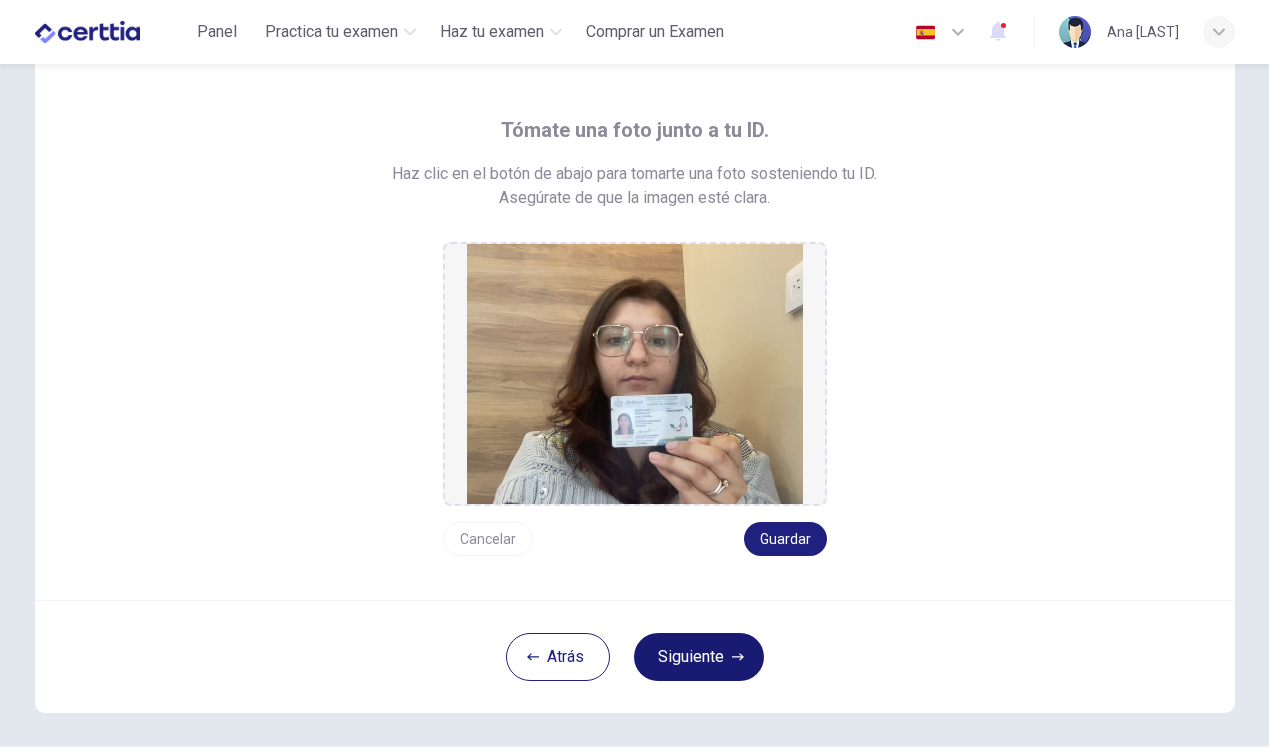 click on "Siguiente" at bounding box center [699, 657] 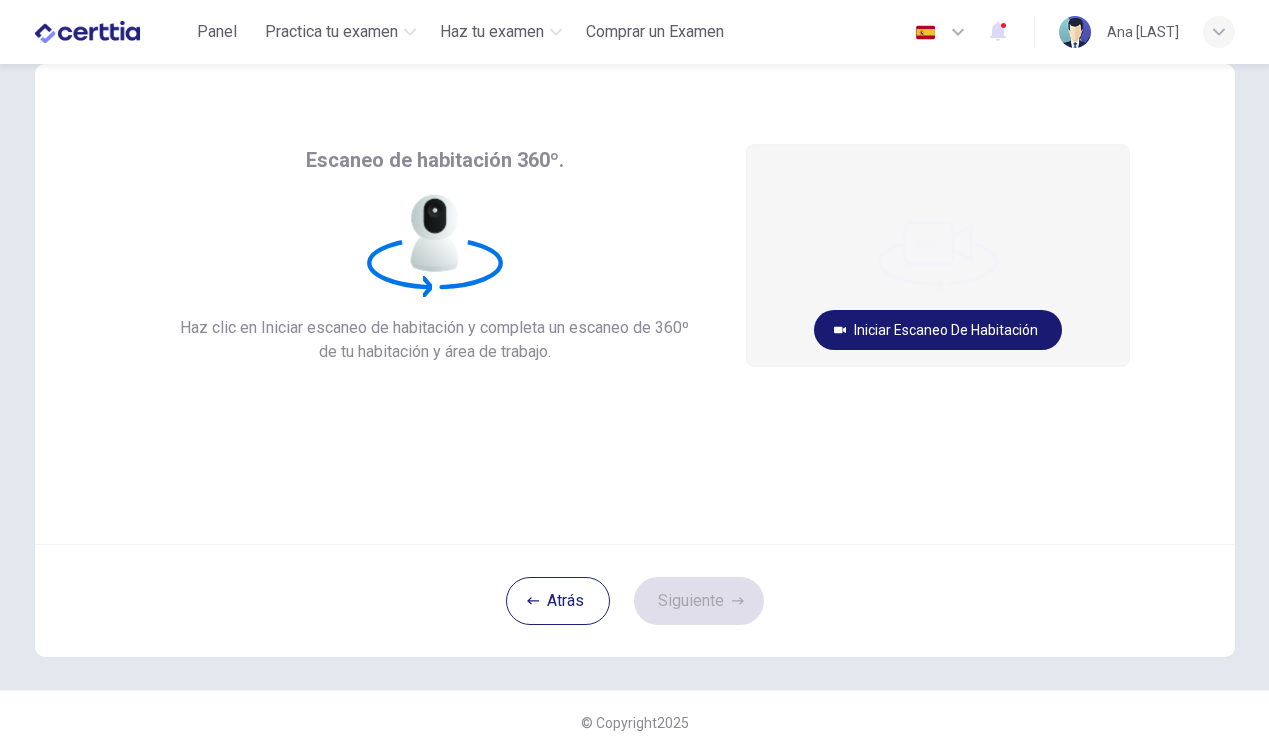click on "Iniciar escaneo de habitación" at bounding box center (938, 330) 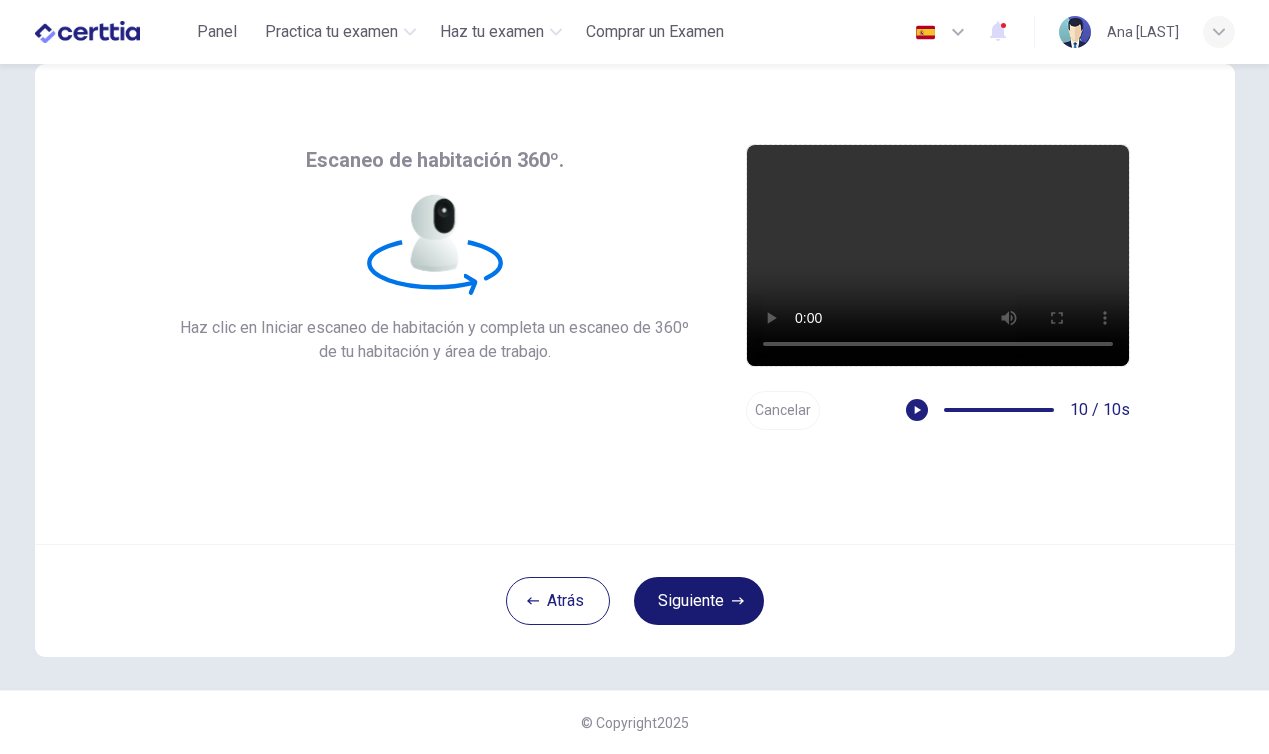 click on "Siguiente" at bounding box center [699, 601] 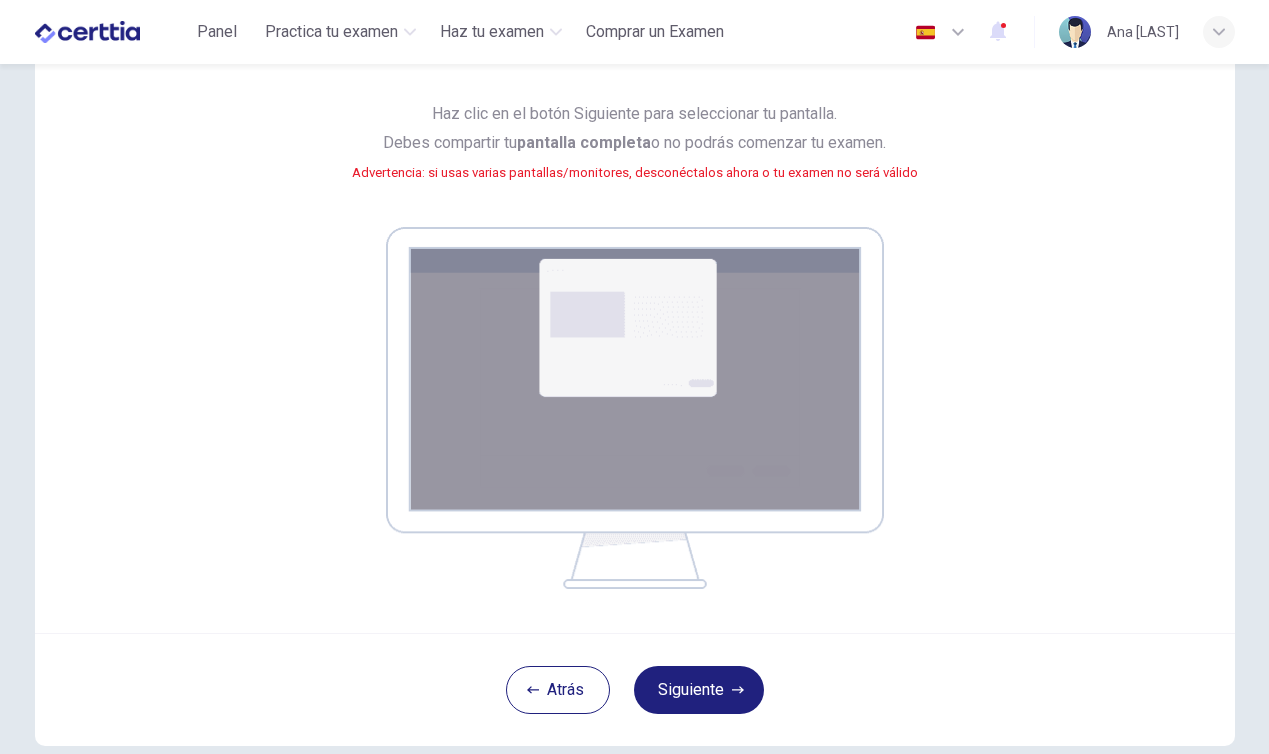 scroll, scrollTop: 164, scrollLeft: 0, axis: vertical 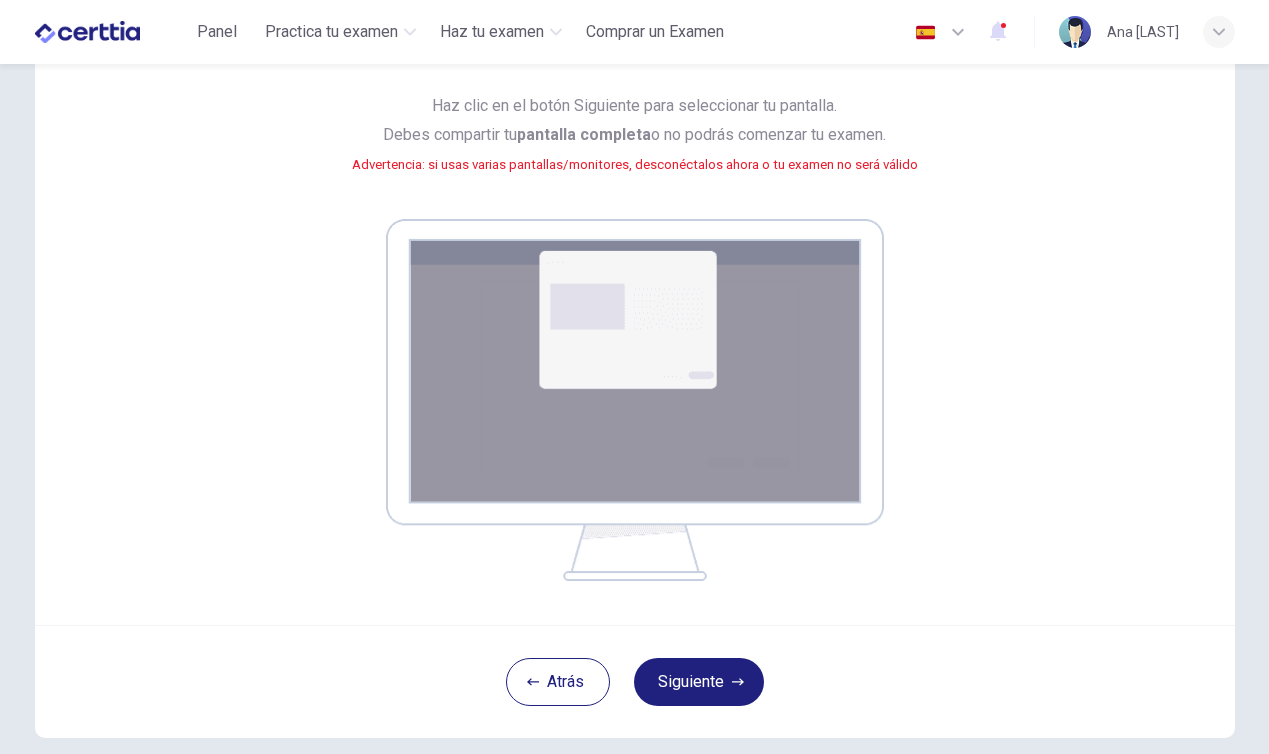 click at bounding box center [635, 400] 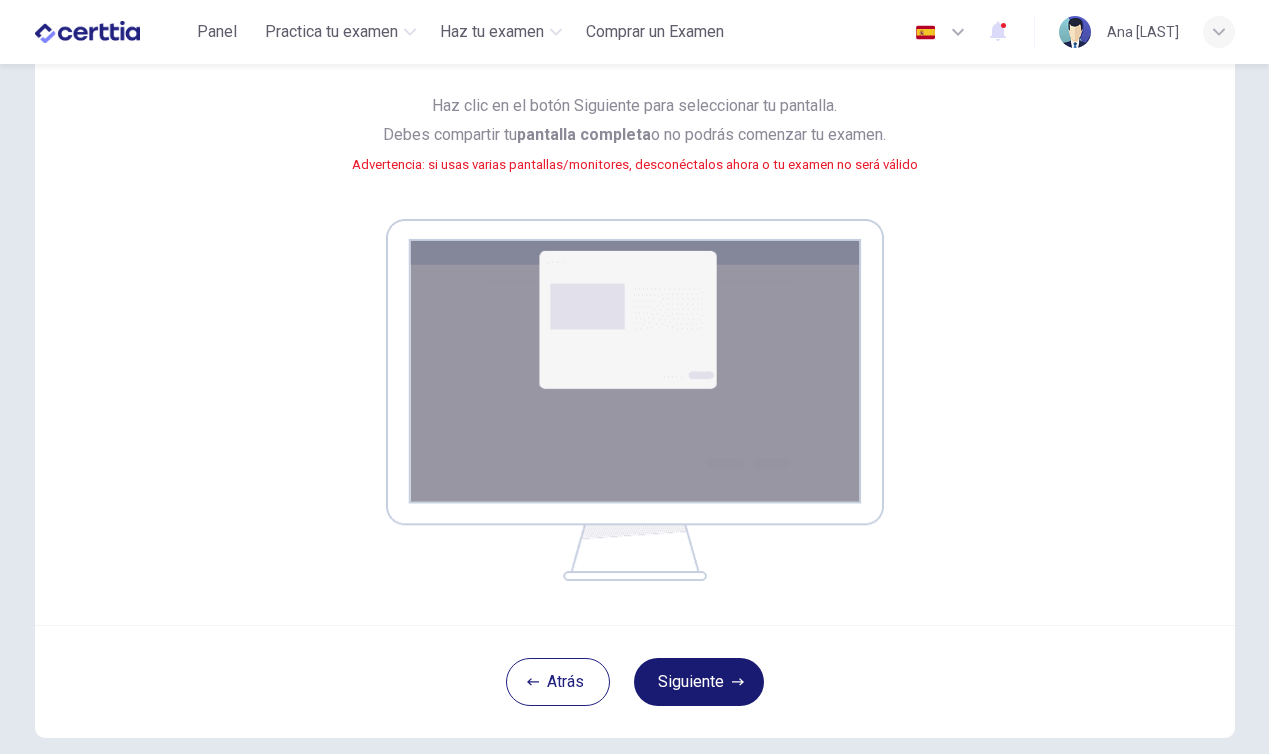 click on "Siguiente" at bounding box center [699, 682] 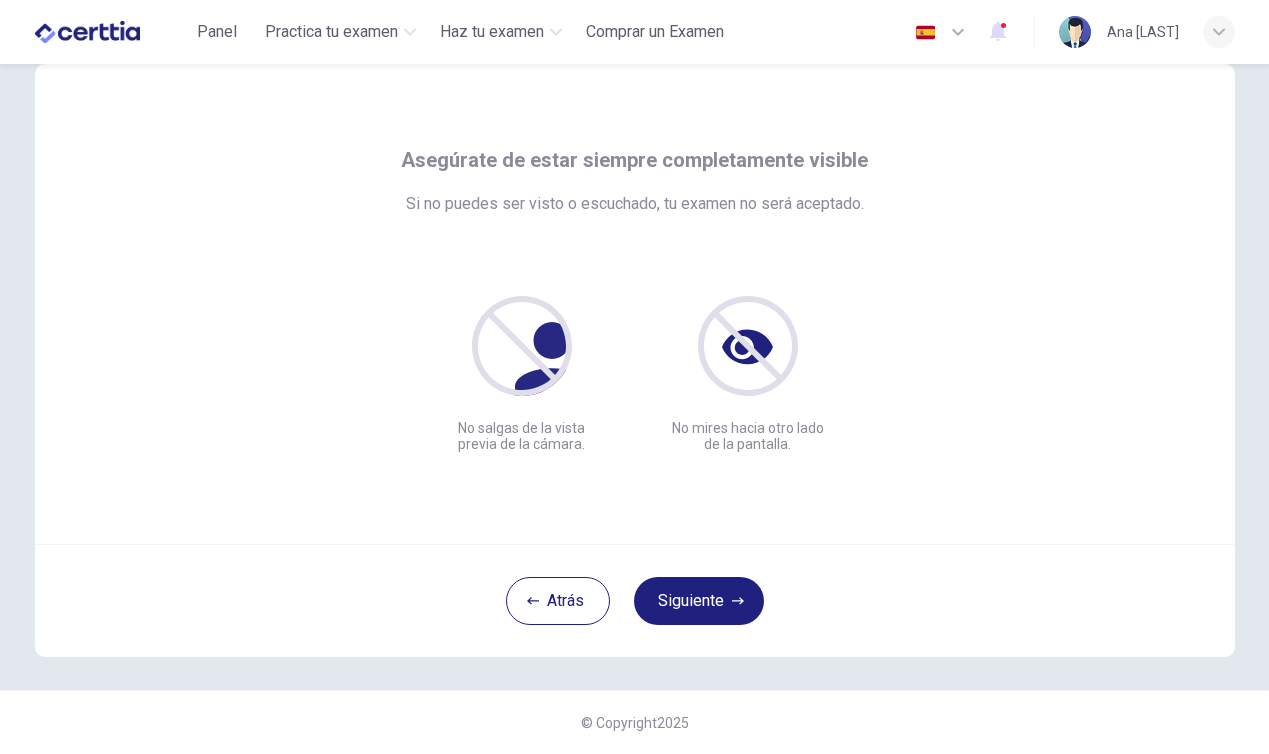 scroll, scrollTop: 40, scrollLeft: 0, axis: vertical 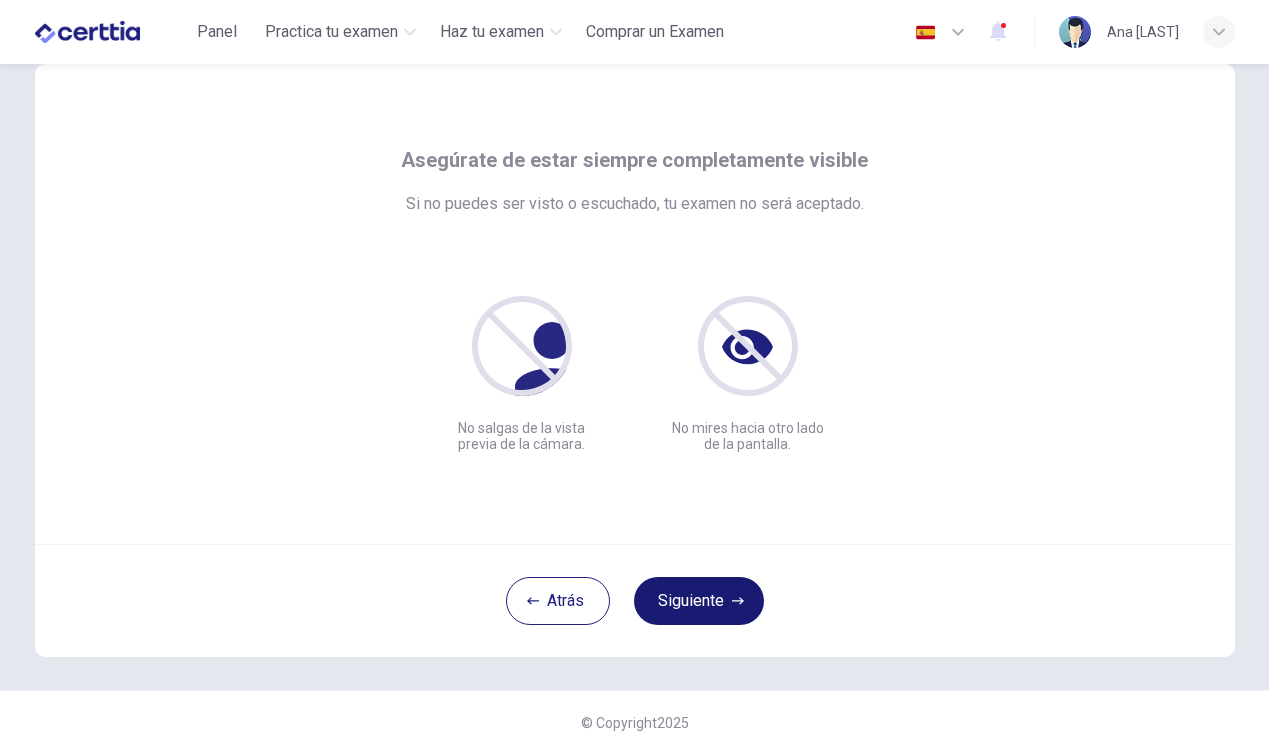 click on "Siguiente" at bounding box center [699, 601] 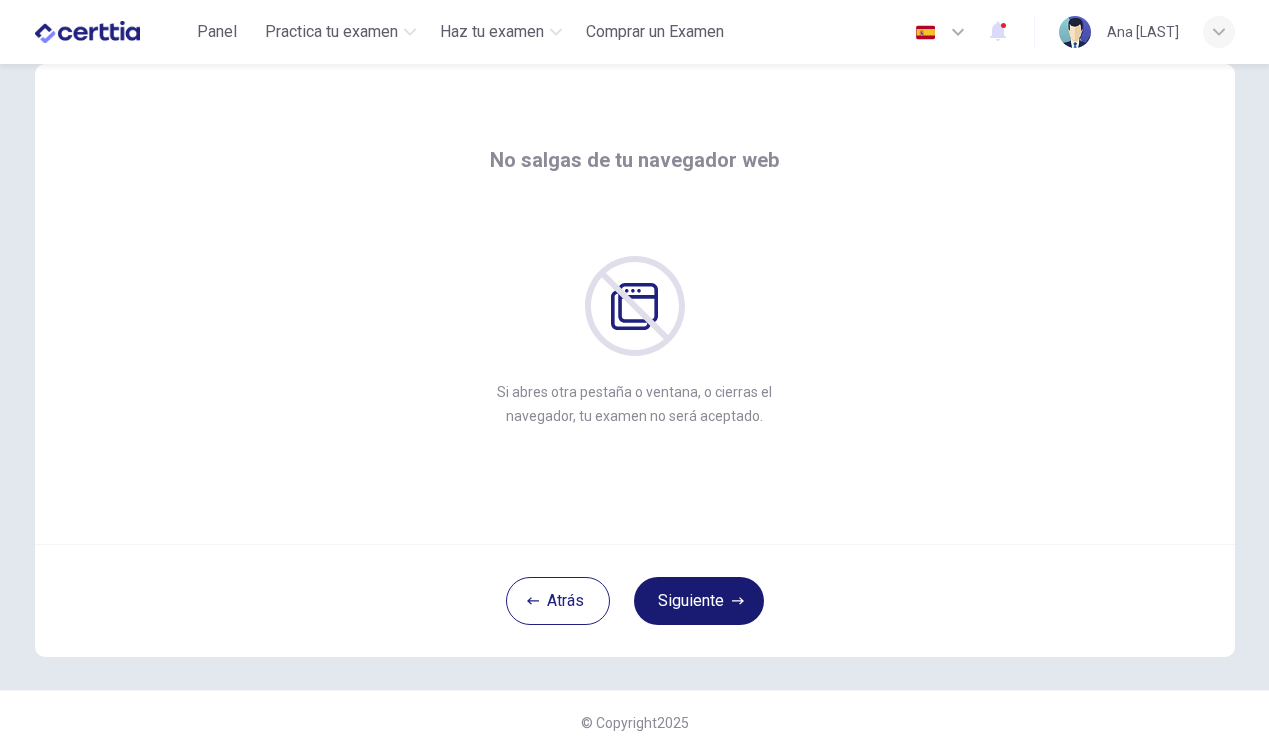 click on "Siguiente" at bounding box center [699, 601] 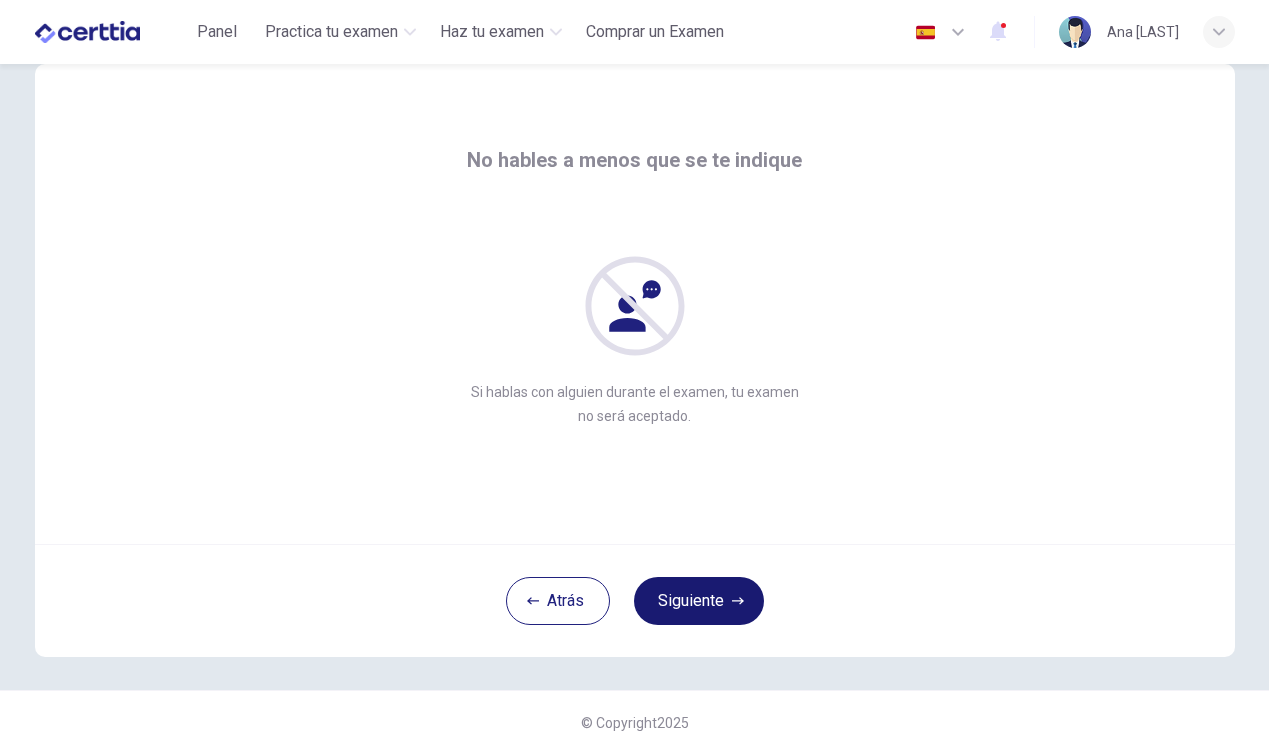 click on "Siguiente" at bounding box center (699, 601) 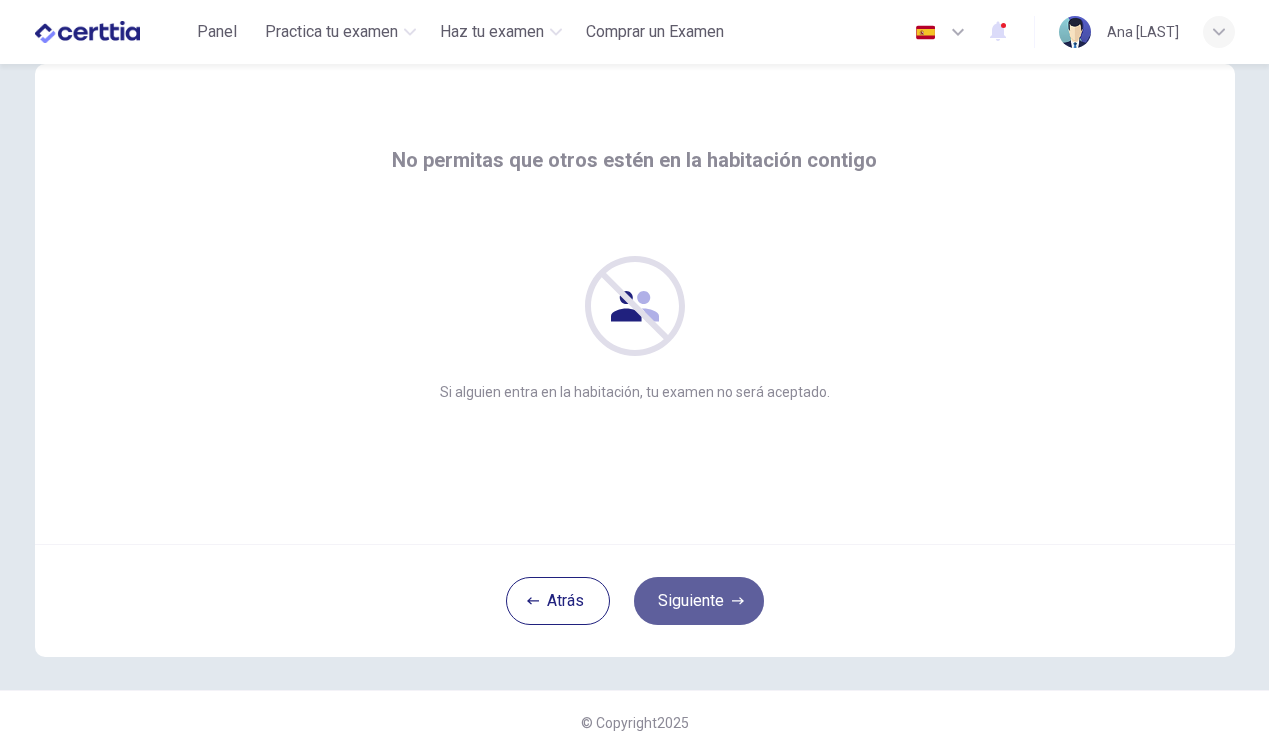 click on "Siguiente" at bounding box center (699, 601) 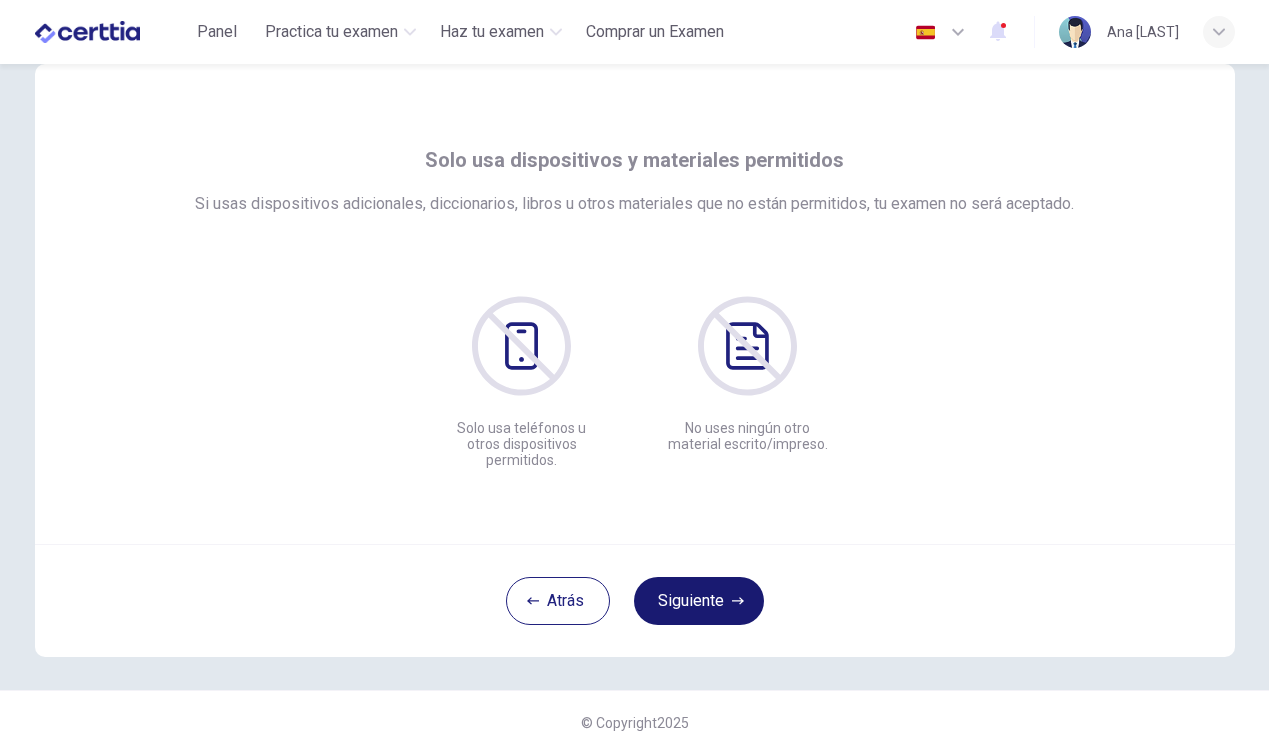 click on "Siguiente" at bounding box center [699, 601] 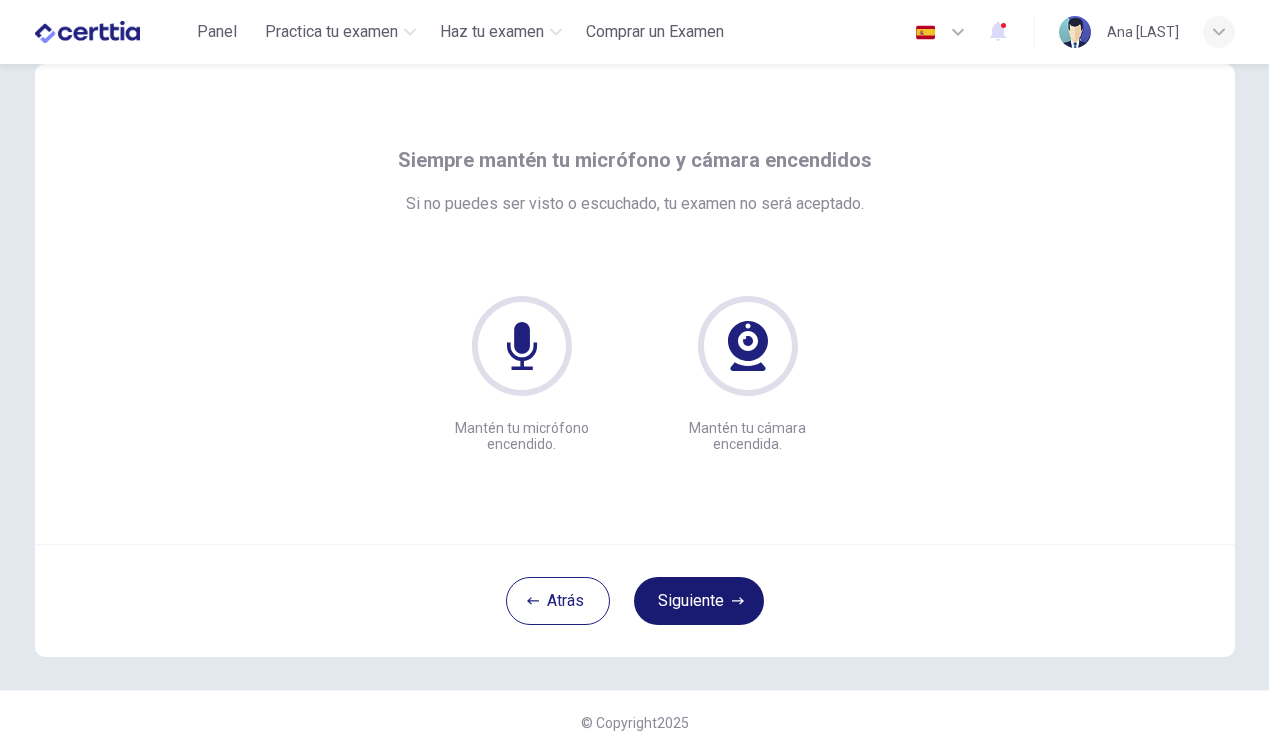 click on "Siguiente" at bounding box center (699, 601) 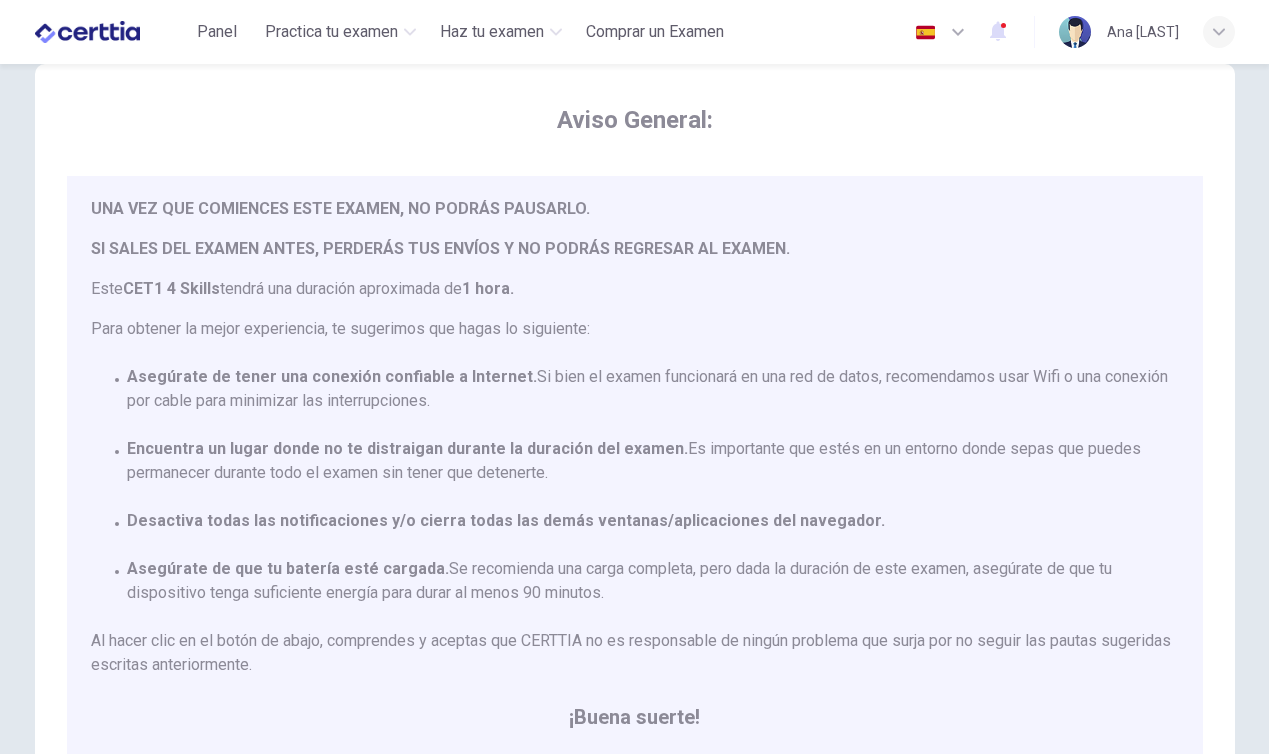 scroll, scrollTop: 45, scrollLeft: 0, axis: vertical 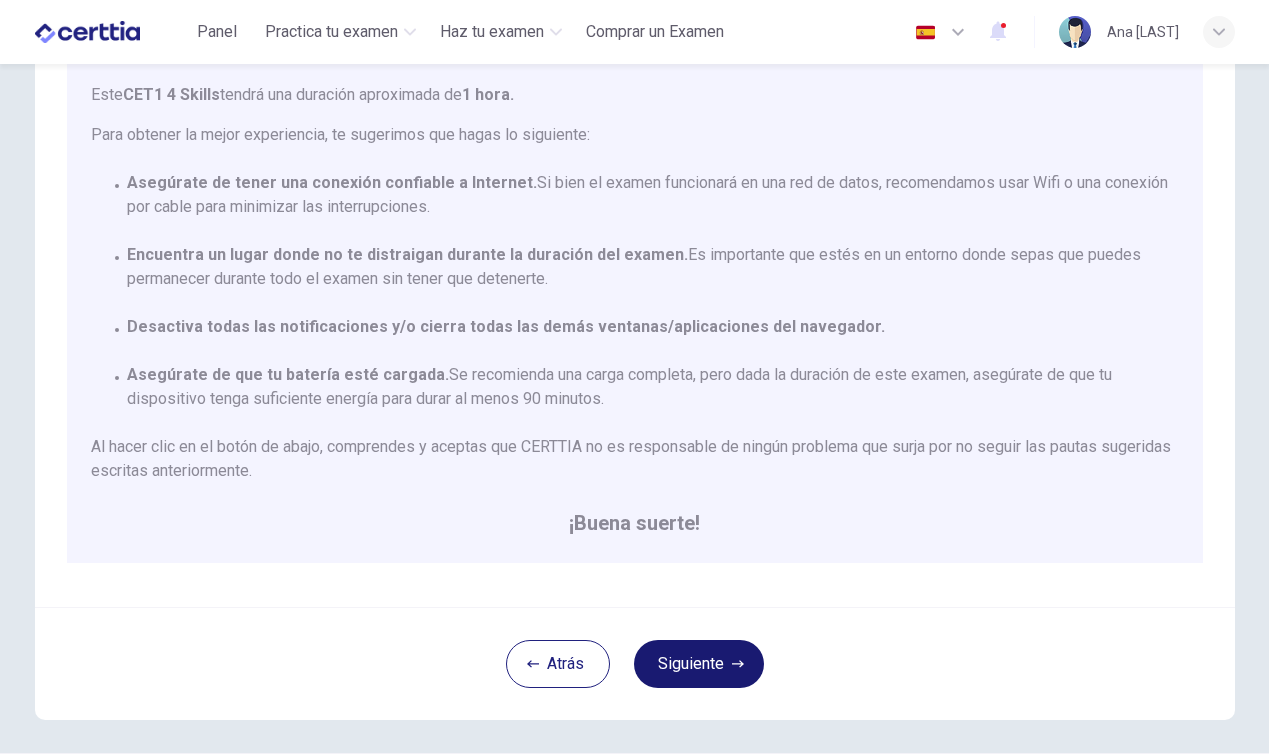 click on "Siguiente" at bounding box center (699, 664) 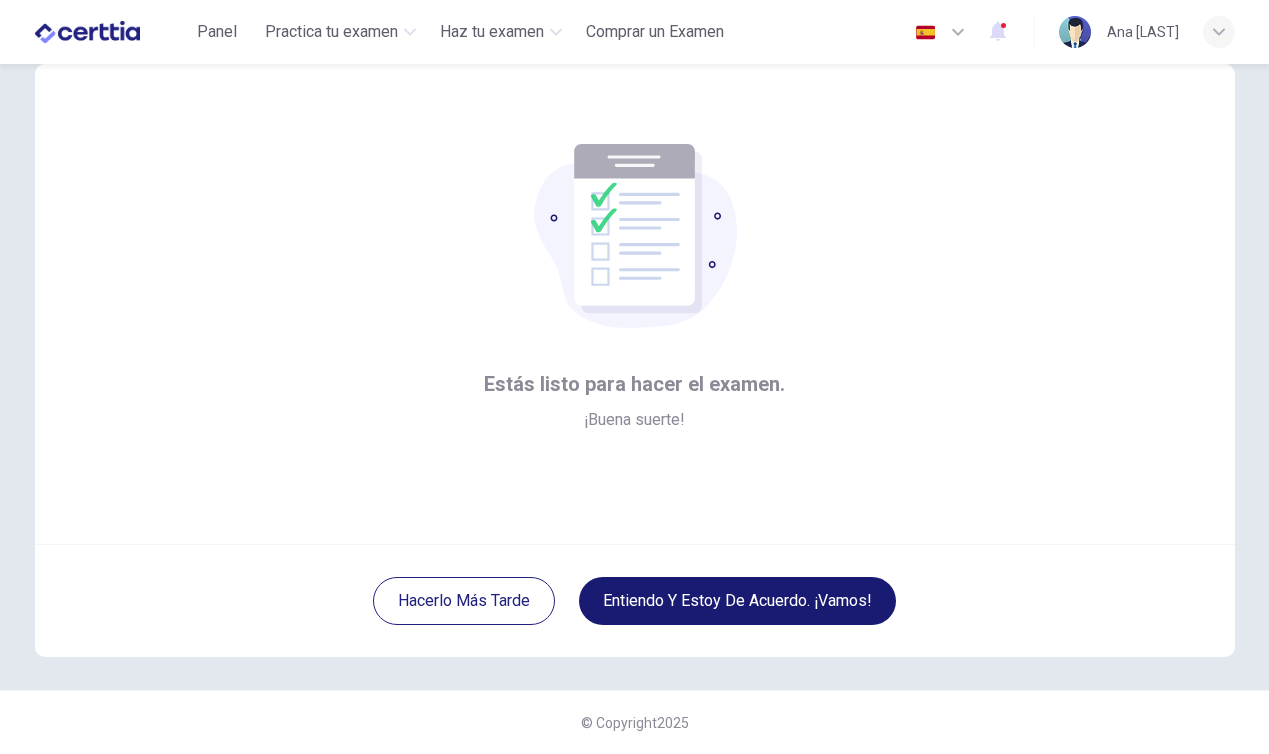 click on "Entiendo y estoy de acuerdo. ¡Vamos!" at bounding box center (737, 601) 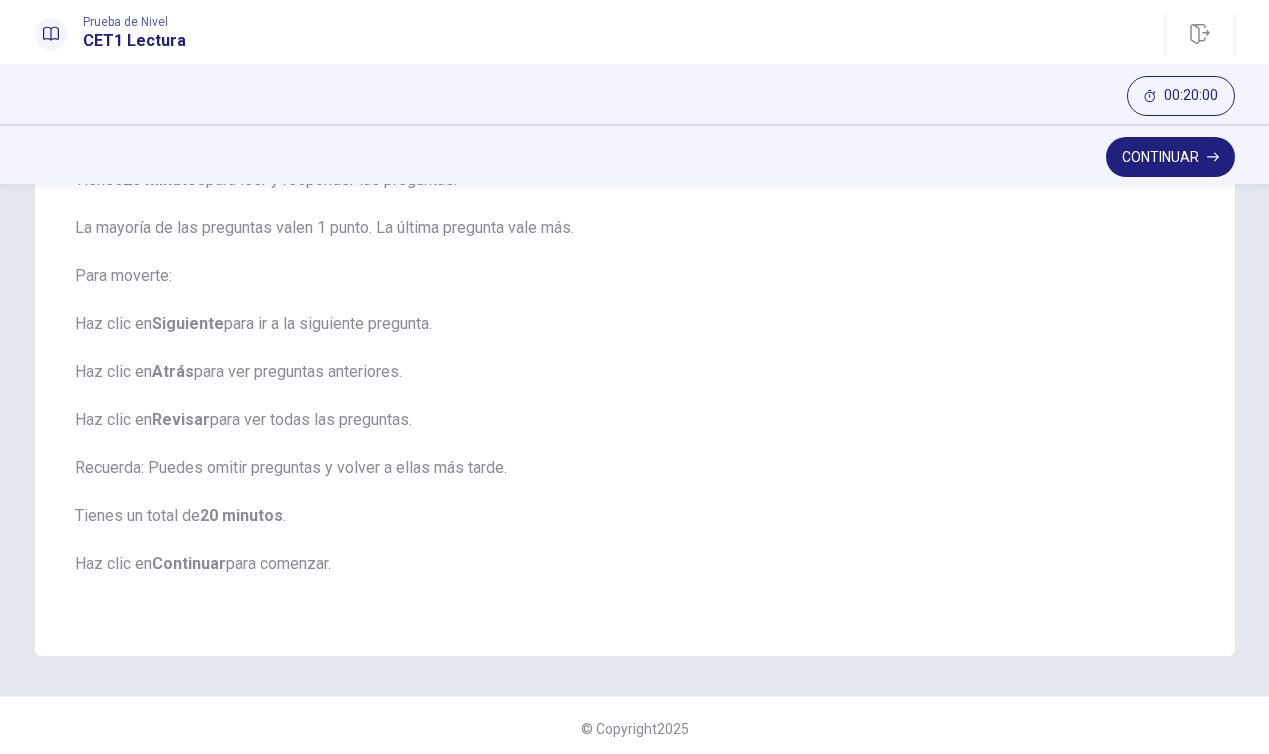 scroll, scrollTop: 238, scrollLeft: 0, axis: vertical 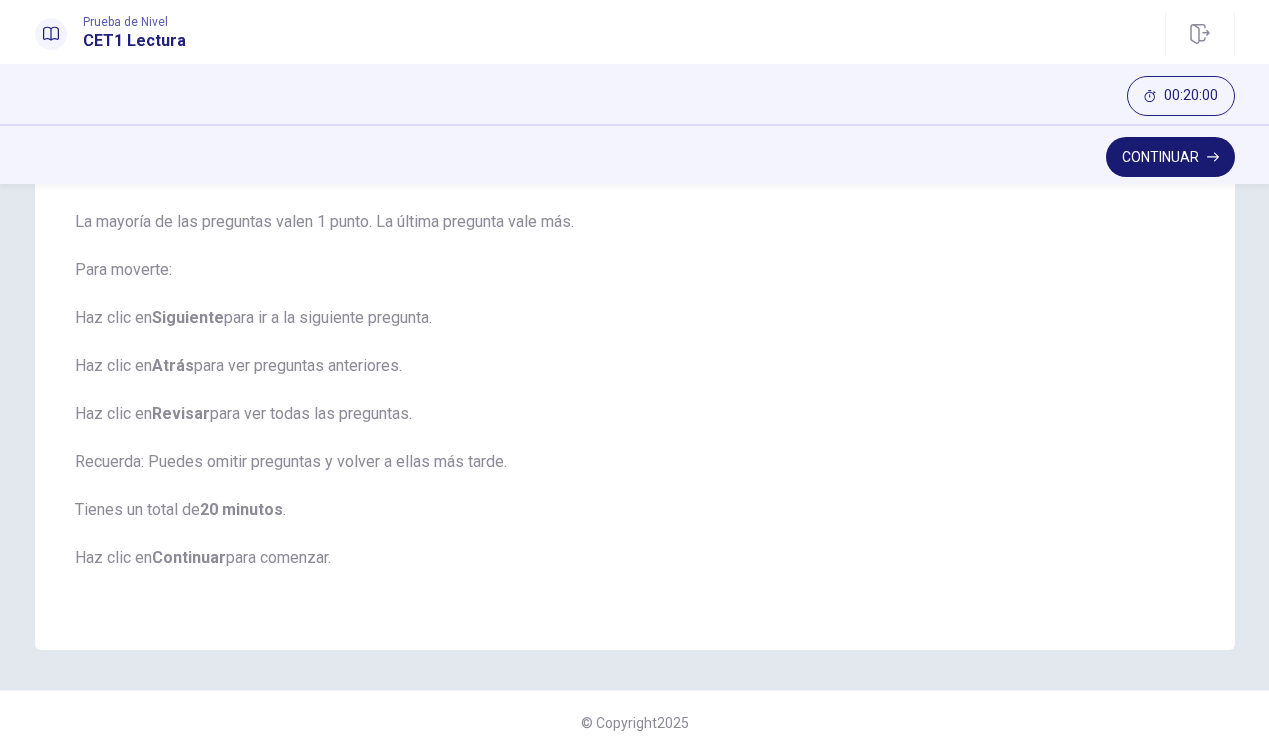 click on "Continuar" at bounding box center [1170, 157] 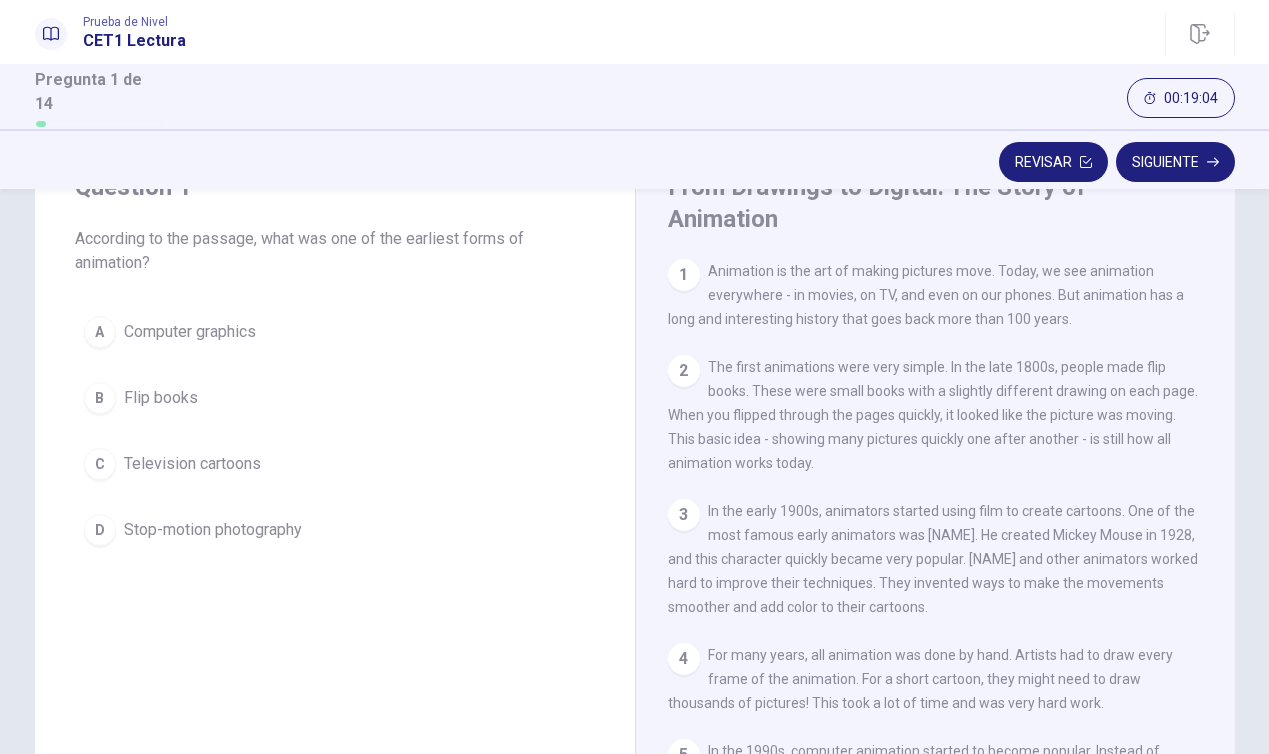 scroll, scrollTop: 89, scrollLeft: 0, axis: vertical 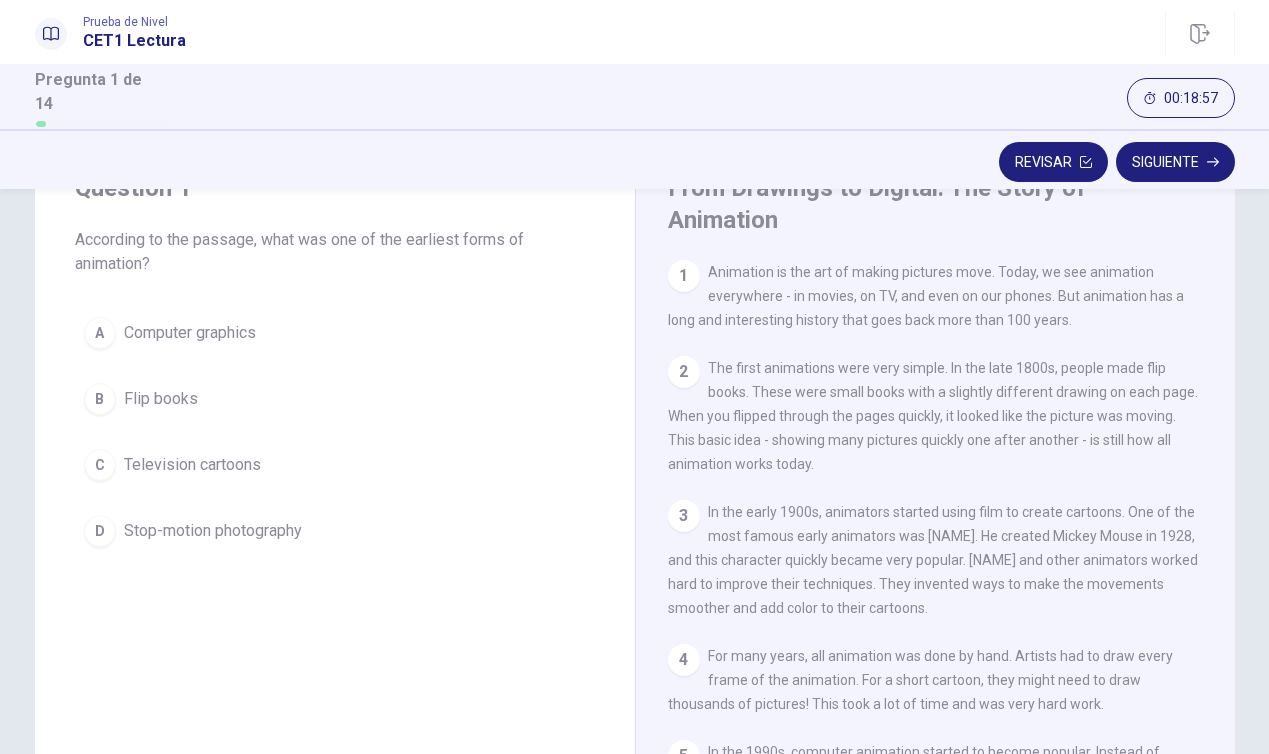 click on "B Flip books" at bounding box center [335, 399] 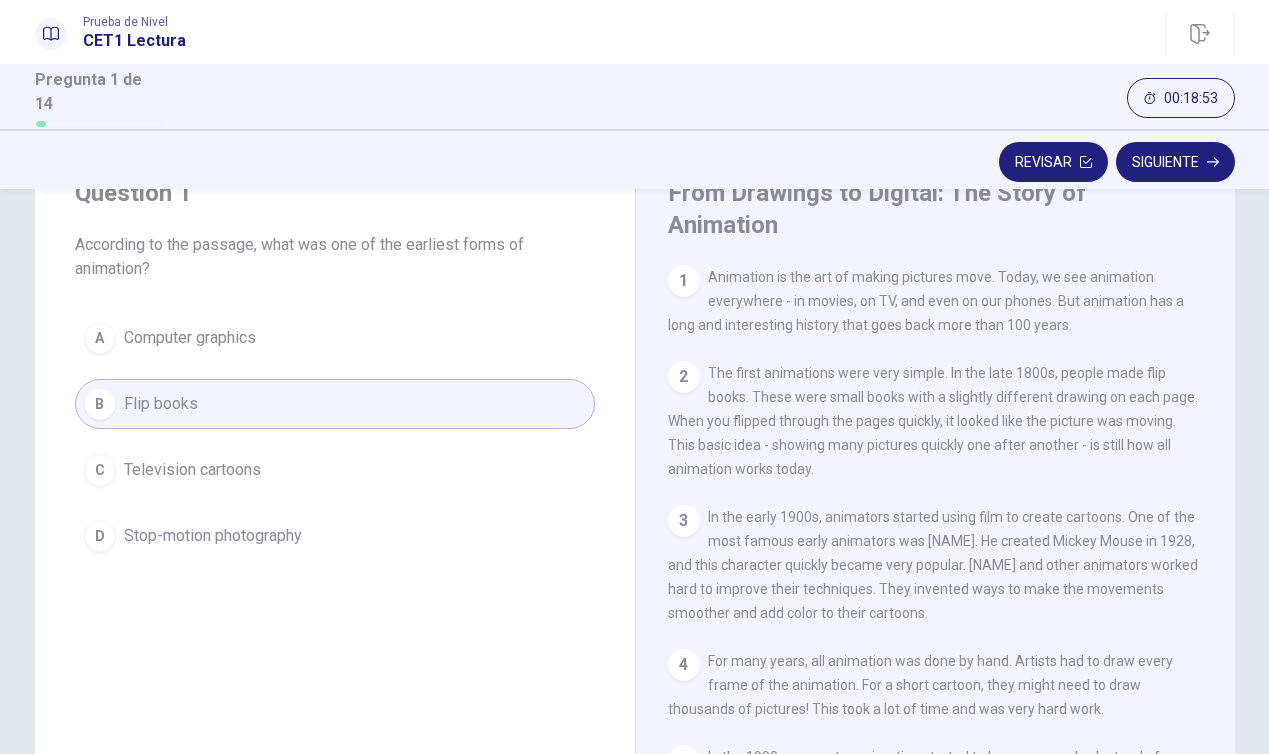 scroll, scrollTop: 61, scrollLeft: 0, axis: vertical 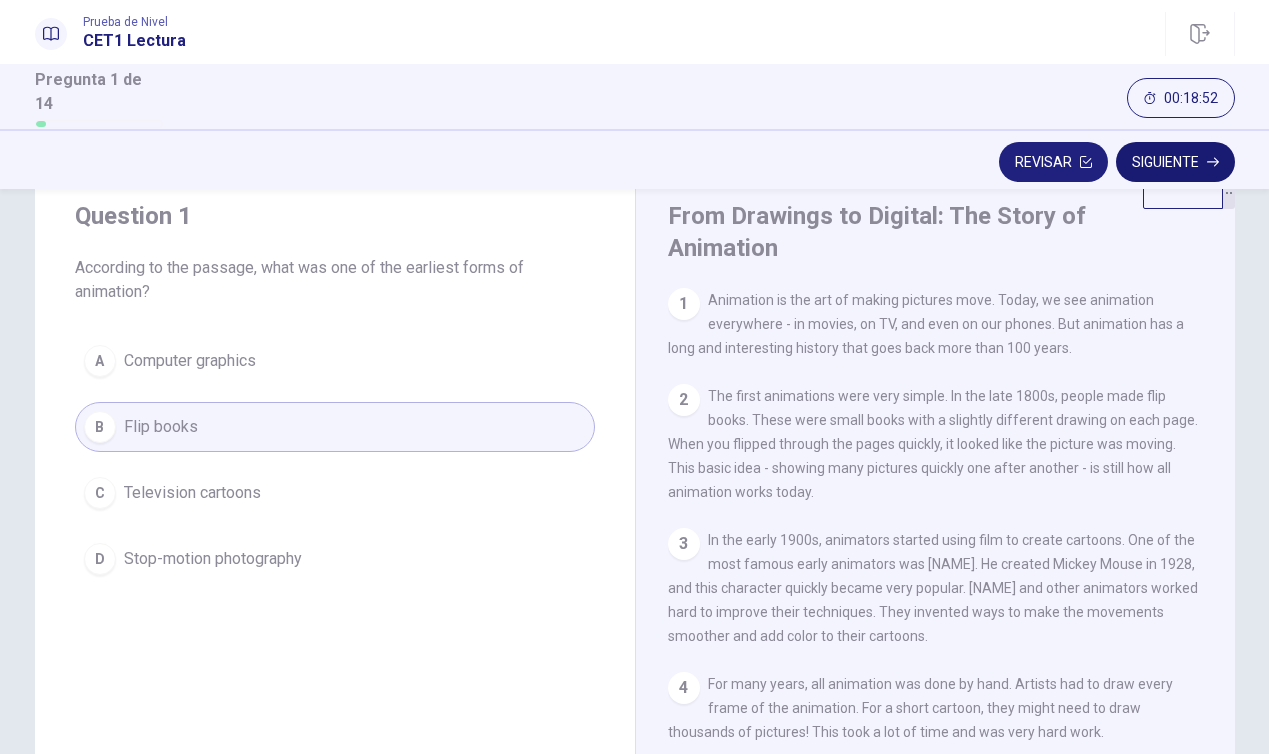 click on "Siguiente" at bounding box center [1175, 162] 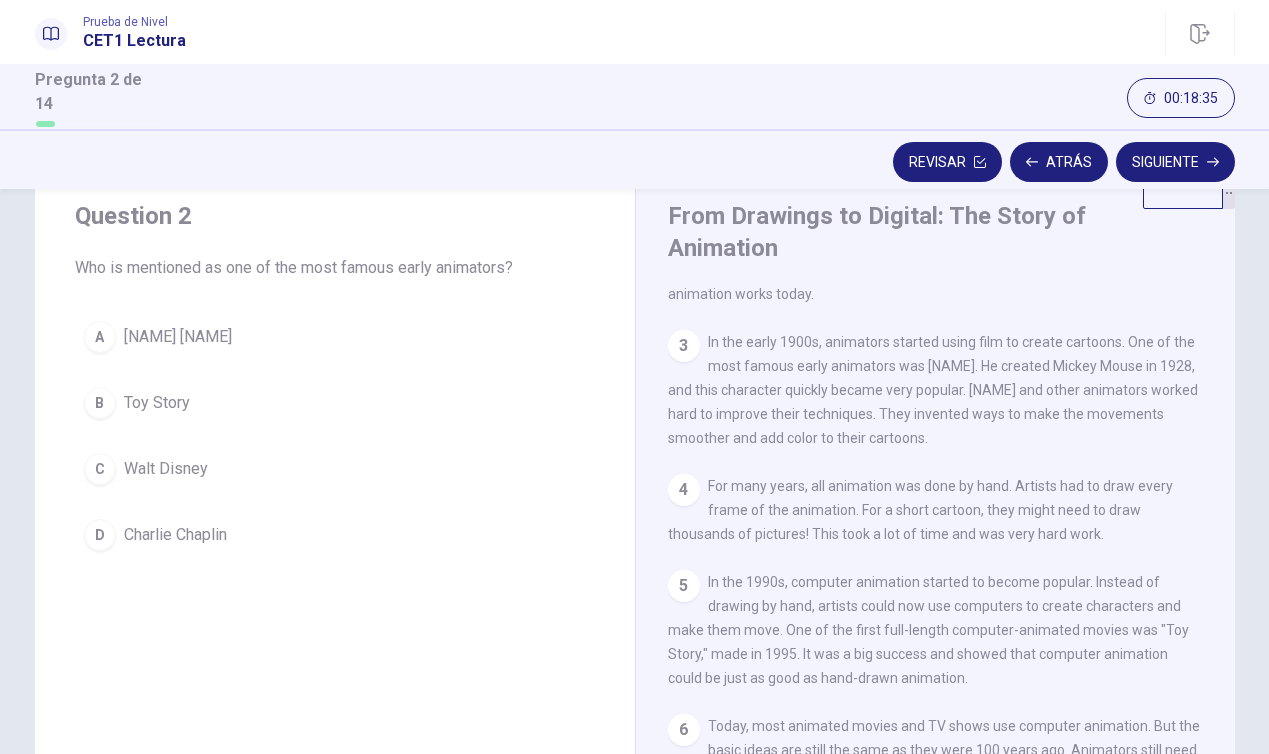 scroll, scrollTop: 204, scrollLeft: 0, axis: vertical 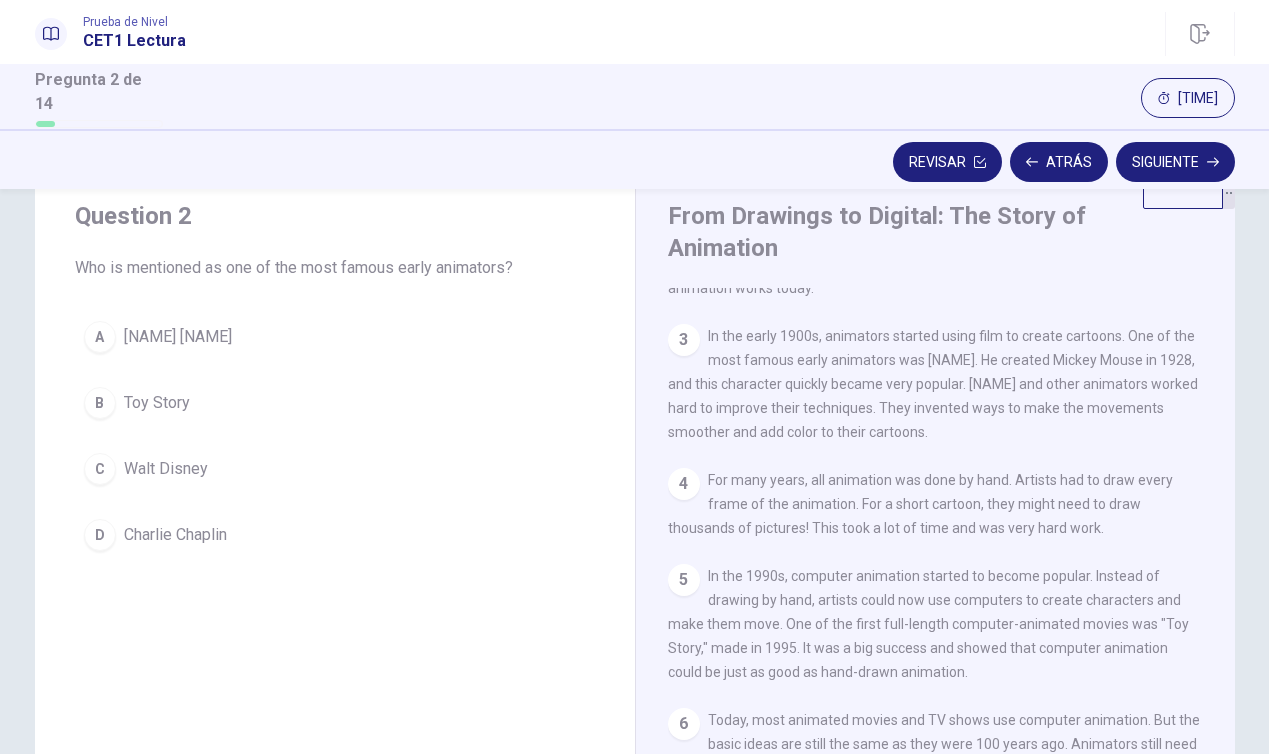 click on "C" at bounding box center (100, 469) 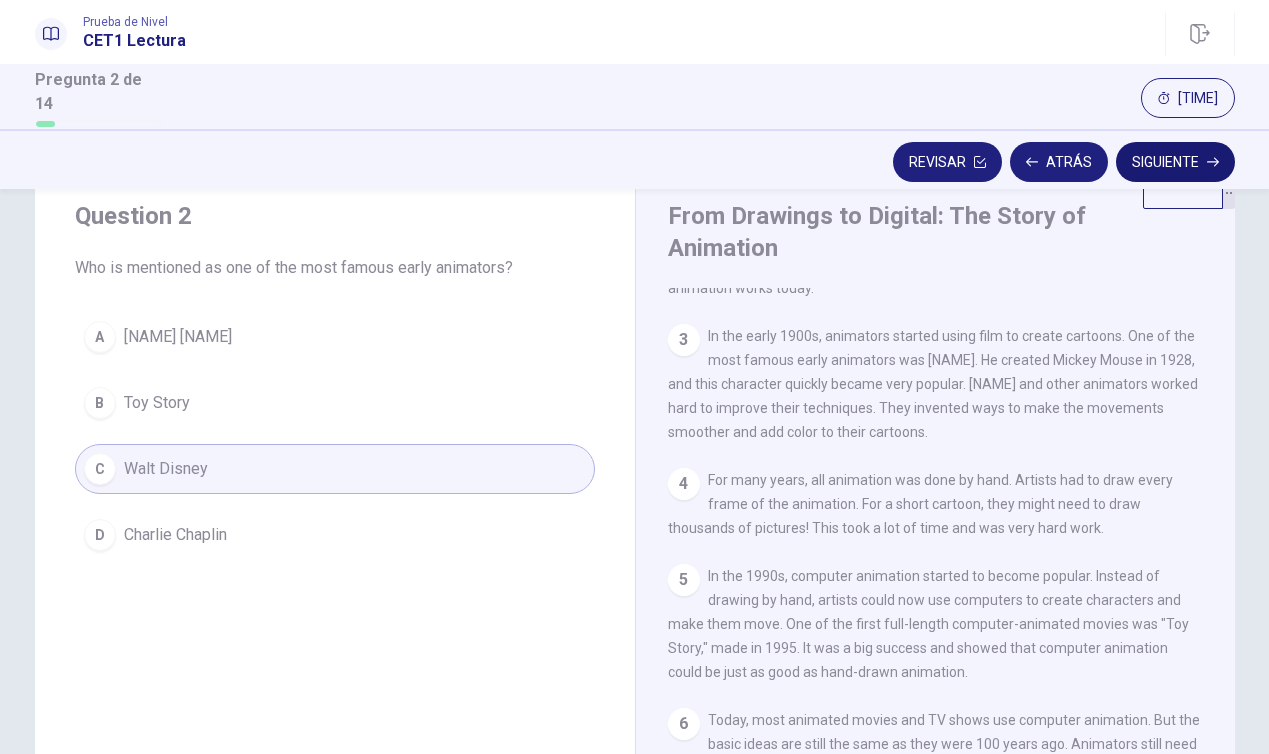 click on "Siguiente" at bounding box center (1175, 162) 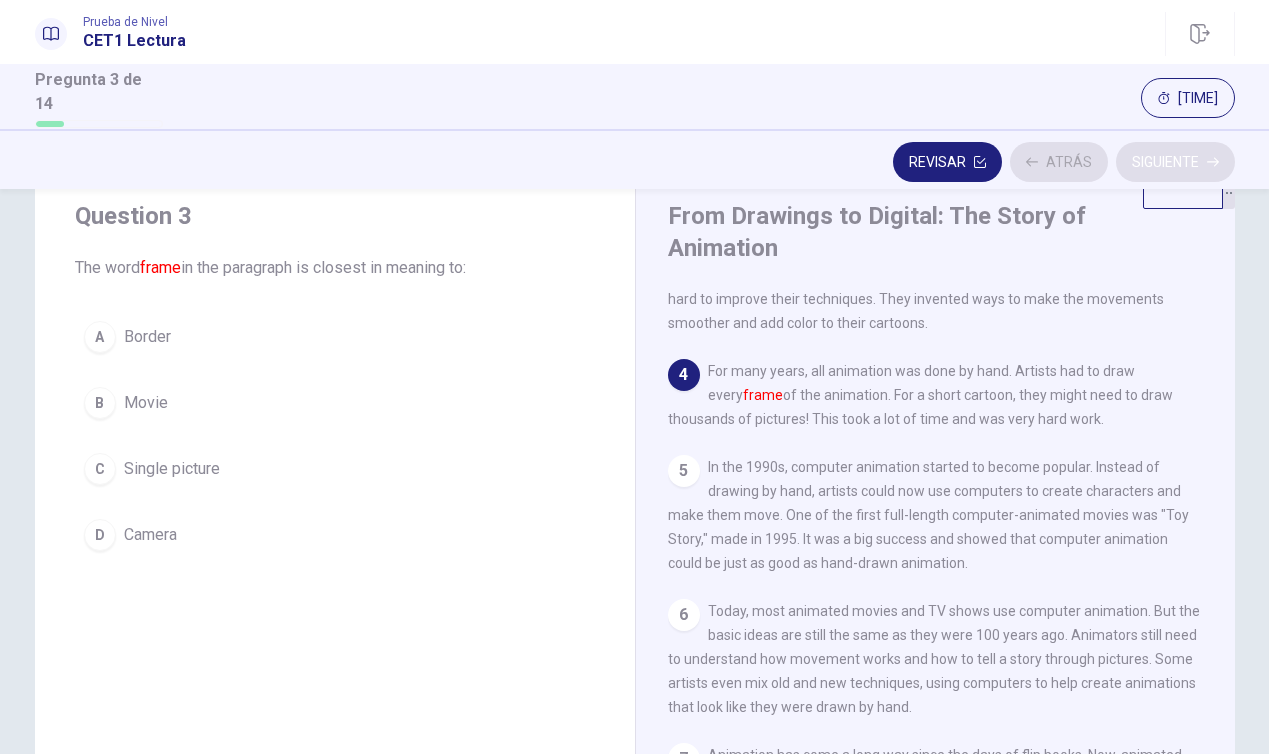 scroll, scrollTop: 343, scrollLeft: 0, axis: vertical 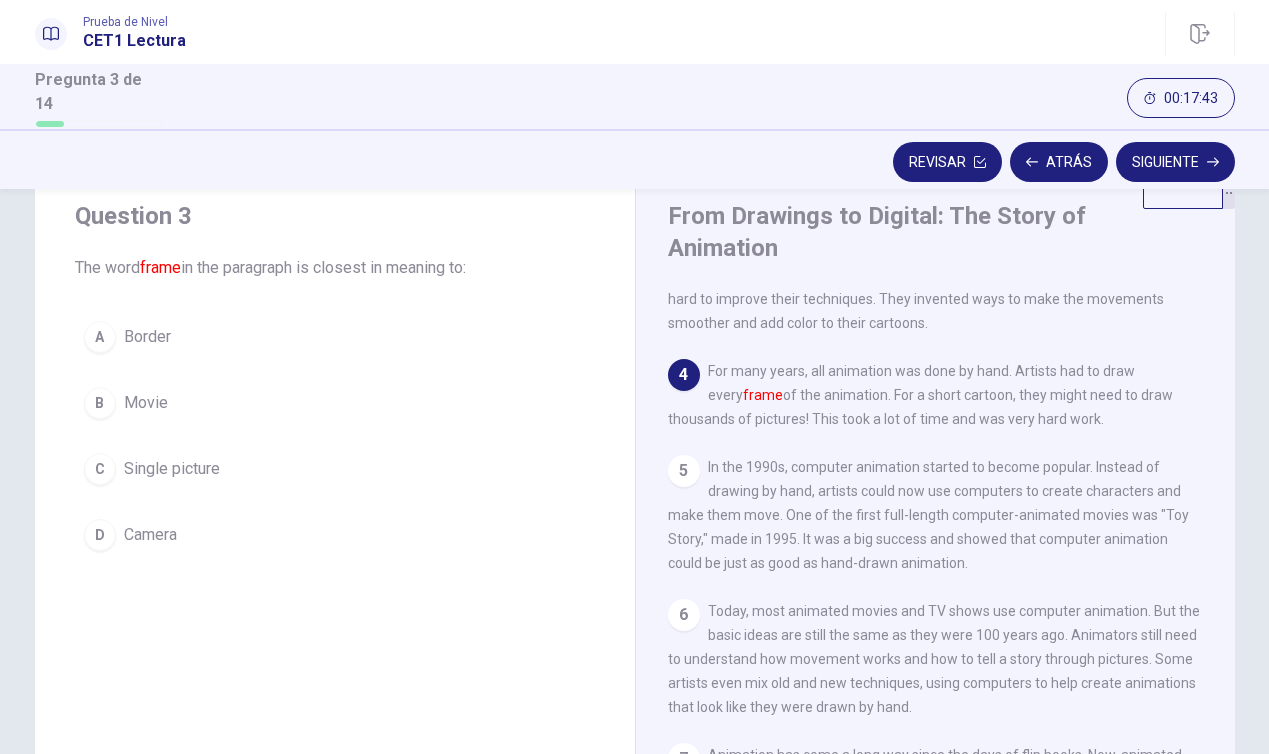 click on "C Single picture" at bounding box center [335, 469] 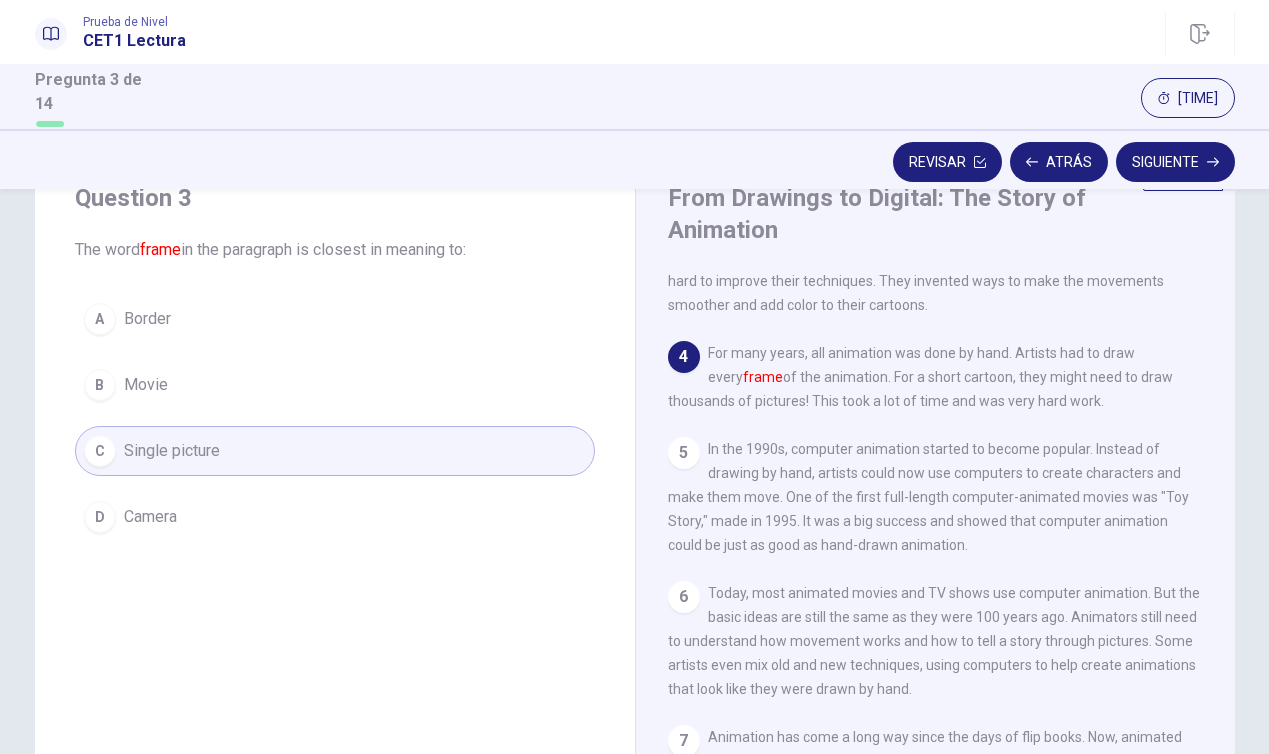 scroll, scrollTop: 81, scrollLeft: 0, axis: vertical 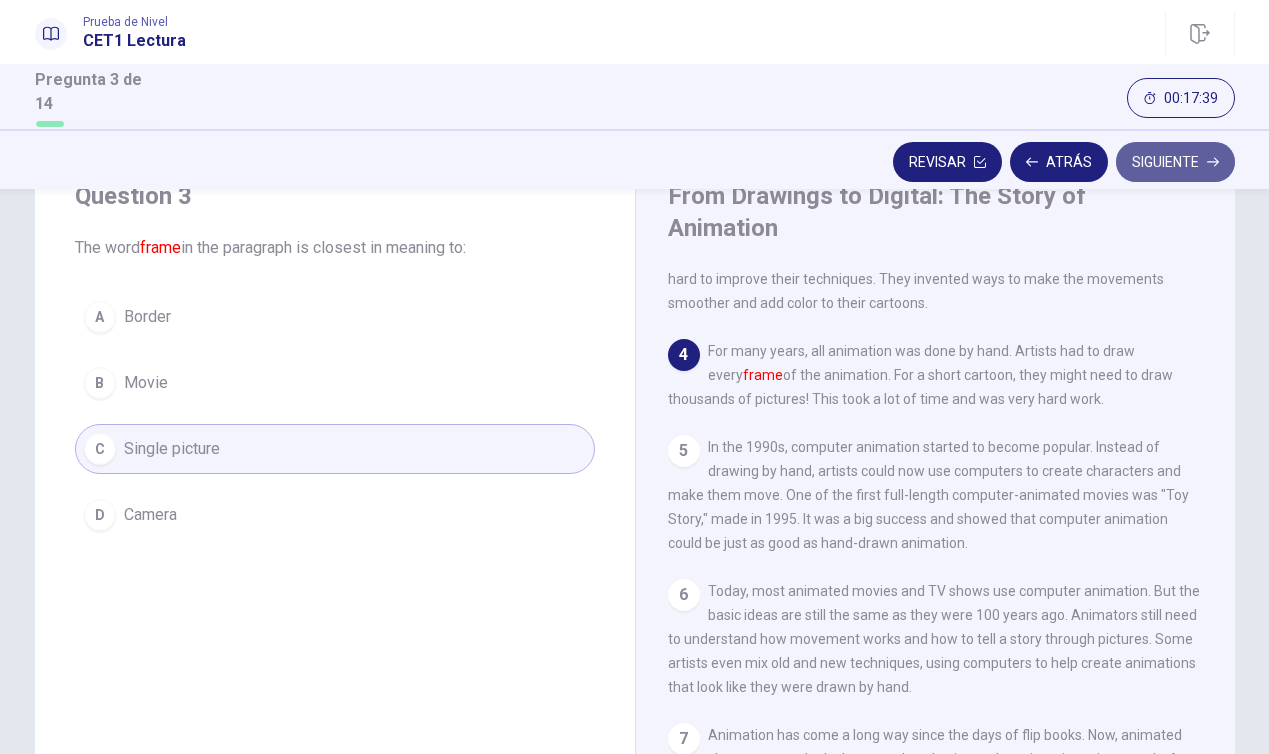 click on "Siguiente" at bounding box center [1175, 162] 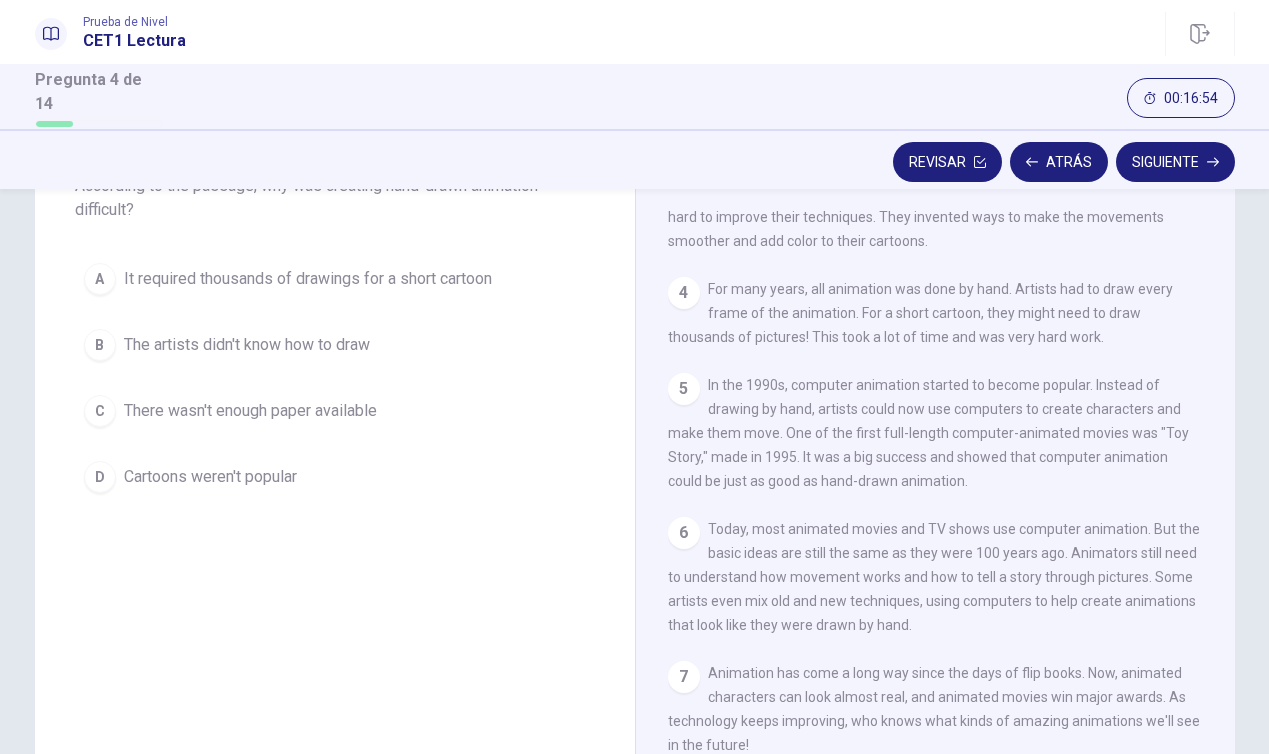 scroll, scrollTop: 145, scrollLeft: 0, axis: vertical 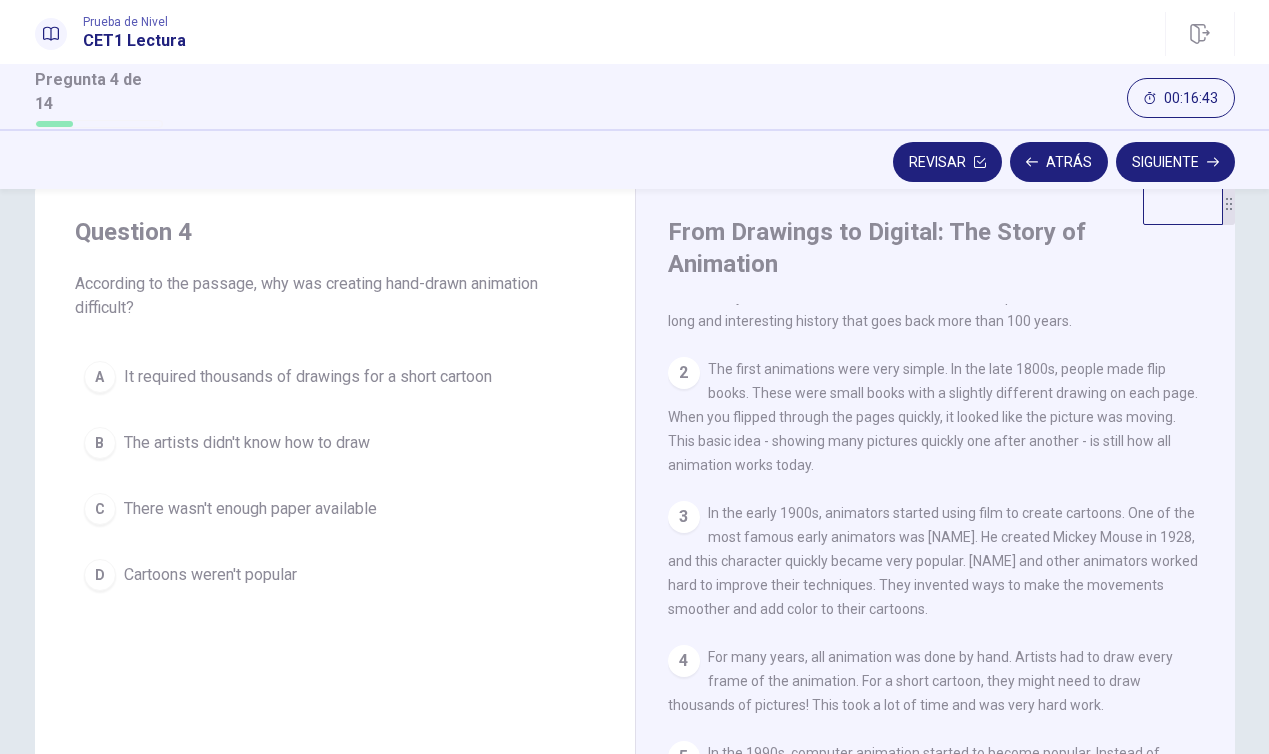 click on "A It required thousands of drawings for a short cartoon" at bounding box center [335, 377] 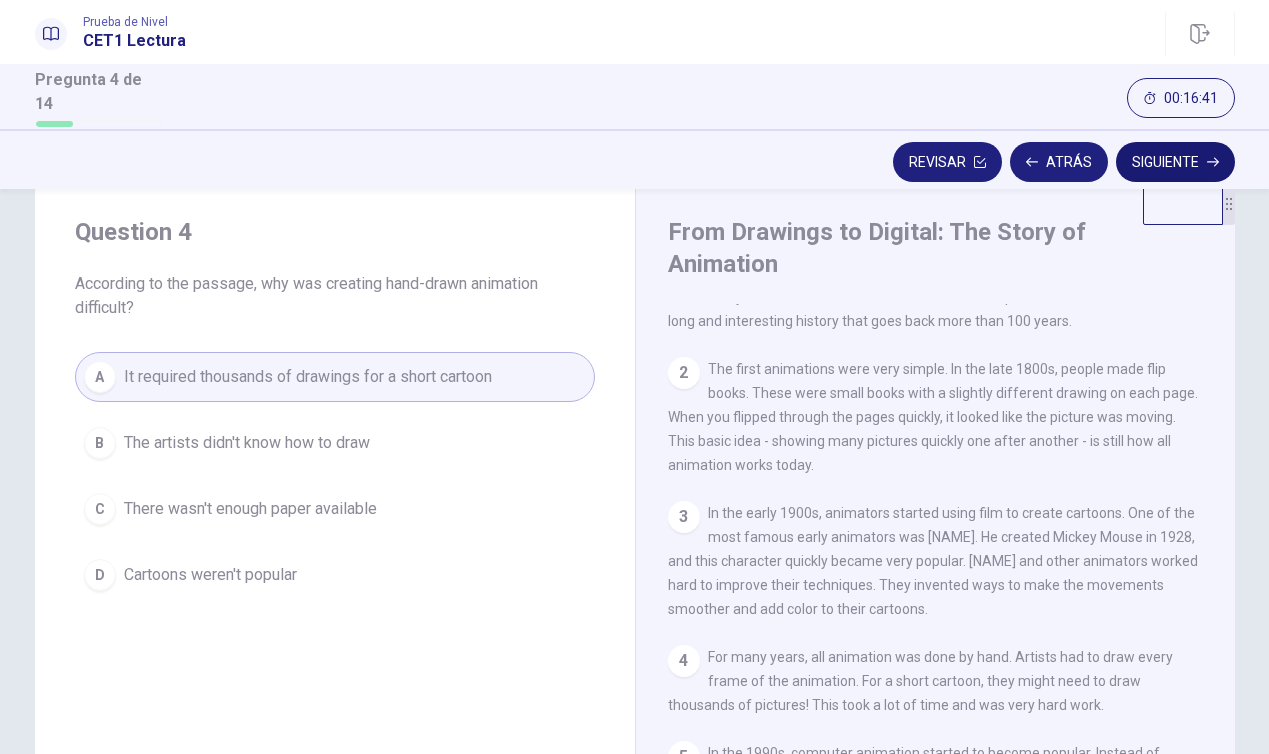click on "Siguiente" at bounding box center (1175, 162) 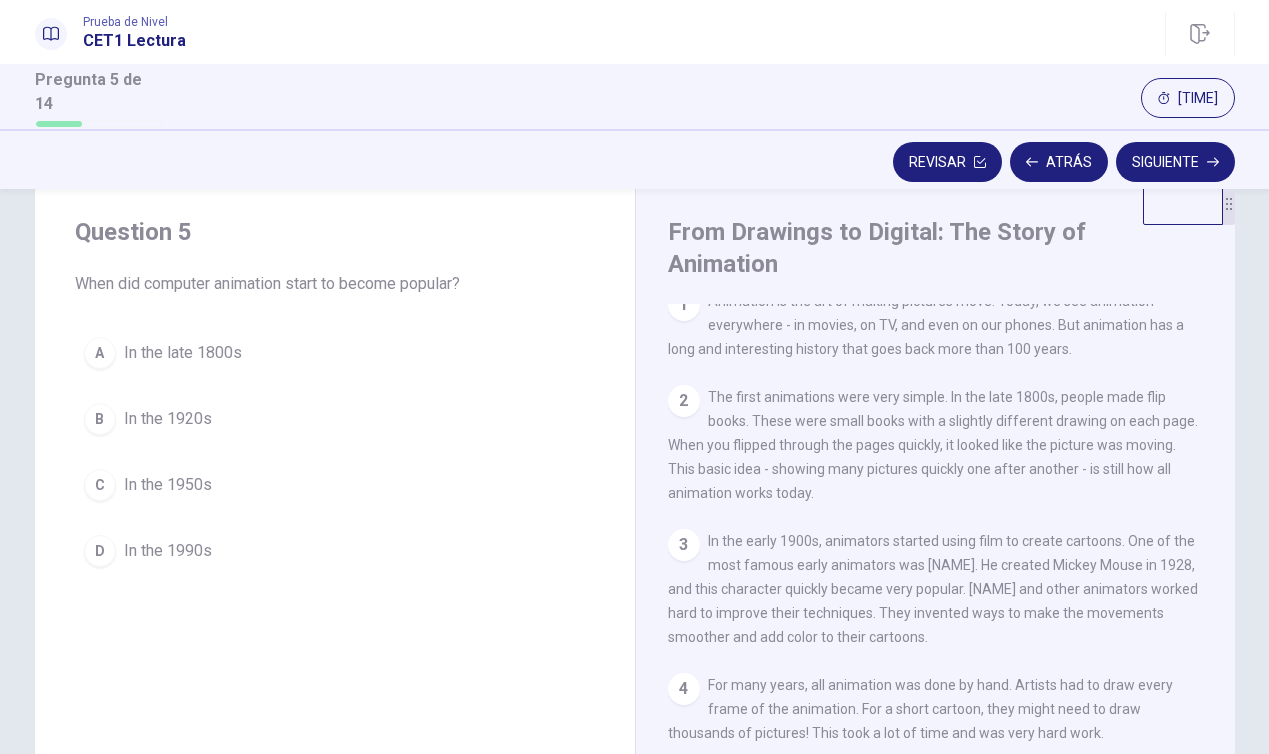 scroll, scrollTop: 0, scrollLeft: 0, axis: both 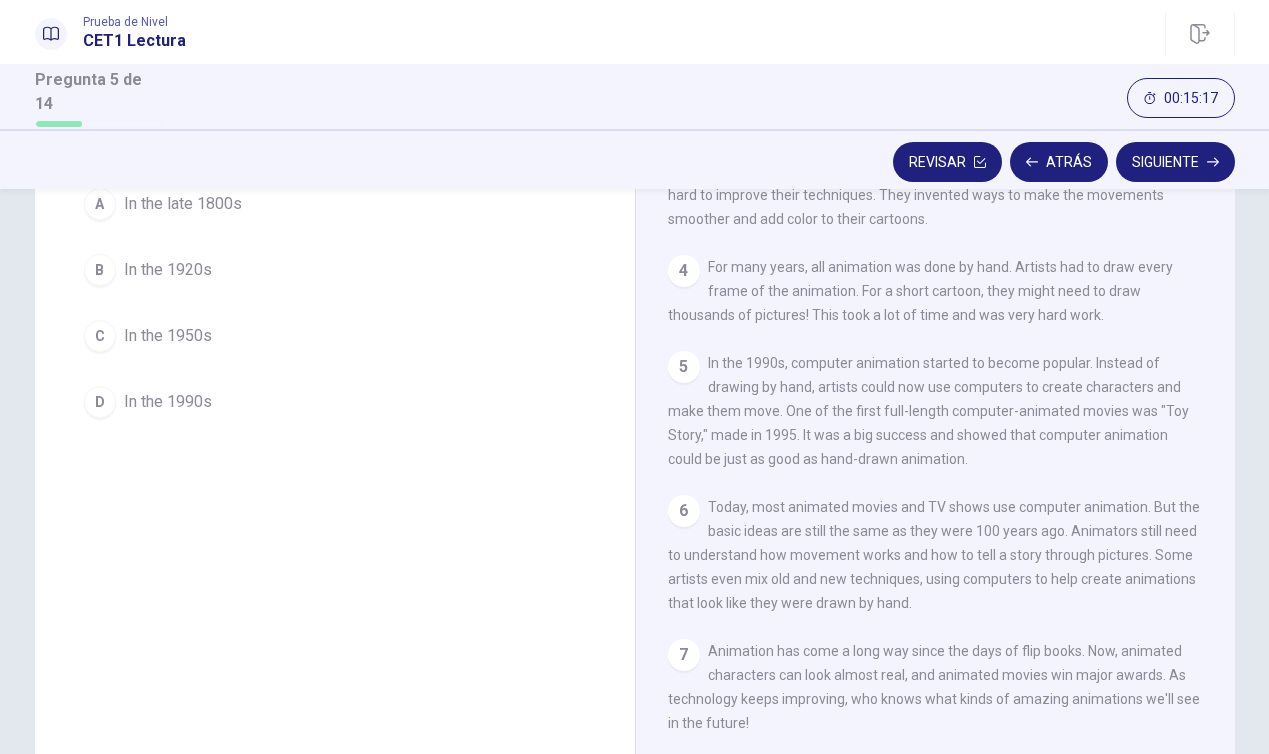 click on "D In the 1990s" at bounding box center (335, 402) 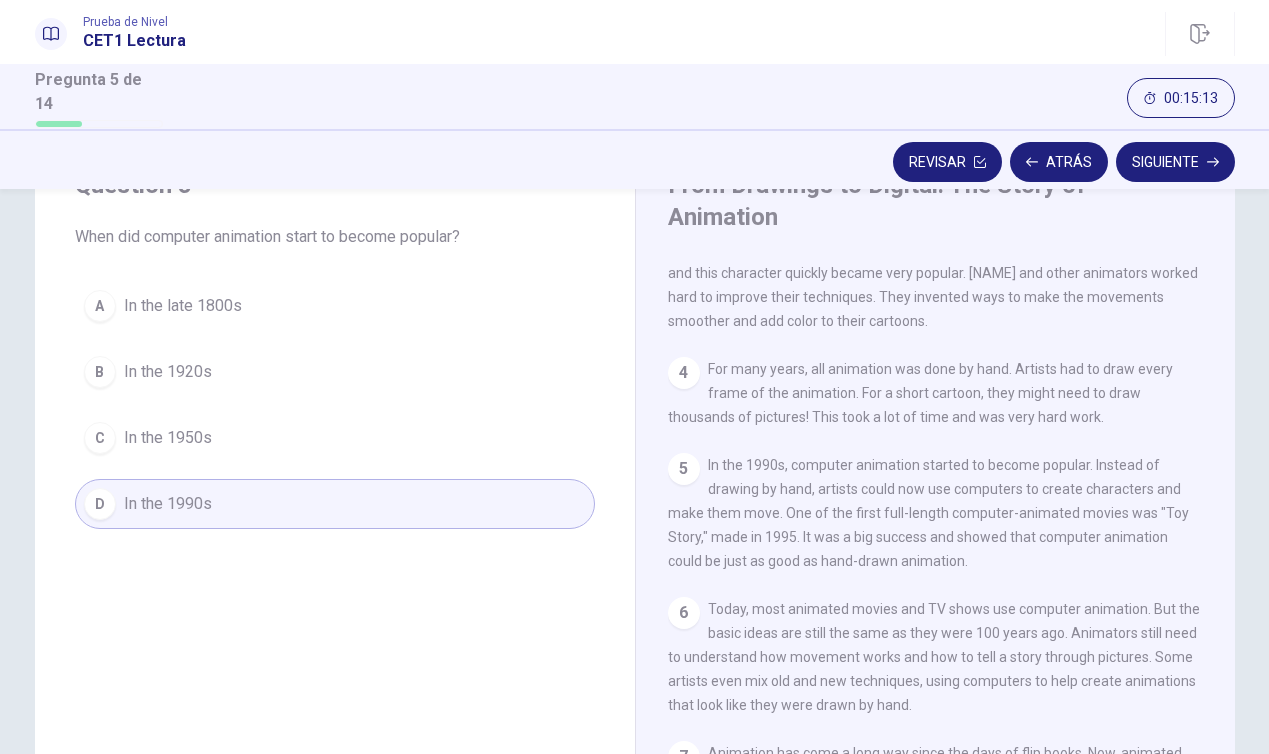 scroll, scrollTop: 85, scrollLeft: 0, axis: vertical 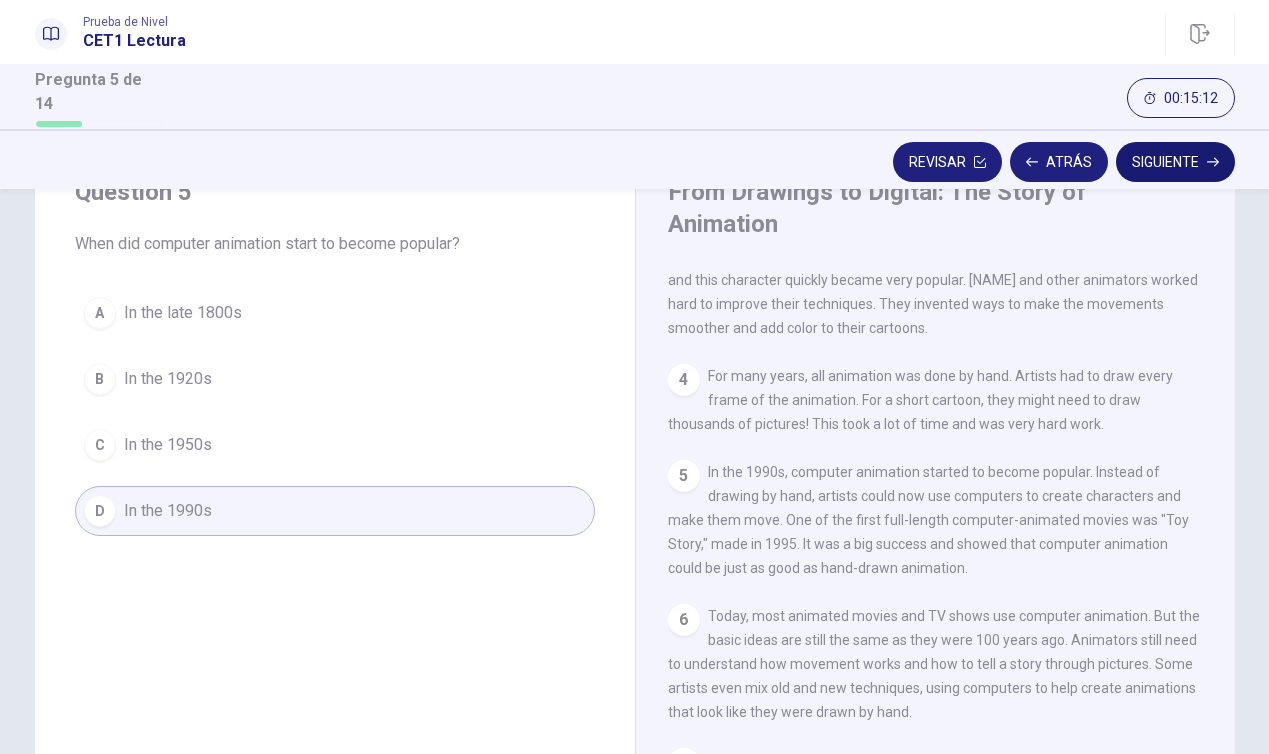 click on "Siguiente" at bounding box center [1175, 162] 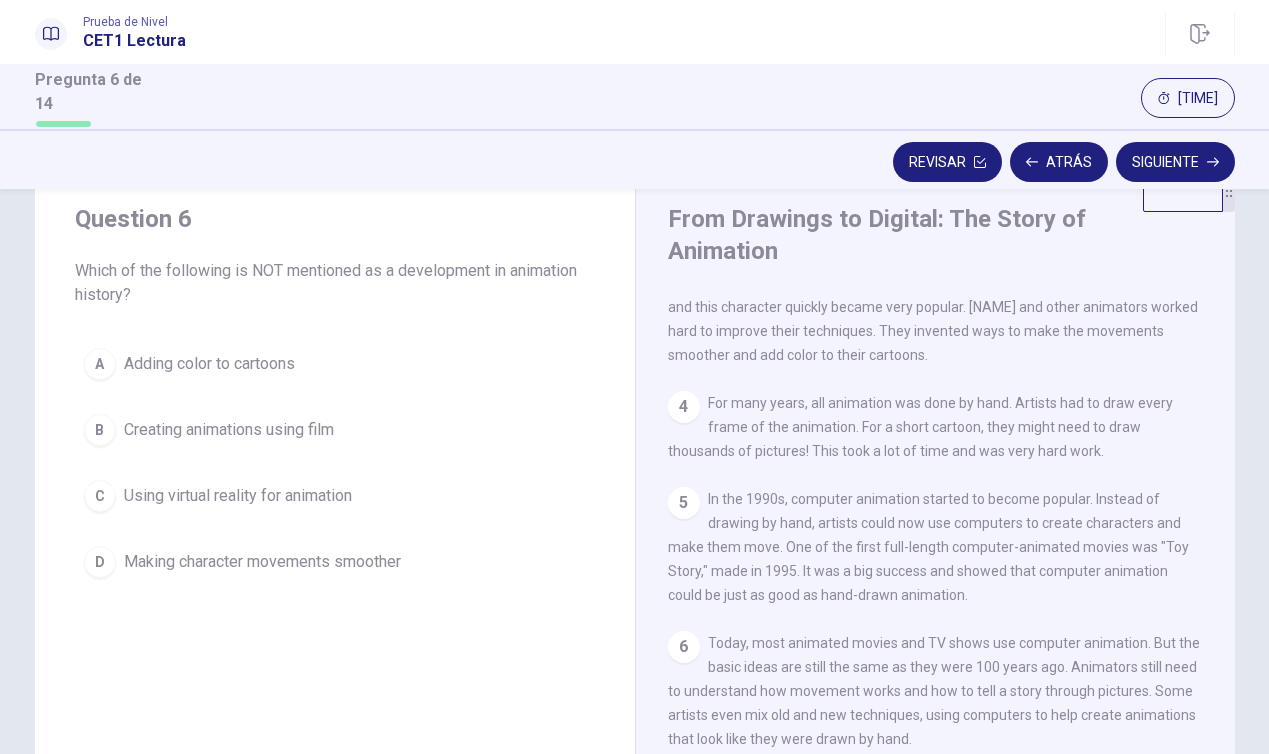 scroll, scrollTop: 60, scrollLeft: 0, axis: vertical 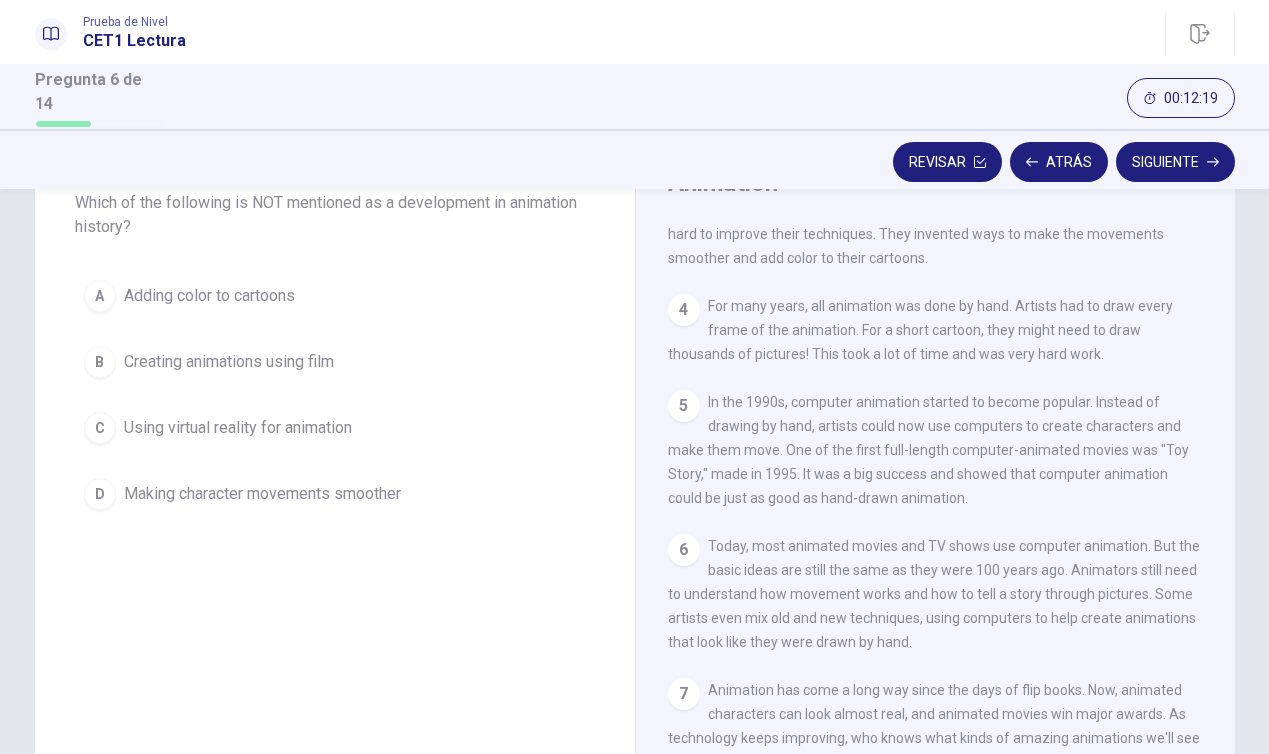 click on "C" at bounding box center (100, 428) 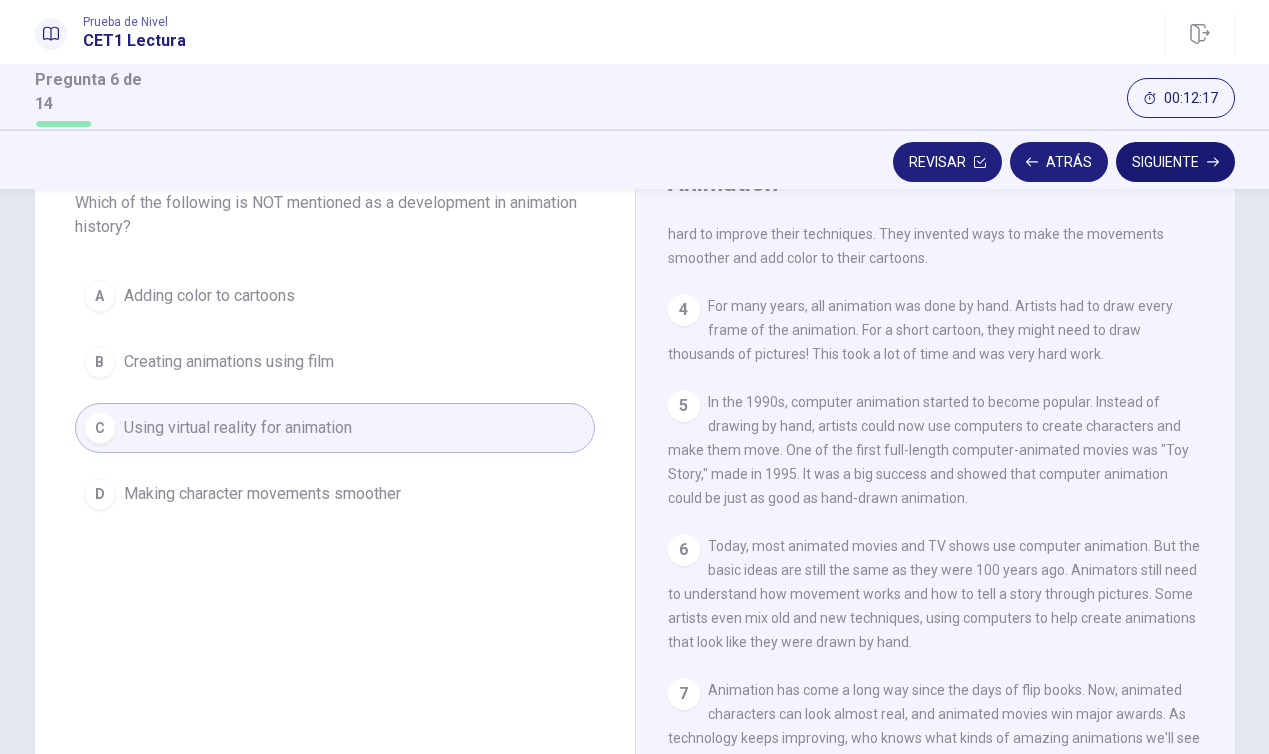 click on "Siguiente" at bounding box center [1175, 162] 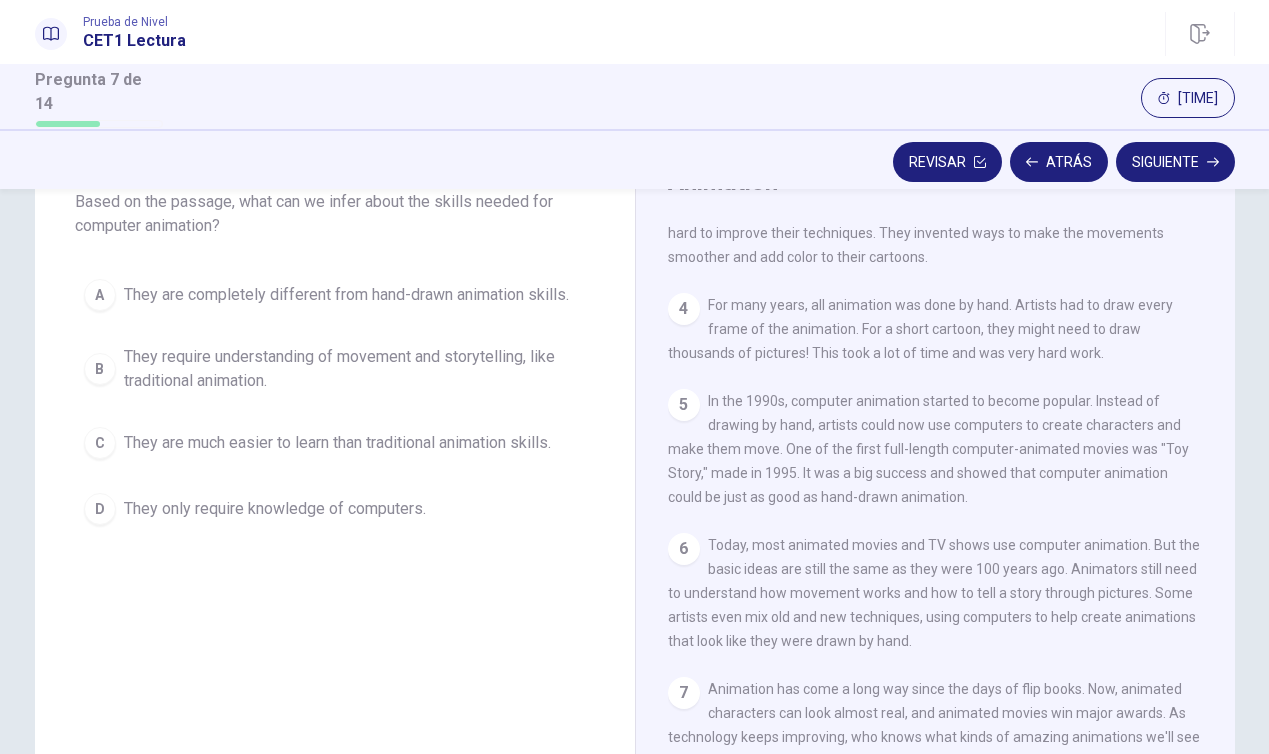 scroll, scrollTop: 121, scrollLeft: 0, axis: vertical 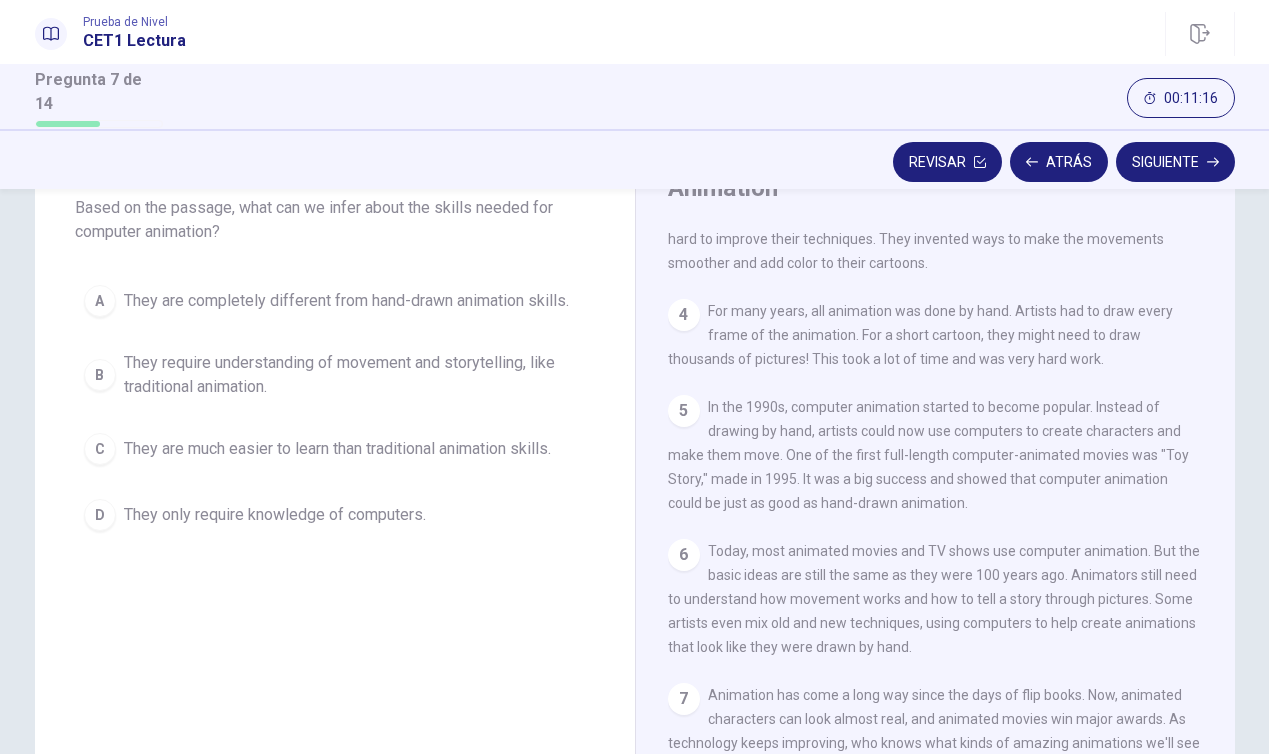 click on "They require understanding of movement and storytelling, like traditional animation." at bounding box center (355, 375) 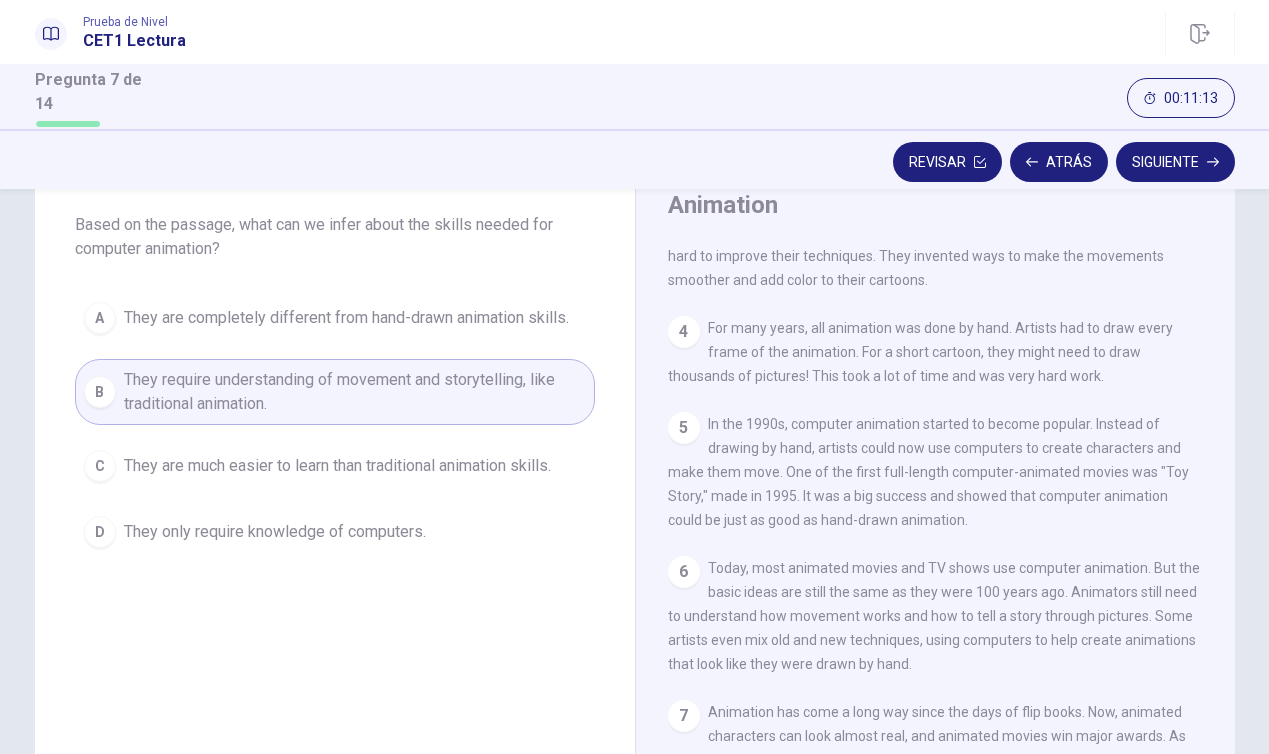 scroll, scrollTop: 93, scrollLeft: 0, axis: vertical 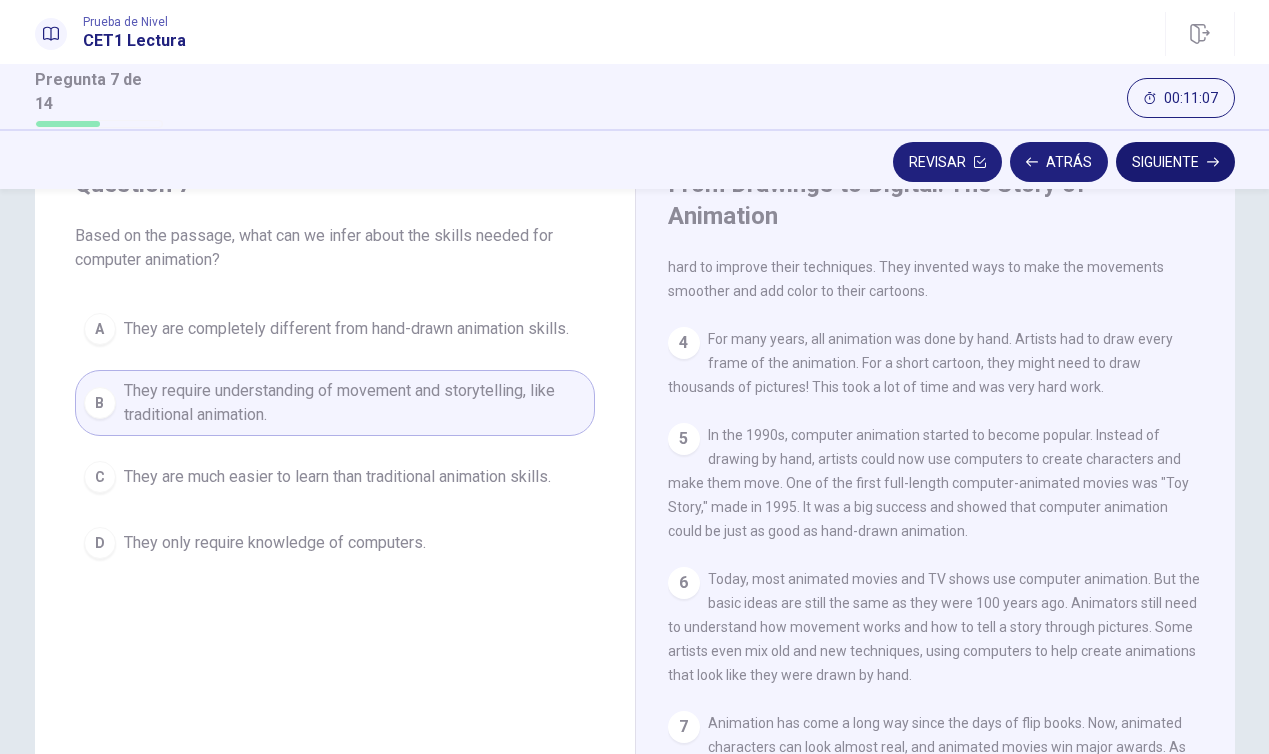 click on "Siguiente" at bounding box center [1175, 162] 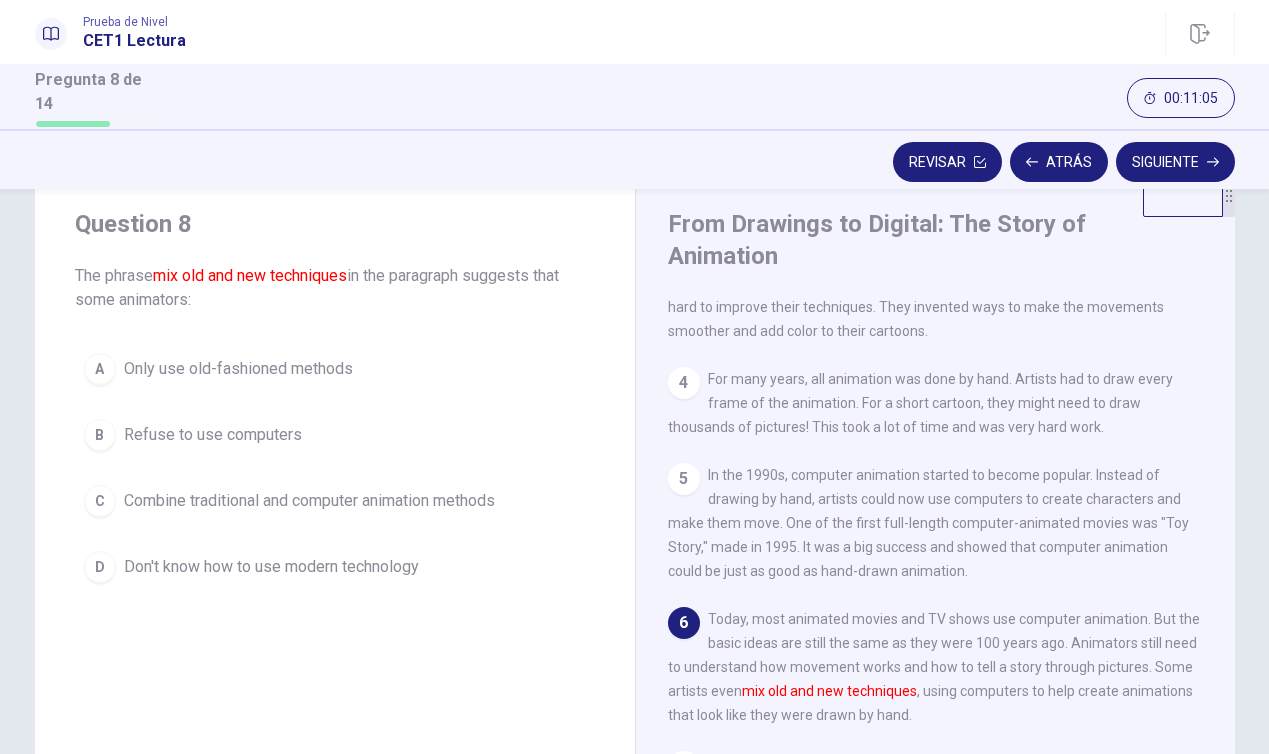 scroll, scrollTop: 55, scrollLeft: 0, axis: vertical 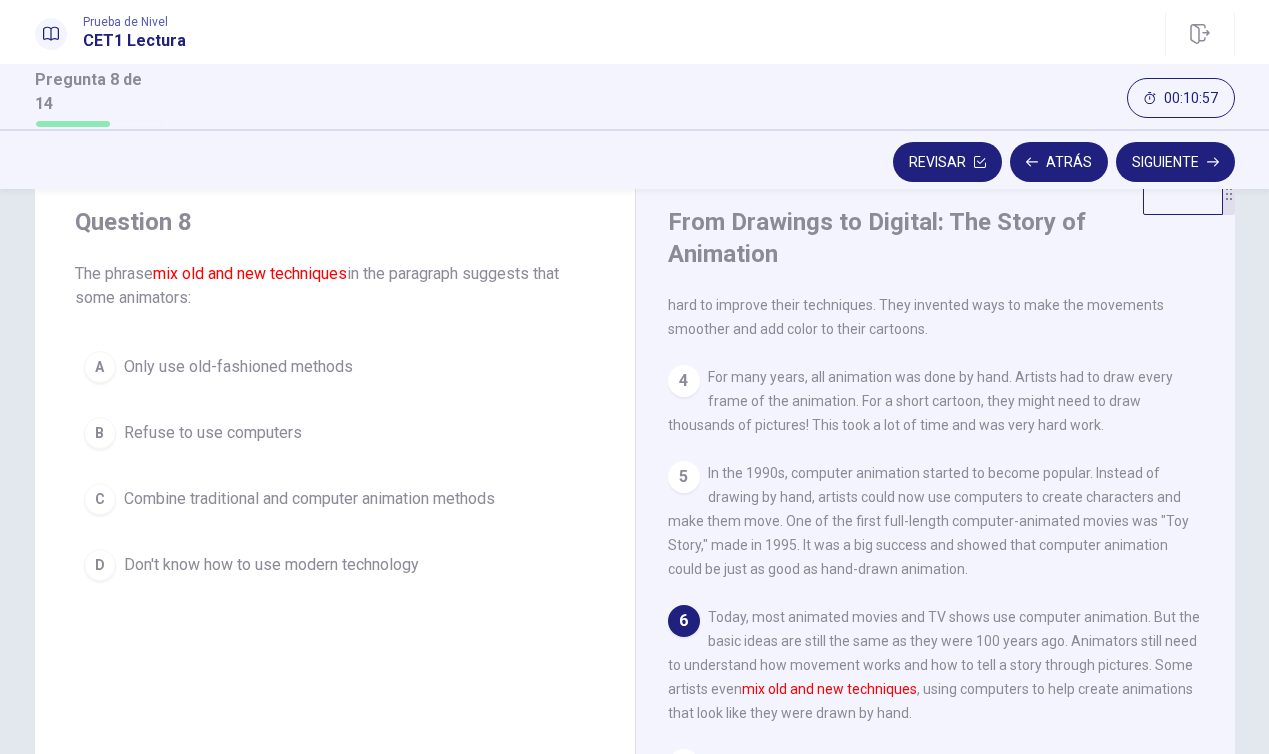 click on "C Combine traditional and computer animation methods" at bounding box center (335, 499) 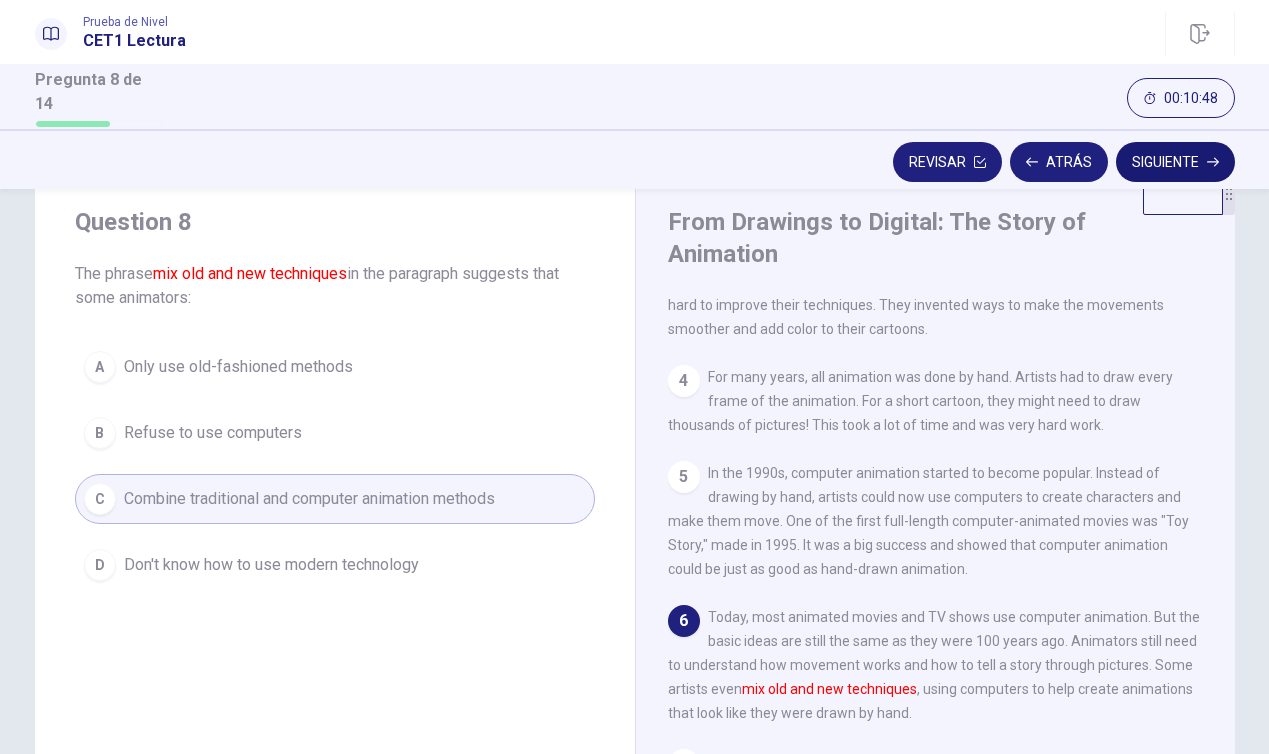 click on "Siguiente" at bounding box center (1175, 162) 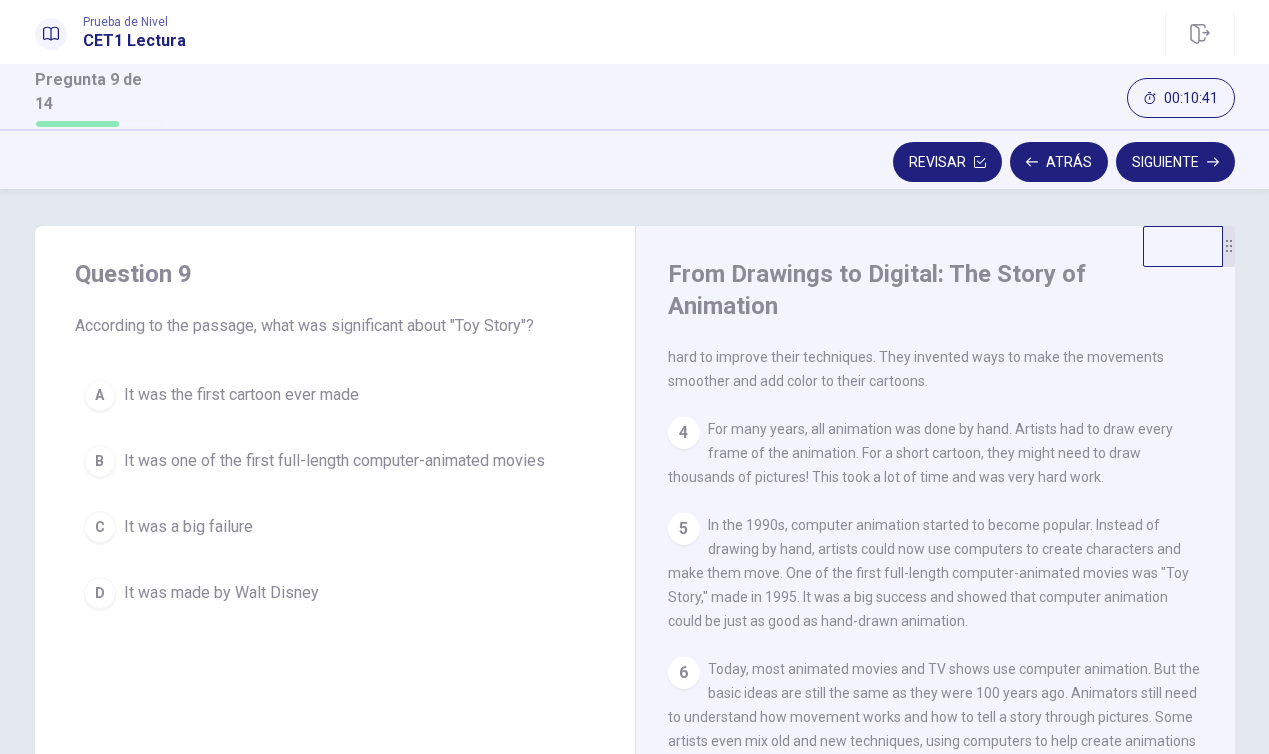 scroll, scrollTop: 0, scrollLeft: 0, axis: both 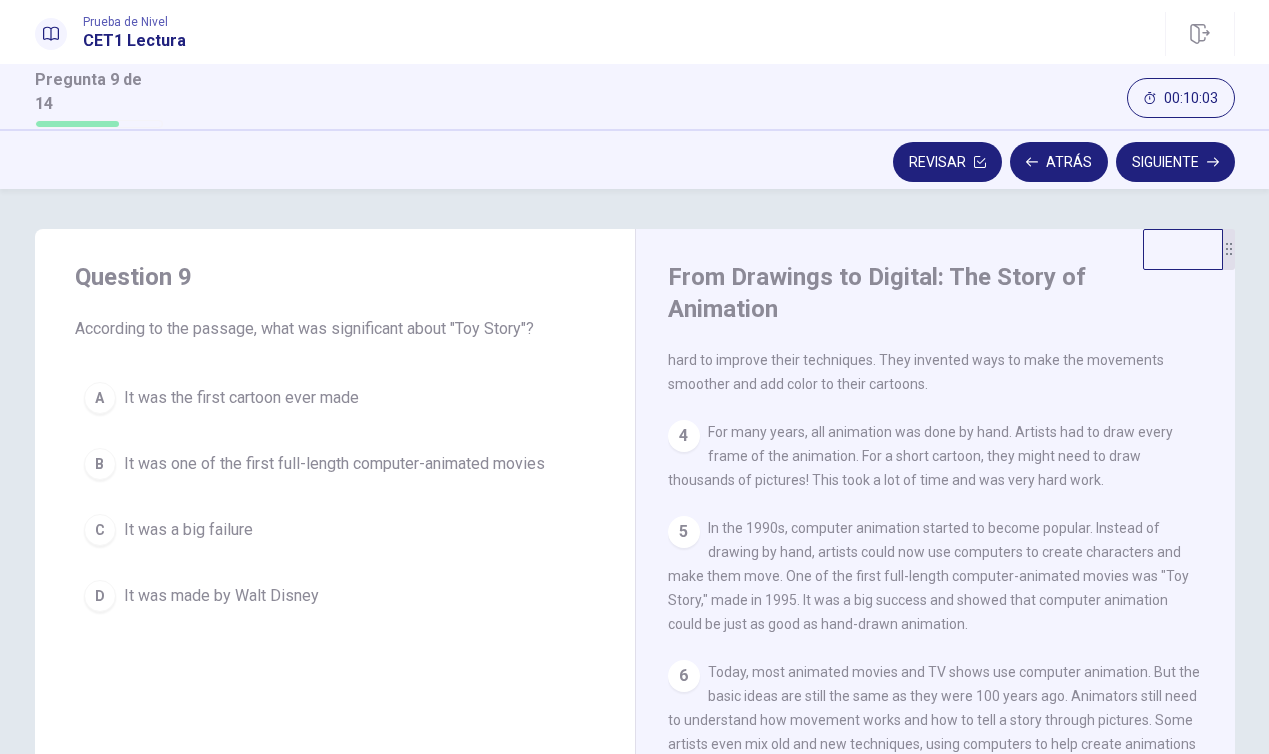 click on "B It was one of the first full-length computer-animated movies" at bounding box center [335, 464] 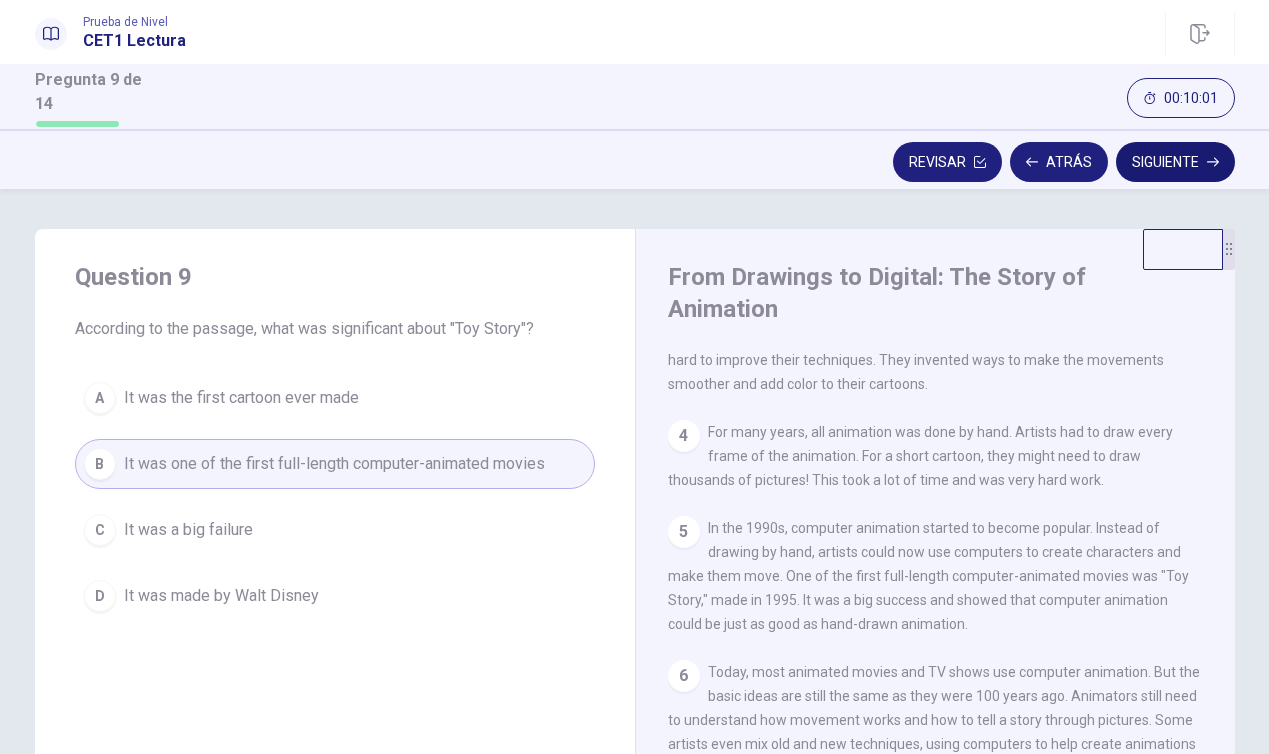 click on "Siguiente" at bounding box center (1175, 162) 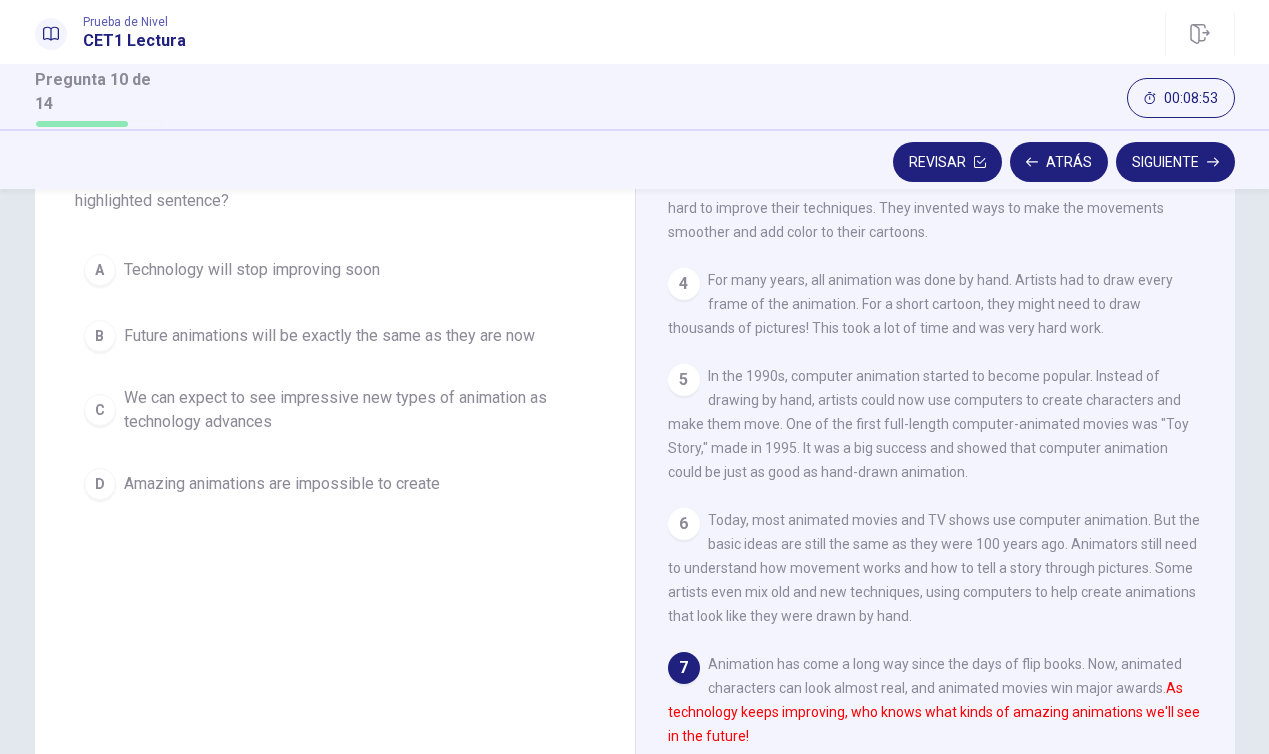 scroll, scrollTop: 155, scrollLeft: 0, axis: vertical 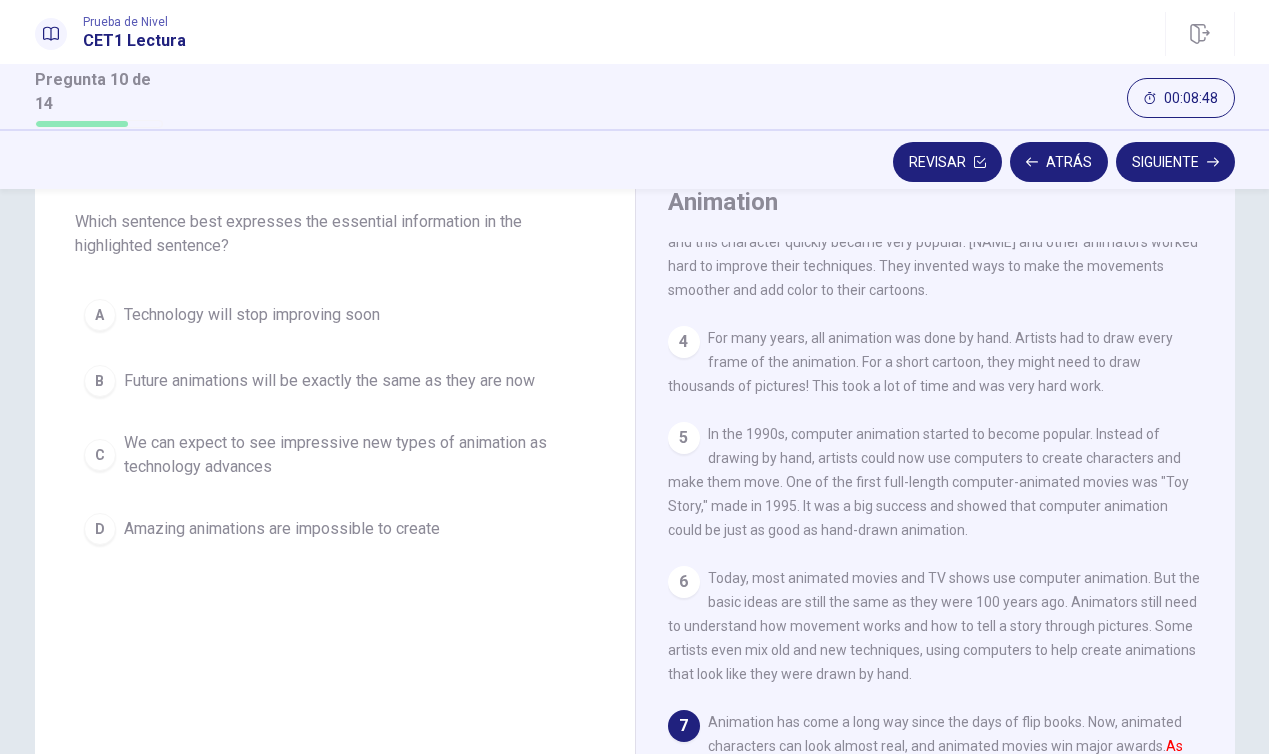 click on "C We can expect to see impressive new types of animation as technology advances" at bounding box center (335, 455) 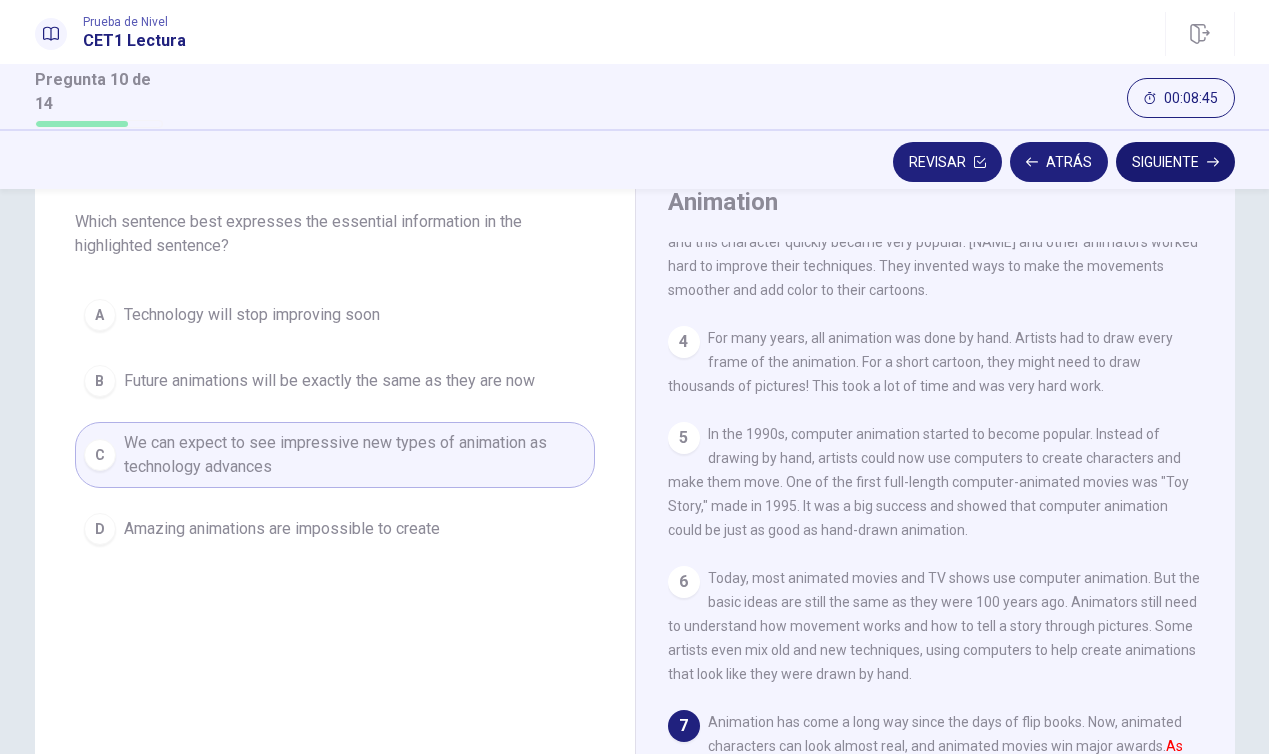 click on "Siguiente" at bounding box center (1175, 162) 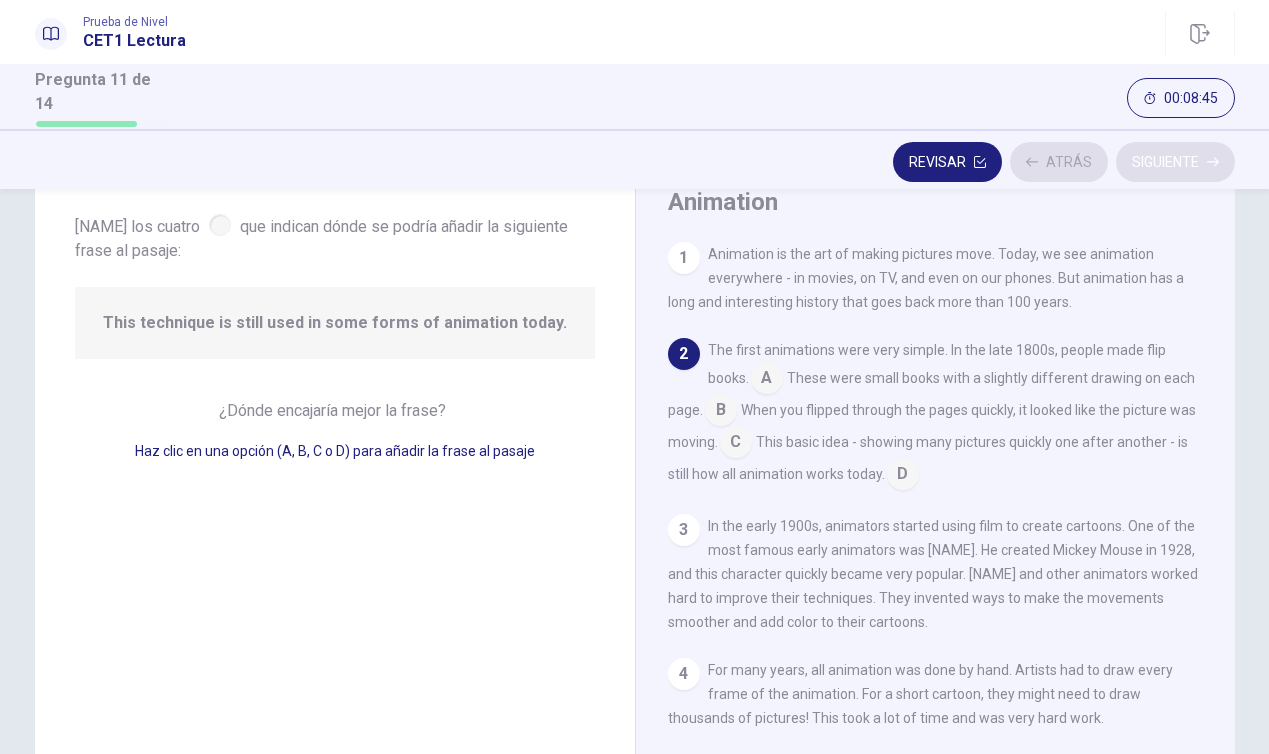 scroll, scrollTop: 99, scrollLeft: 0, axis: vertical 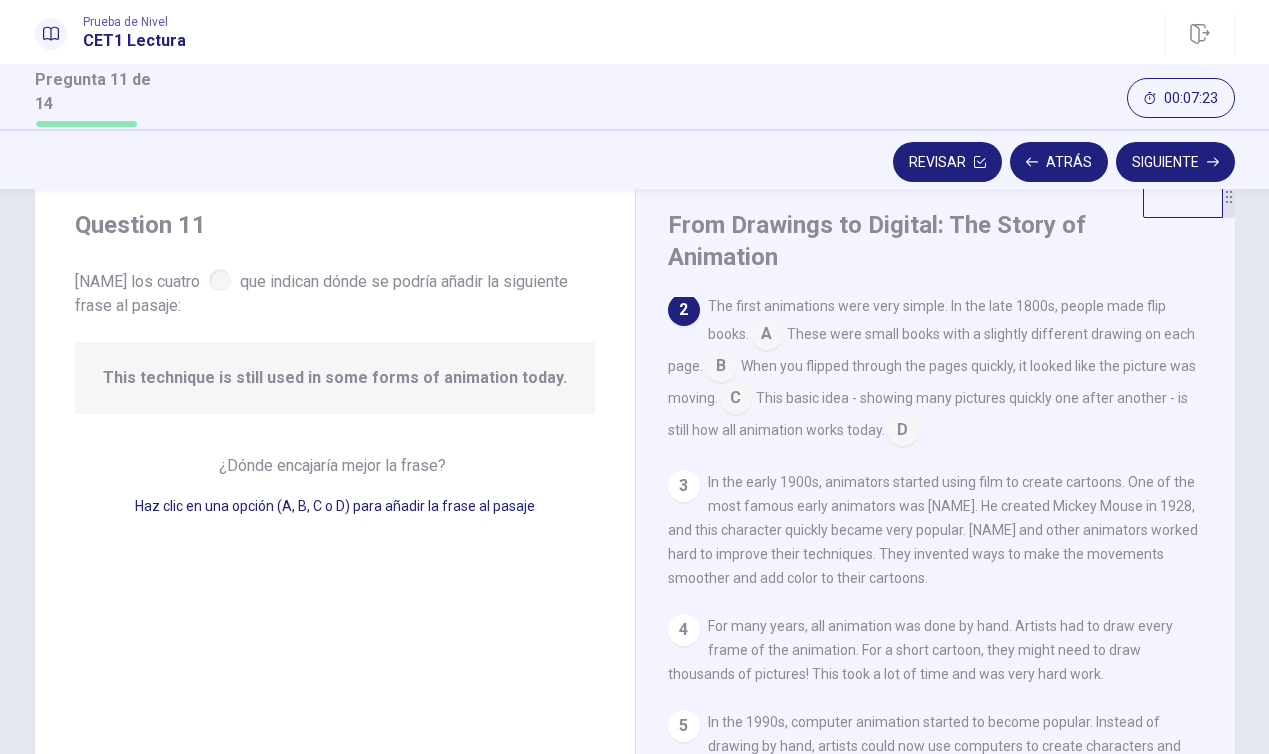 click at bounding box center [736, 400] 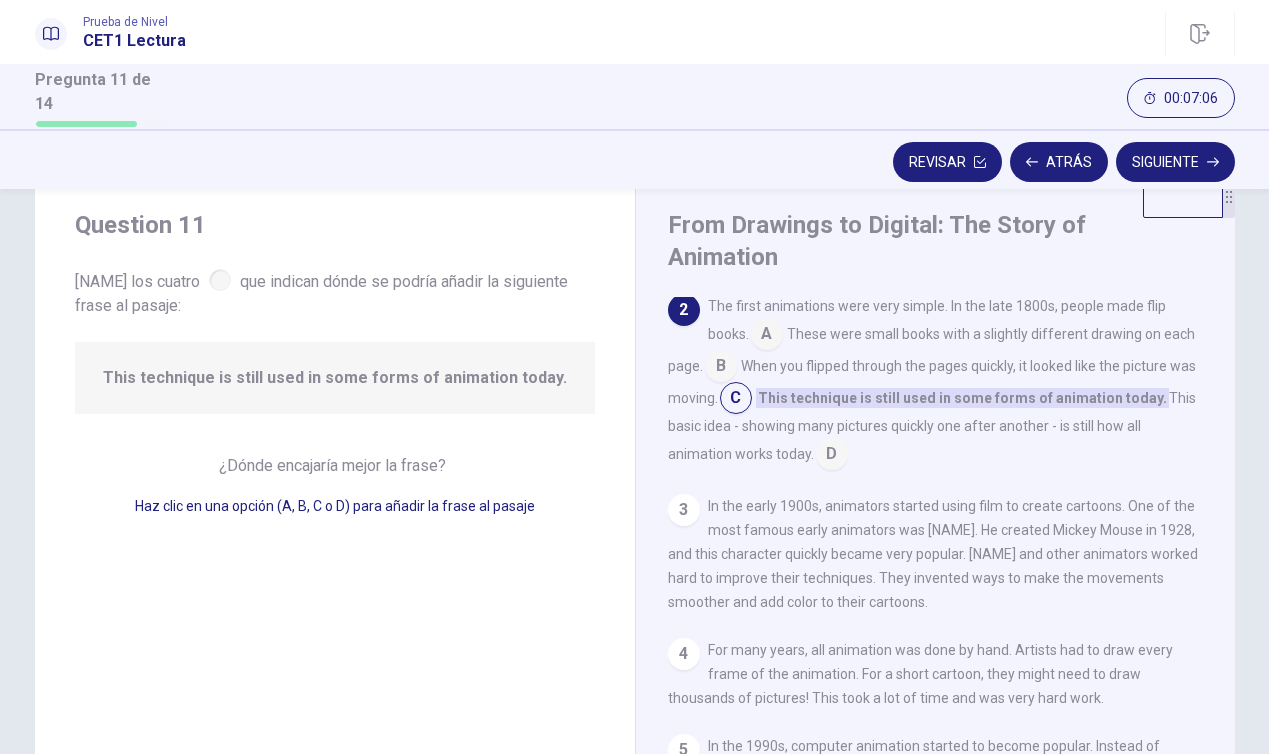 click on "This basic idea - showing many pictures quickly one after another - is still how all animation works today." at bounding box center (932, 426) 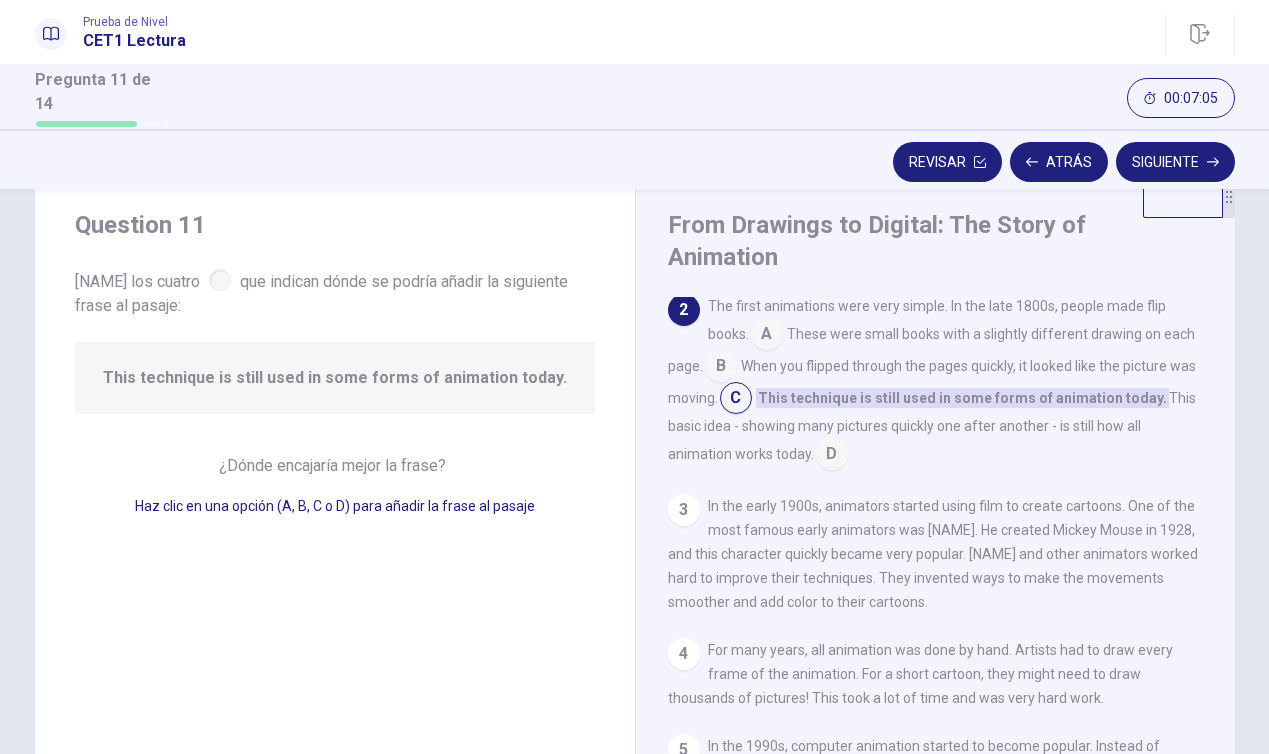 click at bounding box center [832, 456] 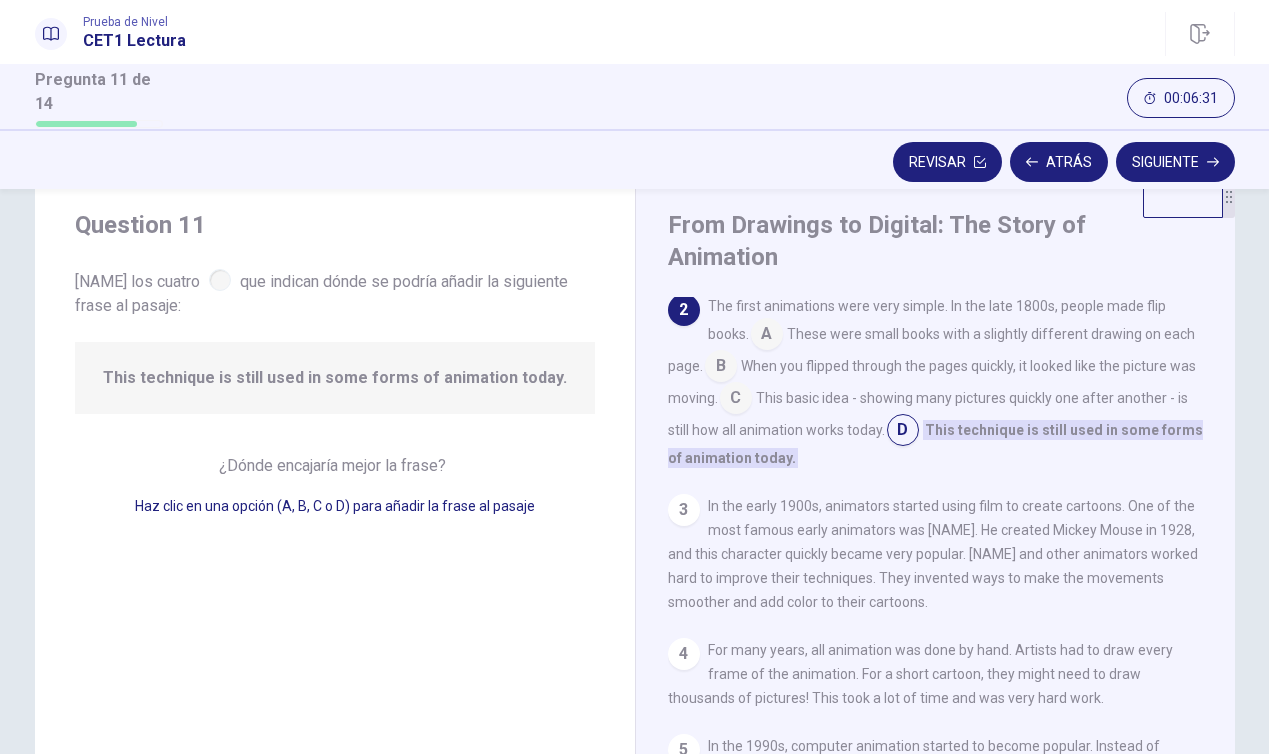 click at bounding box center (736, 400) 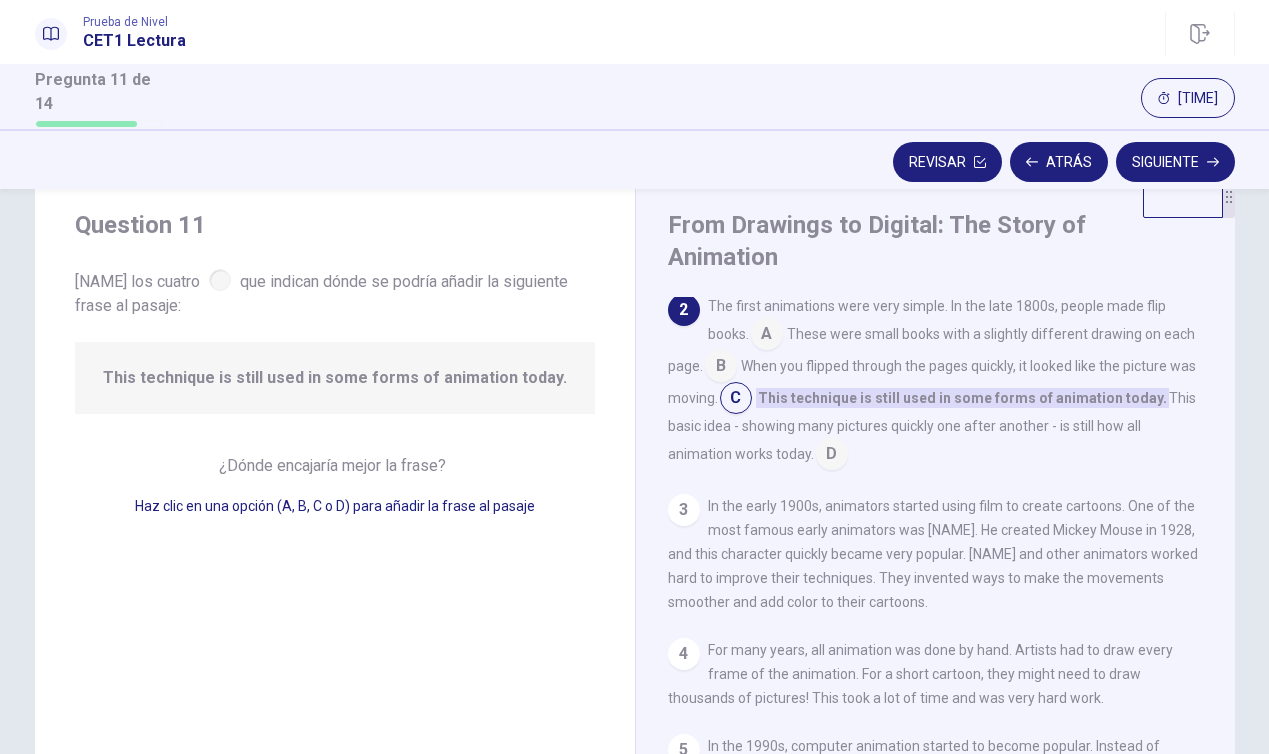 click at bounding box center [832, 456] 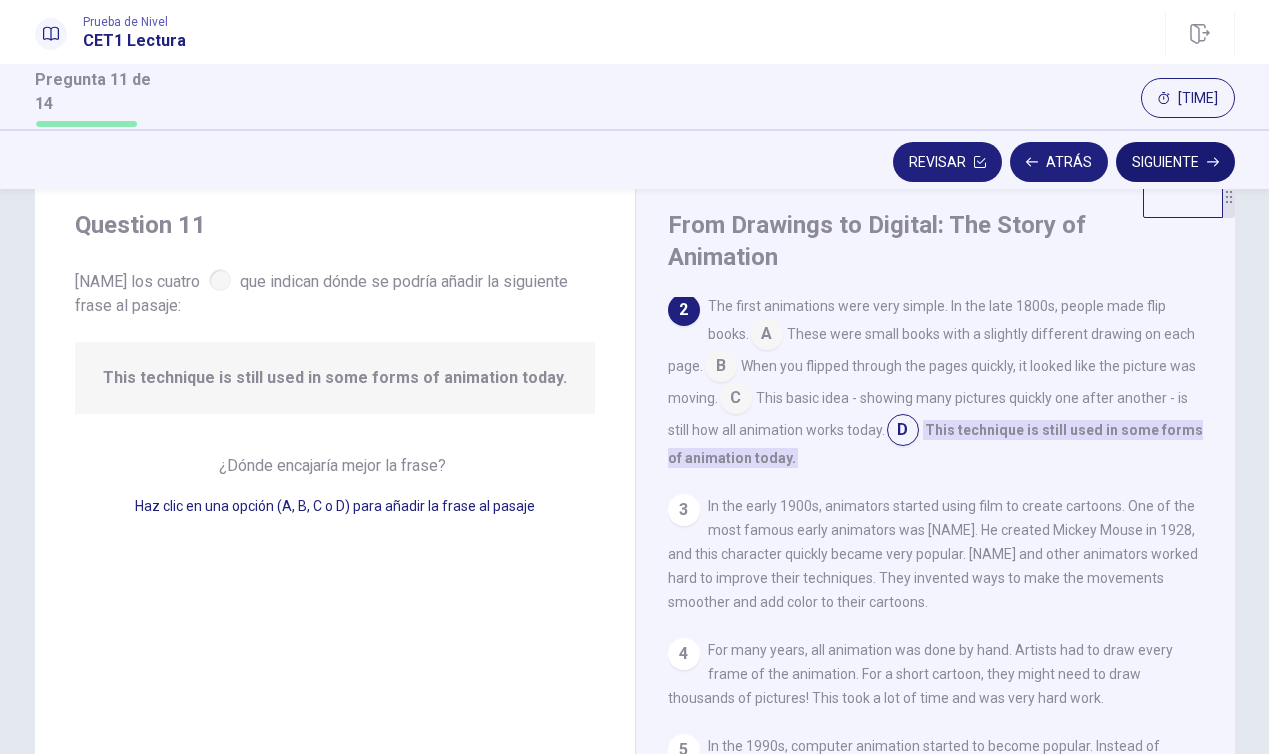 click on "Siguiente" at bounding box center [1175, 162] 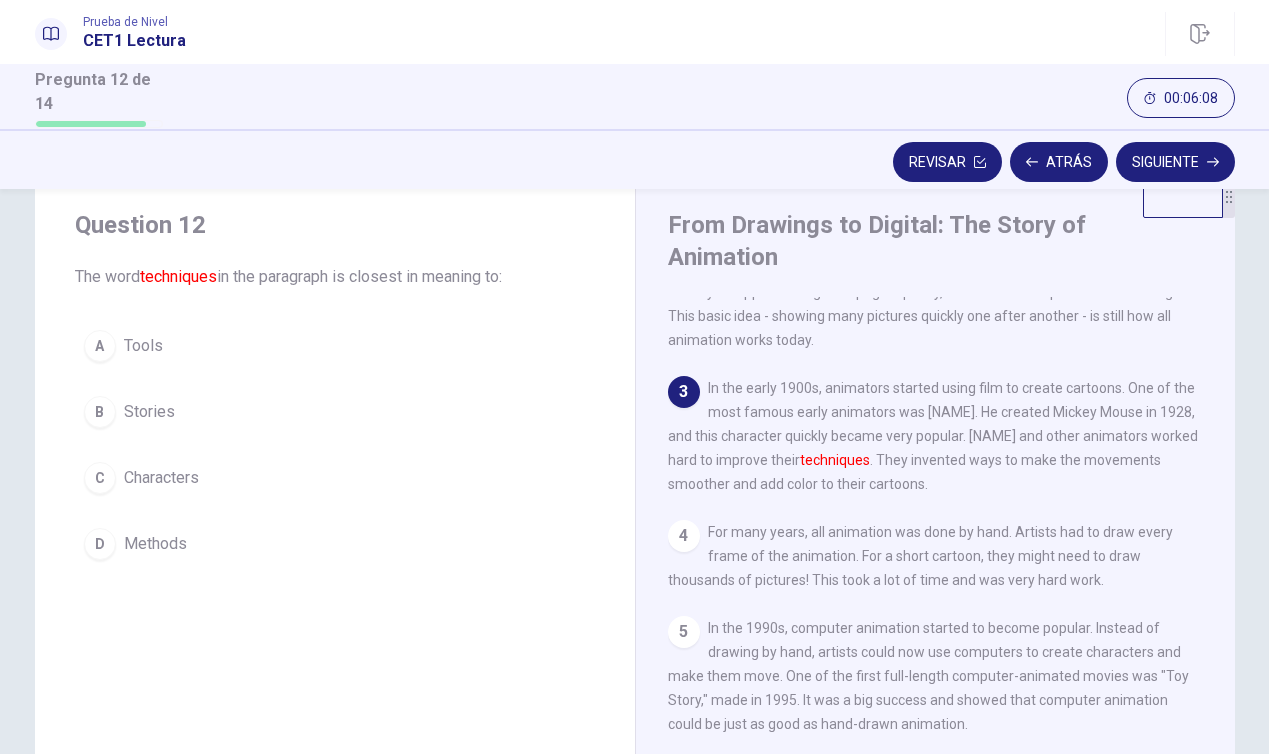 scroll, scrollTop: 167, scrollLeft: 0, axis: vertical 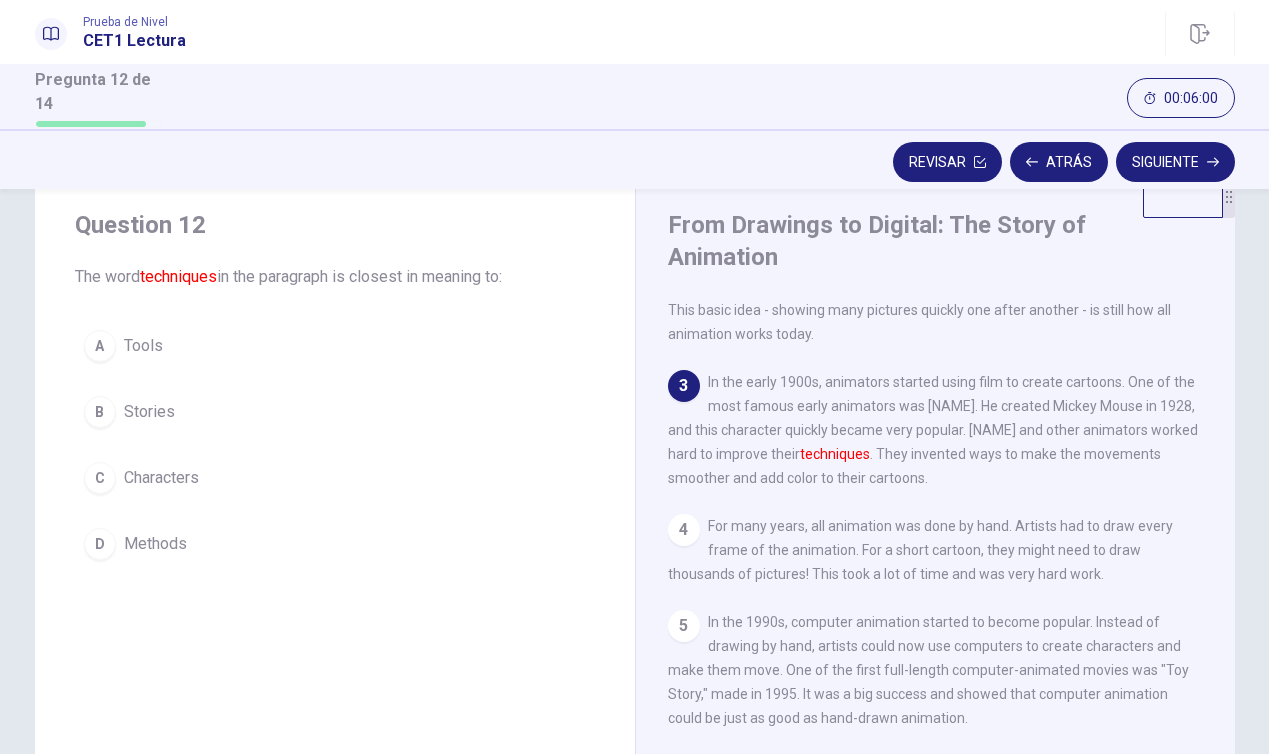 click on "D" at bounding box center (100, 544) 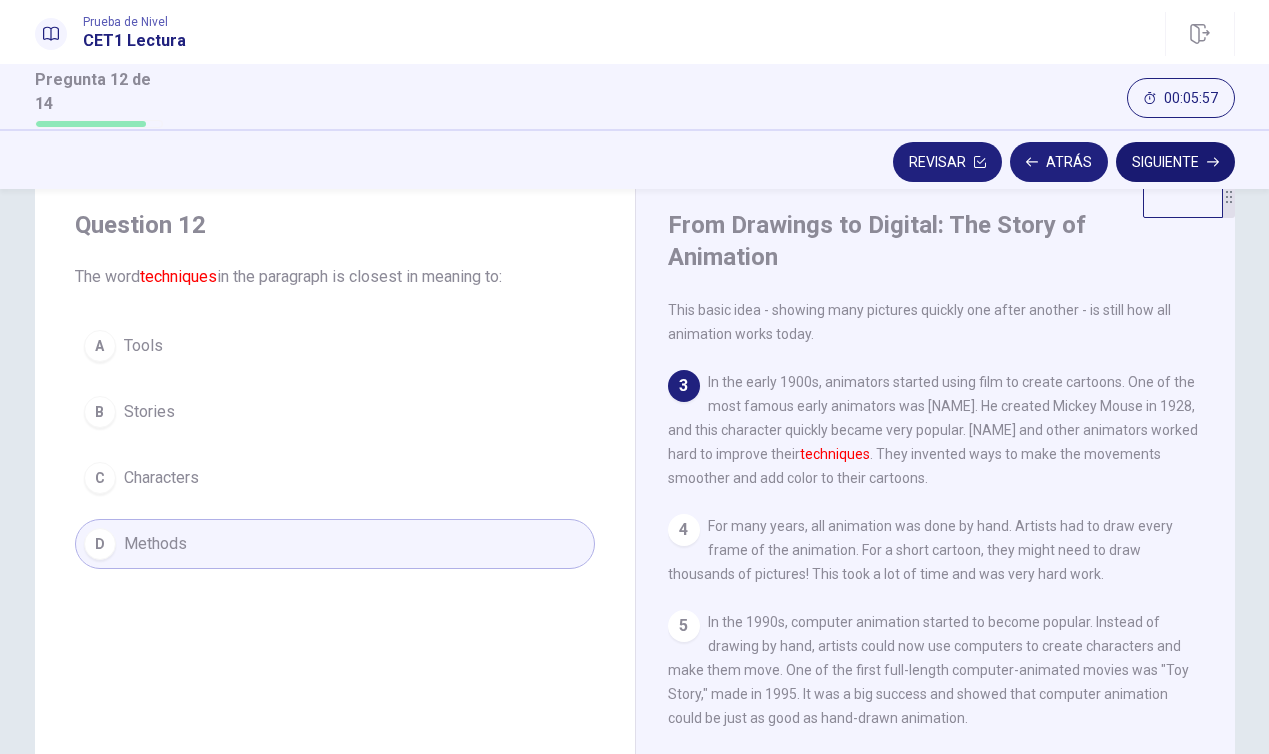 click on "Siguiente" at bounding box center [1175, 162] 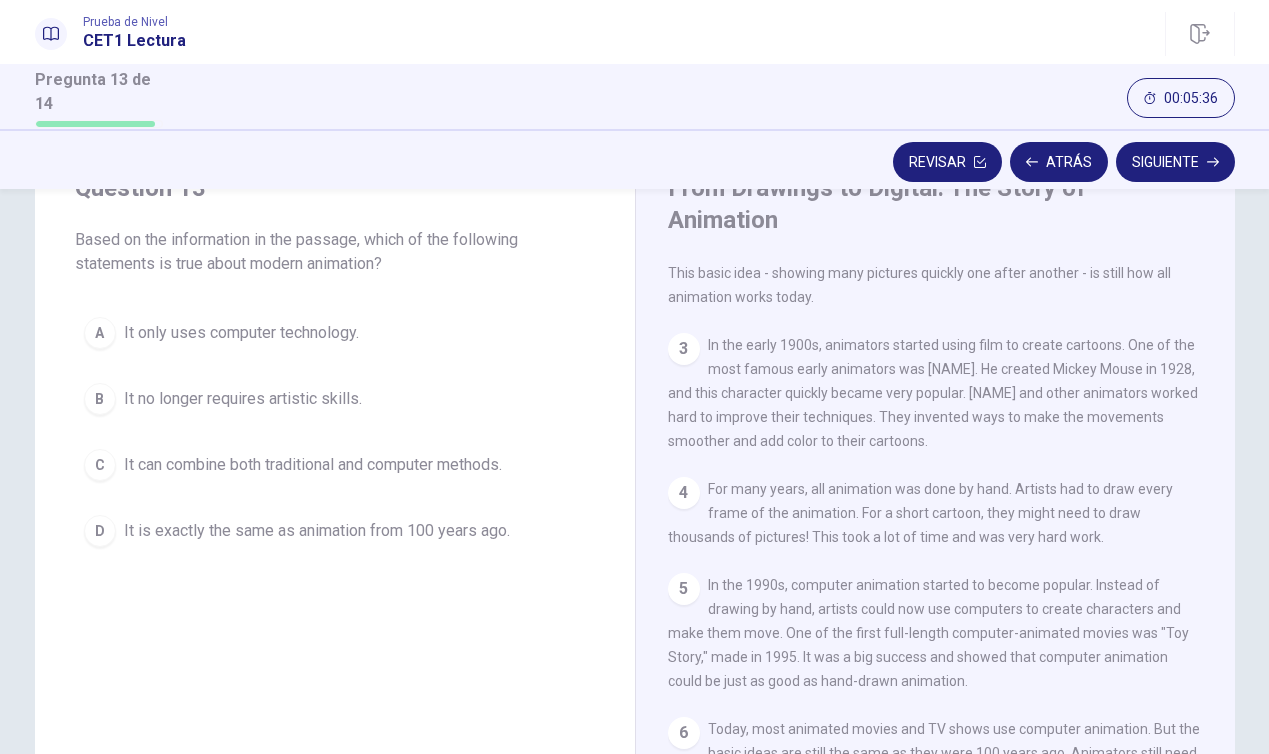 scroll, scrollTop: 80, scrollLeft: 0, axis: vertical 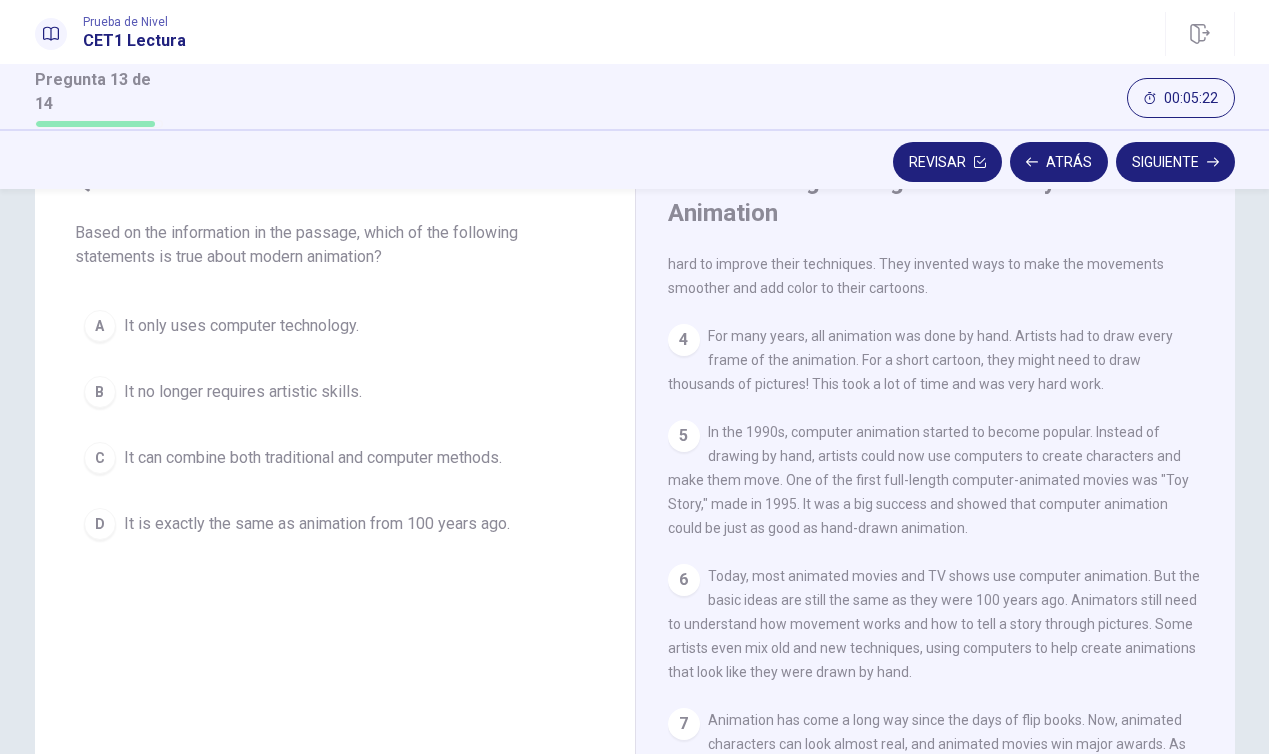 click on "C" at bounding box center [100, 458] 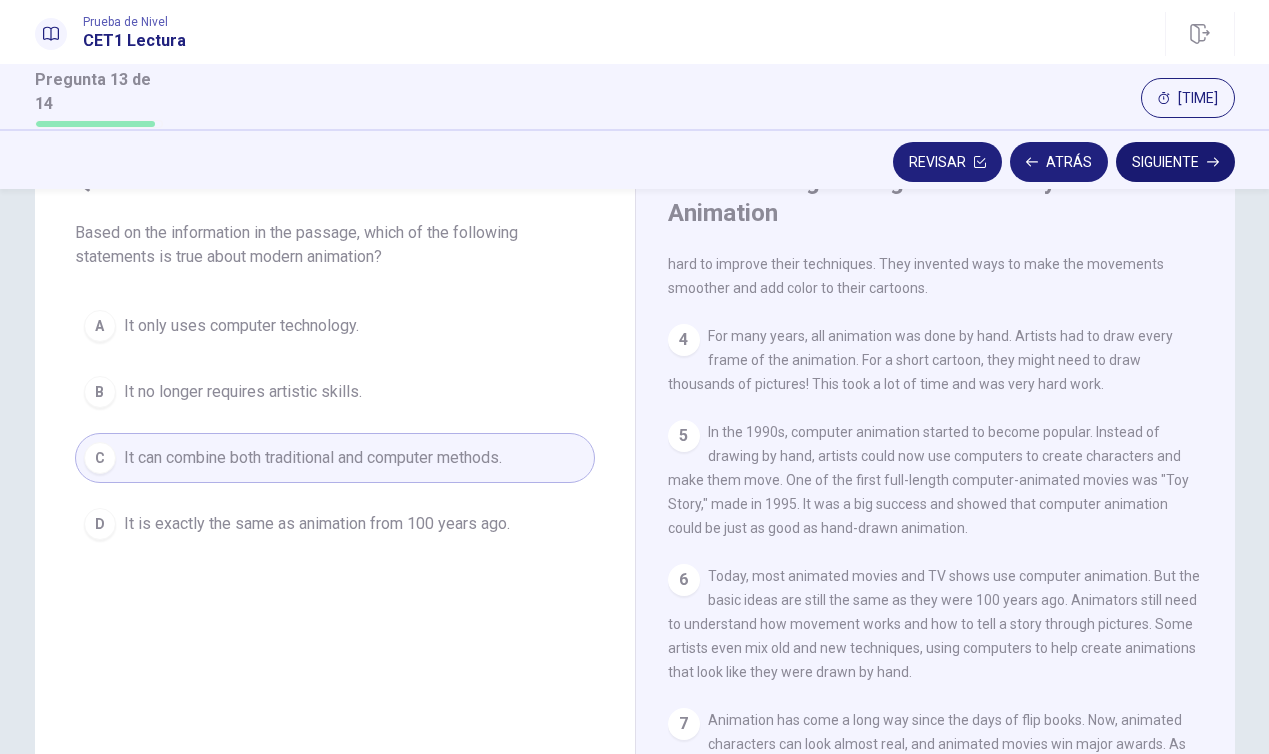 click on "Siguiente" at bounding box center [1175, 162] 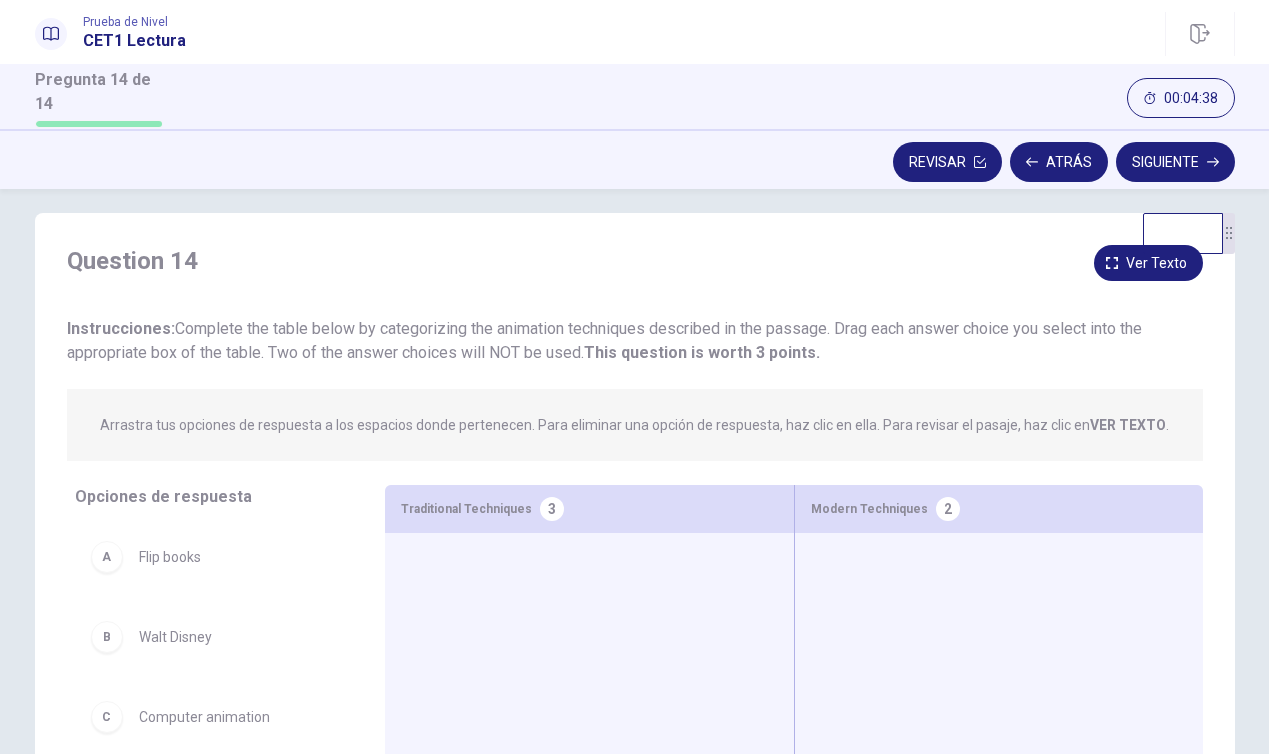 scroll, scrollTop: 24, scrollLeft: 0, axis: vertical 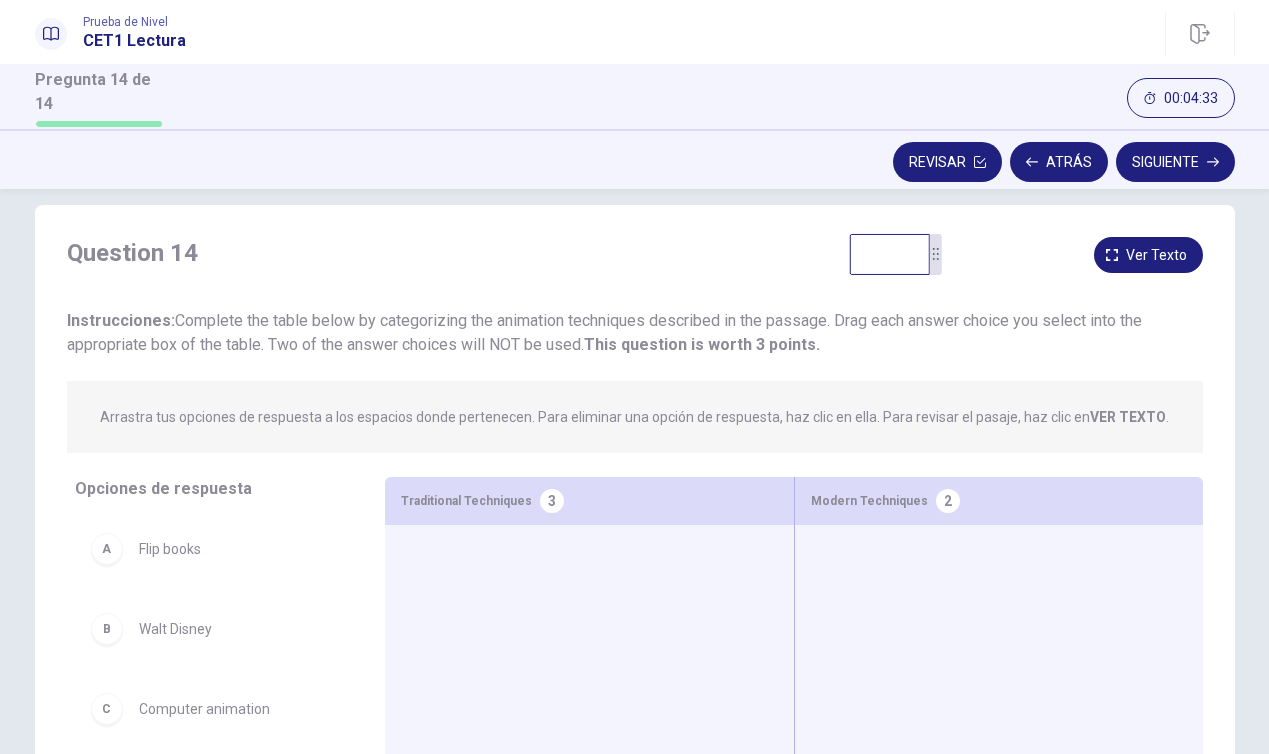drag, startPoint x: 1171, startPoint y: 220, endPoint x: 875, endPoint y: 278, distance: 301.6289 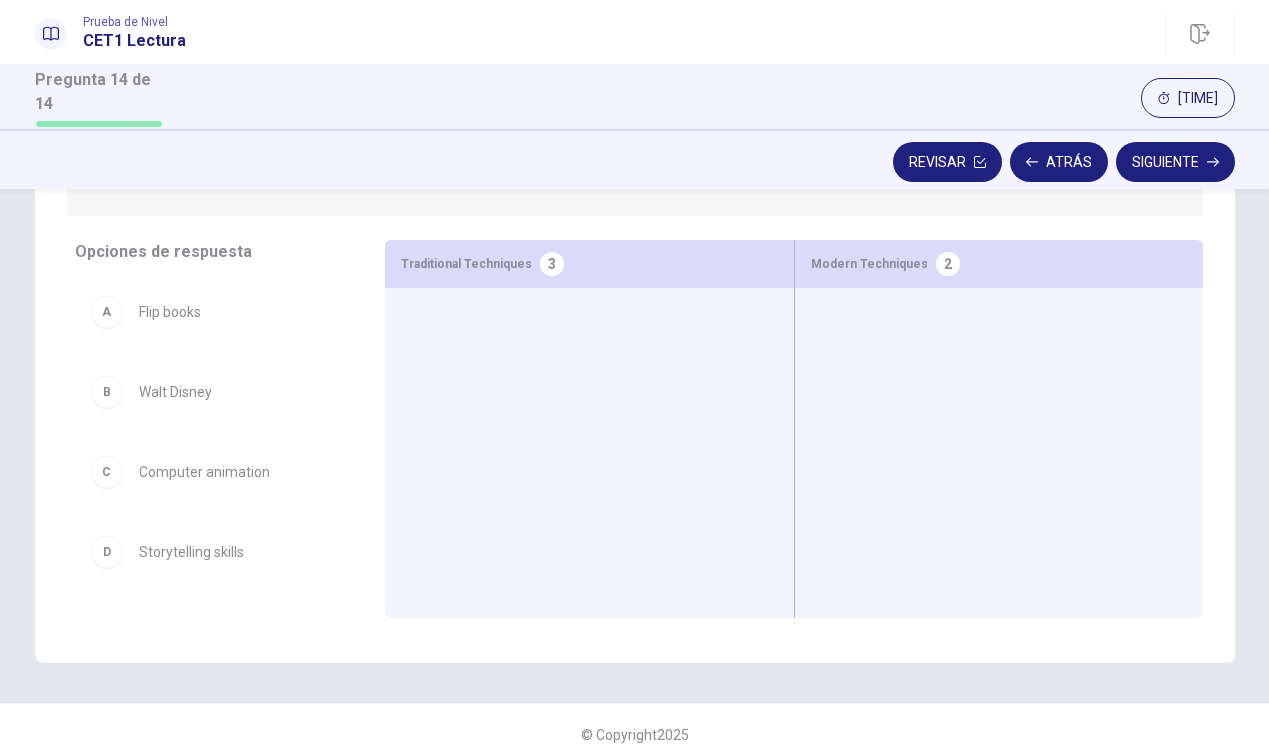 scroll, scrollTop: 257, scrollLeft: 0, axis: vertical 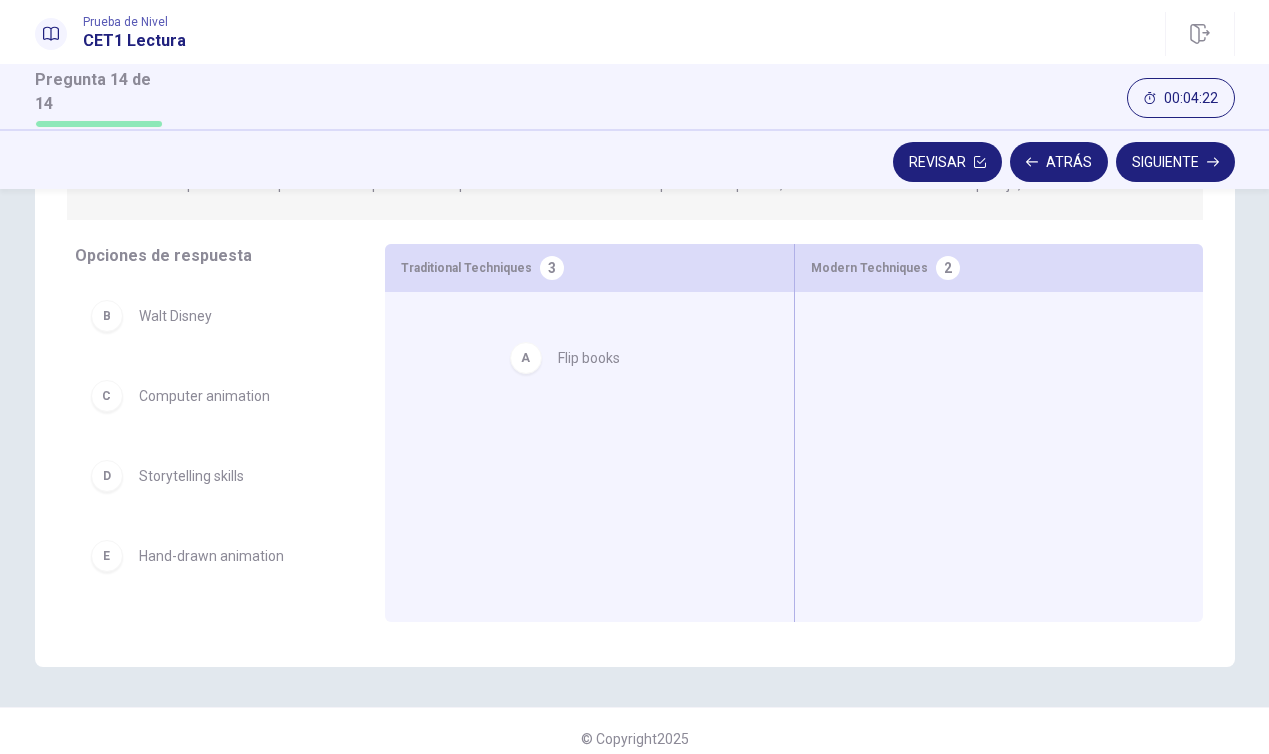 drag, startPoint x: 125, startPoint y: 299, endPoint x: 554, endPoint y: 341, distance: 431.05106 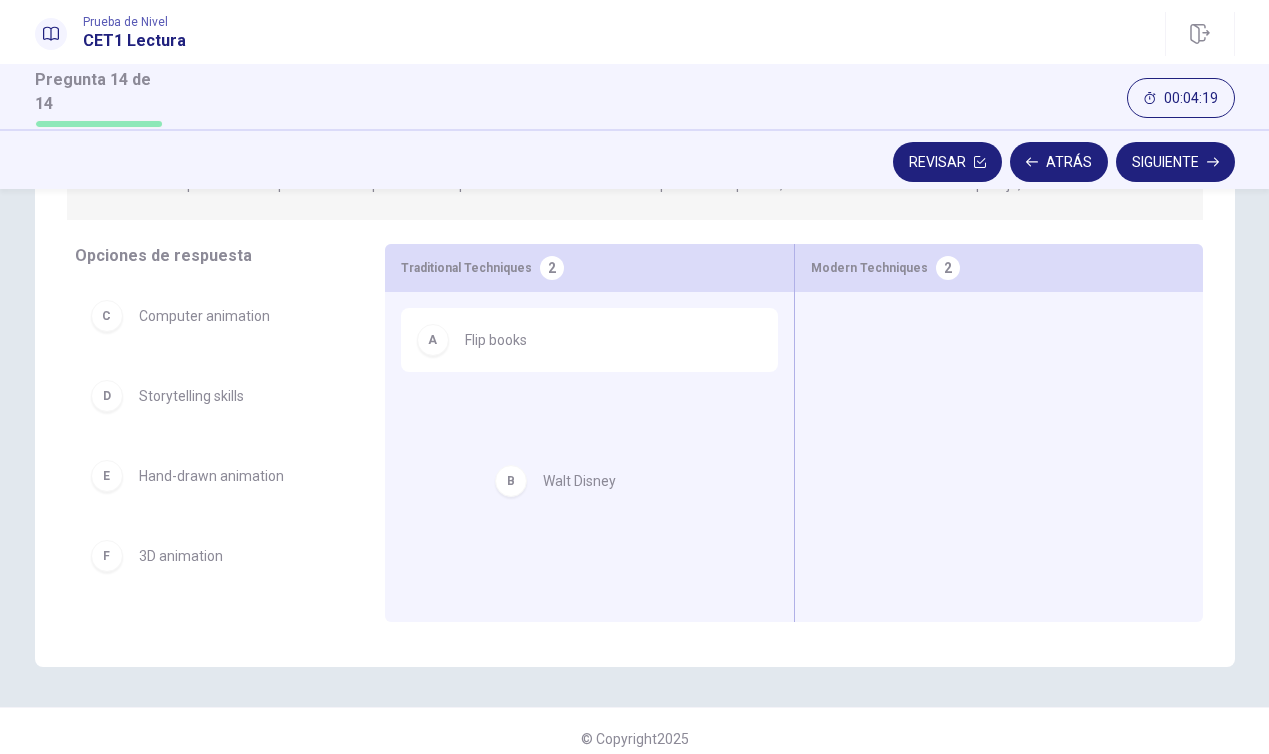 drag, startPoint x: 119, startPoint y: 303, endPoint x: 533, endPoint y: 471, distance: 446.78854 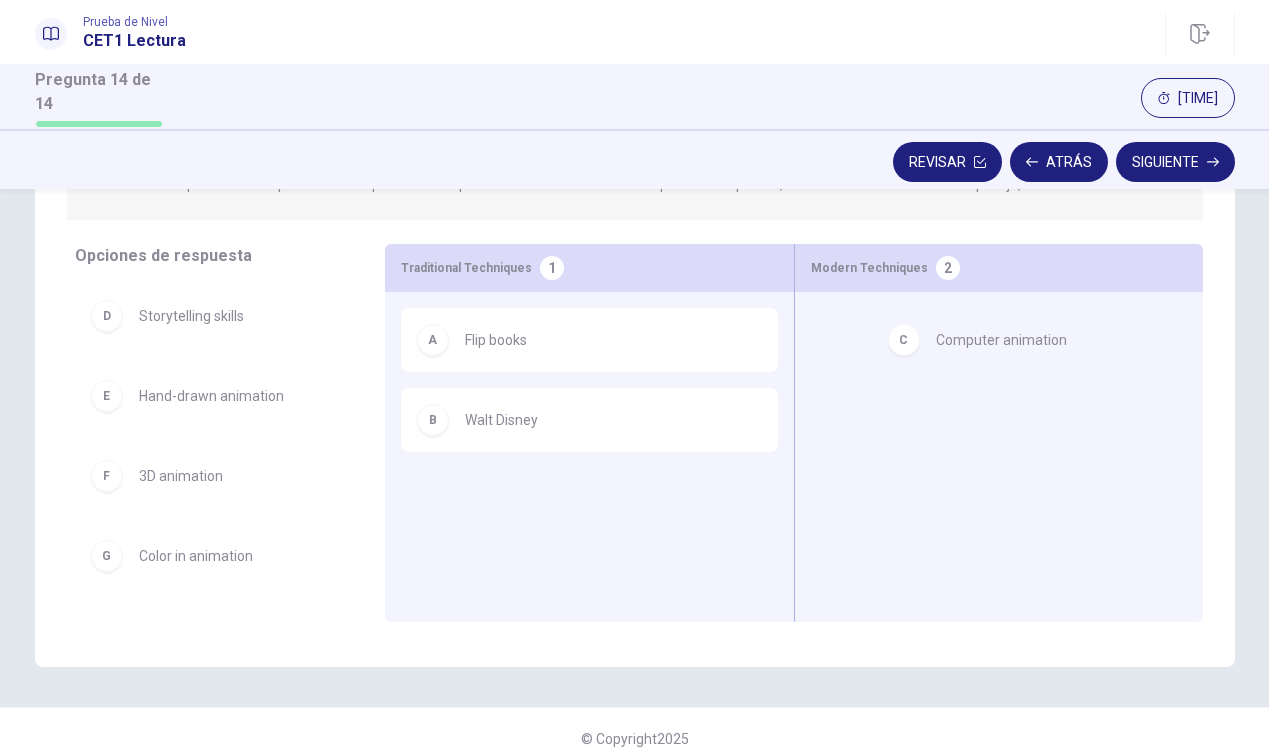 drag, startPoint x: 127, startPoint y: 293, endPoint x: 937, endPoint y: 317, distance: 810.35547 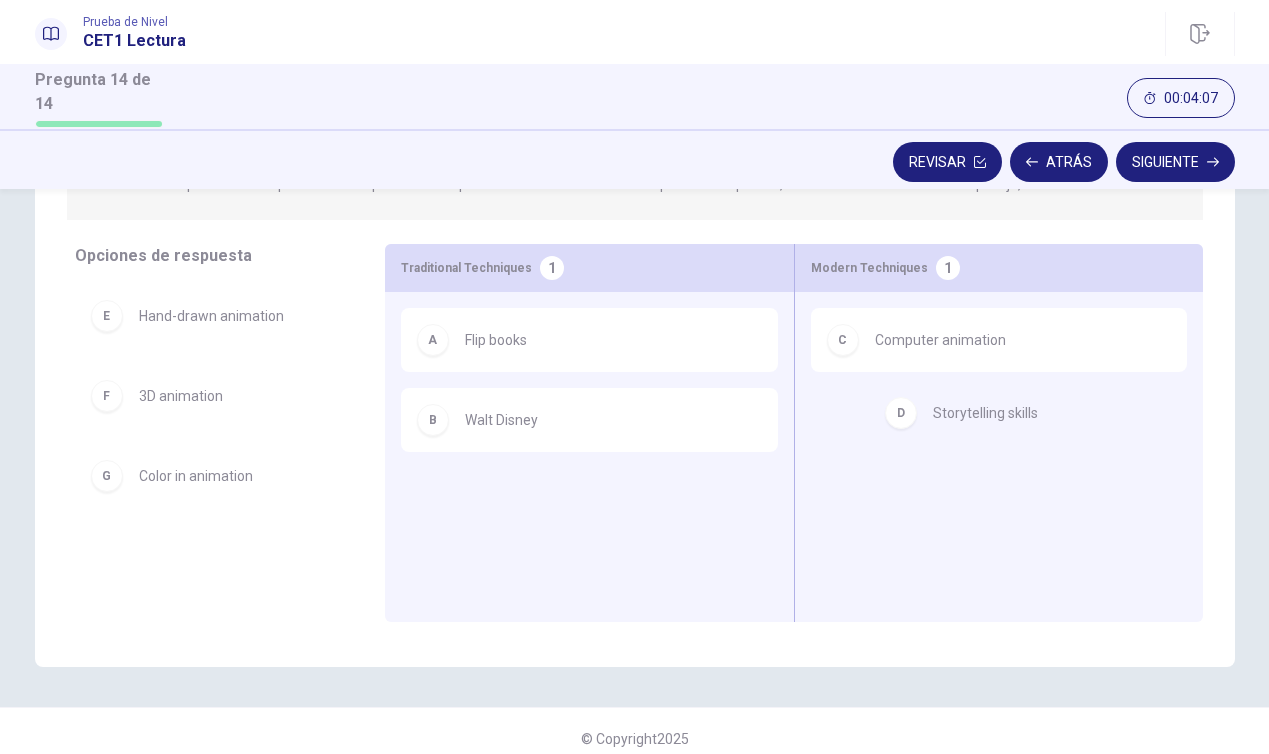 drag, startPoint x: 110, startPoint y: 303, endPoint x: 911, endPoint y: 404, distance: 807.3425 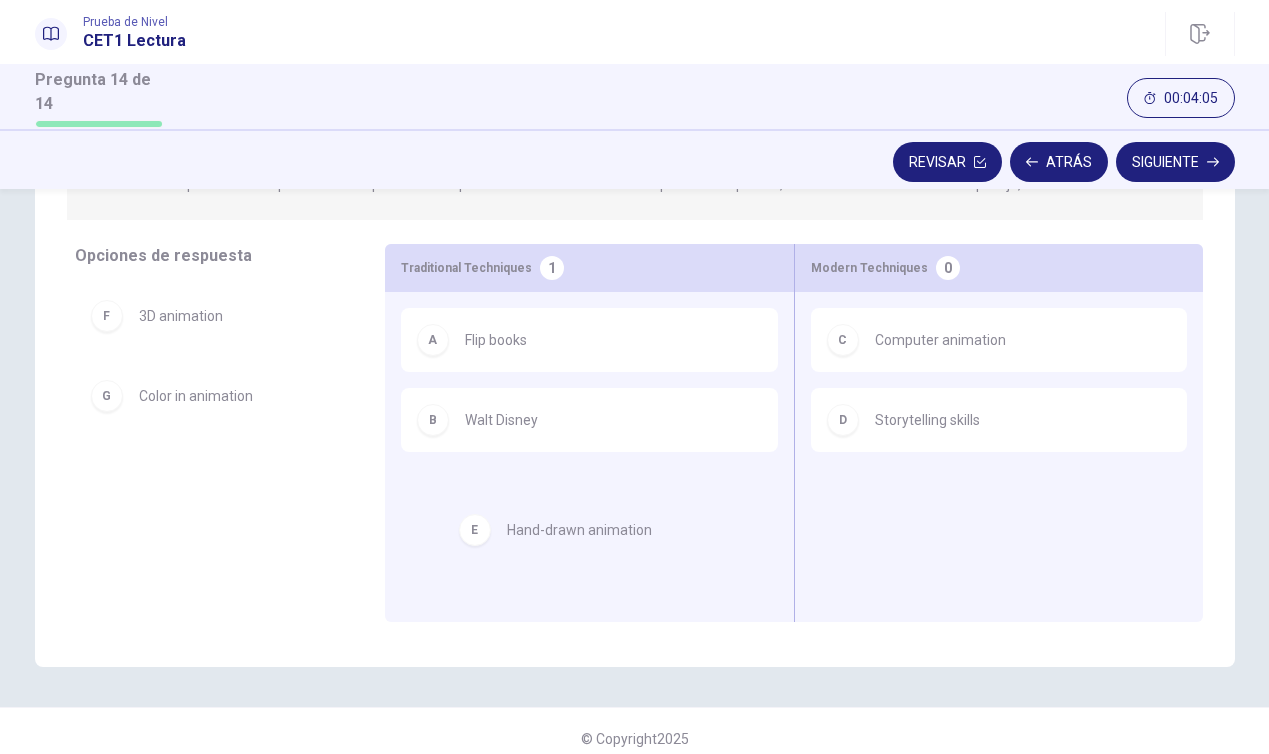 drag, startPoint x: 115, startPoint y: 303, endPoint x: 495, endPoint y: 525, distance: 440.09546 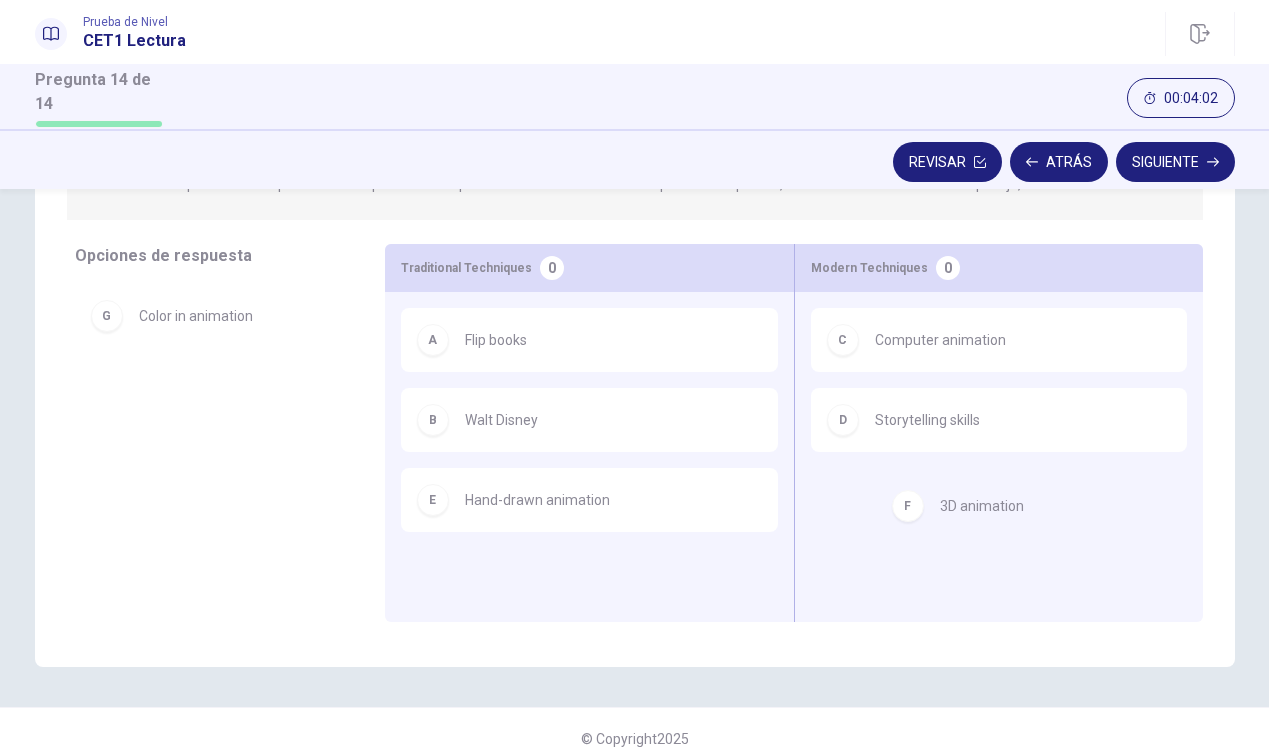 drag, startPoint x: 115, startPoint y: 303, endPoint x: 926, endPoint y: 493, distance: 832.95917 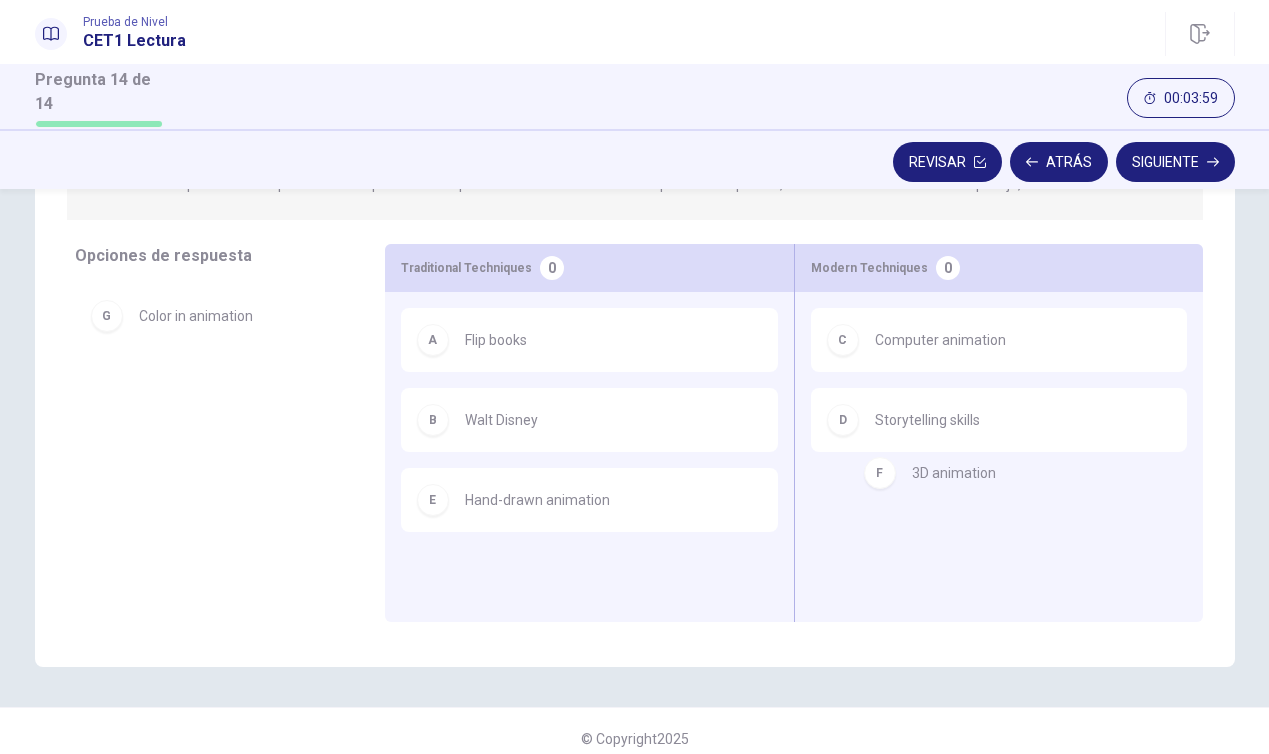 drag, startPoint x: 121, startPoint y: 299, endPoint x: 906, endPoint y: 456, distance: 800.5461 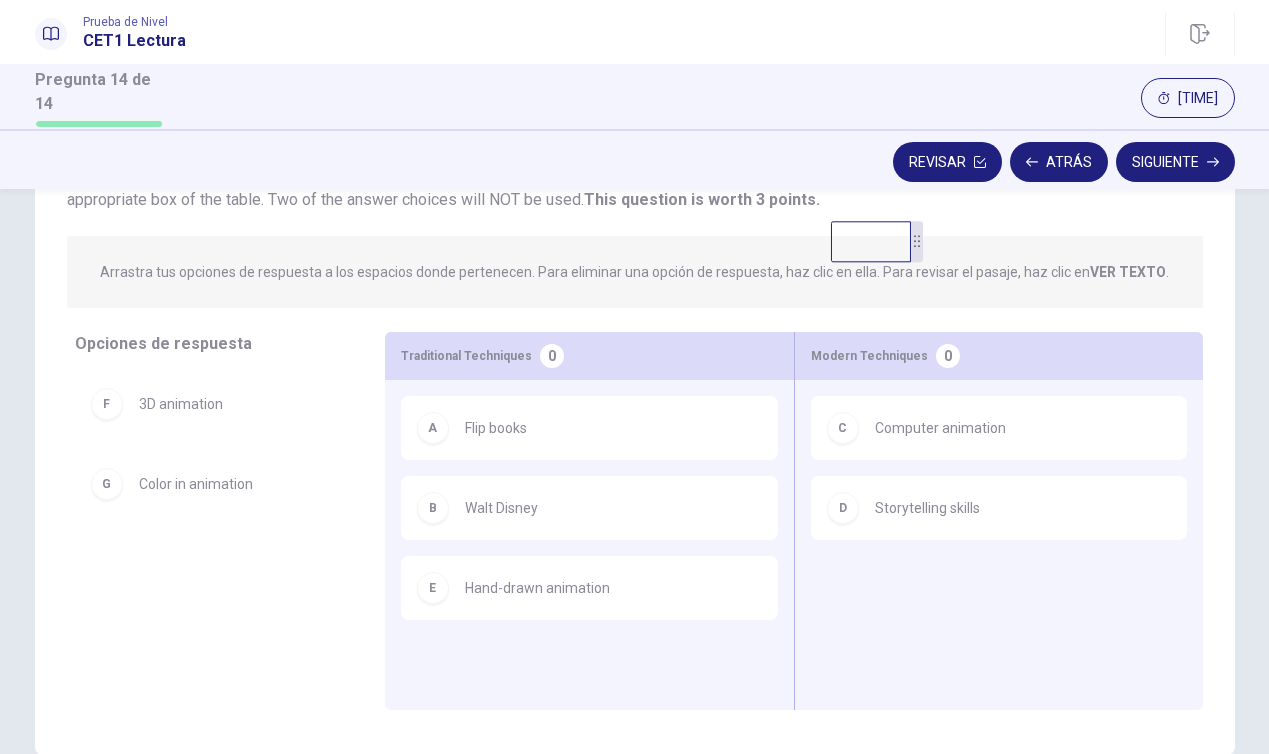 scroll, scrollTop: 175, scrollLeft: 0, axis: vertical 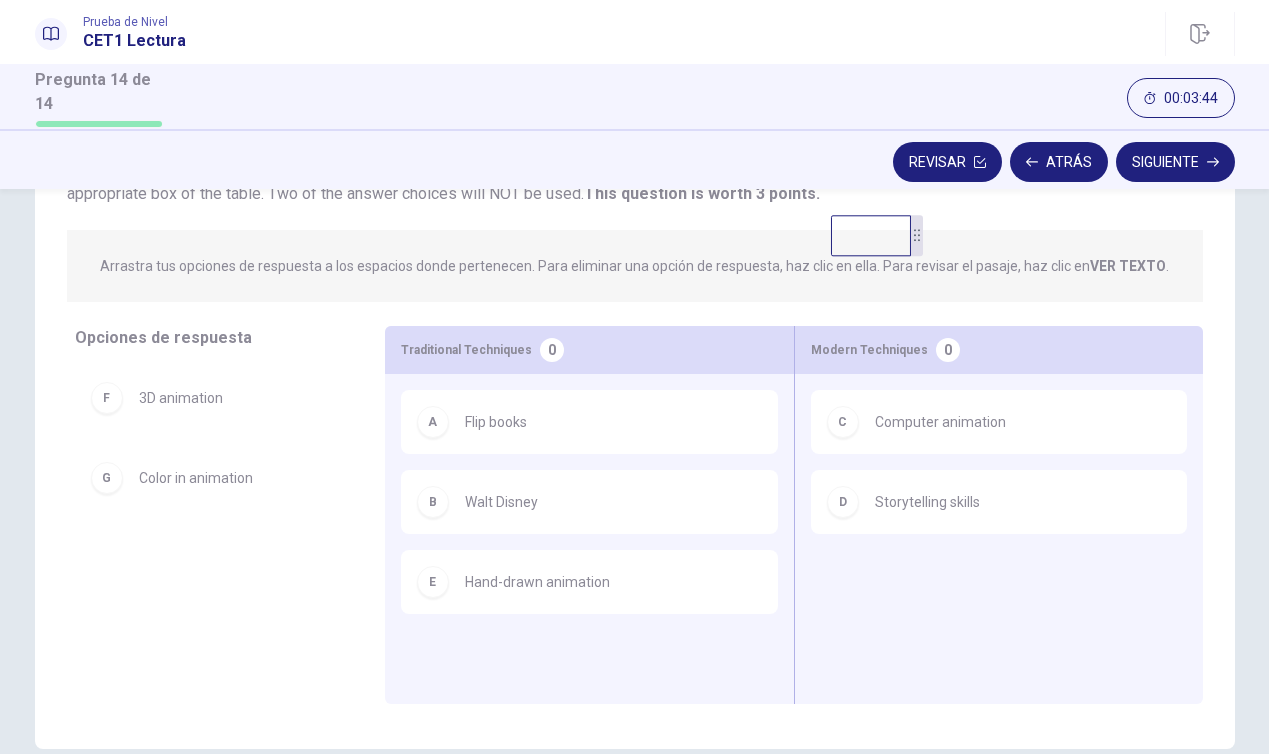 click on "A Flip books B Walt Disney E Hand-drawn animation" at bounding box center (589, 508) 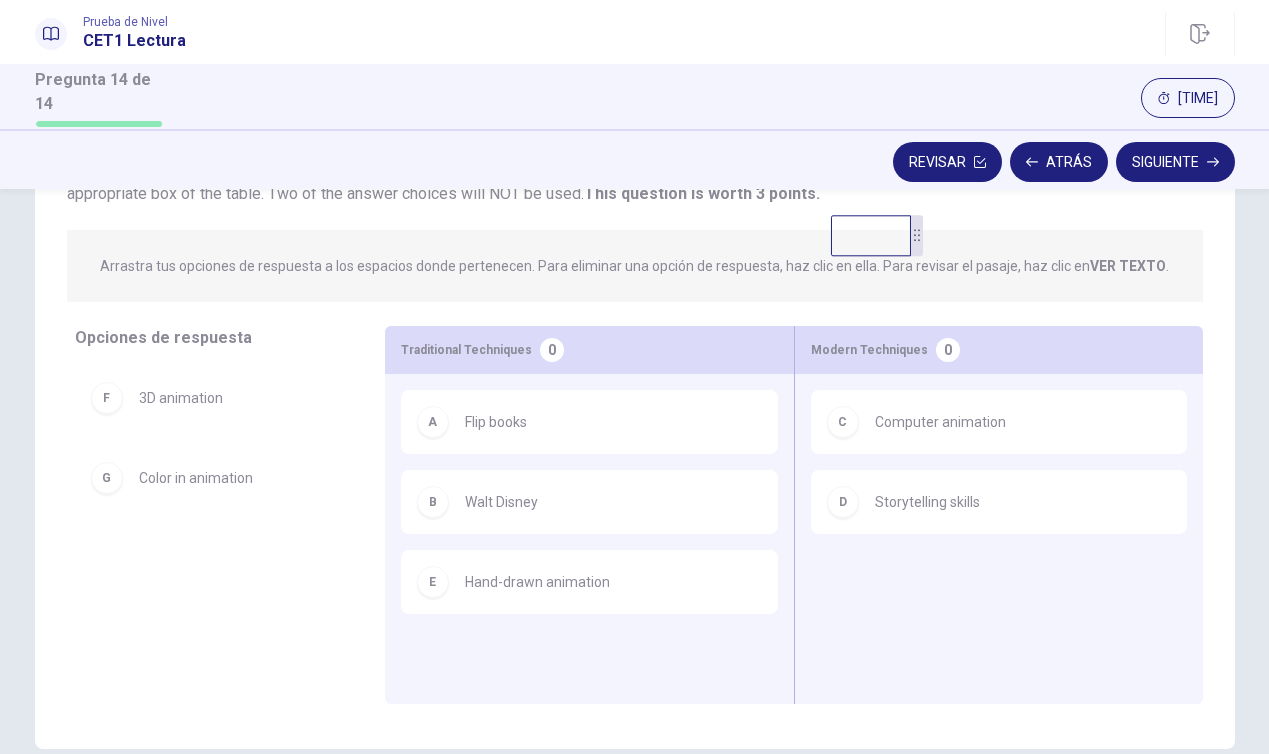 click on "B Walt Disney" at bounding box center [589, 502] 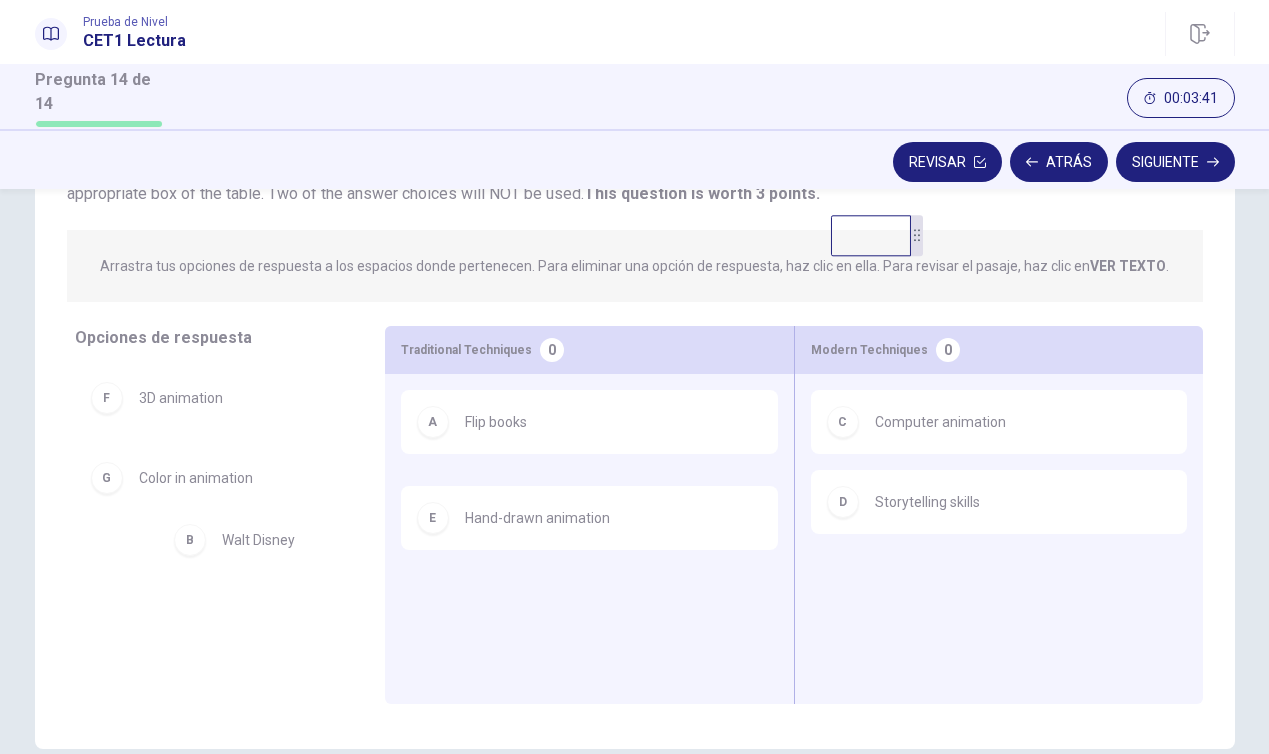 drag, startPoint x: 429, startPoint y: 482, endPoint x: 152, endPoint y: 526, distance: 280.4728 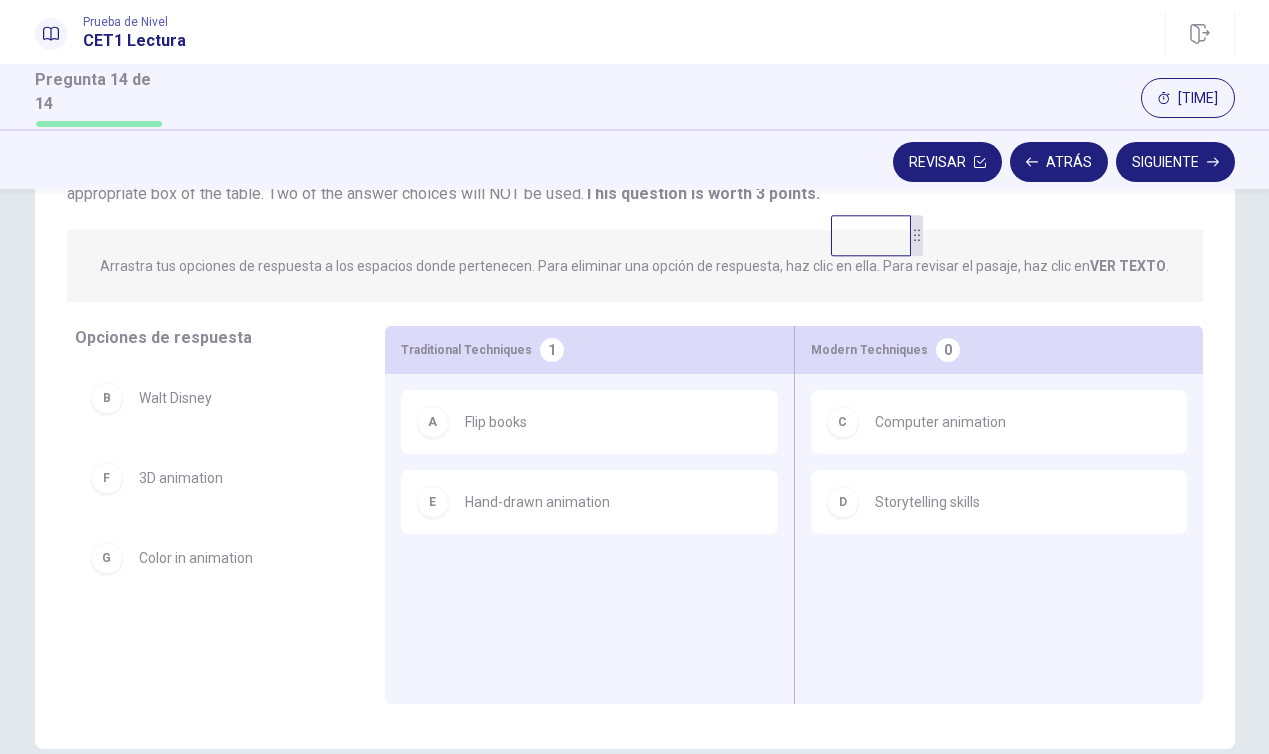 click on "F 3D animation" at bounding box center (214, 478) 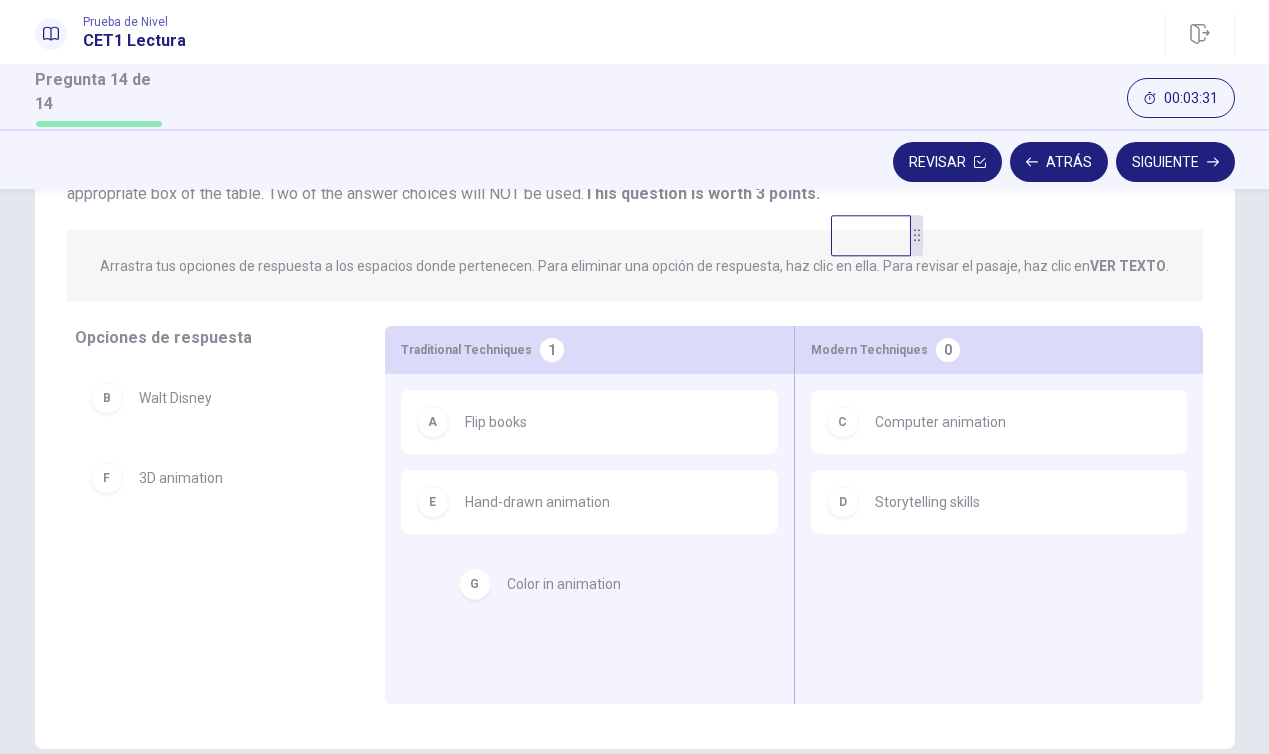 drag, startPoint x: 136, startPoint y: 539, endPoint x: 512, endPoint y: 565, distance: 376.89786 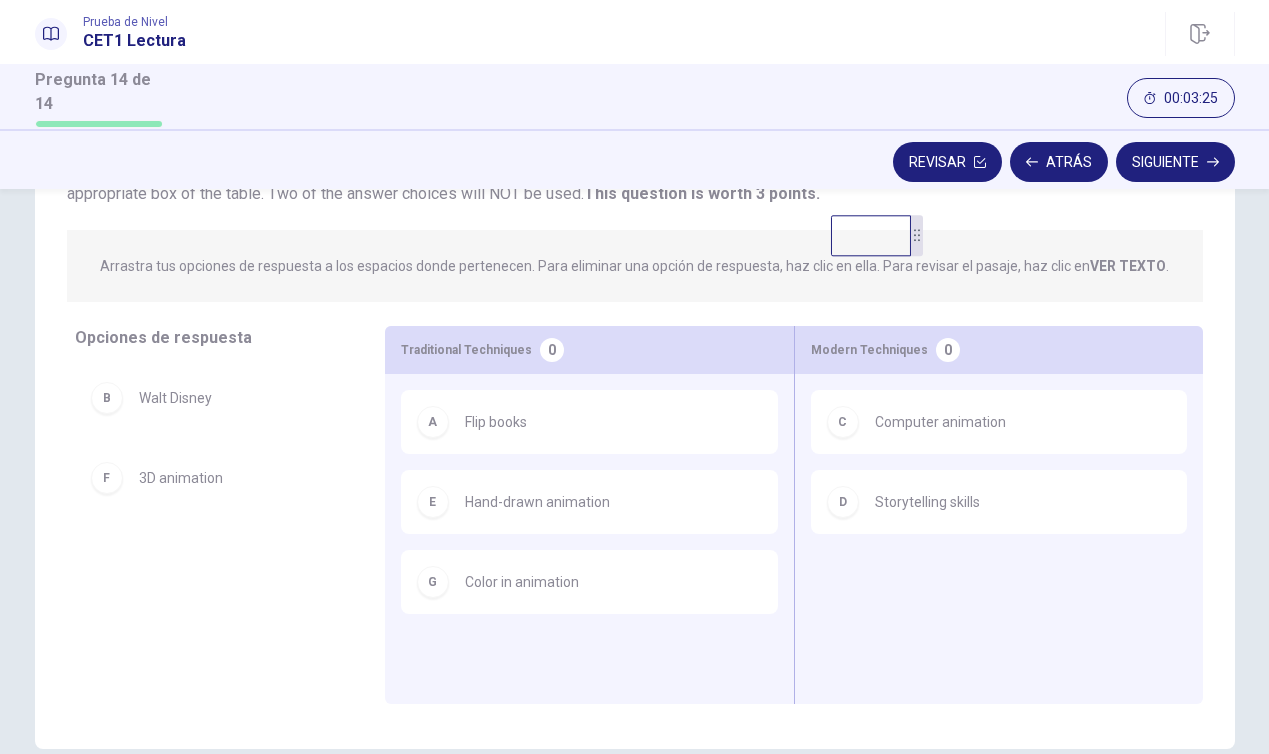 click on "Color in animation" at bounding box center [522, 582] 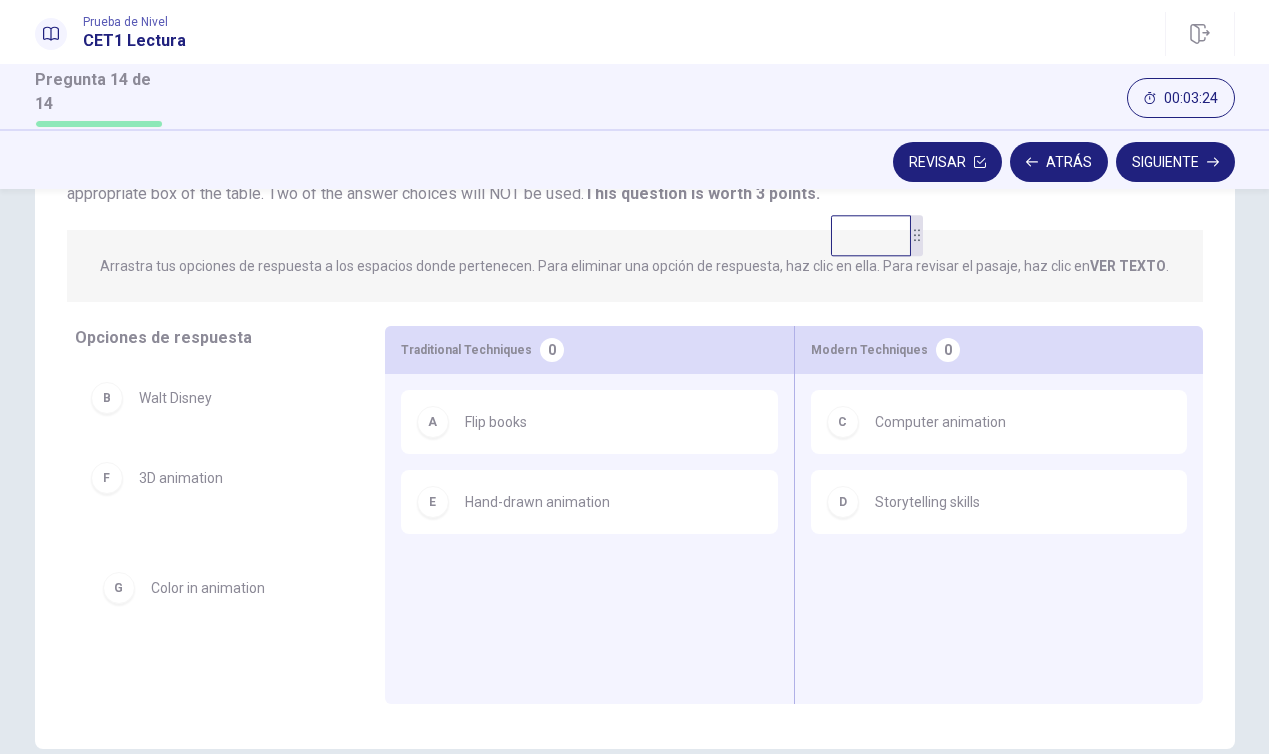 drag, startPoint x: 566, startPoint y: 589, endPoint x: 210, endPoint y: 595, distance: 356.05057 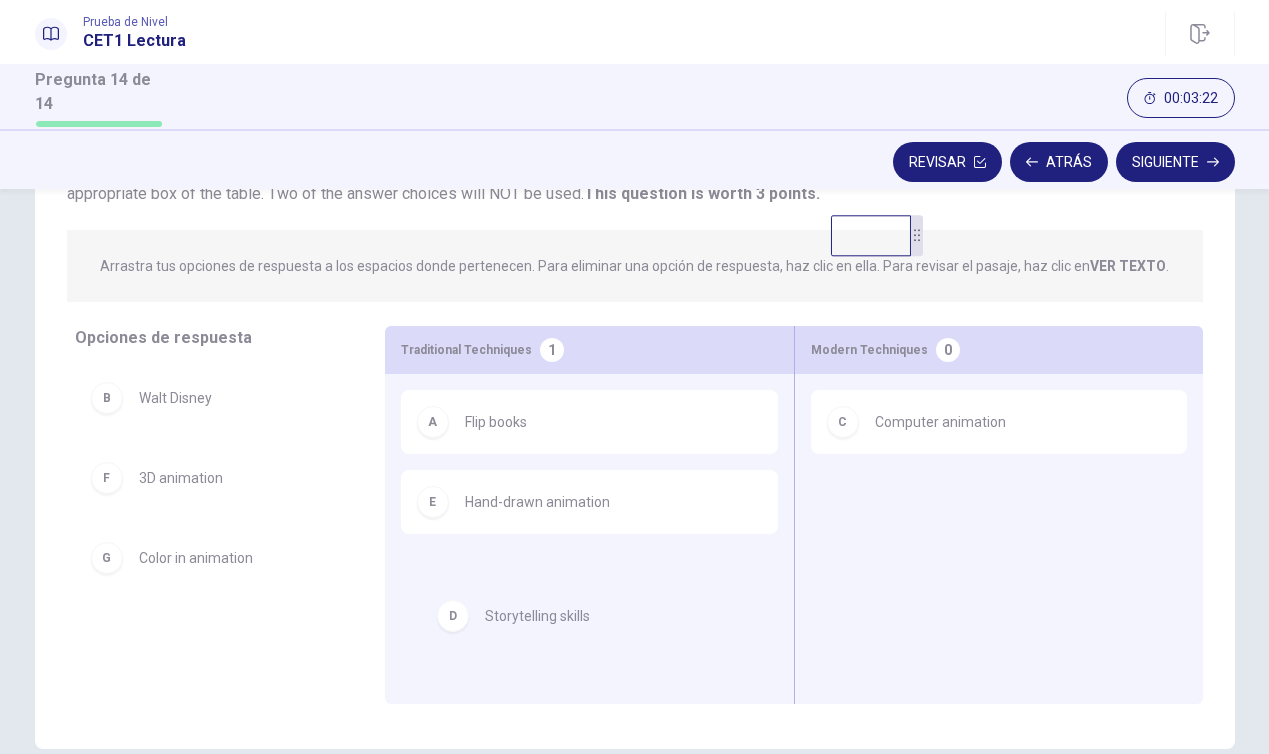 drag, startPoint x: 972, startPoint y: 482, endPoint x: 571, endPoint y: 599, distance: 417.72 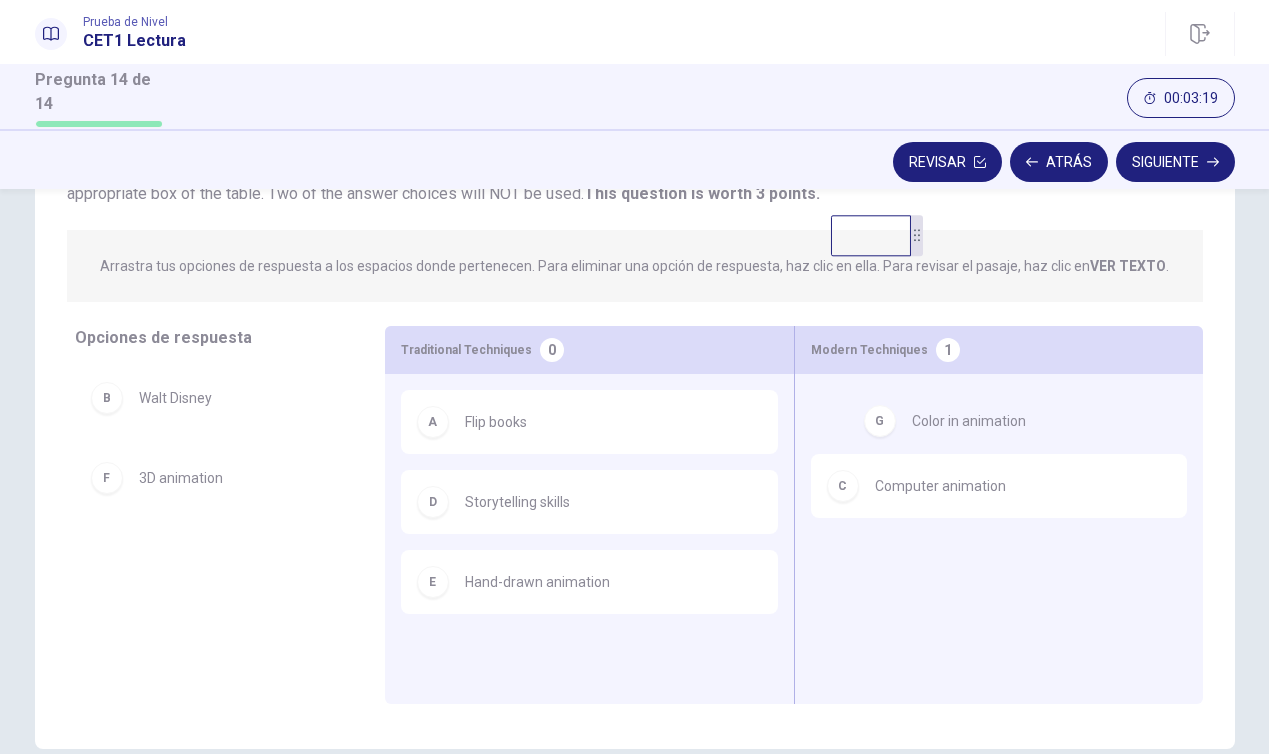drag, startPoint x: 127, startPoint y: 554, endPoint x: 907, endPoint y: 419, distance: 791.5965 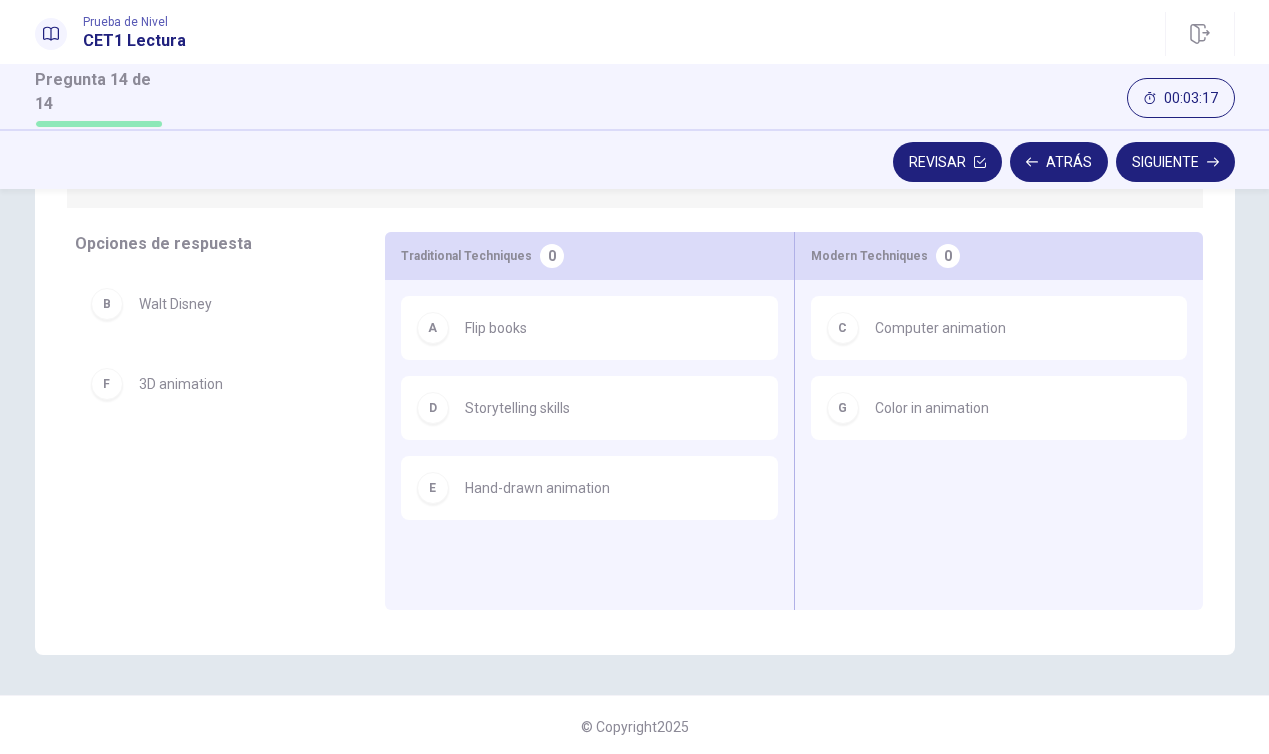 scroll, scrollTop: 274, scrollLeft: 0, axis: vertical 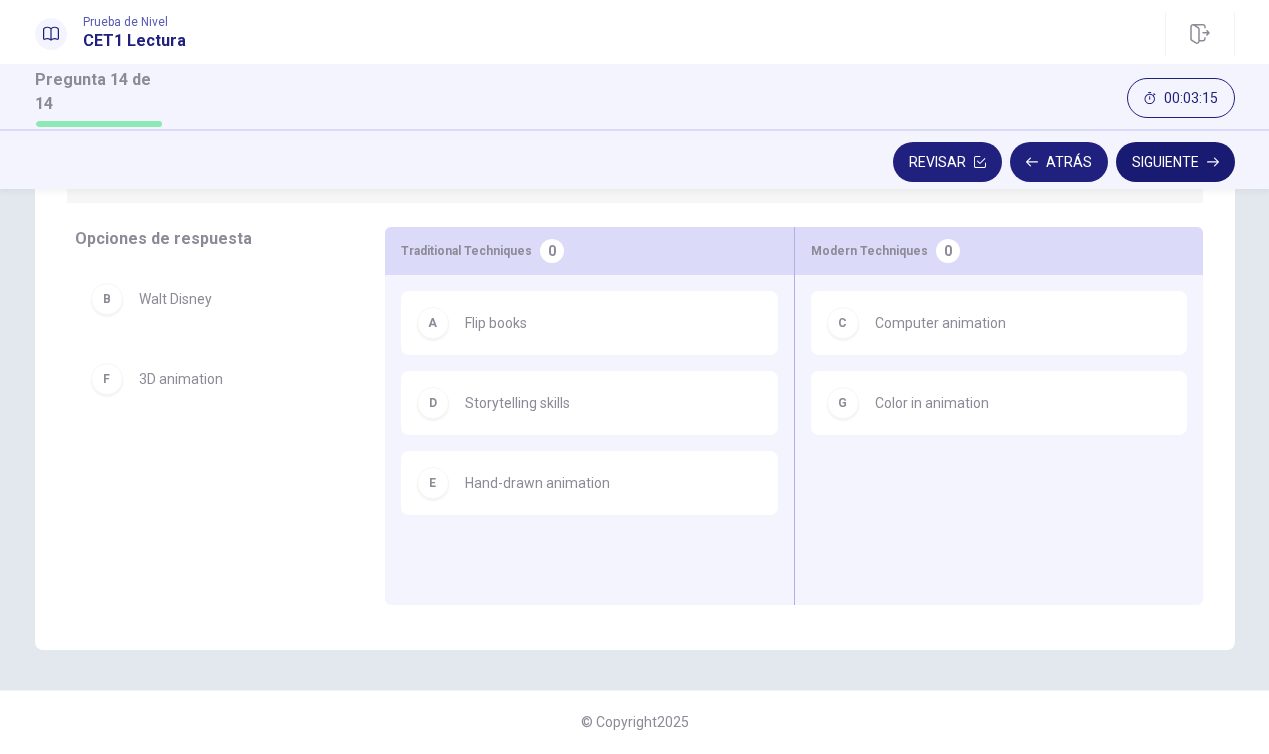 click on "Siguiente" at bounding box center [1175, 162] 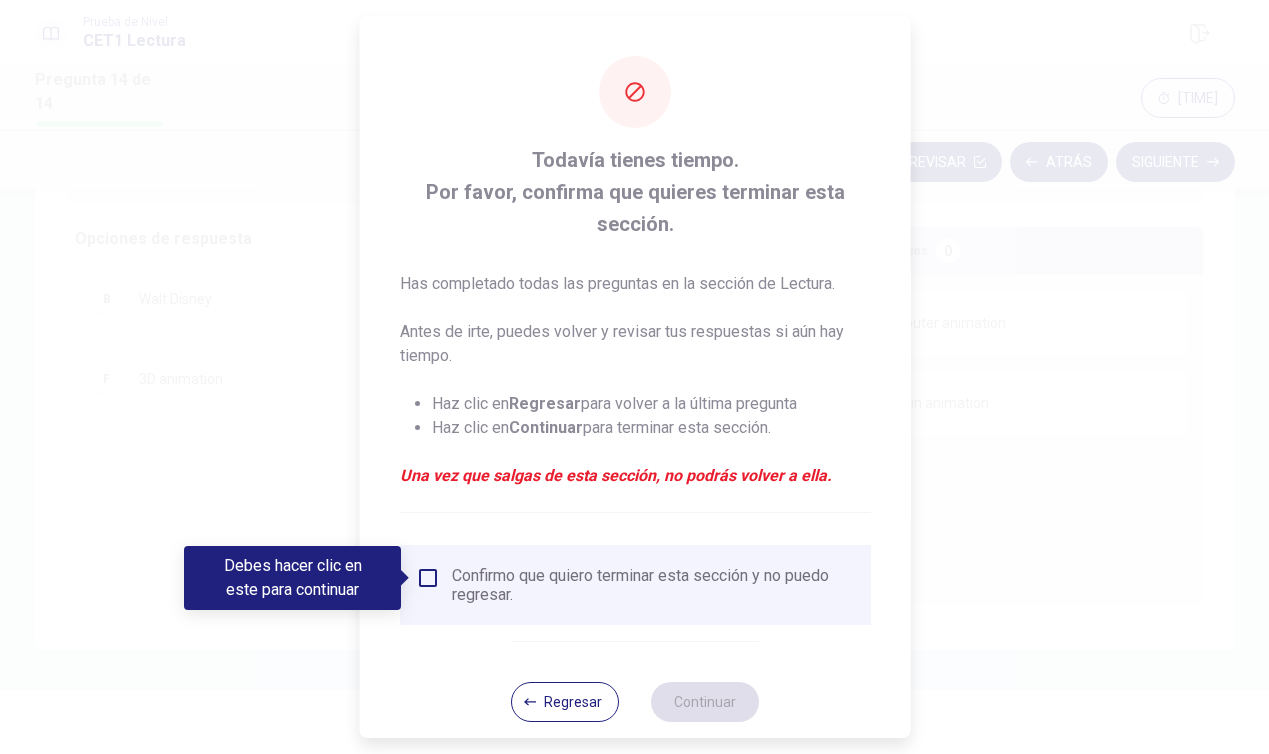 scroll, scrollTop: 24, scrollLeft: 0, axis: vertical 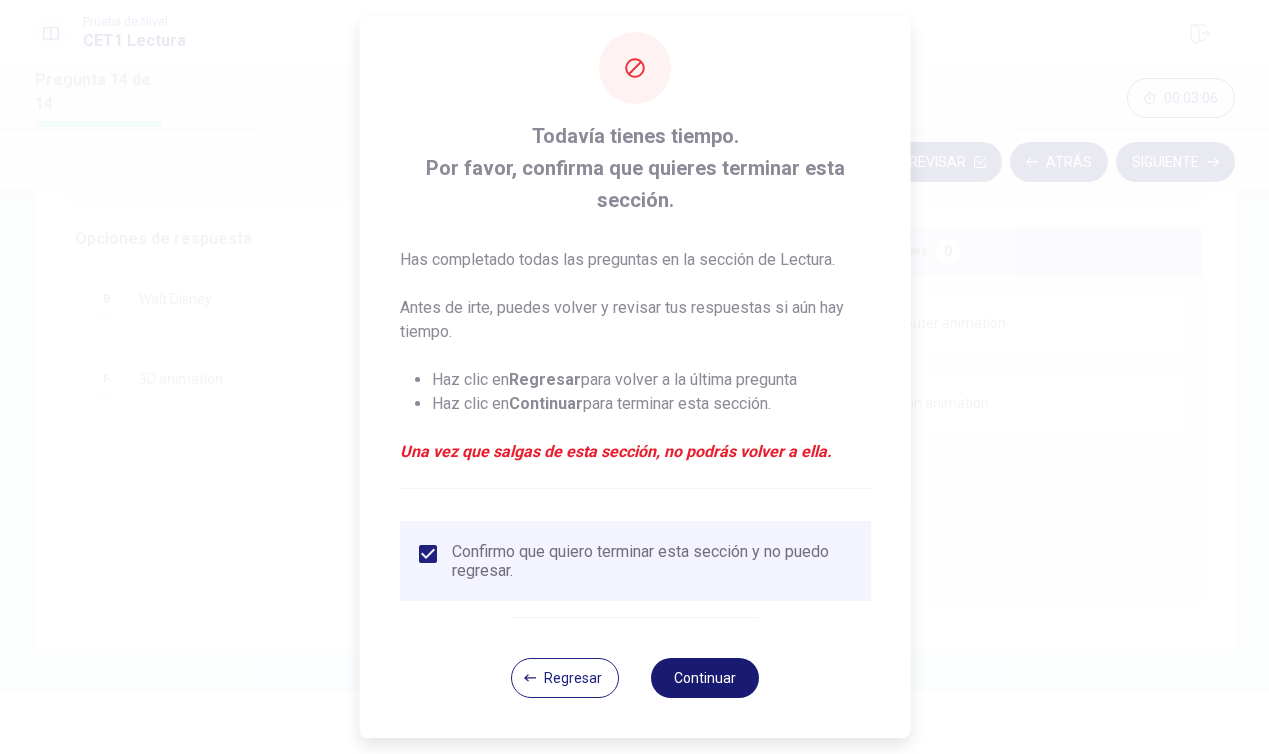 click on "Continuar" at bounding box center (705, 678) 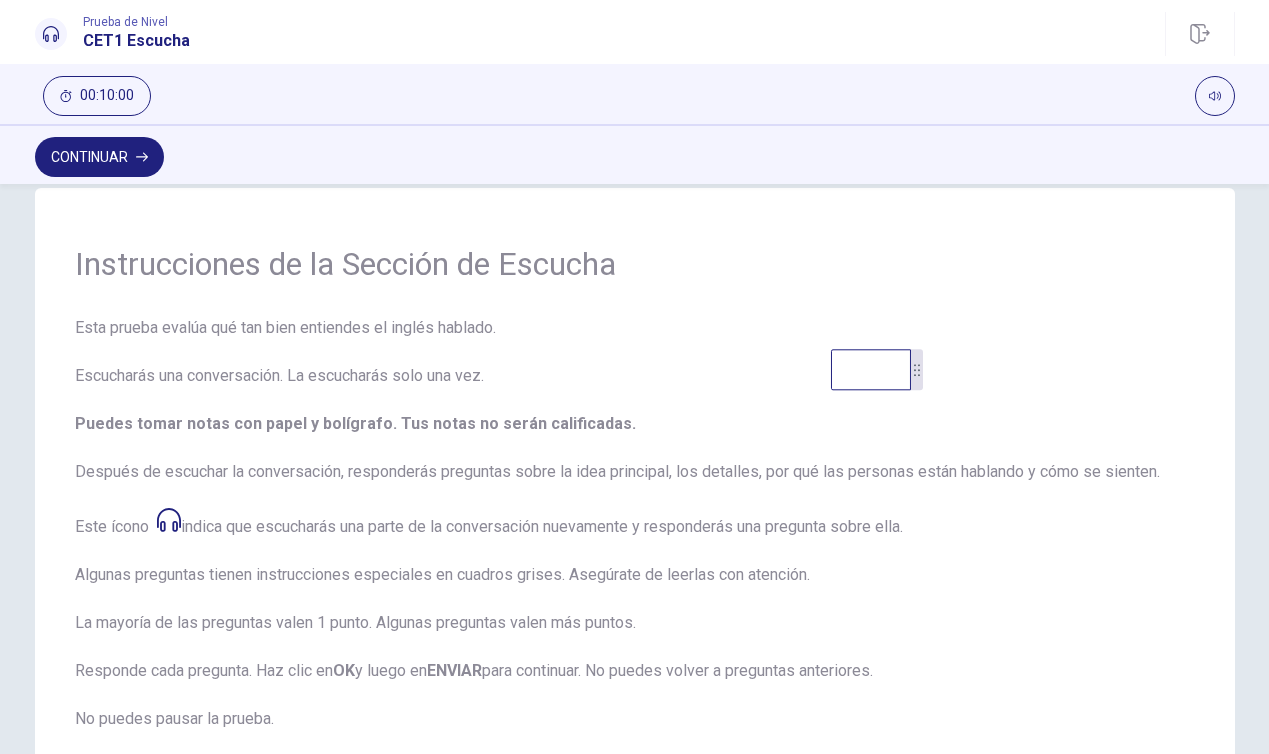 scroll, scrollTop: 0, scrollLeft: 0, axis: both 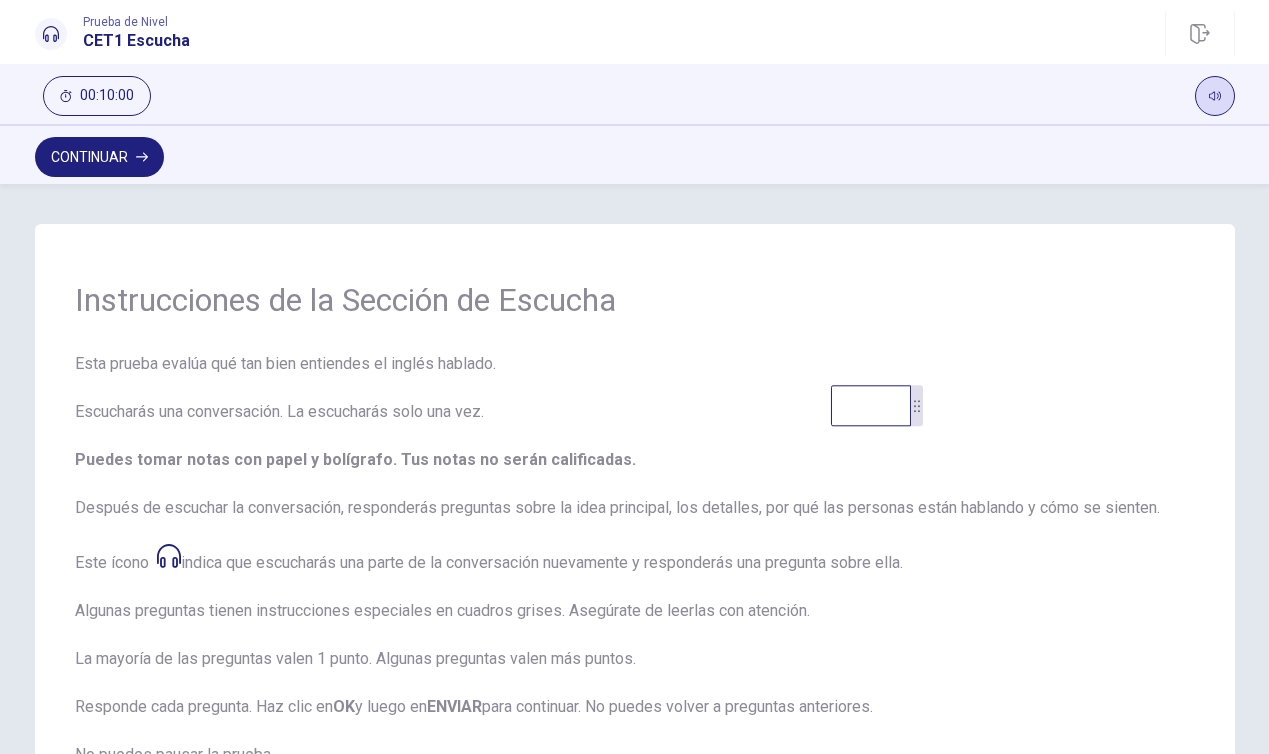 click at bounding box center (1215, 96) 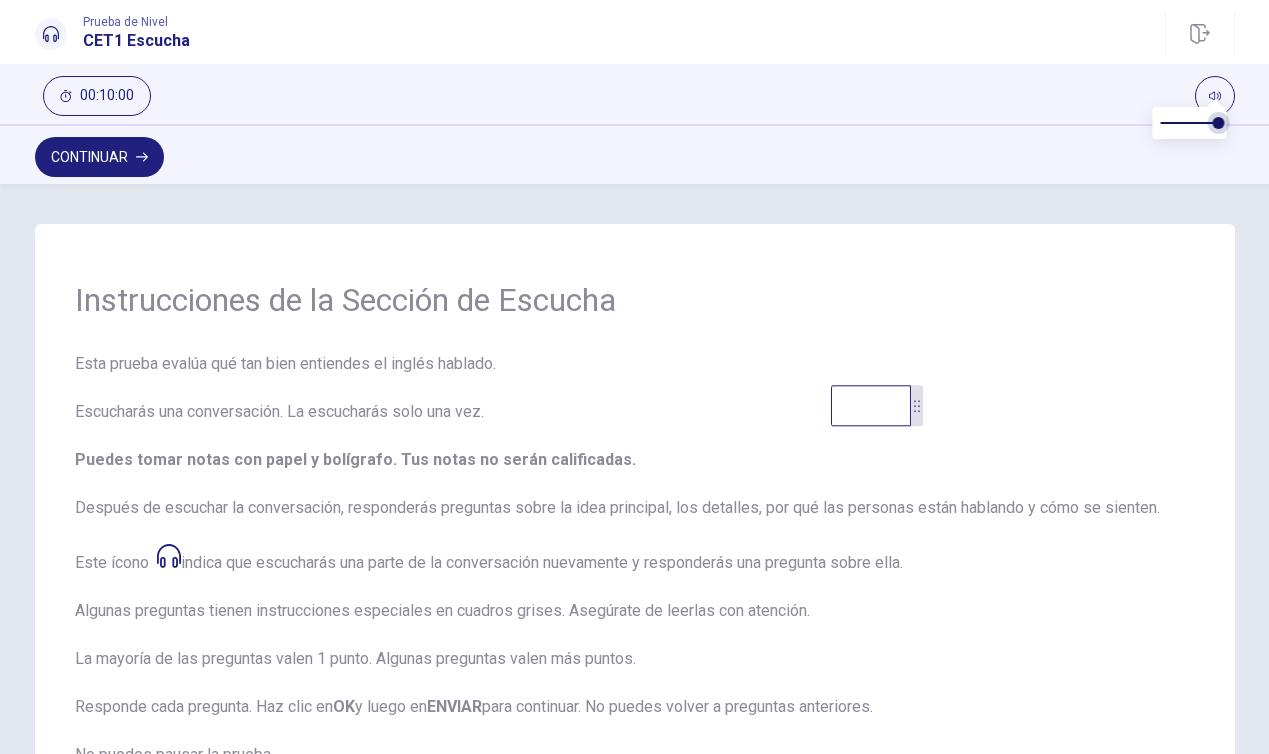 click at bounding box center [1219, 123] 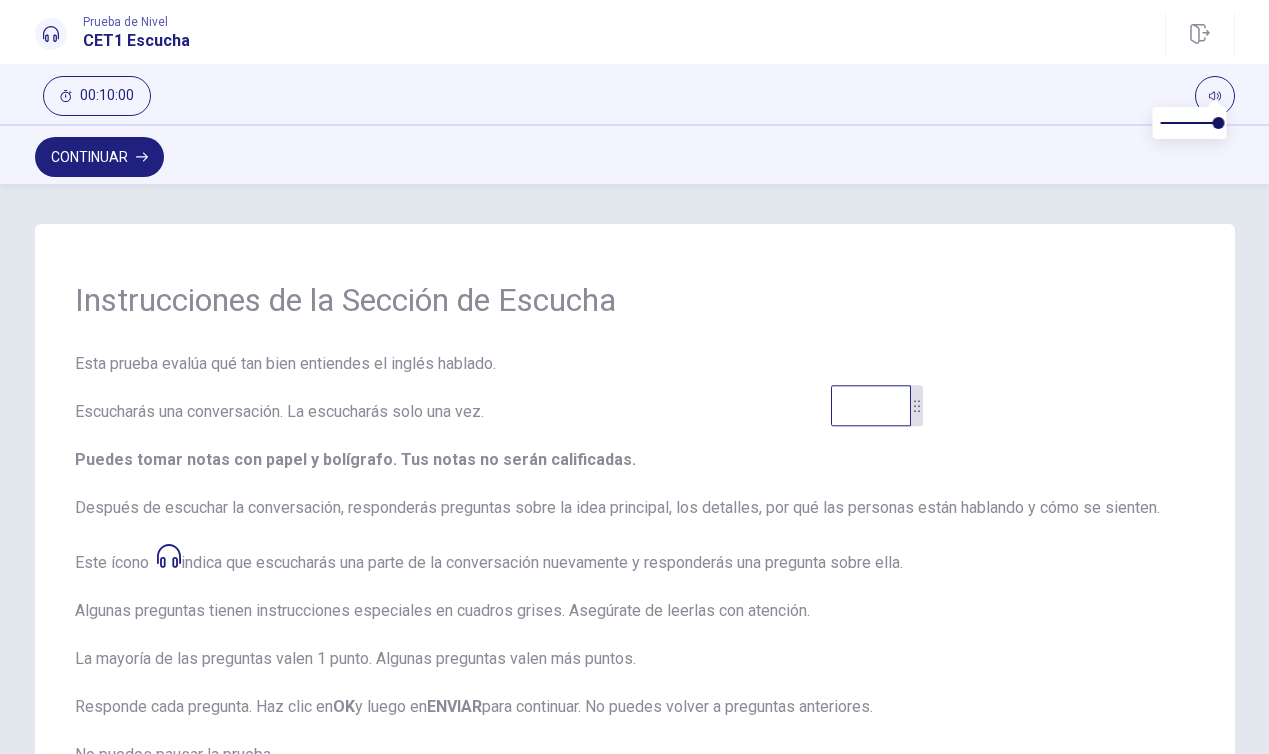 click on "Instrucciones de la Sección de Escucha Esta prueba evalúa qué tan bien entiendes el inglés hablado.
Escucharás una conversación. La escucharás solo una vez.
Puedes tomar notas con papel y bolígrafo. Tus notas no serán calificadas.
Después de escuchar la conversación, responderás preguntas sobre la idea principal, los detalles, por qué las personas están hablando y cómo se sienten.
Este ícono   indica que escucharás una parte de la conversación nuevamente y responderás una pregunta sobre ella.
Algunas preguntas tienen instrucciones especiales en cuadros grises. Asegúrate de leerlas con atención.
La mayoría de las preguntas valen 1 punto. Algunas preguntas valen más puntos.
Responde cada pregunta. Haz clic en  OK  y luego en  ENVIAR  para continuar. No puedes volver a preguntas anteriores.
No puedes pausar la prueba.
Para cambiar el volumen, usa el botón  Volumen  en la parte superior.
Haz clic en  Continuar  para comenzar. © Copyright  2025" at bounding box center [634, 469] 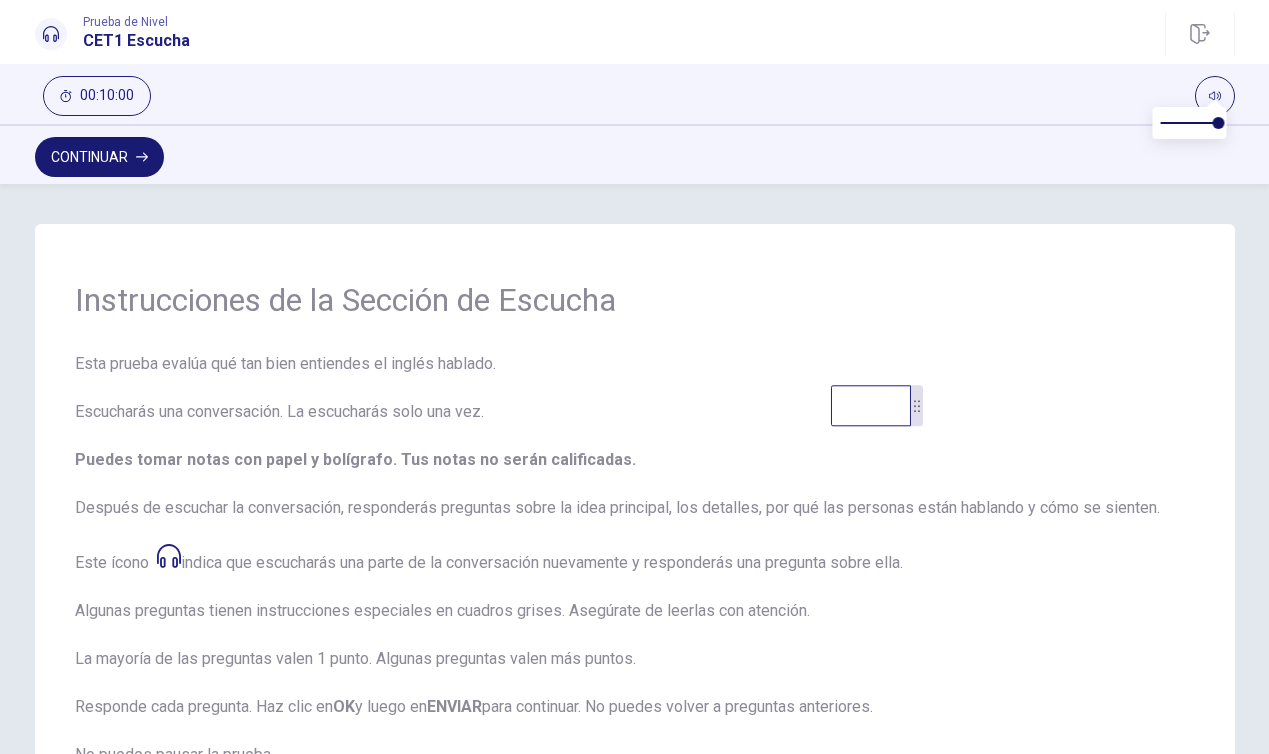 click on "Continuar" at bounding box center (99, 157) 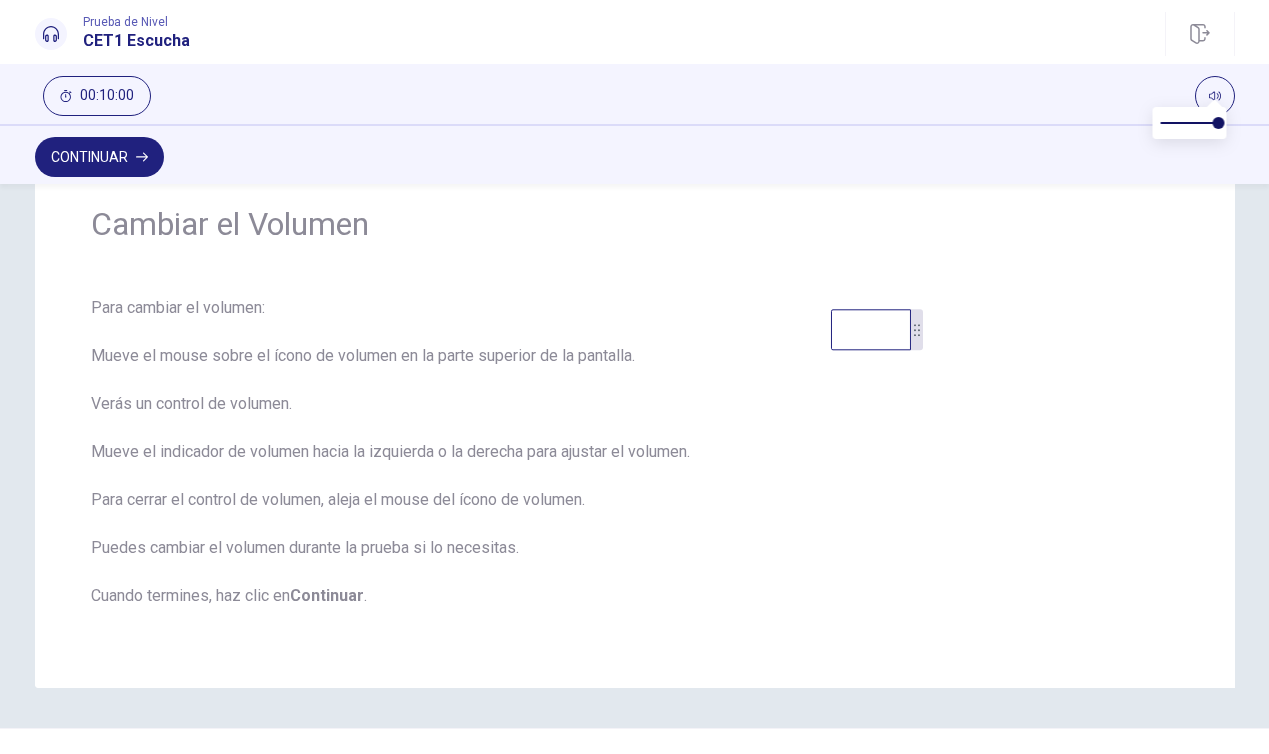 scroll, scrollTop: 114, scrollLeft: 0, axis: vertical 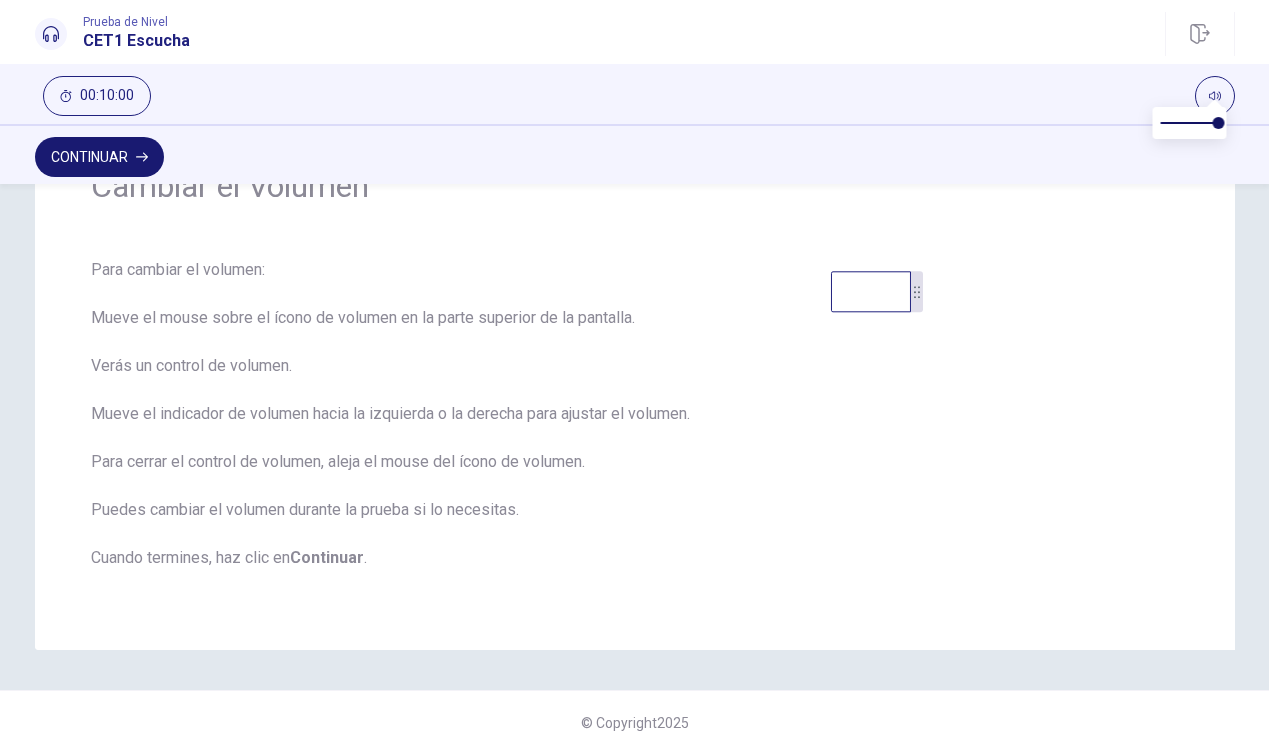 click on "Continuar" at bounding box center (99, 157) 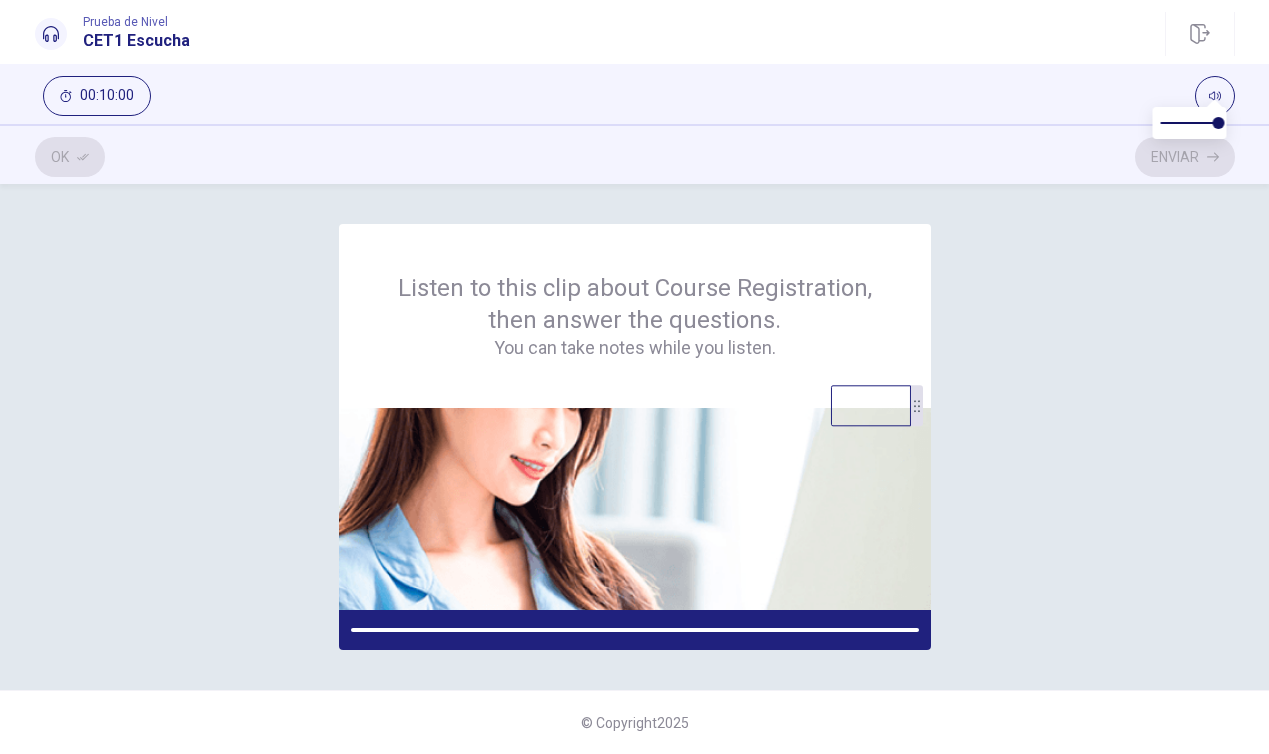 scroll, scrollTop: 0, scrollLeft: 0, axis: both 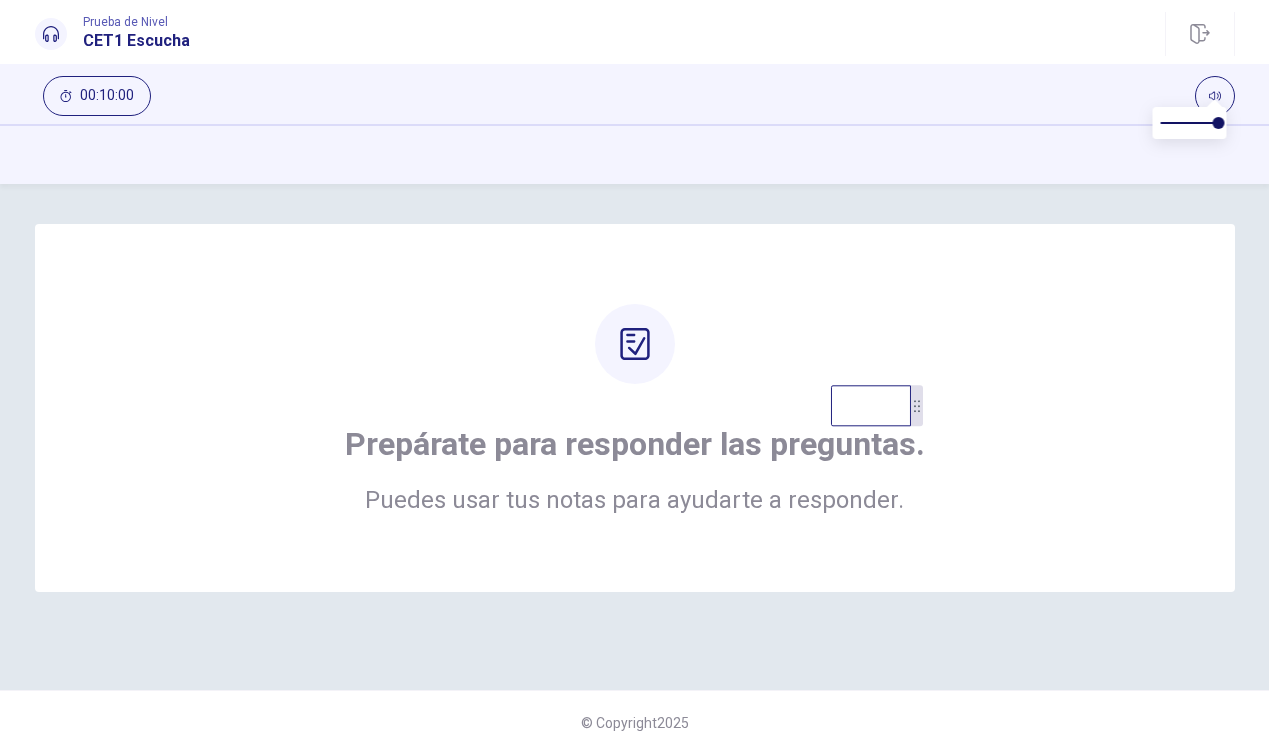 click on "Prepárate para responder las preguntas.   Puedes usar tus notas para ayudarte a responder." at bounding box center [635, 408] 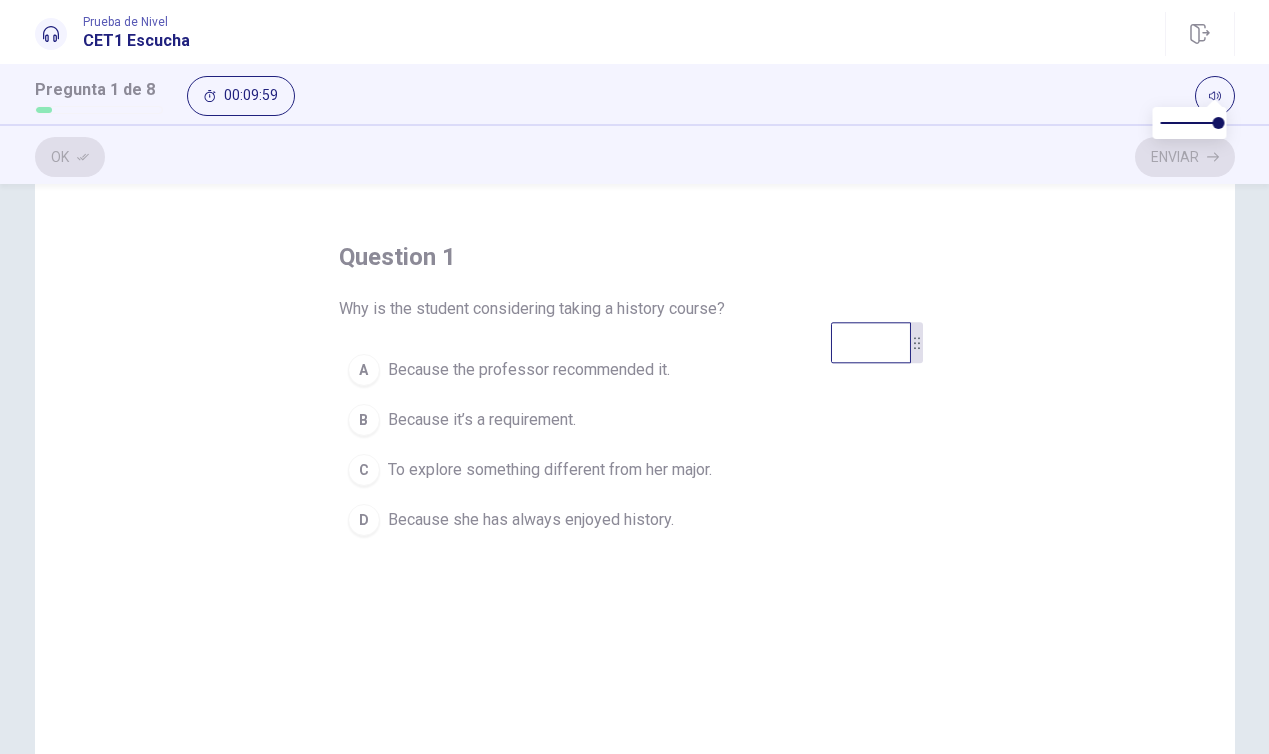scroll, scrollTop: 62, scrollLeft: 0, axis: vertical 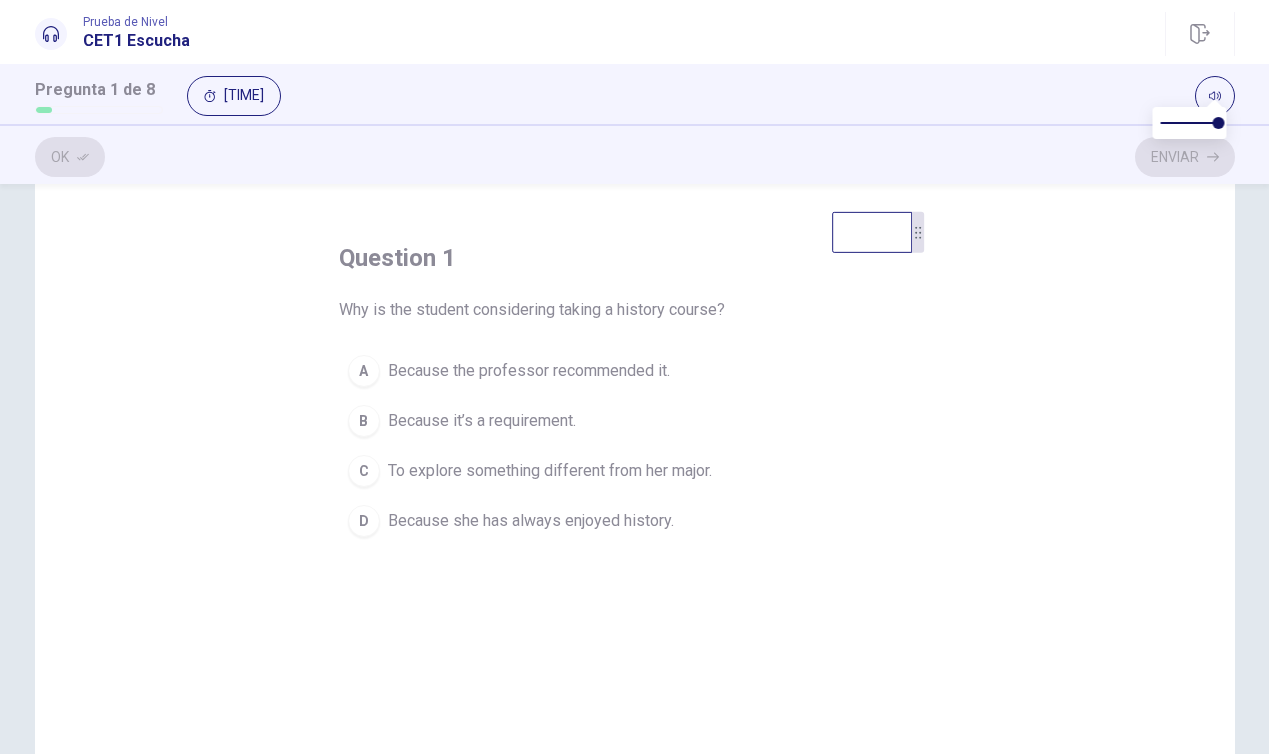 drag, startPoint x: 865, startPoint y: 343, endPoint x: 866, endPoint y: 232, distance: 111.0045 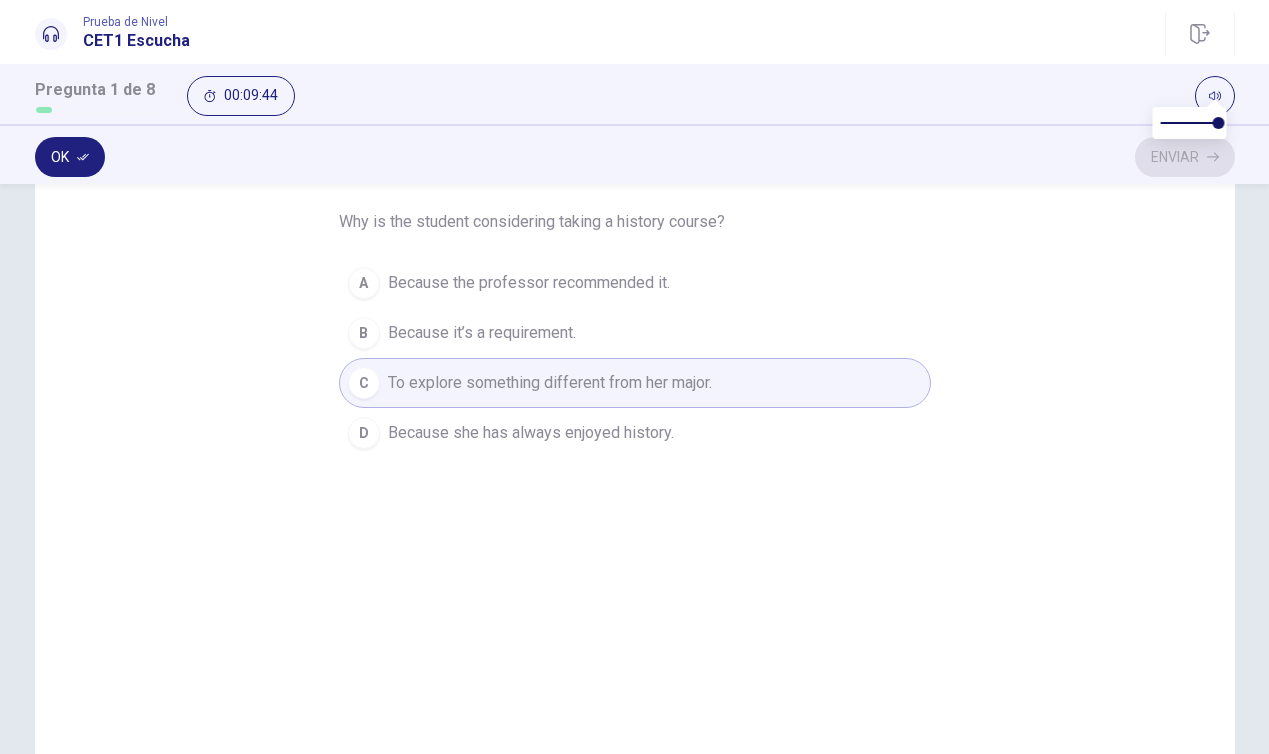 scroll, scrollTop: 147, scrollLeft: 0, axis: vertical 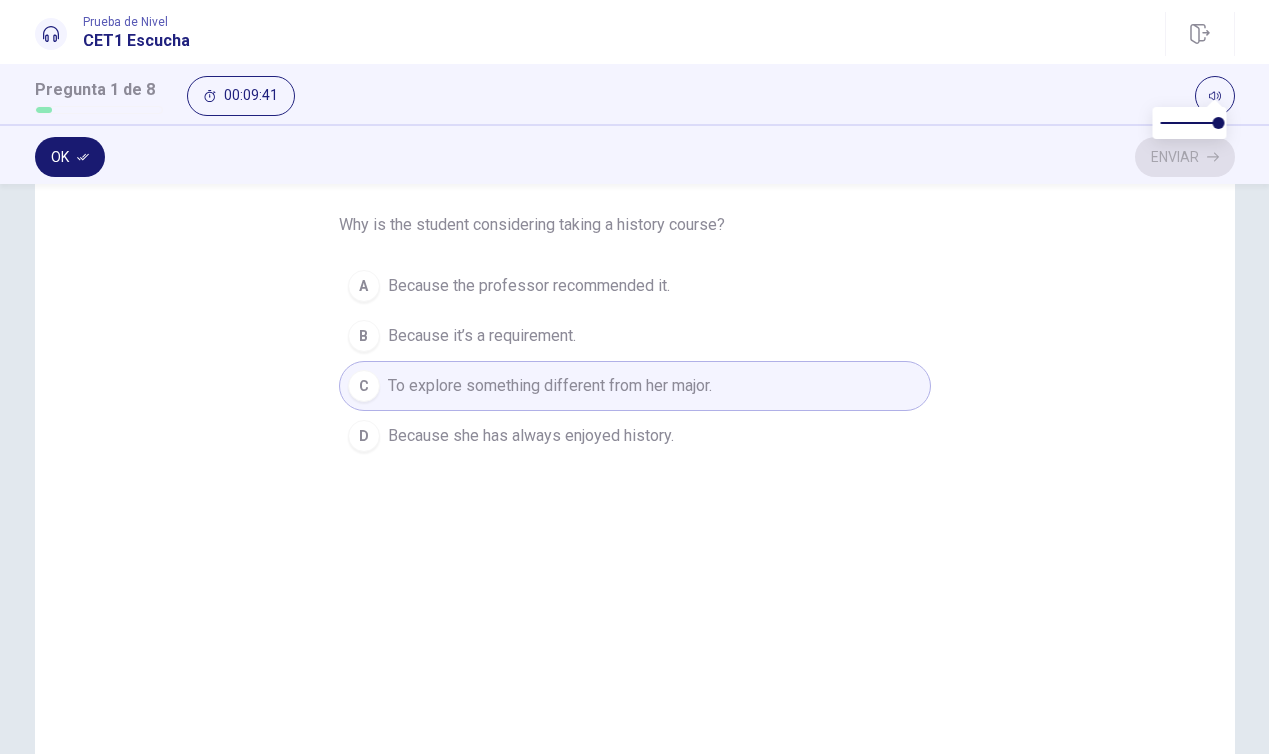 click 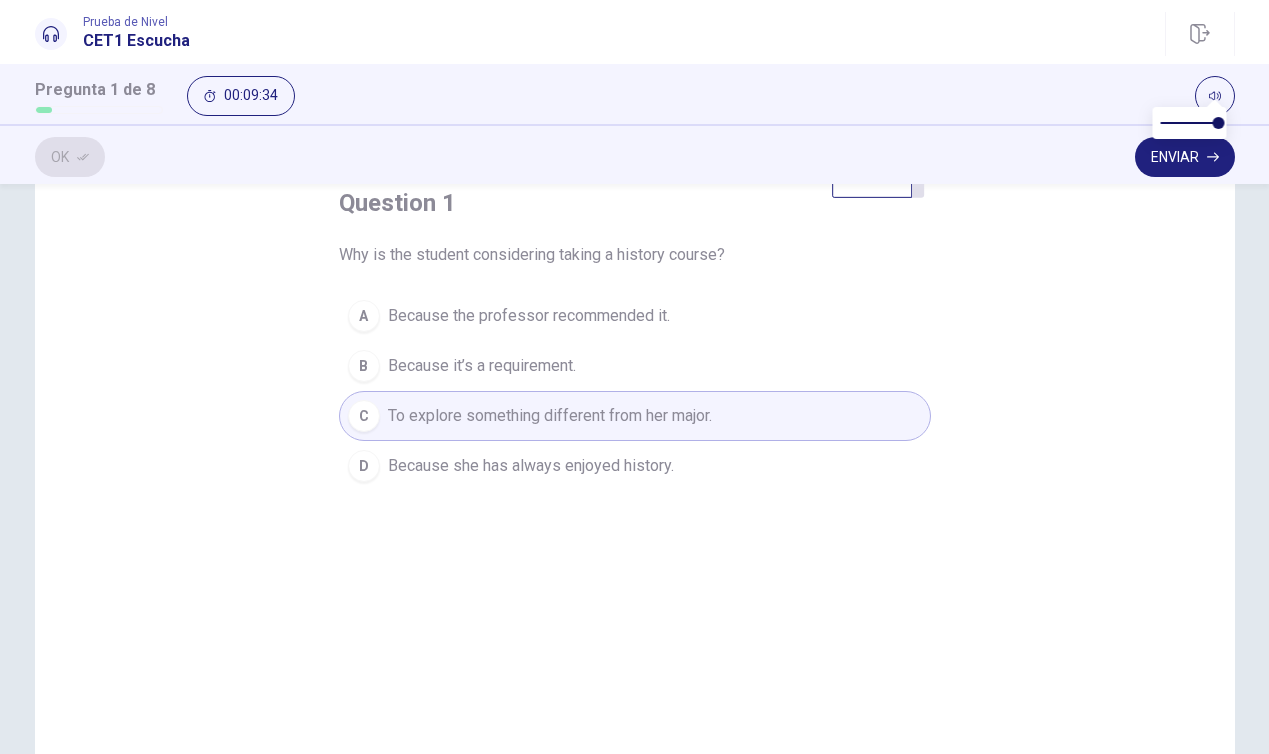 scroll, scrollTop: 120, scrollLeft: 0, axis: vertical 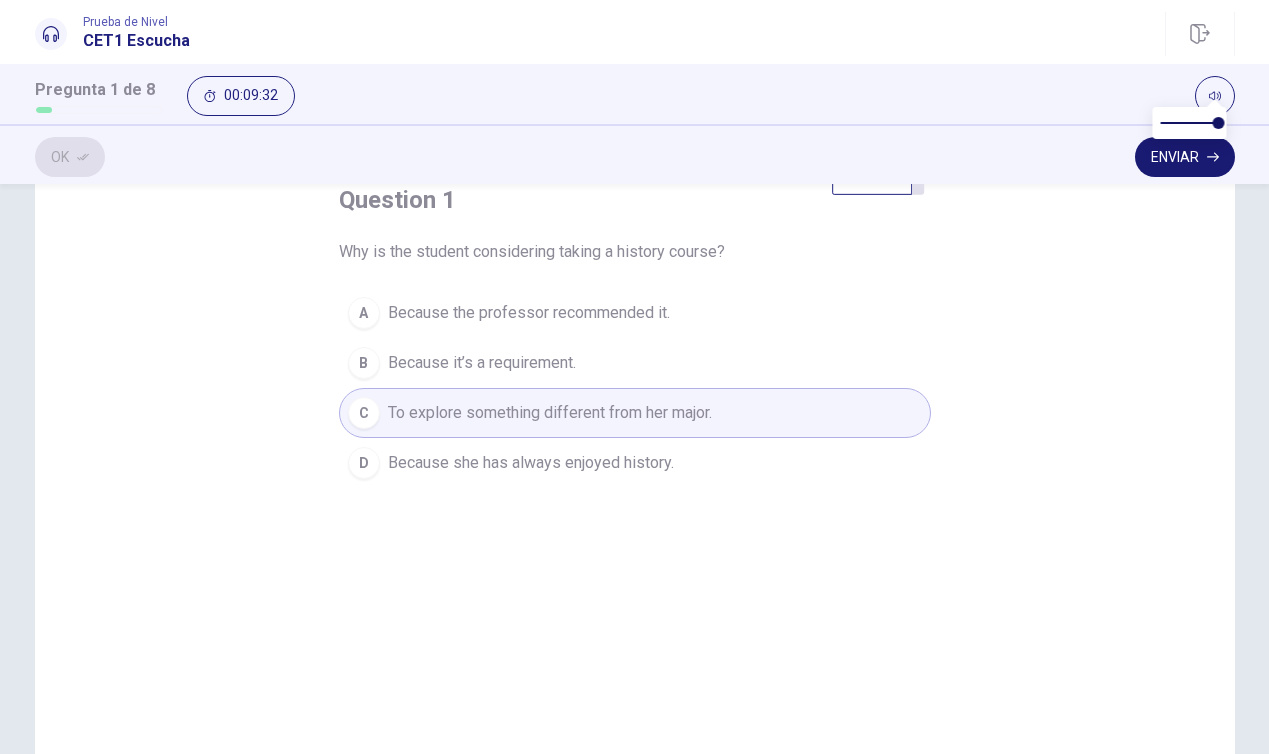 click on "Enviar" at bounding box center [1185, 157] 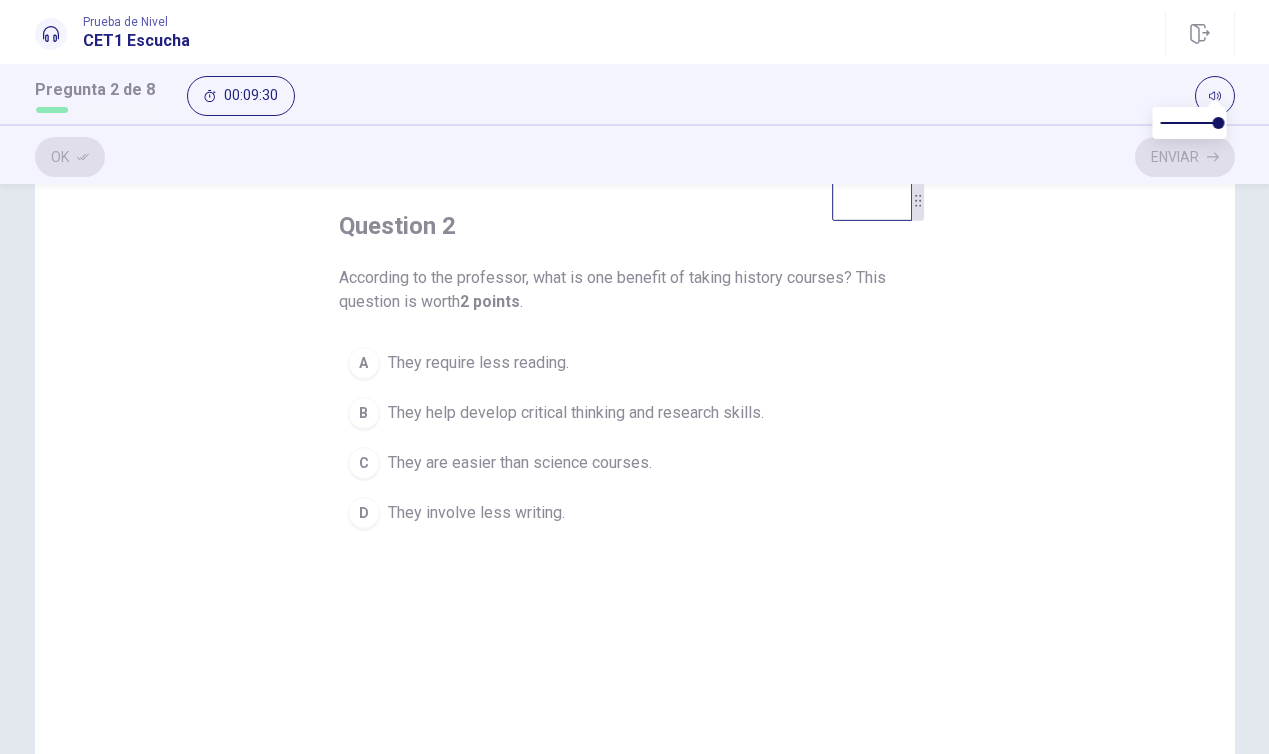 scroll, scrollTop: 93, scrollLeft: 0, axis: vertical 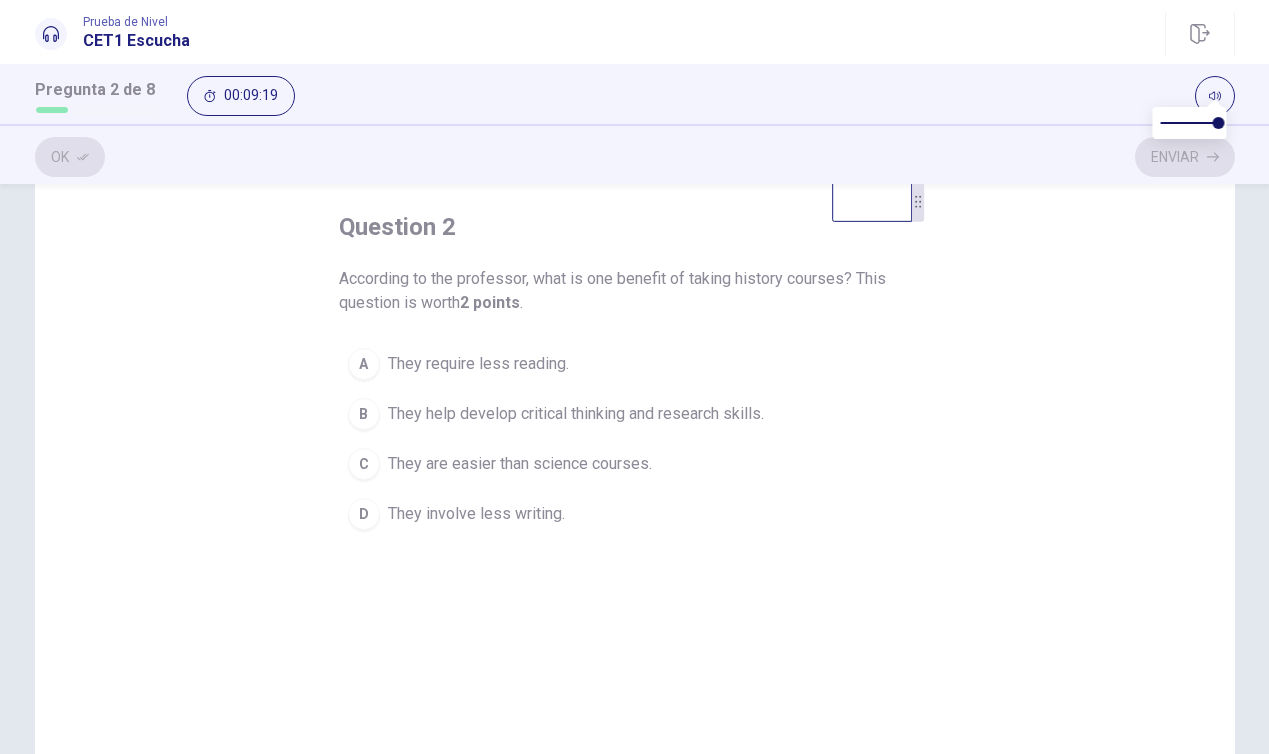 click on "B They help develop critical thinking and research skills." at bounding box center (635, 414) 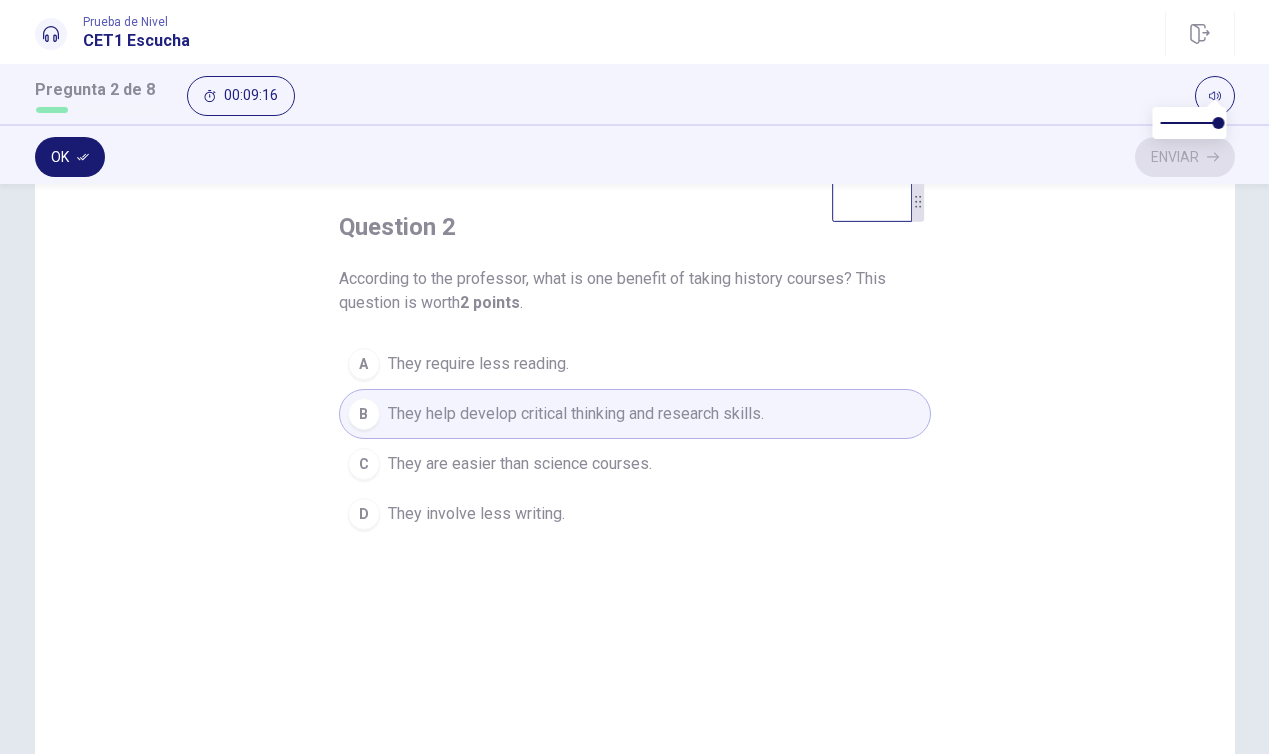 click on "Ok" at bounding box center (70, 157) 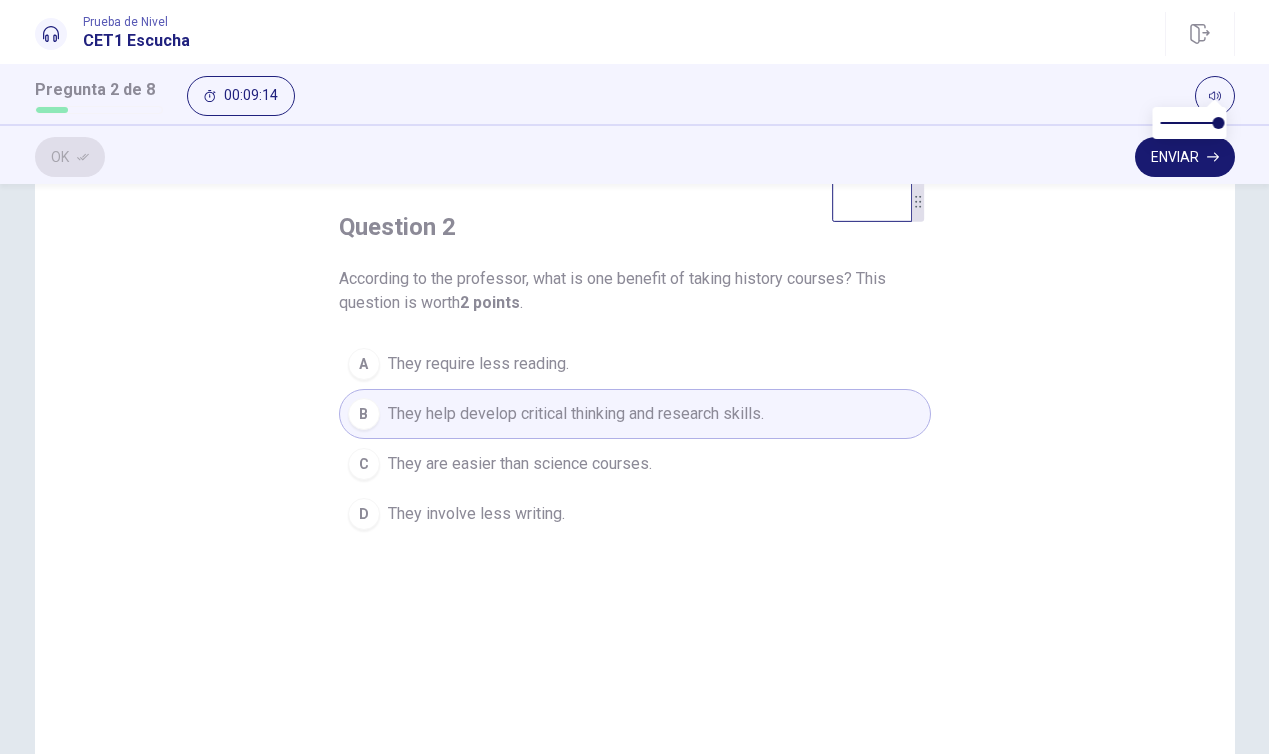 click on "Enviar" at bounding box center [1185, 157] 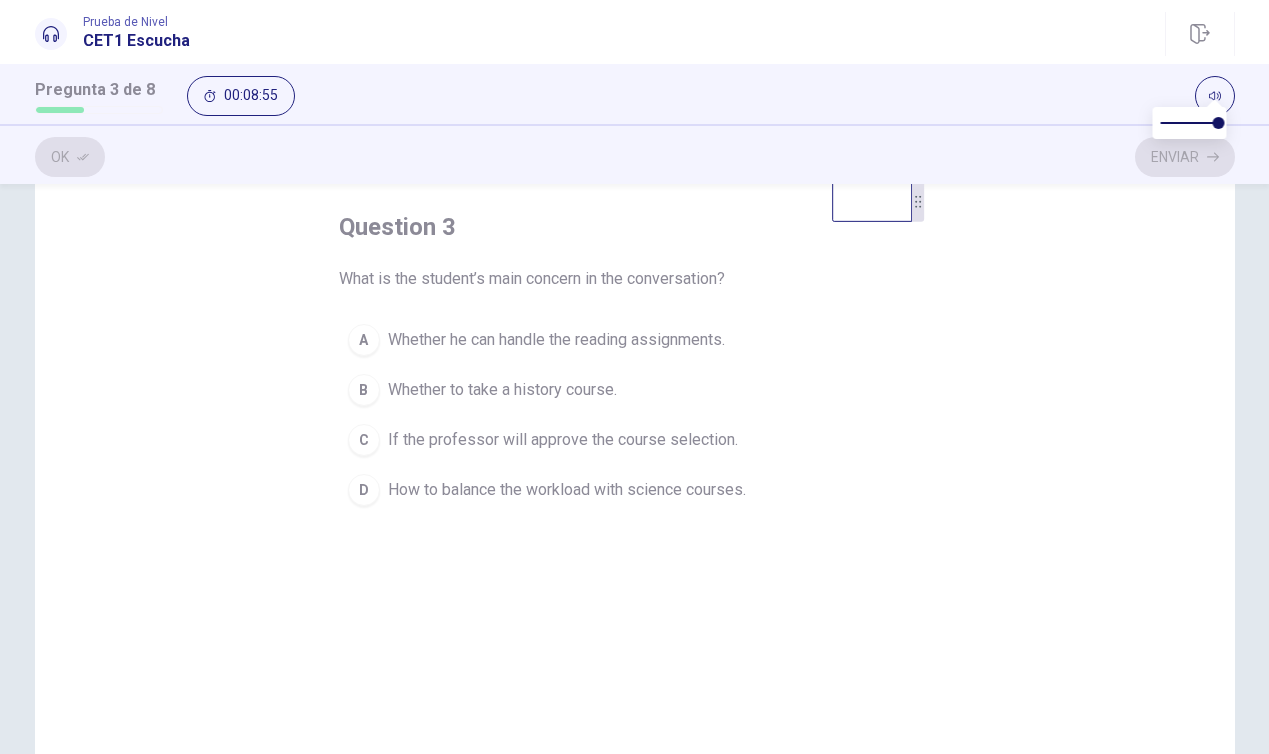 click on "D" at bounding box center [364, 490] 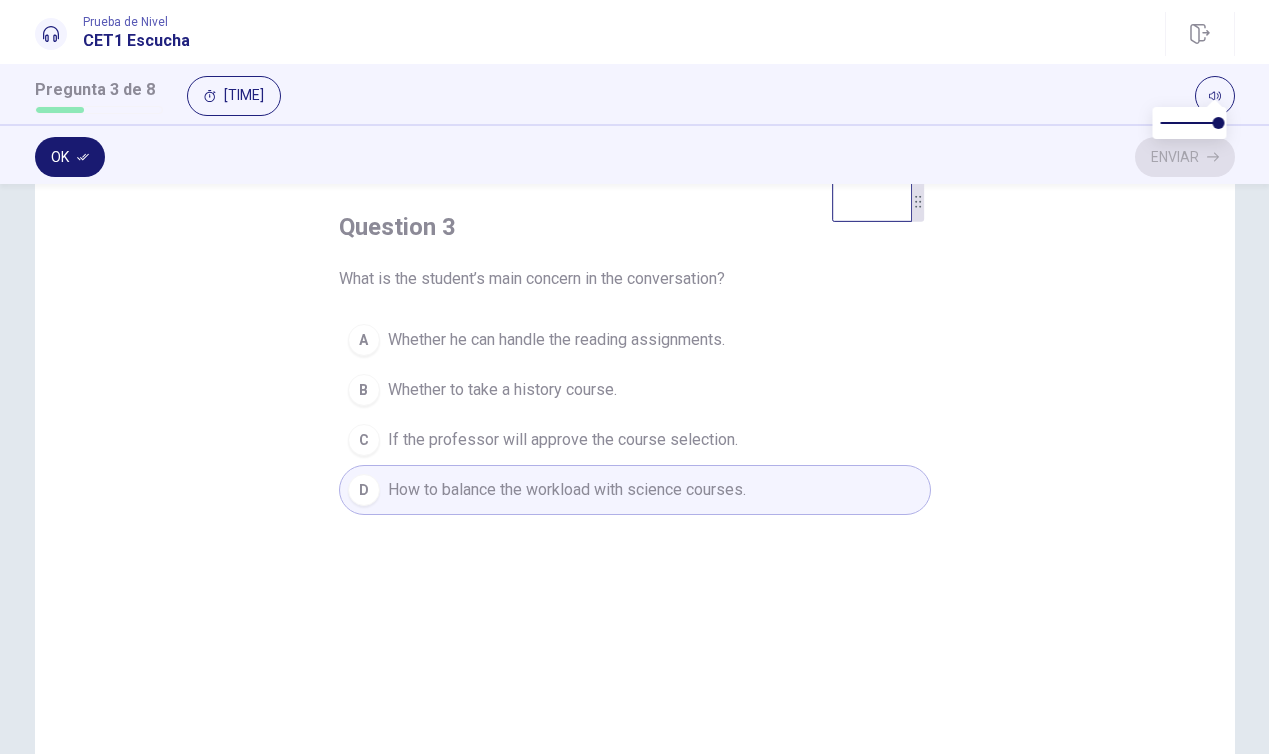 click 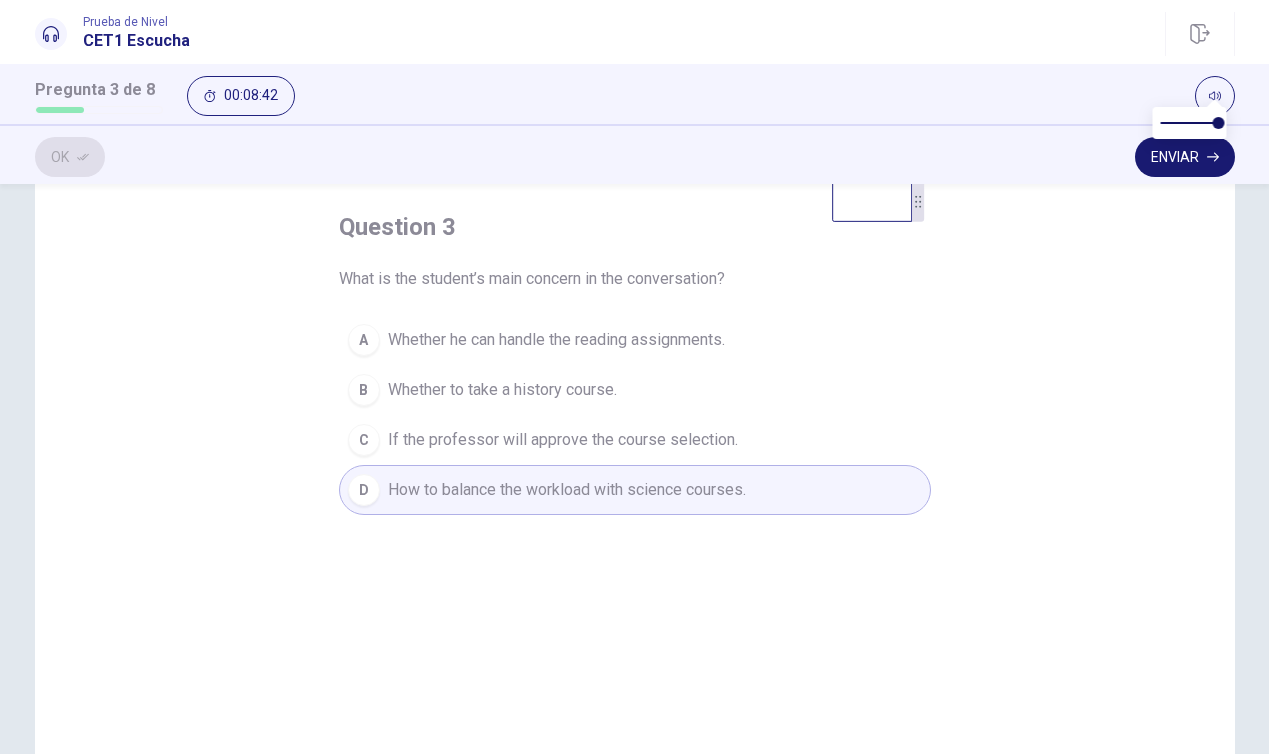 click on "Enviar" at bounding box center [1185, 157] 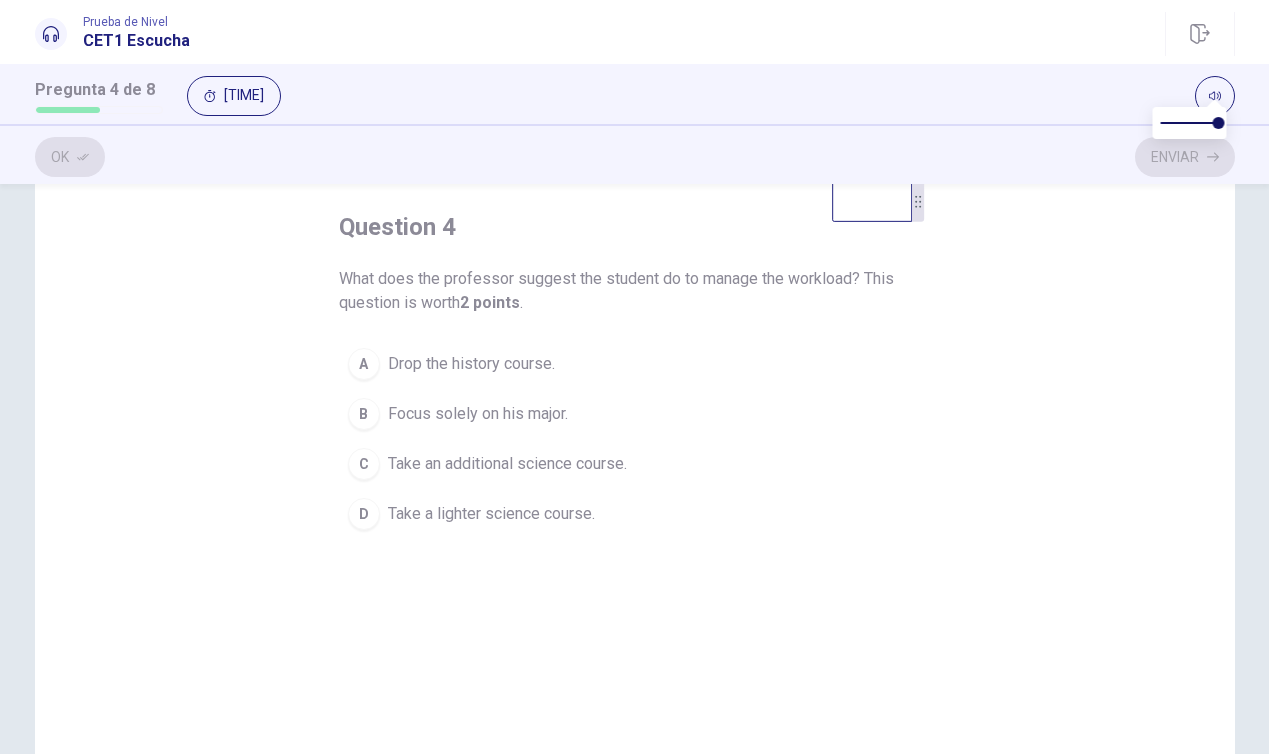 click on "D Take a lighter science course." at bounding box center (635, 514) 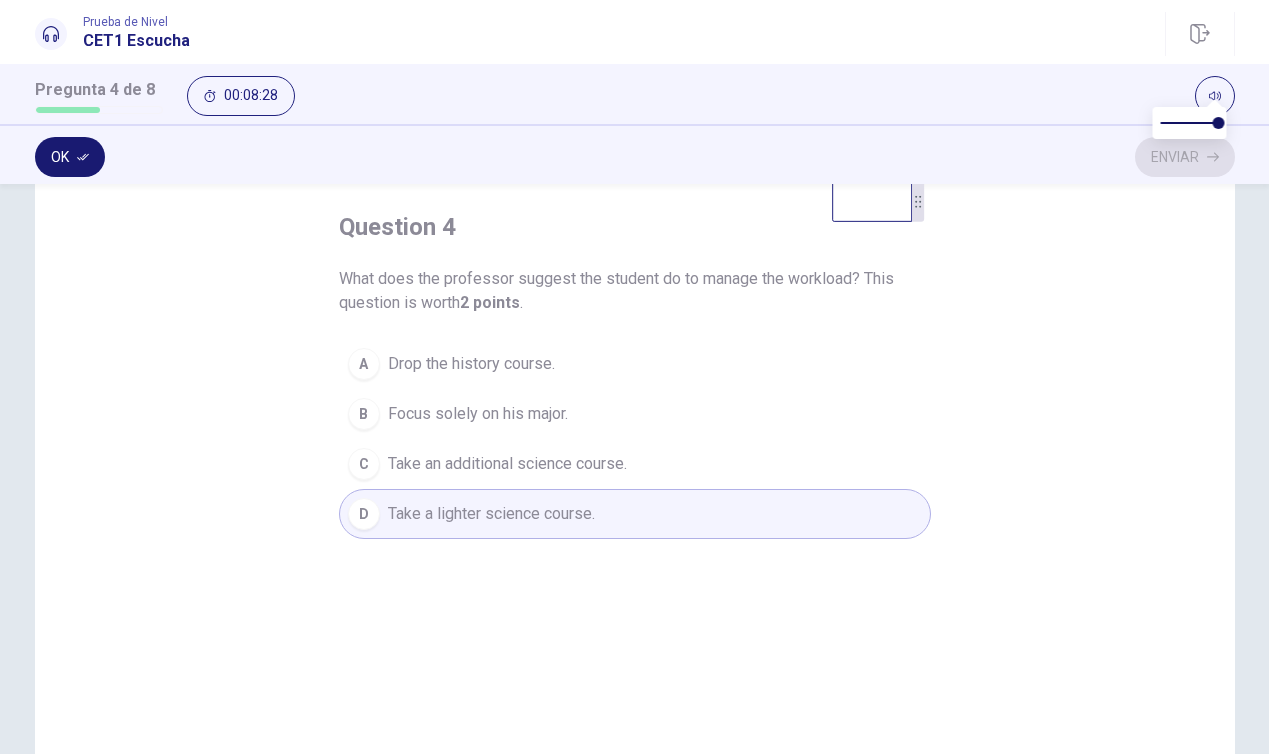 click on "Ok" at bounding box center [70, 157] 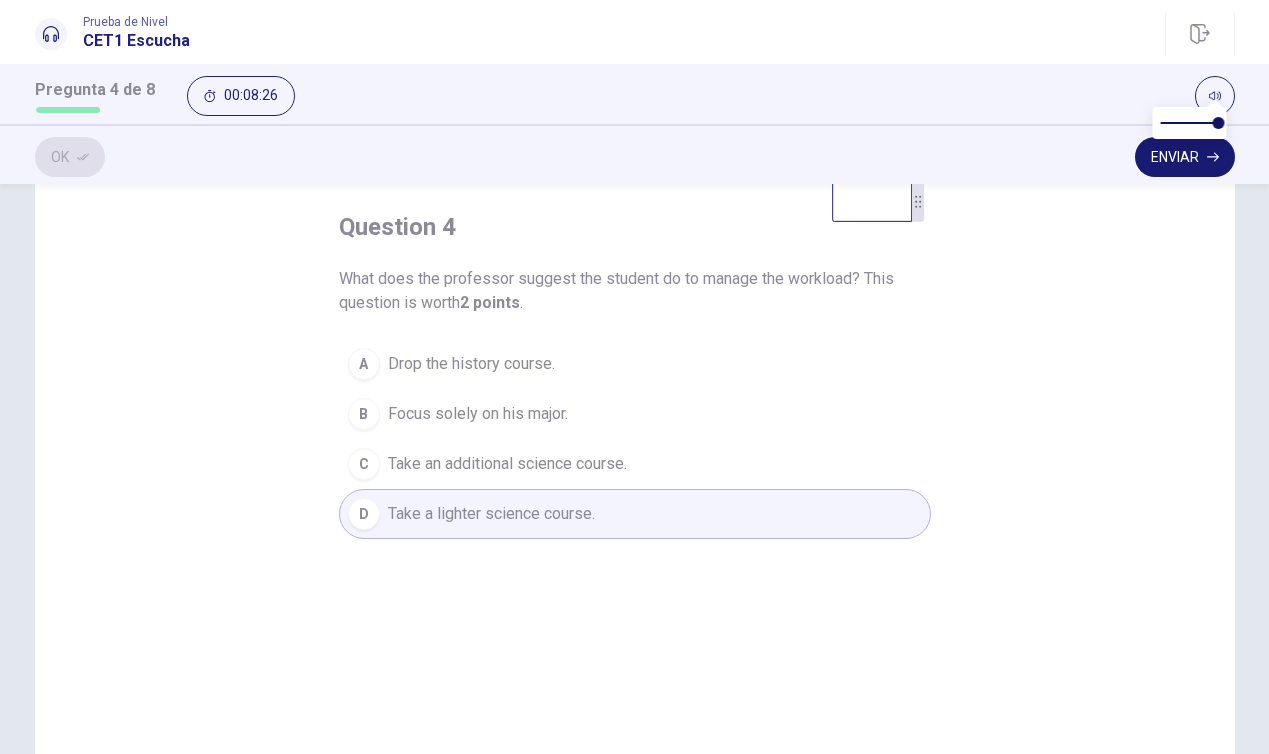 click on "Enviar" at bounding box center [1185, 157] 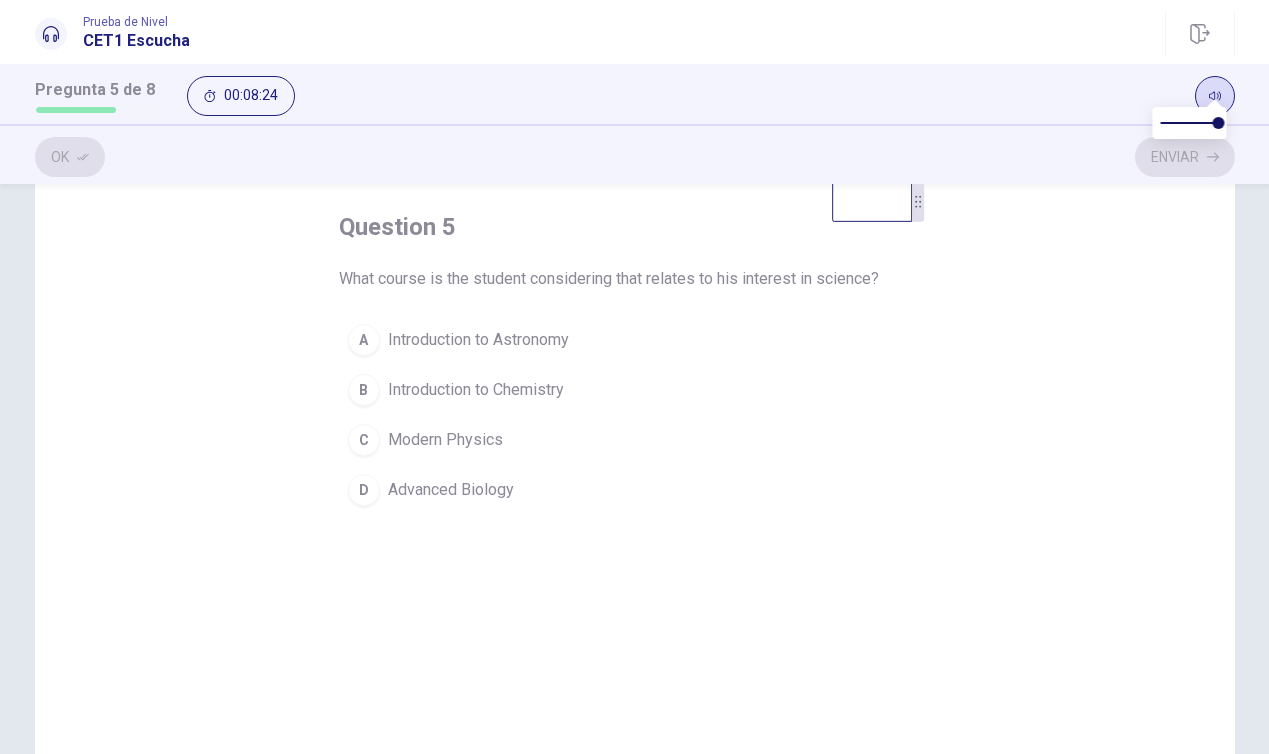 click at bounding box center [1215, 96] 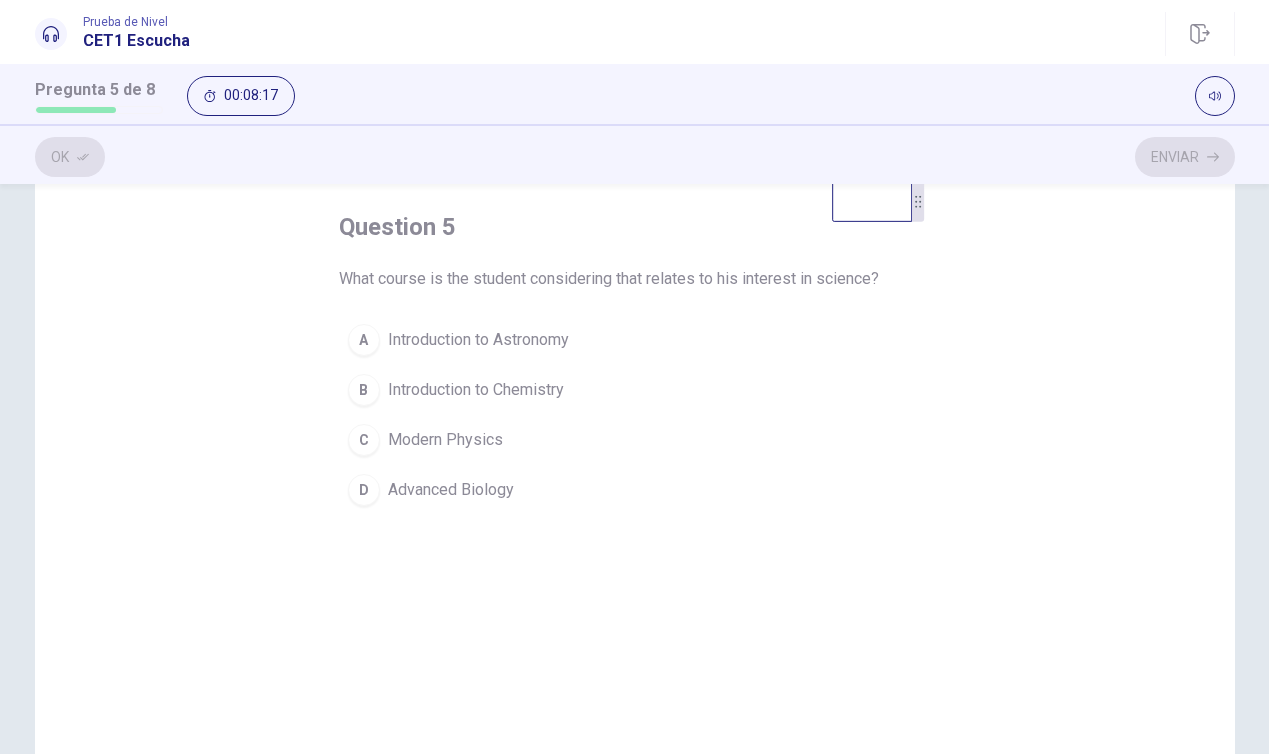 click on "A Introduction to Astronomy" at bounding box center (635, 340) 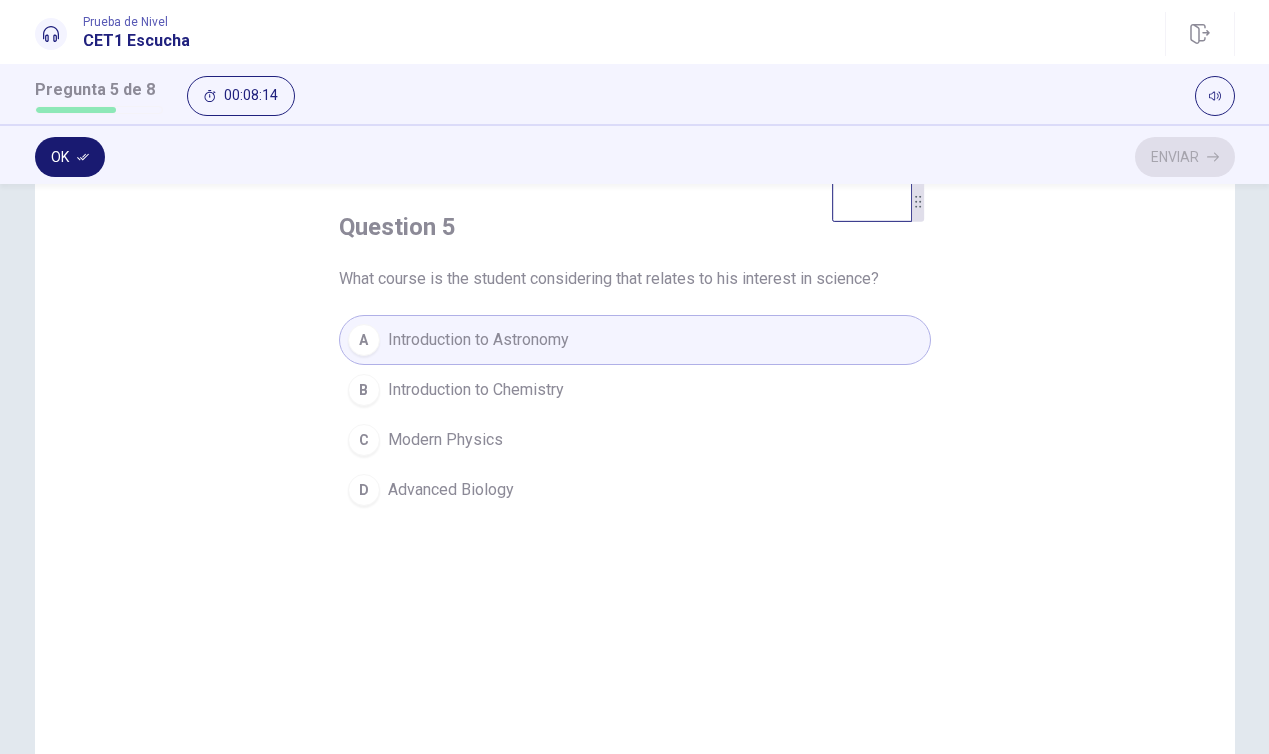 click on "Ok" at bounding box center [70, 157] 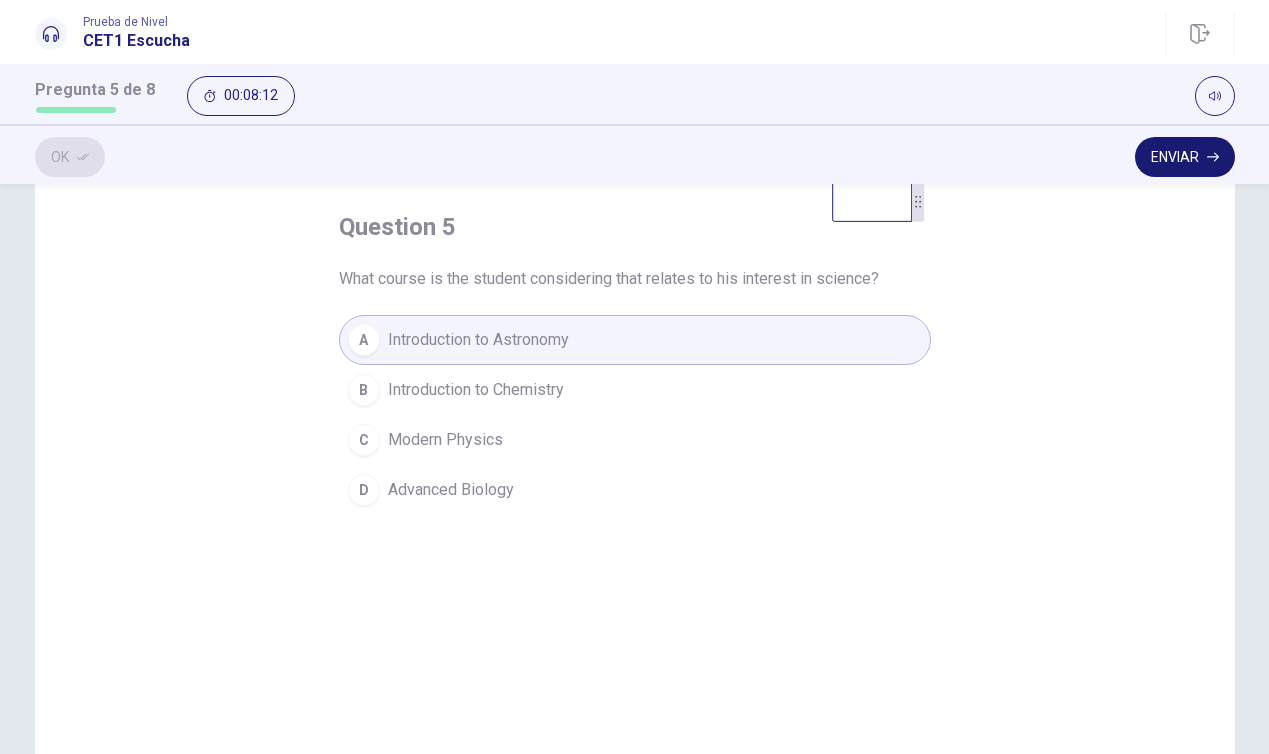 click on "Enviar" at bounding box center [1185, 157] 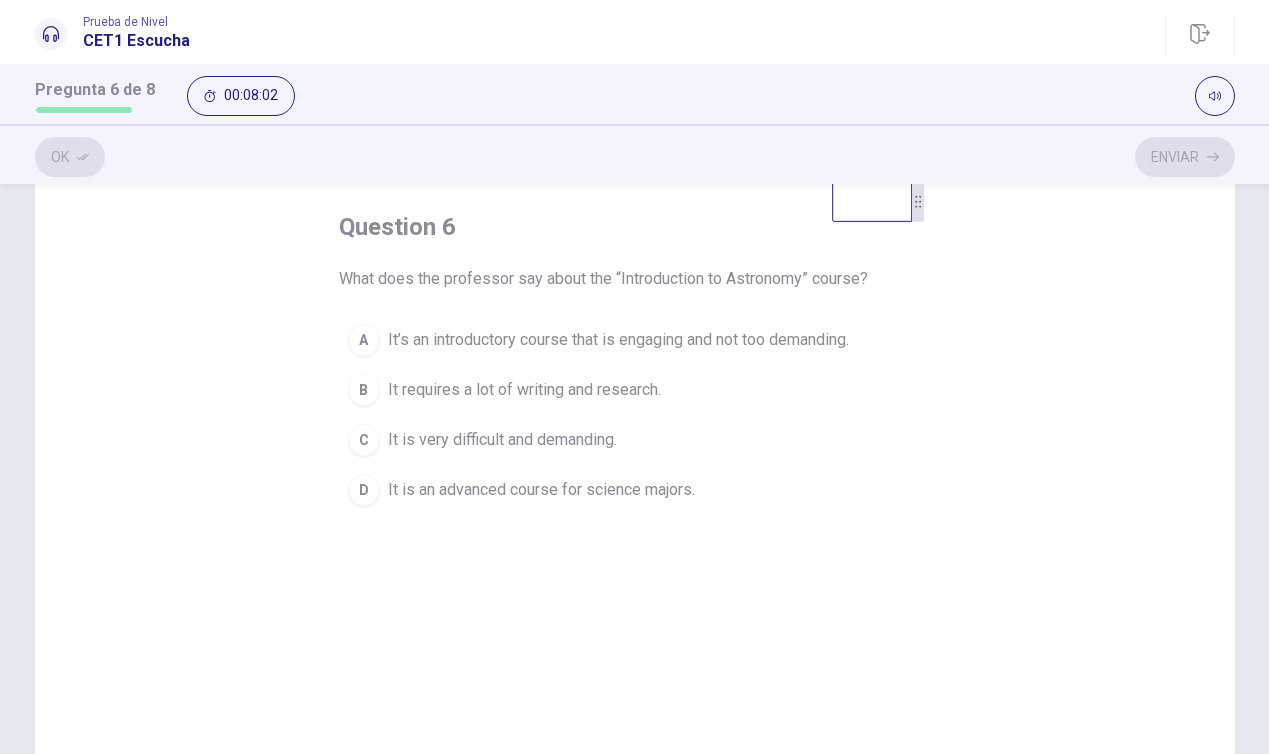 click on "A" at bounding box center (364, 340) 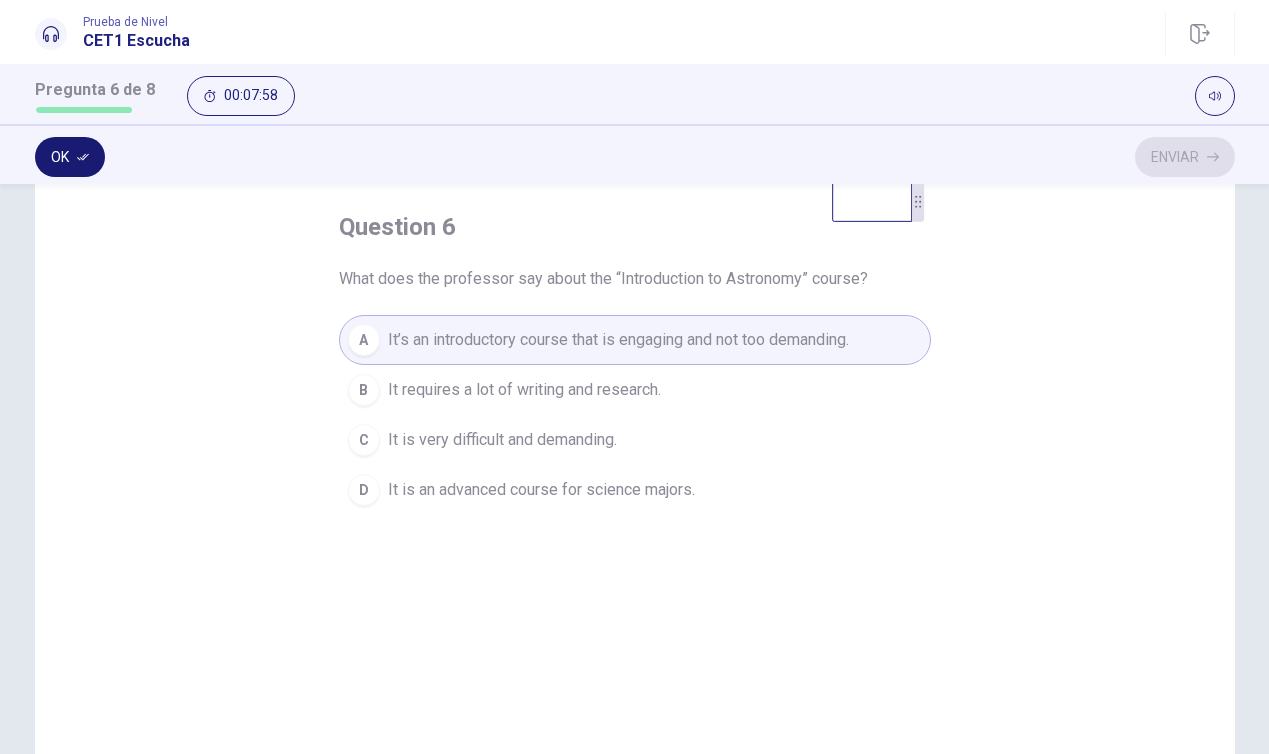 click on "Ok" at bounding box center [70, 157] 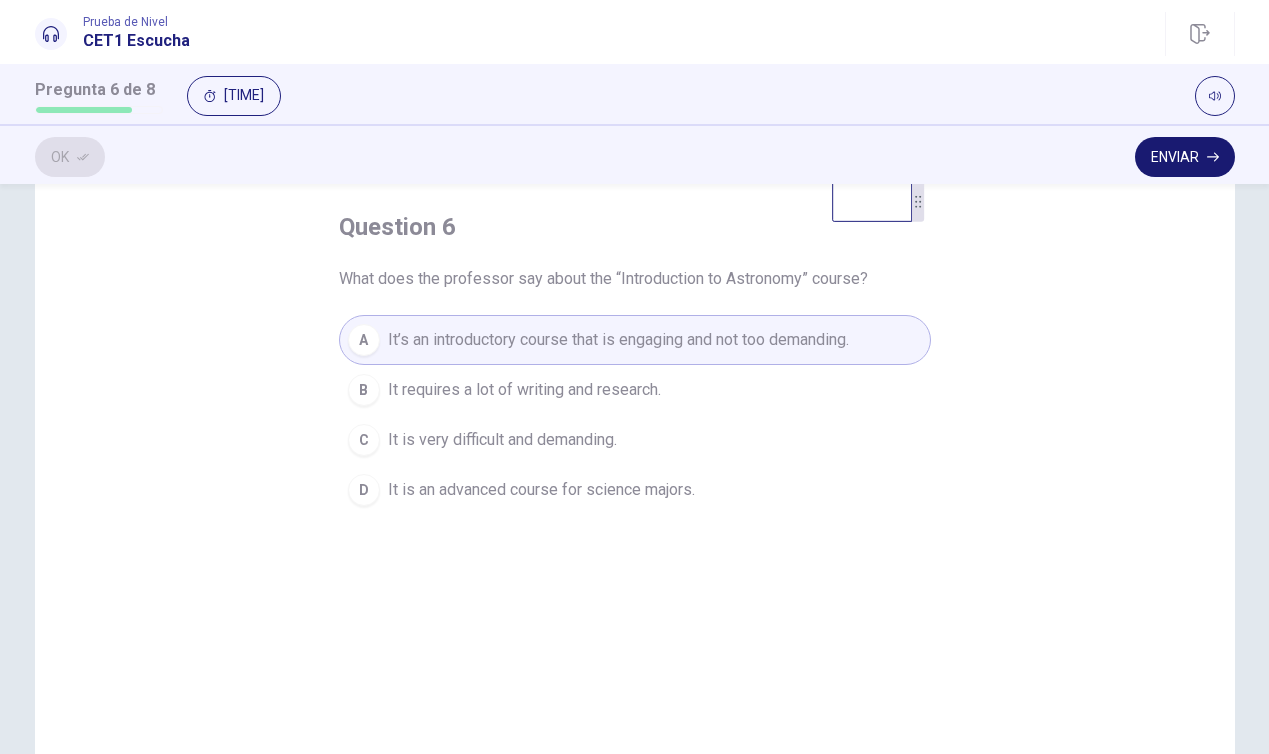 click on "Enviar" at bounding box center [1185, 157] 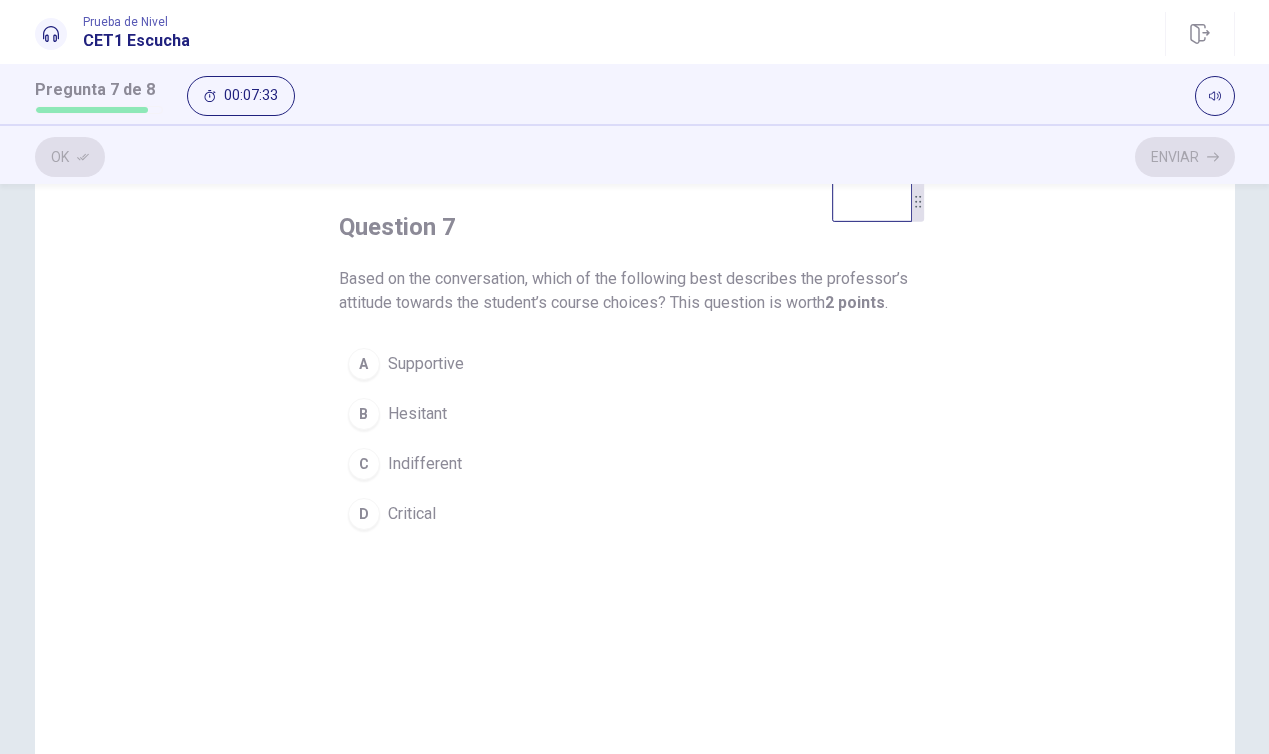 click on "question 7 Based on the conversation, which of the following best describes the professor’s attitude towards the student’s course choices? This question is worth 2 points. A Supportive
B Hesitant C Indifferent
D Critical" at bounding box center (635, 375) 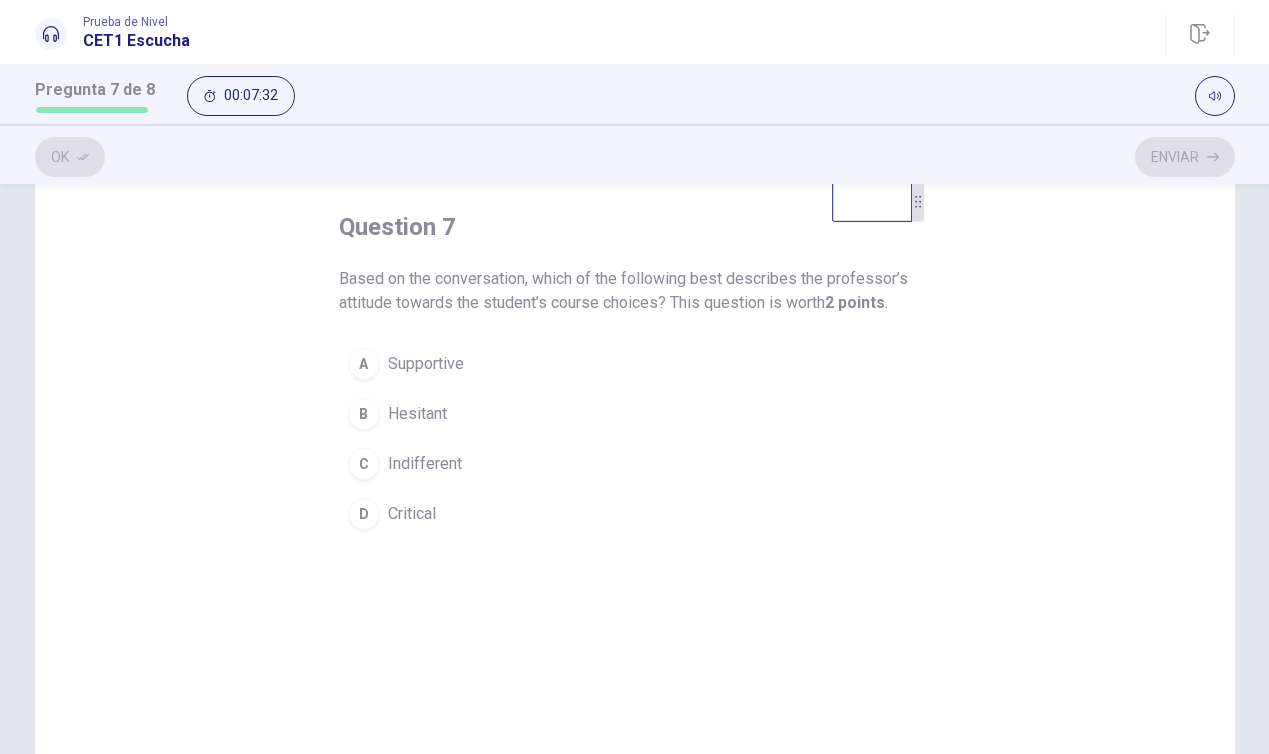 click on "A Supportive" at bounding box center (635, 364) 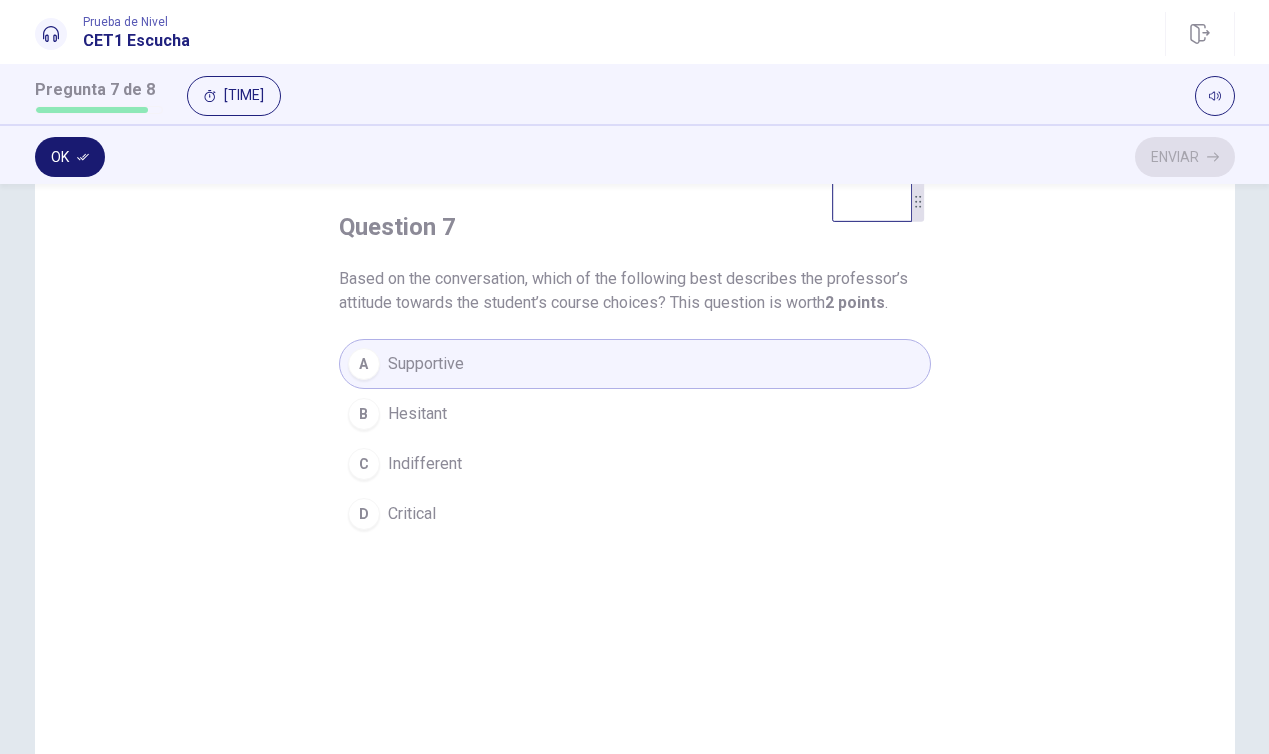 click on "Ok" at bounding box center (70, 157) 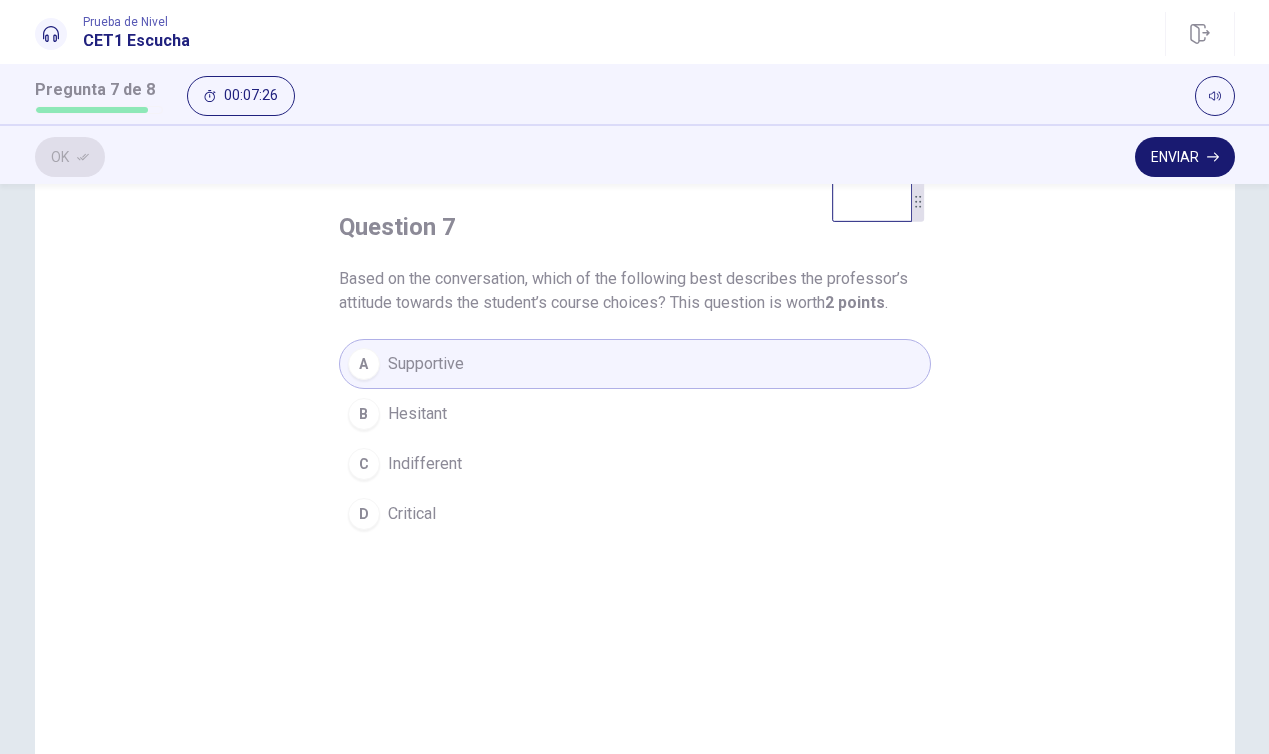 click on "Enviar" at bounding box center [1185, 157] 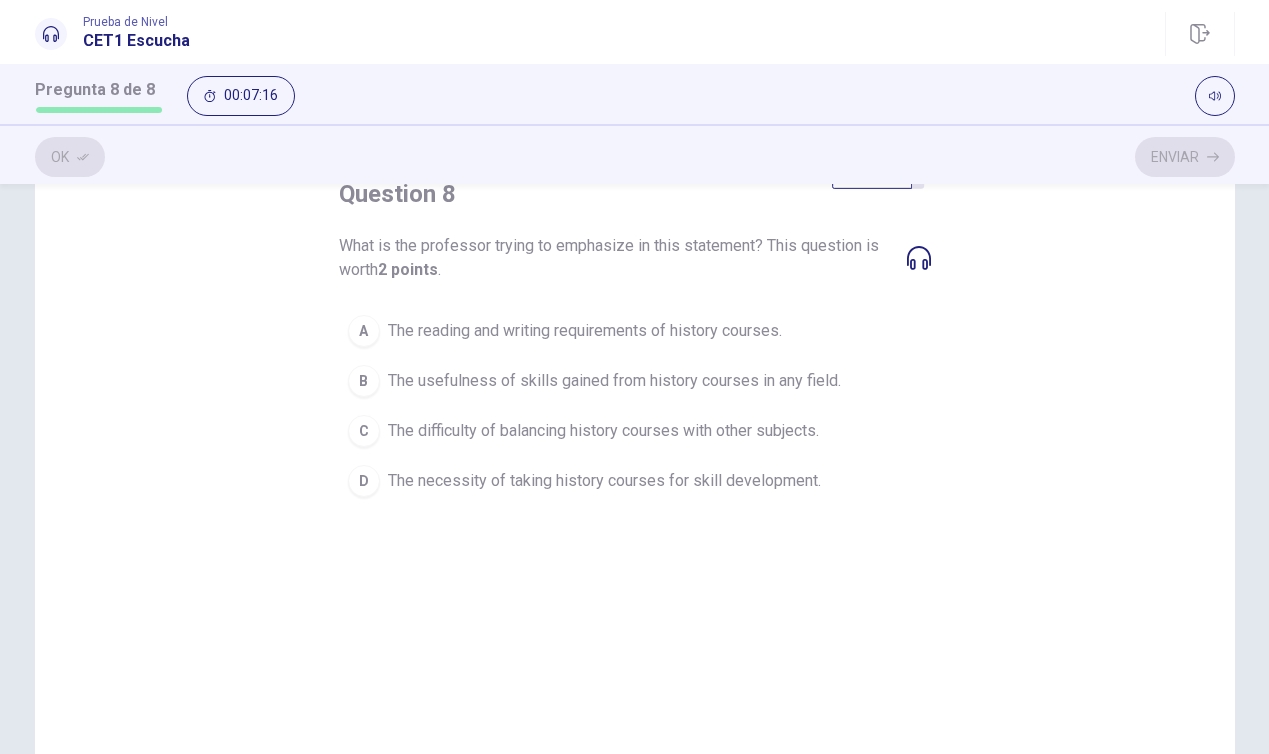 scroll, scrollTop: 127, scrollLeft: 0, axis: vertical 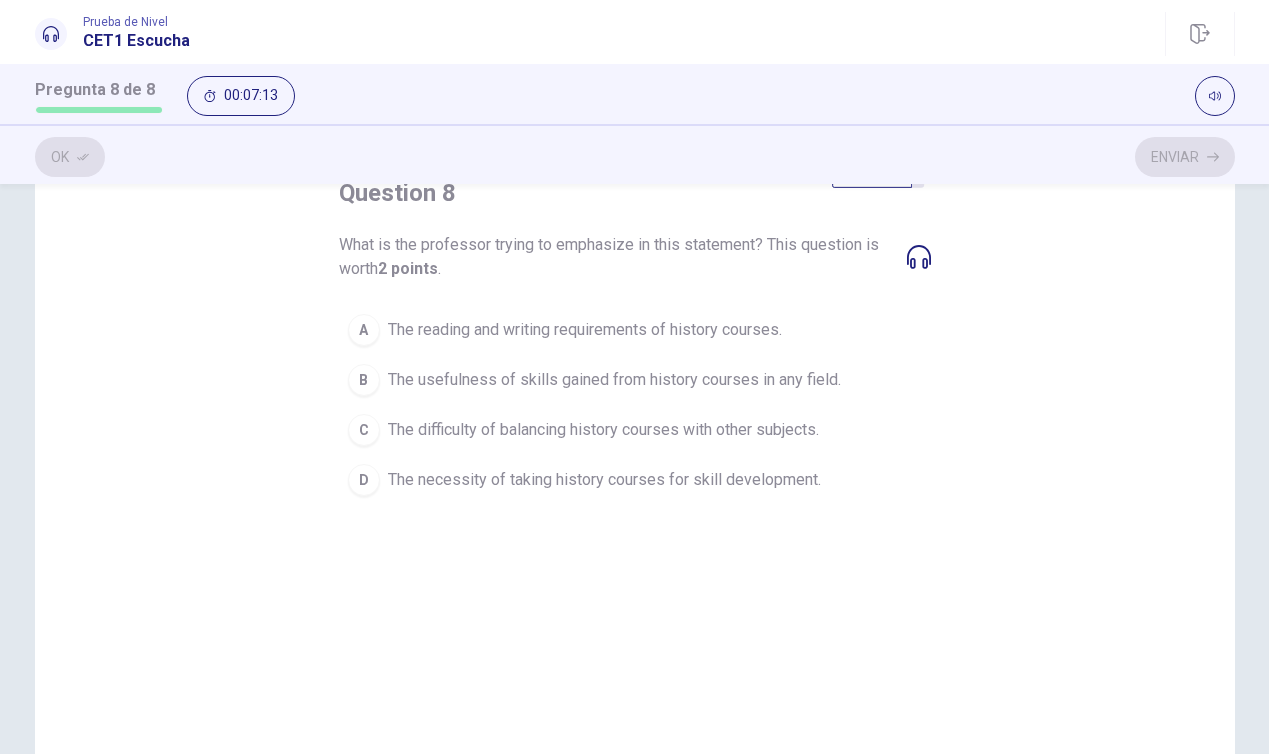 click on "B The usefulness of skills gained from history courses in any field." at bounding box center [635, 380] 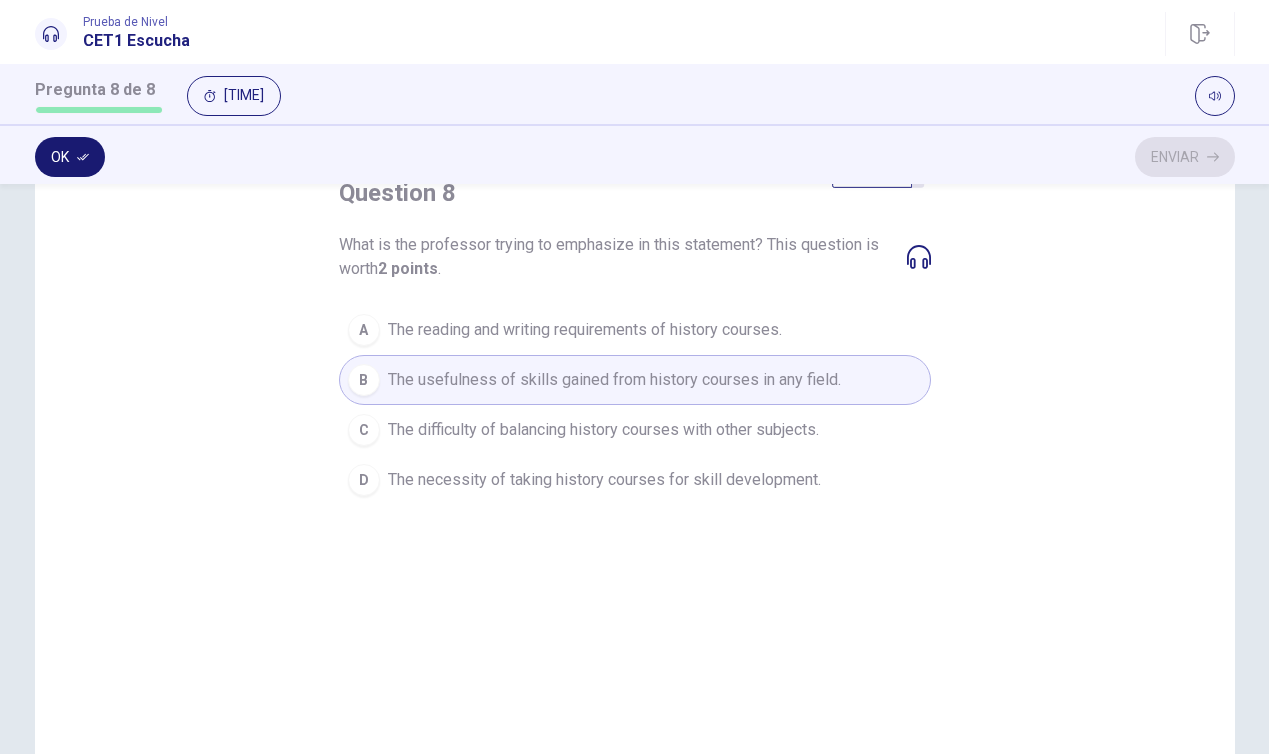 click on "Ok" at bounding box center [70, 157] 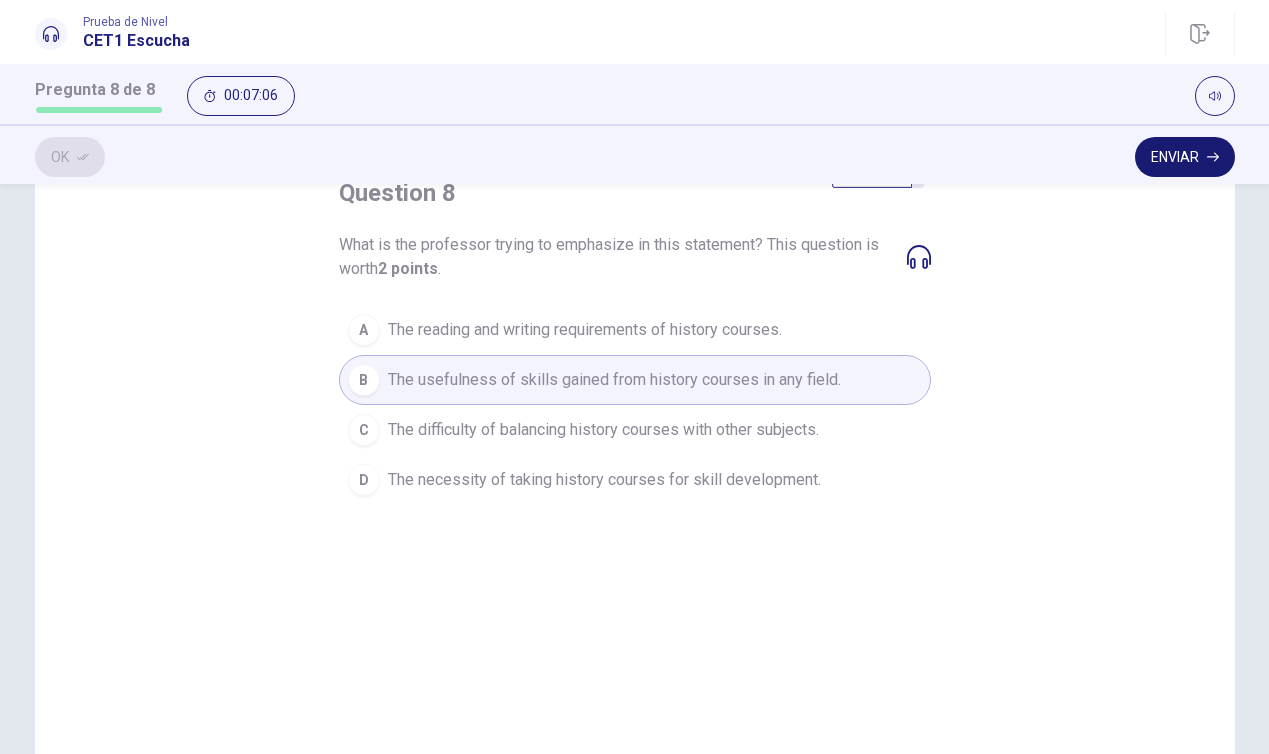 click on "Enviar" at bounding box center [1185, 157] 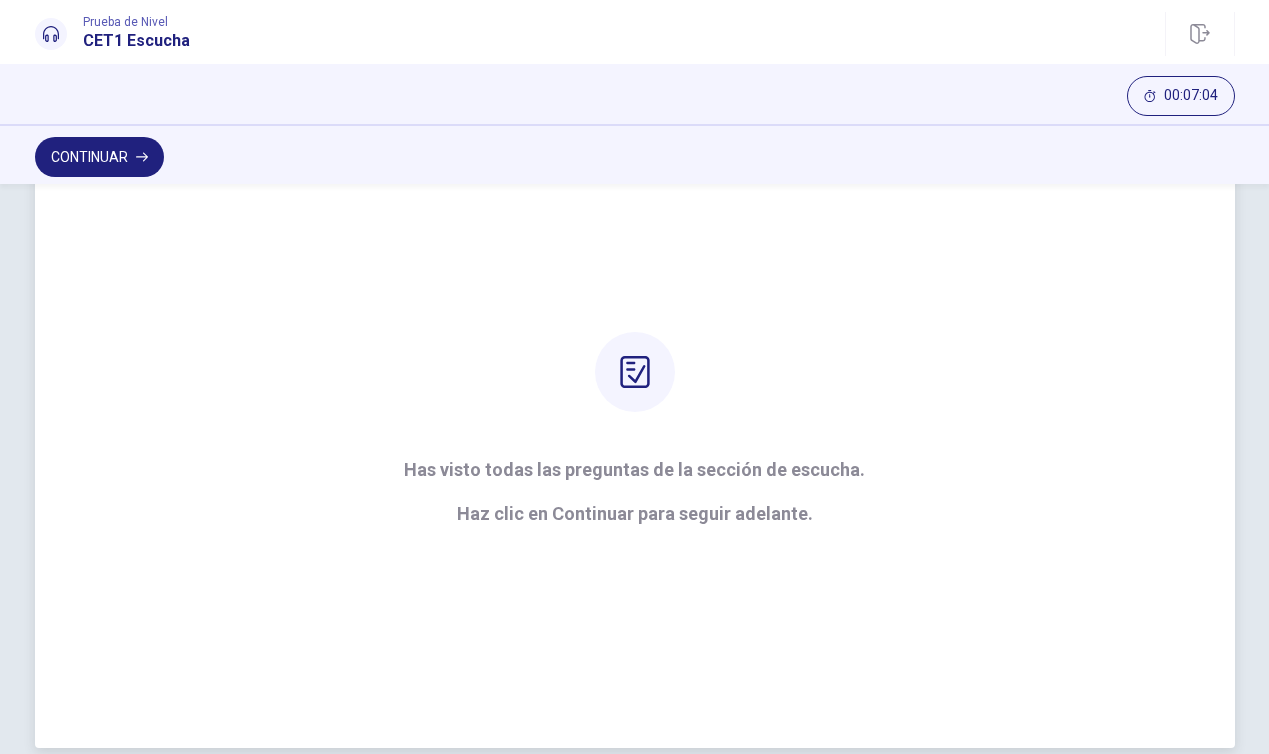 scroll, scrollTop: 111, scrollLeft: 0, axis: vertical 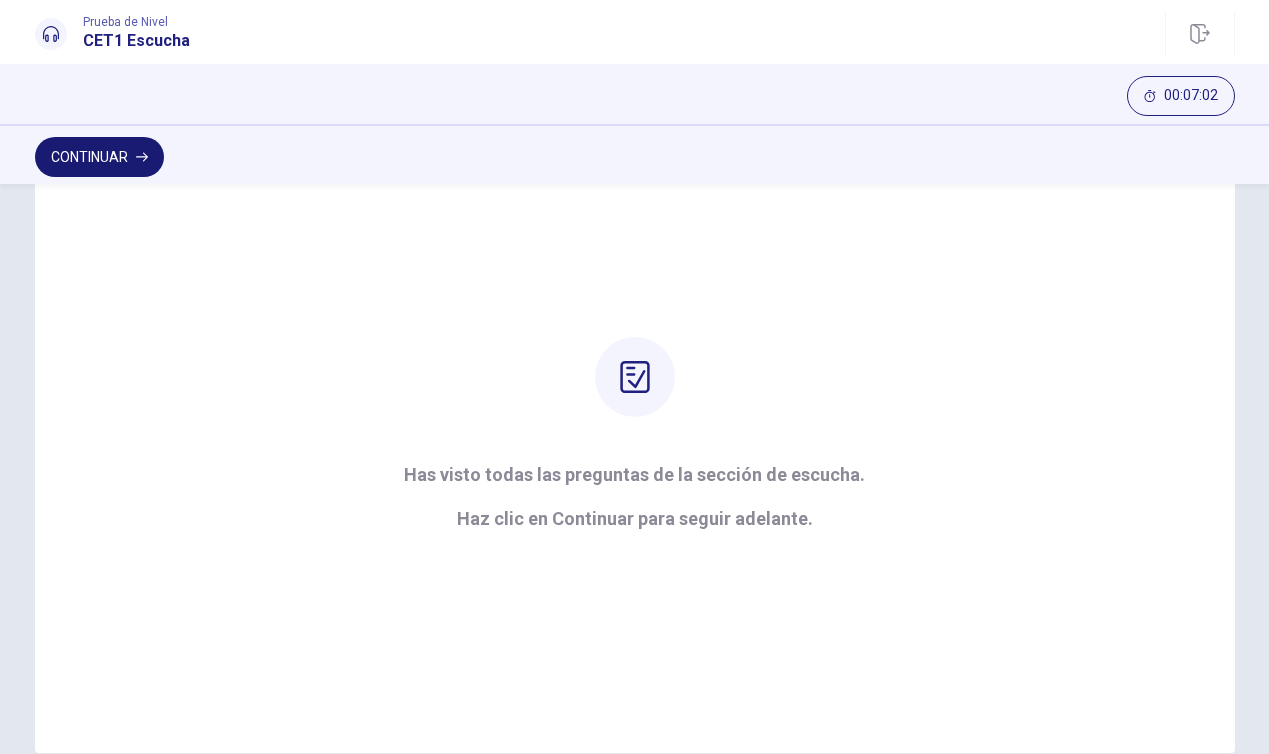 click on "Continuar" at bounding box center (99, 157) 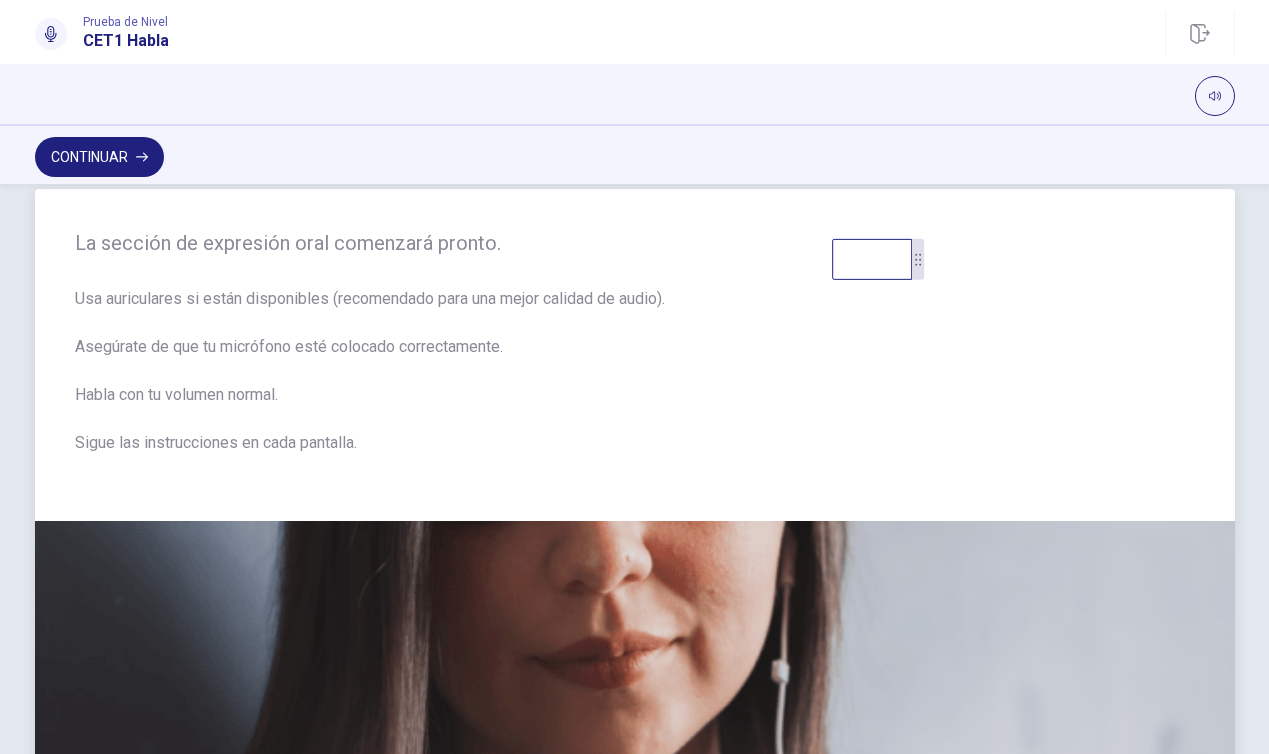 scroll, scrollTop: 0, scrollLeft: 0, axis: both 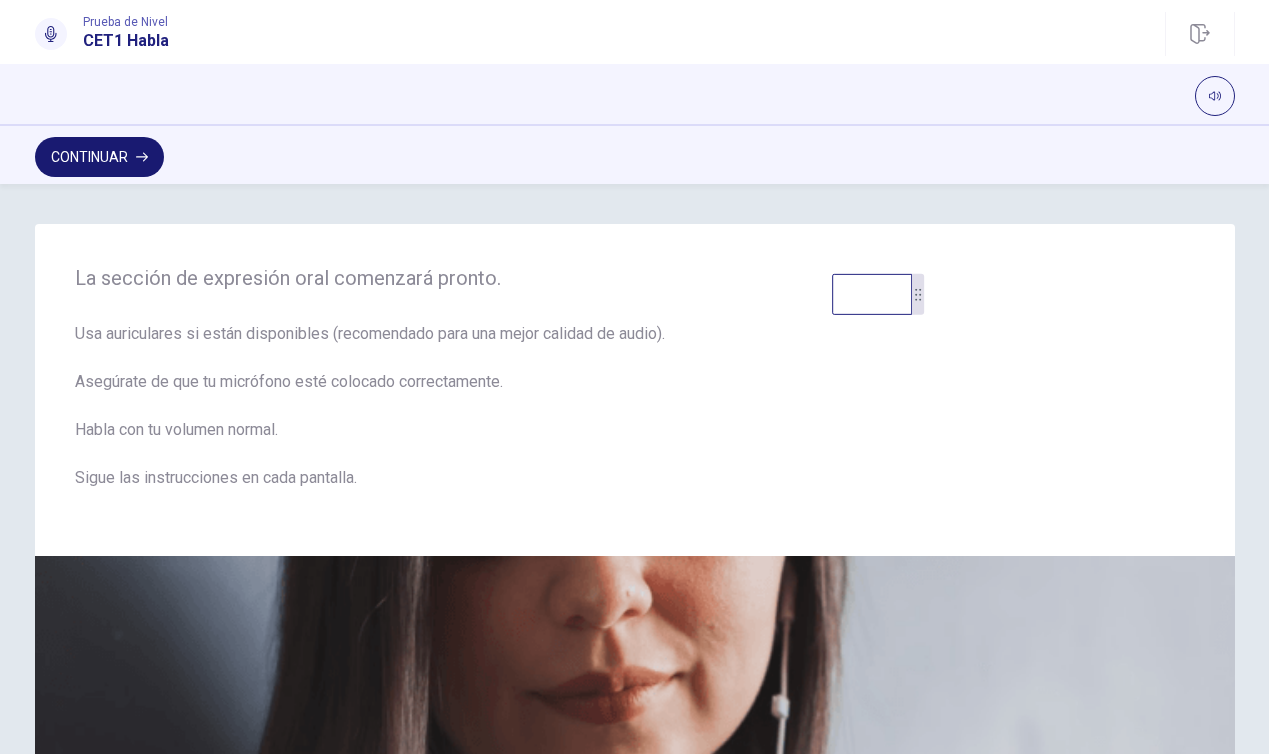 click on "Continuar" at bounding box center [99, 157] 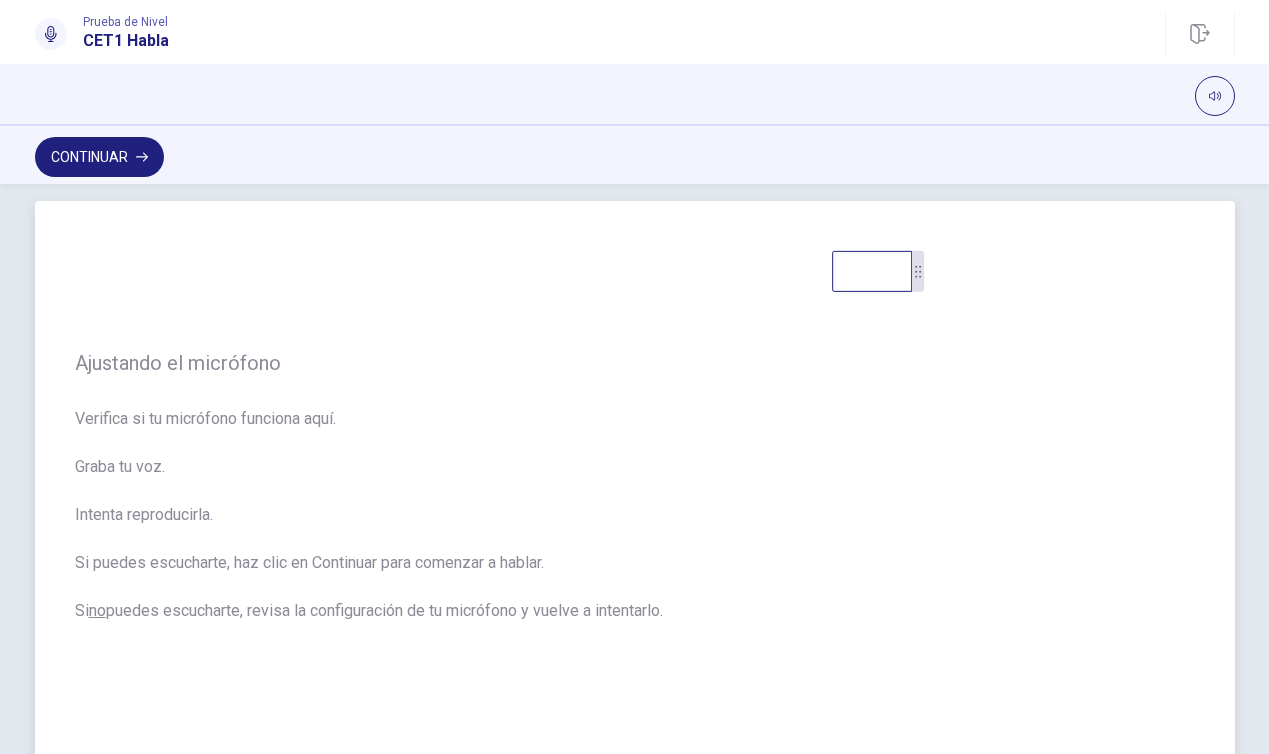 scroll, scrollTop: 29, scrollLeft: 0, axis: vertical 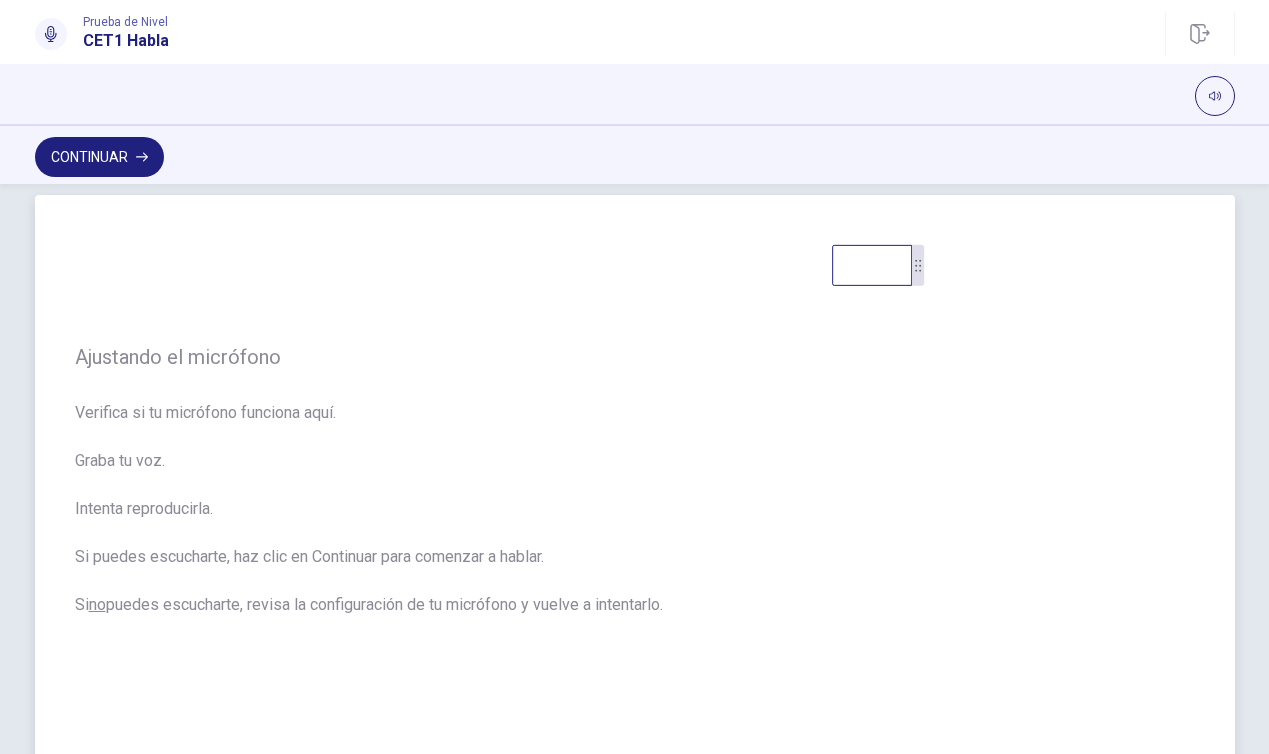 click on "Ajustando el micrófono Verifica si tu micrófono funciona aquí.
Graba tu voz.
Intenta reproducirla.
Si puedes escucharte, haz clic en Continuar para comenzar a hablar.
Si  no  puedes escucharte, revisa la configuración de tu micrófono y vuelve a intentarlo." at bounding box center [635, 493] 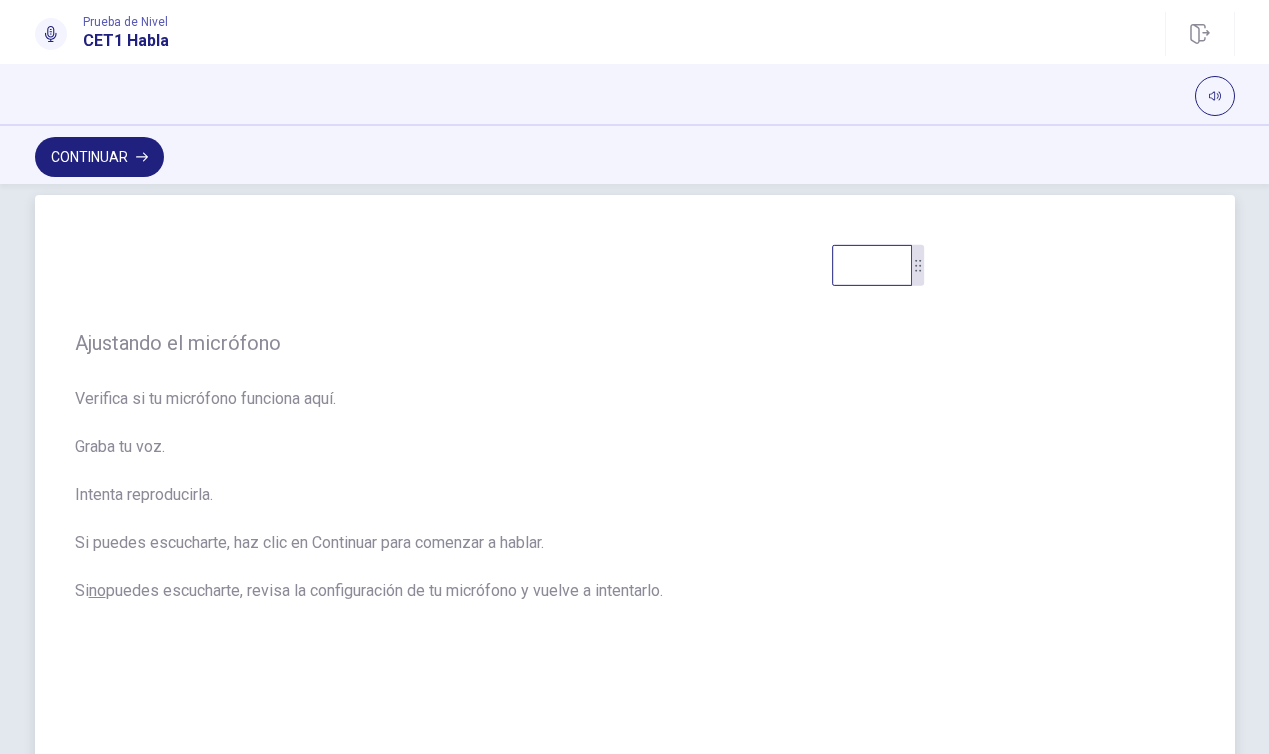 click on "Verifica si tu micrófono funciona aquí.
Graba tu voz.
Intenta reproducirla.
Si puedes escucharte, haz clic en Continuar para comenzar a hablar.
Si  no  puedes escucharte, revisa la configuración de tu micrófono y vuelve a intentarlo." at bounding box center [635, 507] 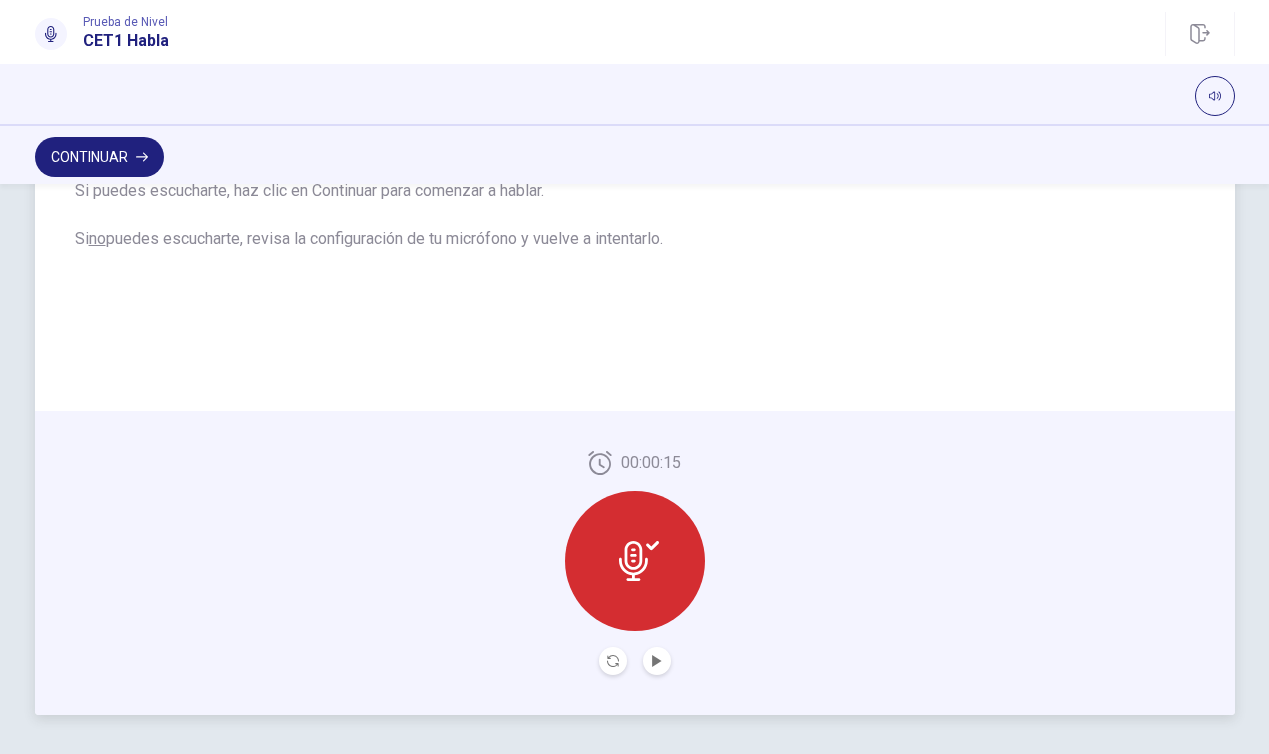 scroll, scrollTop: 446, scrollLeft: 0, axis: vertical 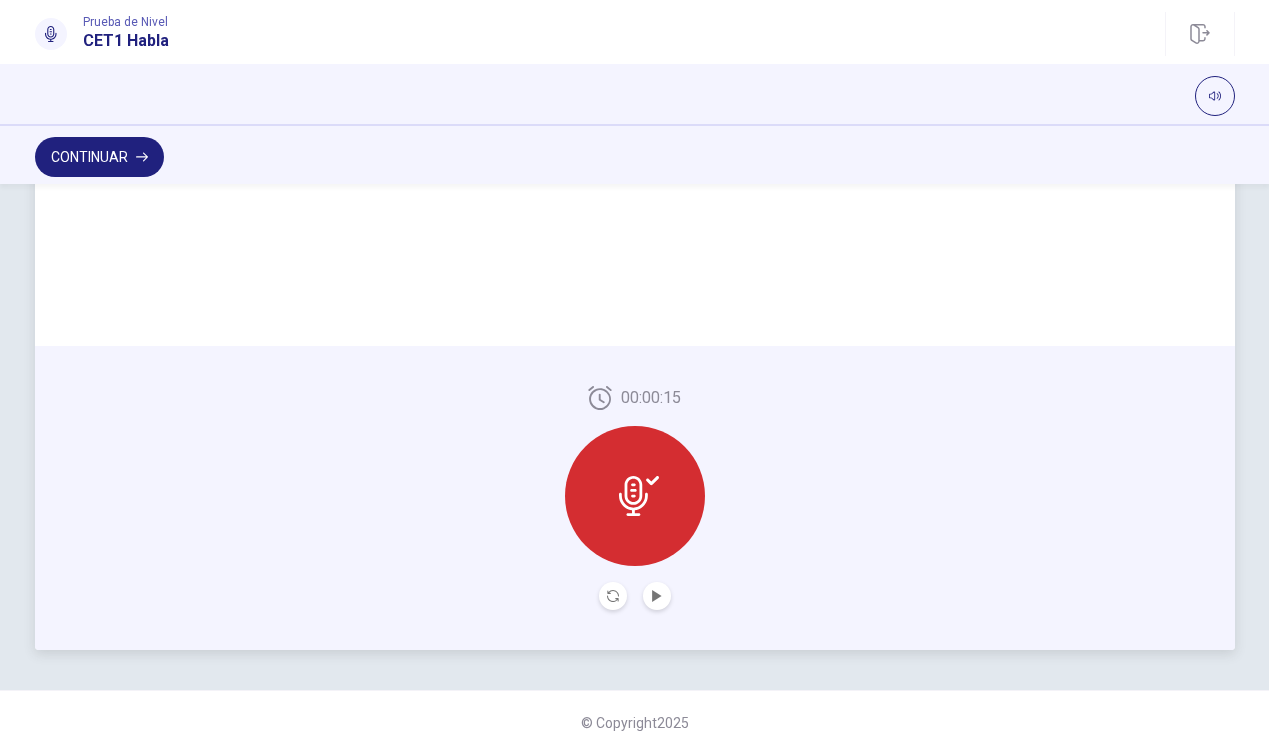 click at bounding box center (657, 596) 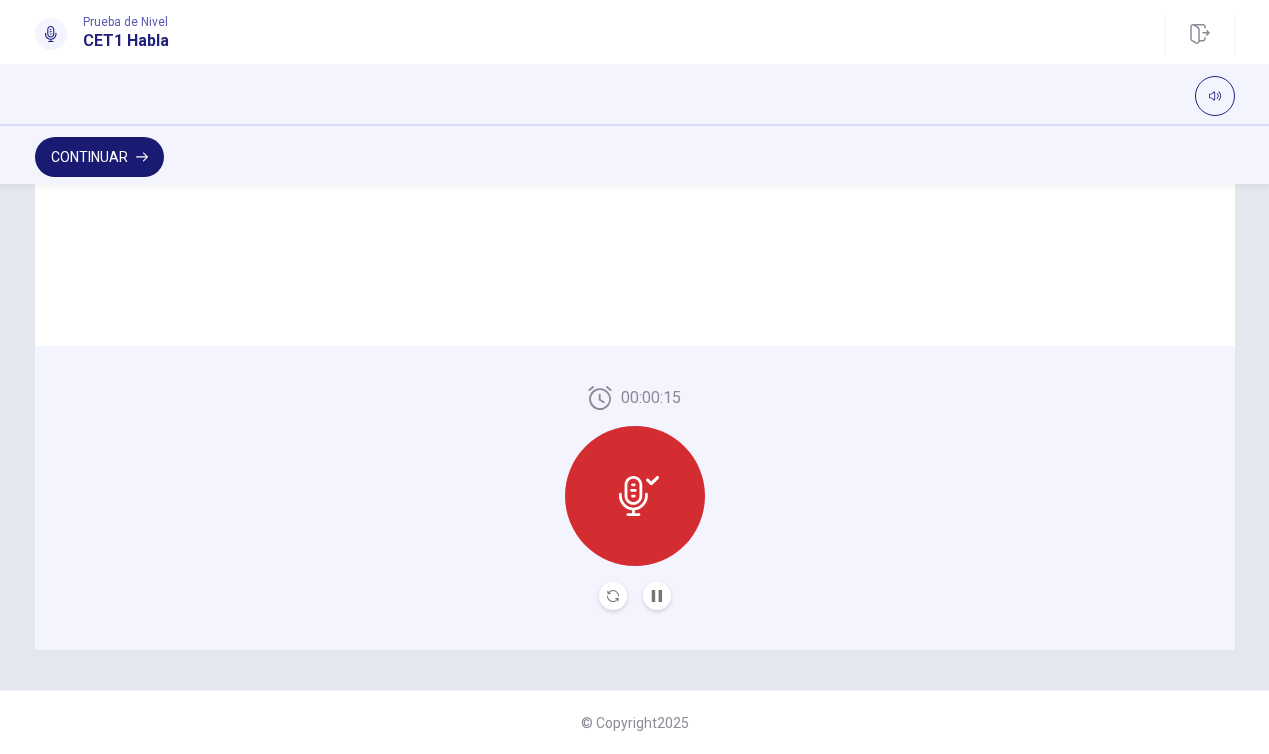 click on "Continuar" at bounding box center (99, 157) 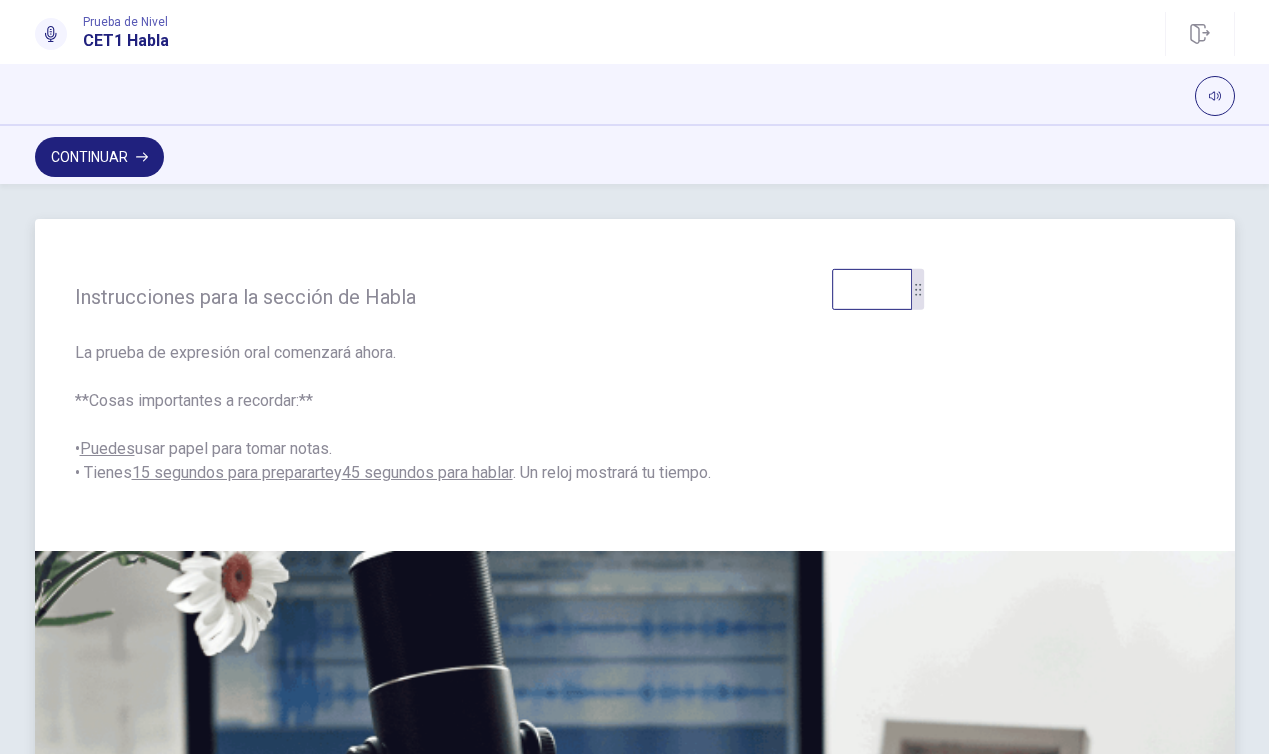 scroll, scrollTop: 0, scrollLeft: 0, axis: both 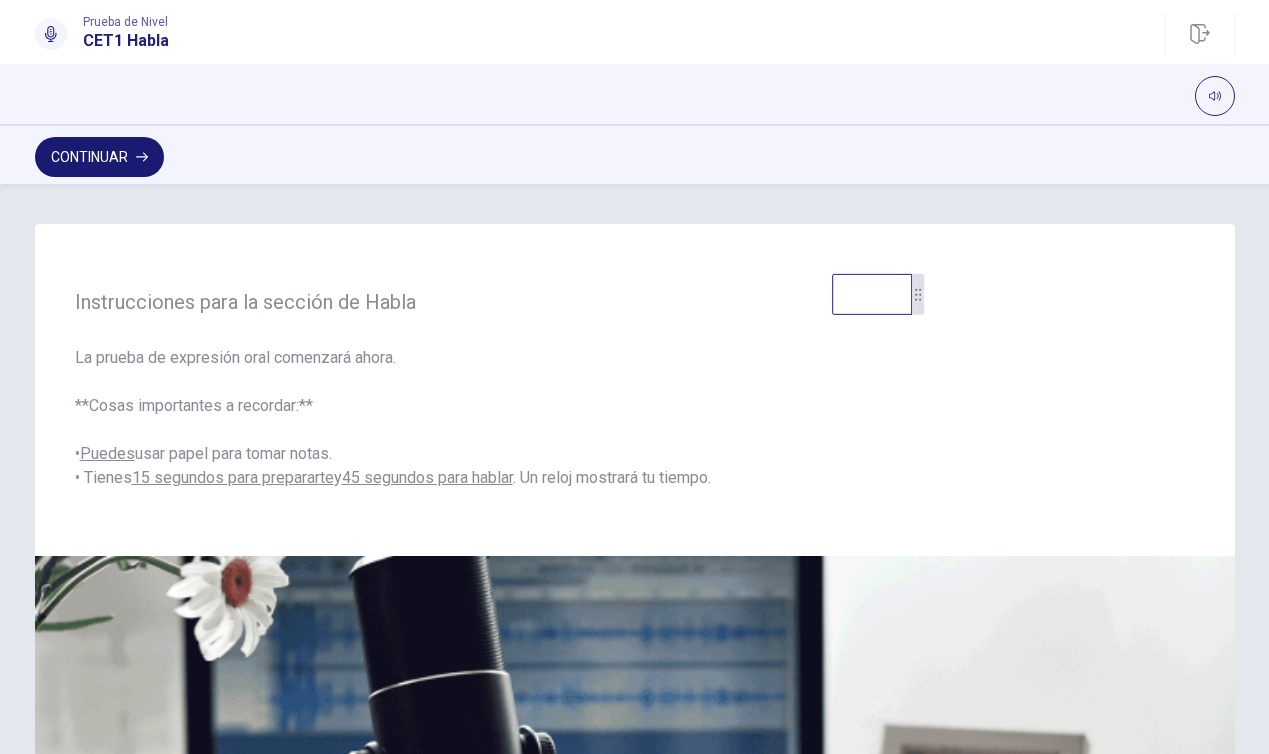 click on "Continuar" at bounding box center (99, 157) 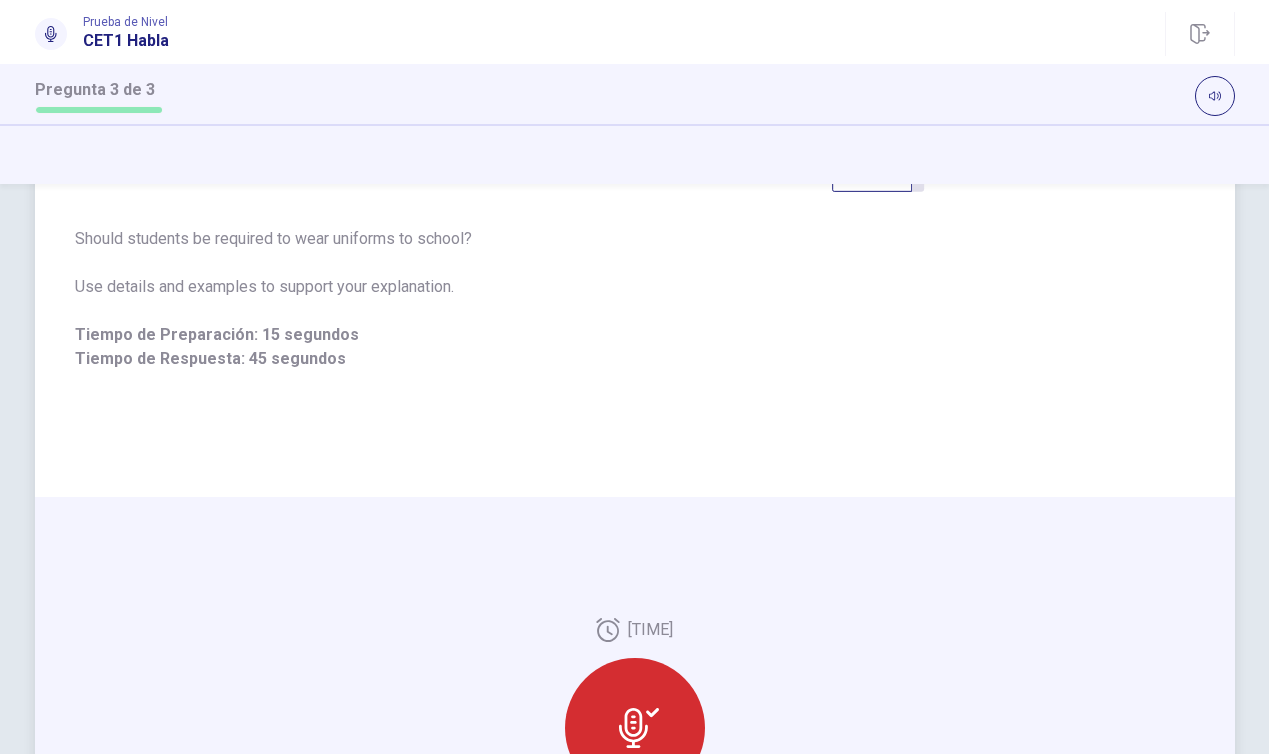 scroll, scrollTop: 94, scrollLeft: 0, axis: vertical 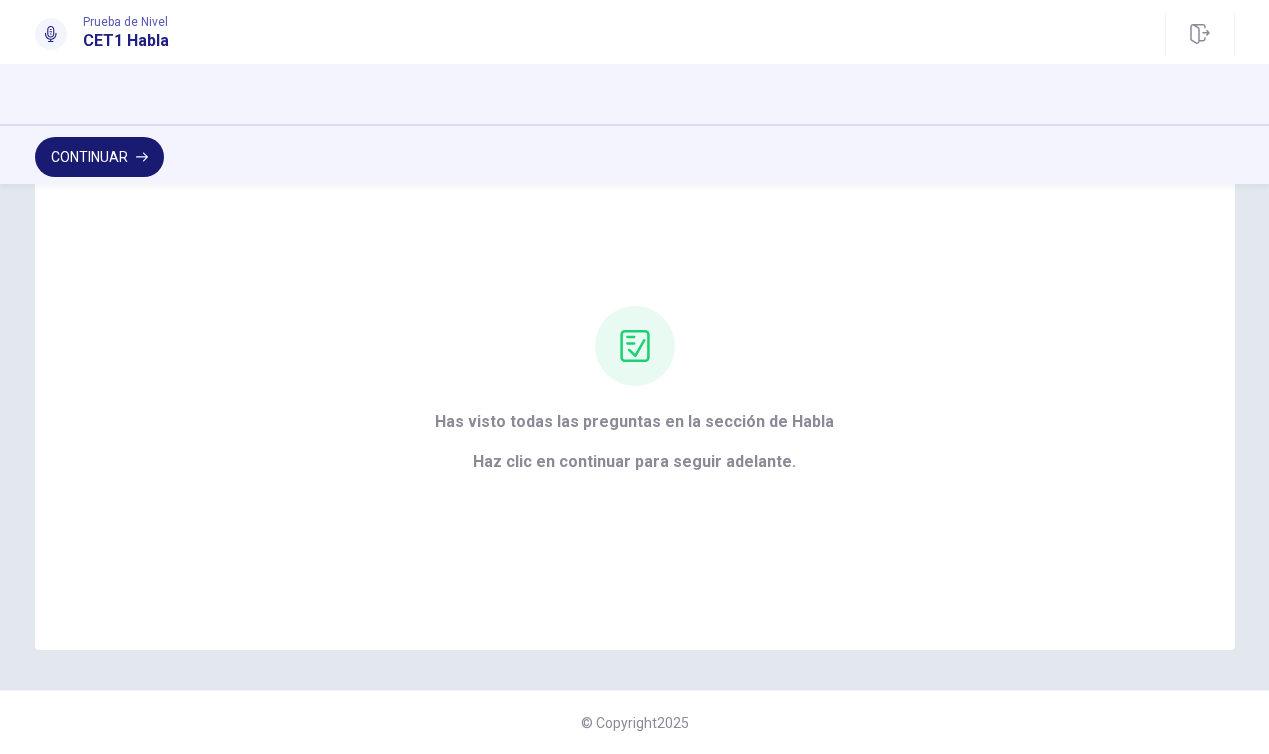 click on "Continuar" at bounding box center (99, 157) 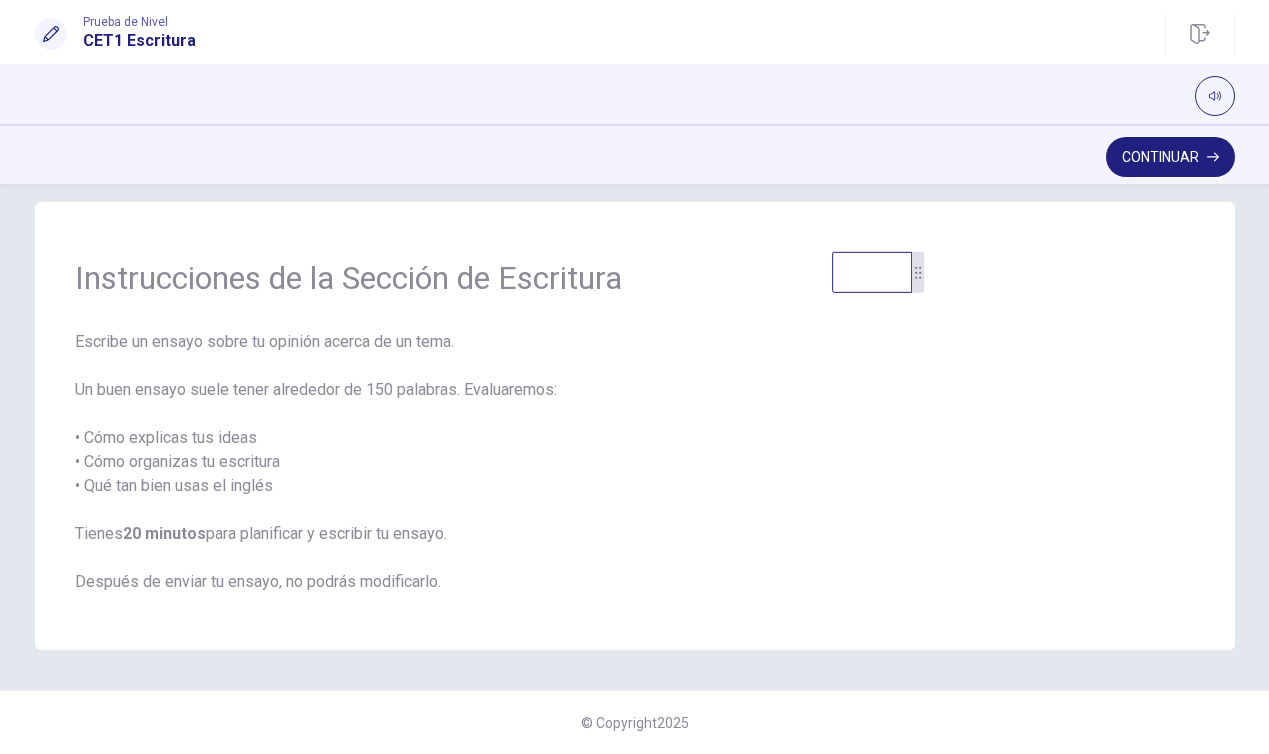 scroll, scrollTop: 19, scrollLeft: 0, axis: vertical 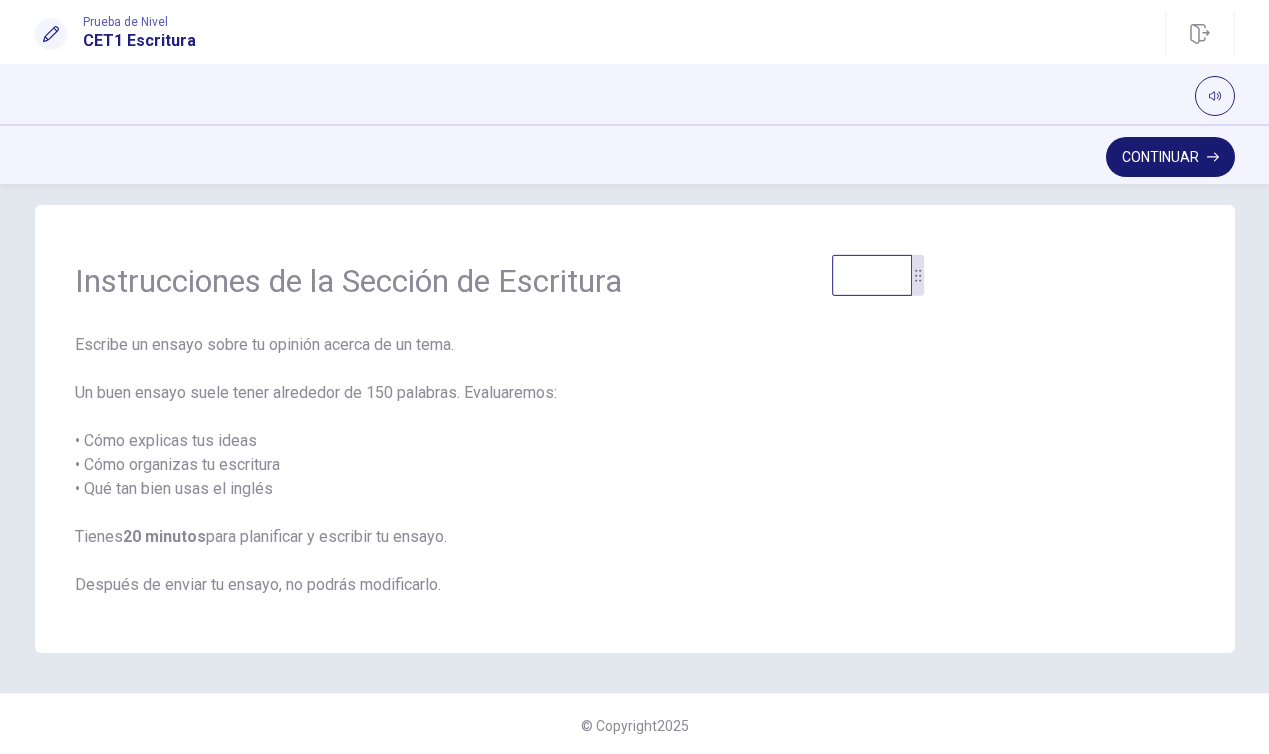 click on "Continuar" at bounding box center (1170, 157) 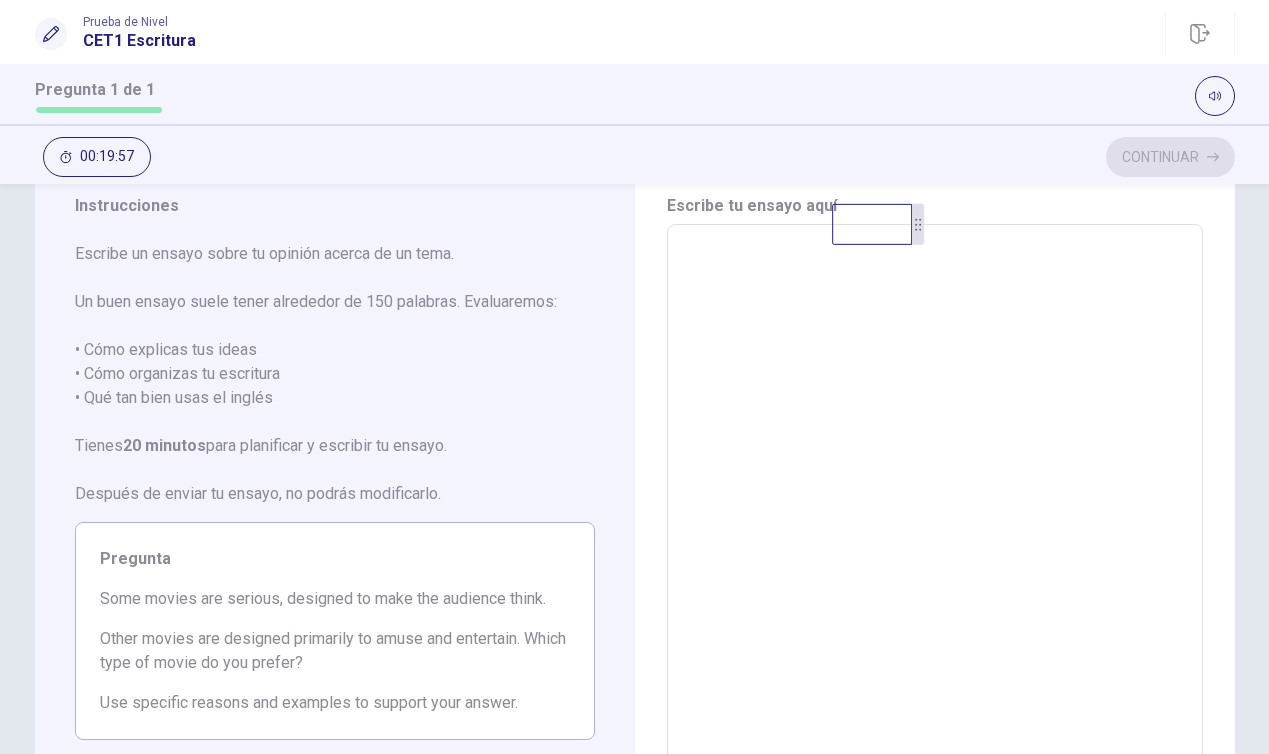 scroll, scrollTop: 67, scrollLeft: 0, axis: vertical 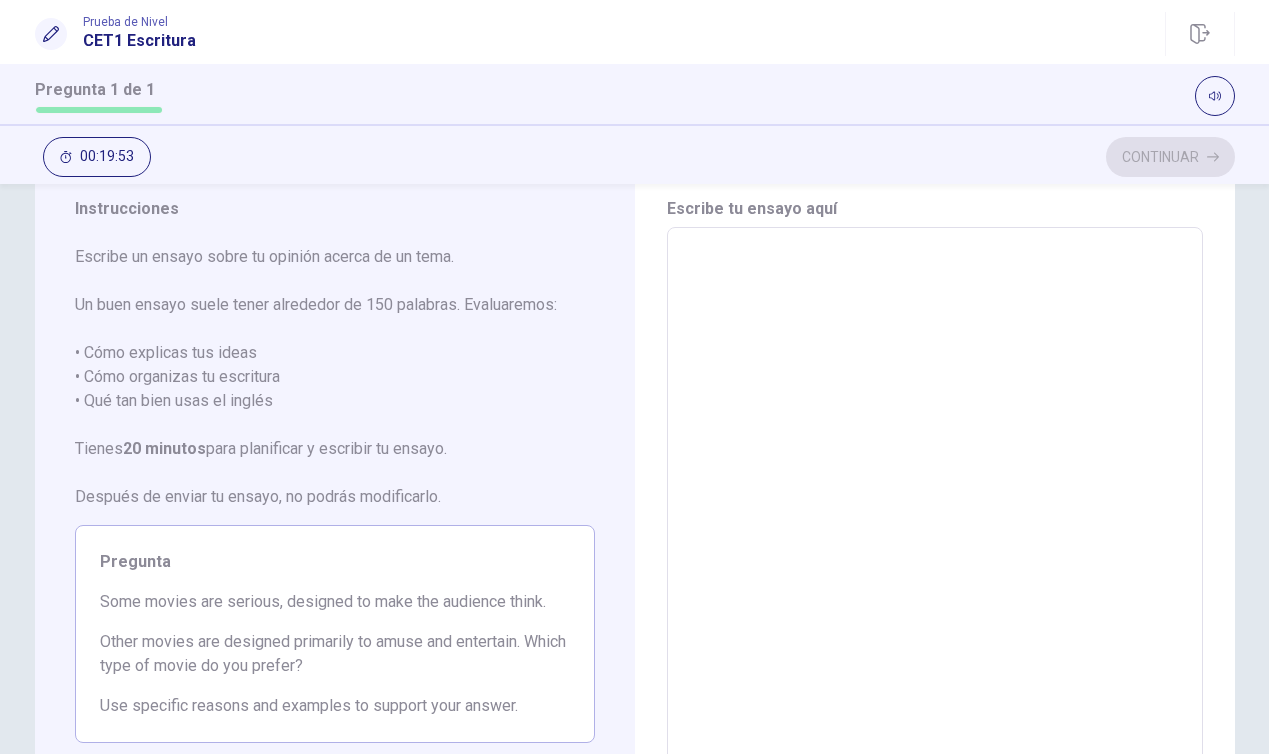 drag, startPoint x: 864, startPoint y: 246, endPoint x: 1032, endPoint y: 117, distance: 211.8136 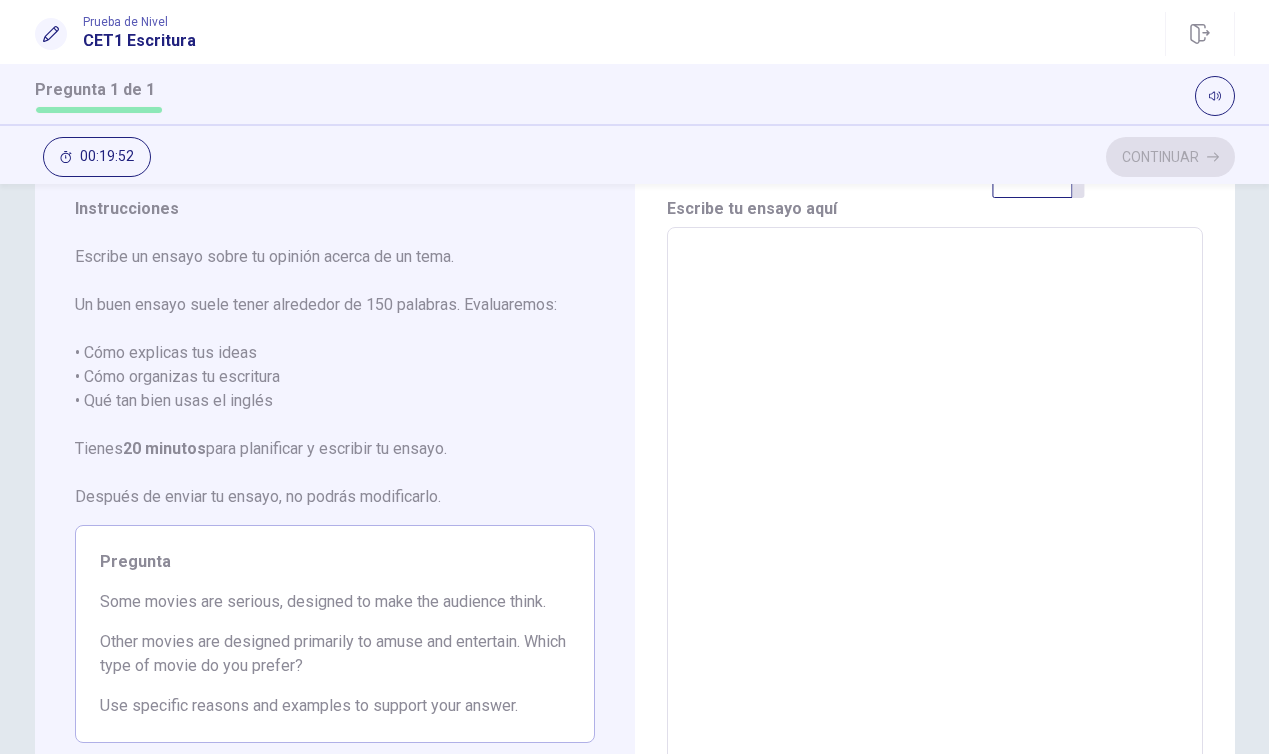 click at bounding box center (935, 504) 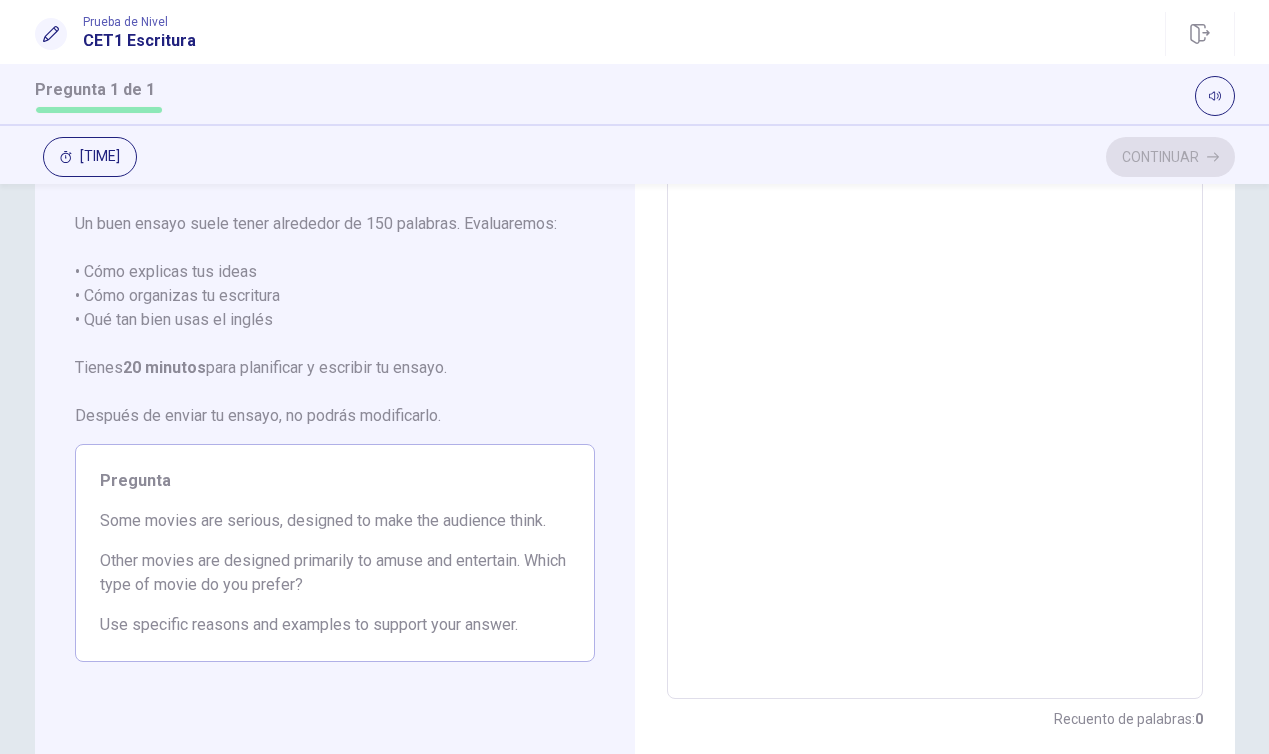 scroll, scrollTop: 146, scrollLeft: 0, axis: vertical 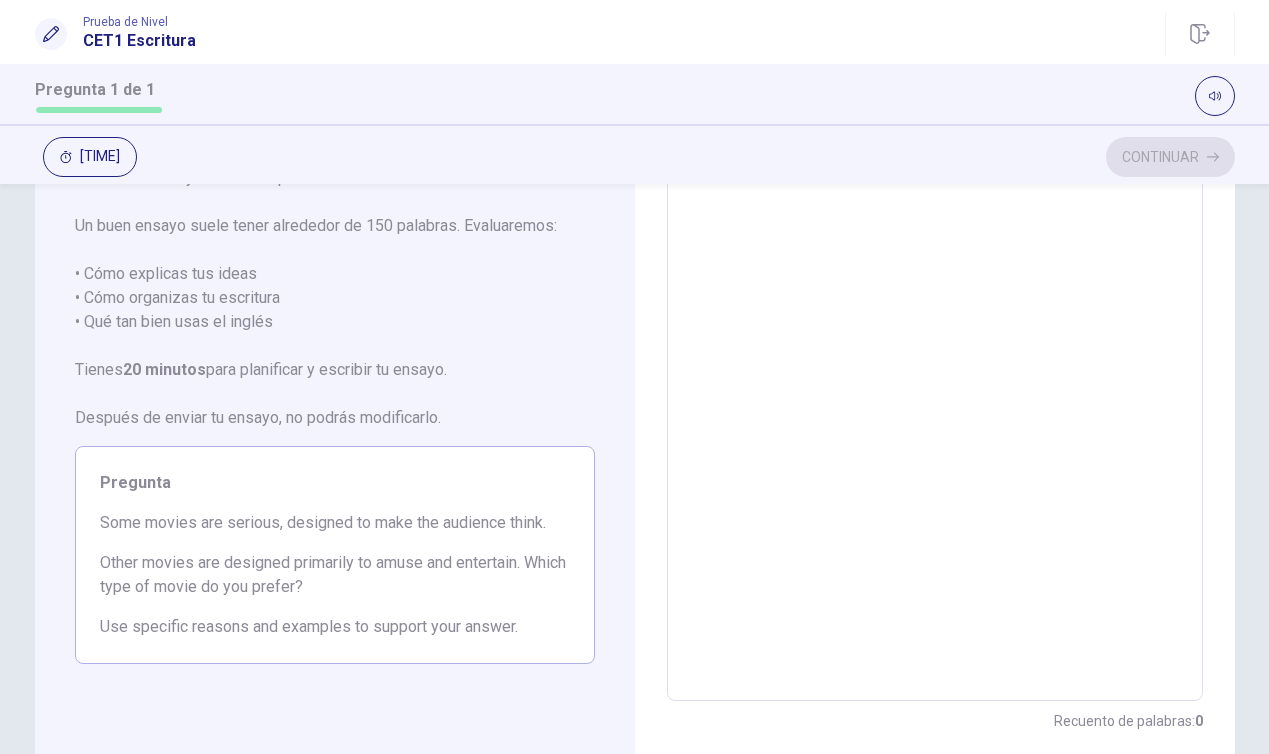 click at bounding box center (935, 425) 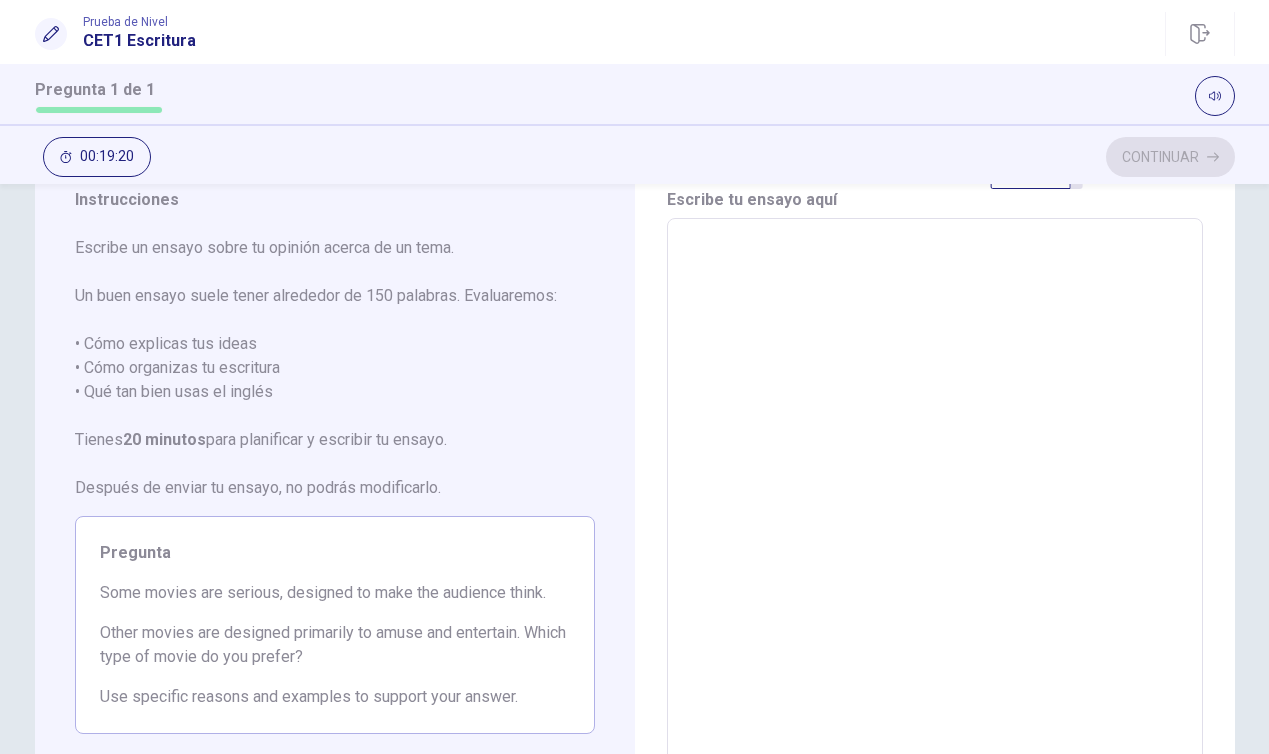 scroll, scrollTop: 78, scrollLeft: 0, axis: vertical 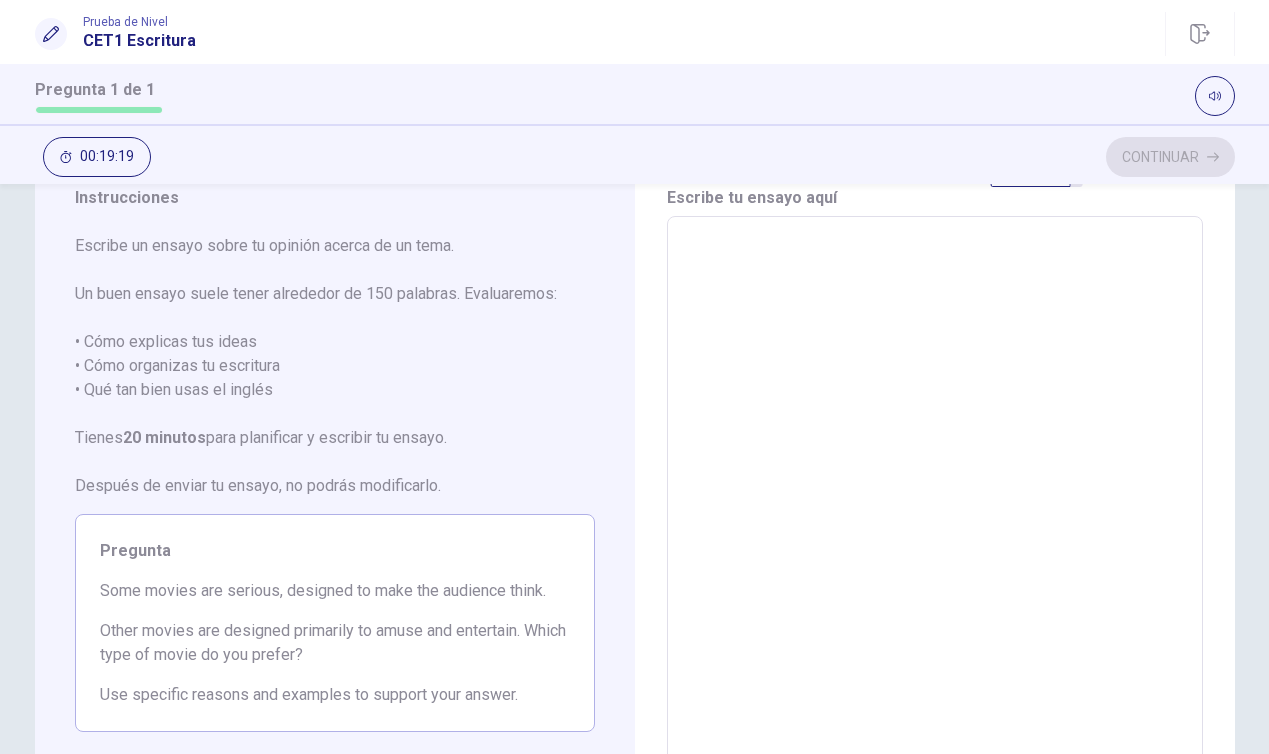 type on "*" 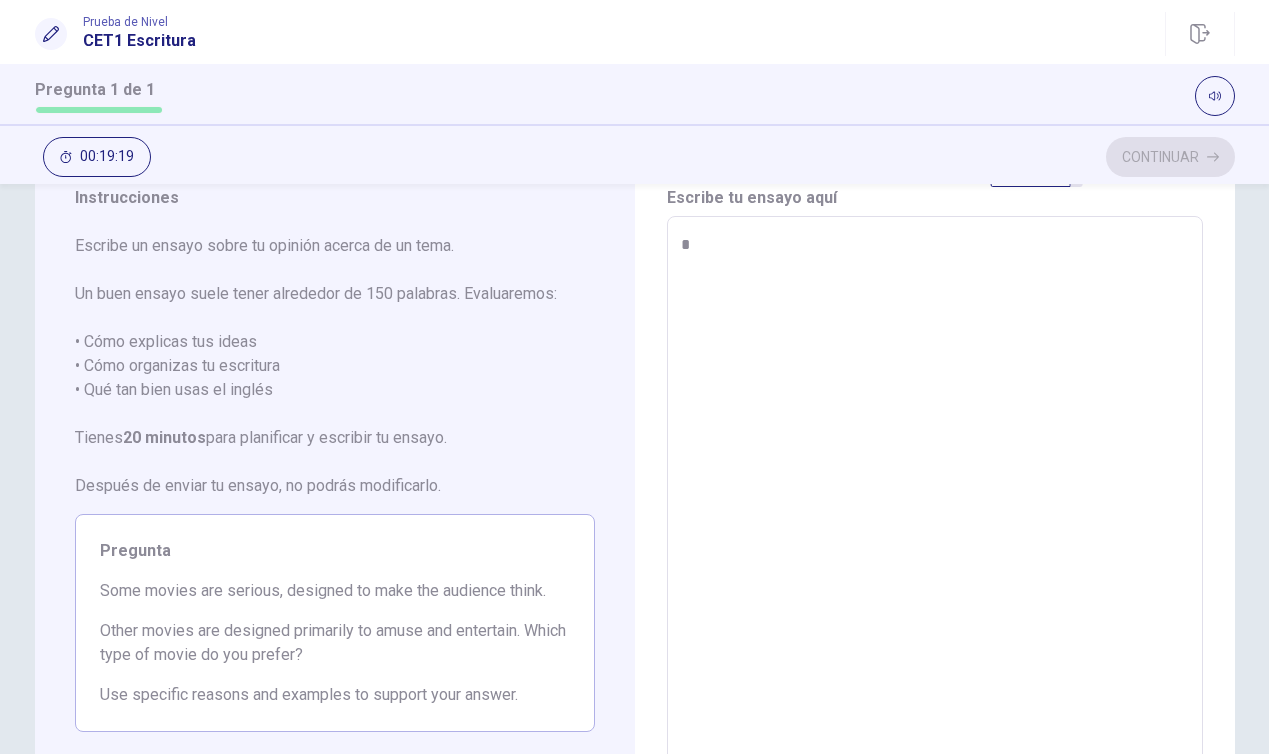 type on "*" 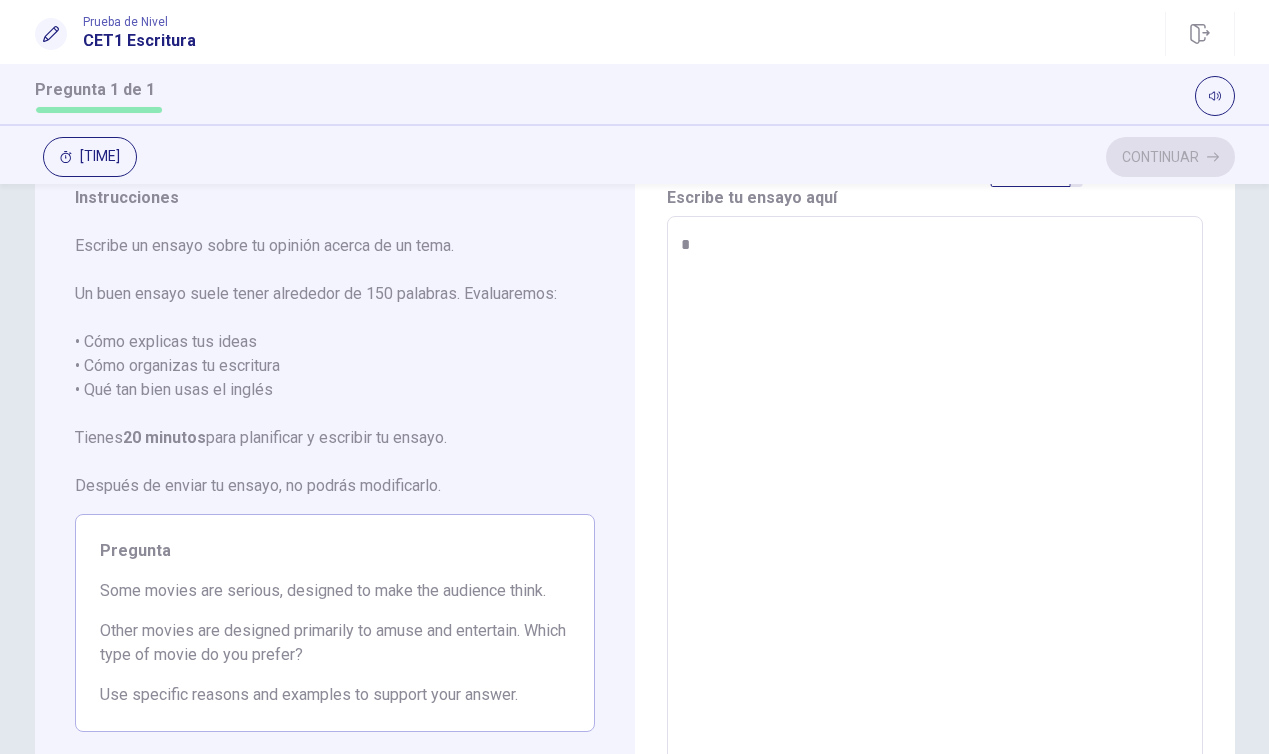 type on "*" 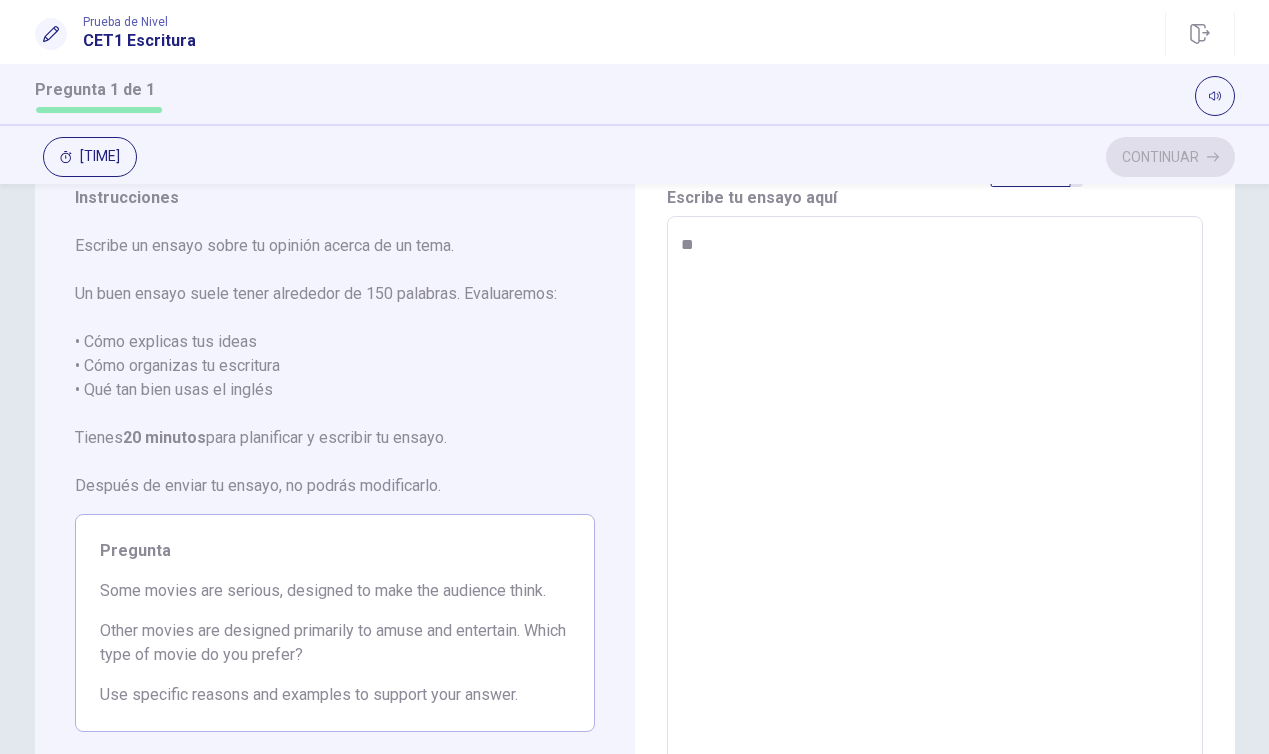 type on "*" 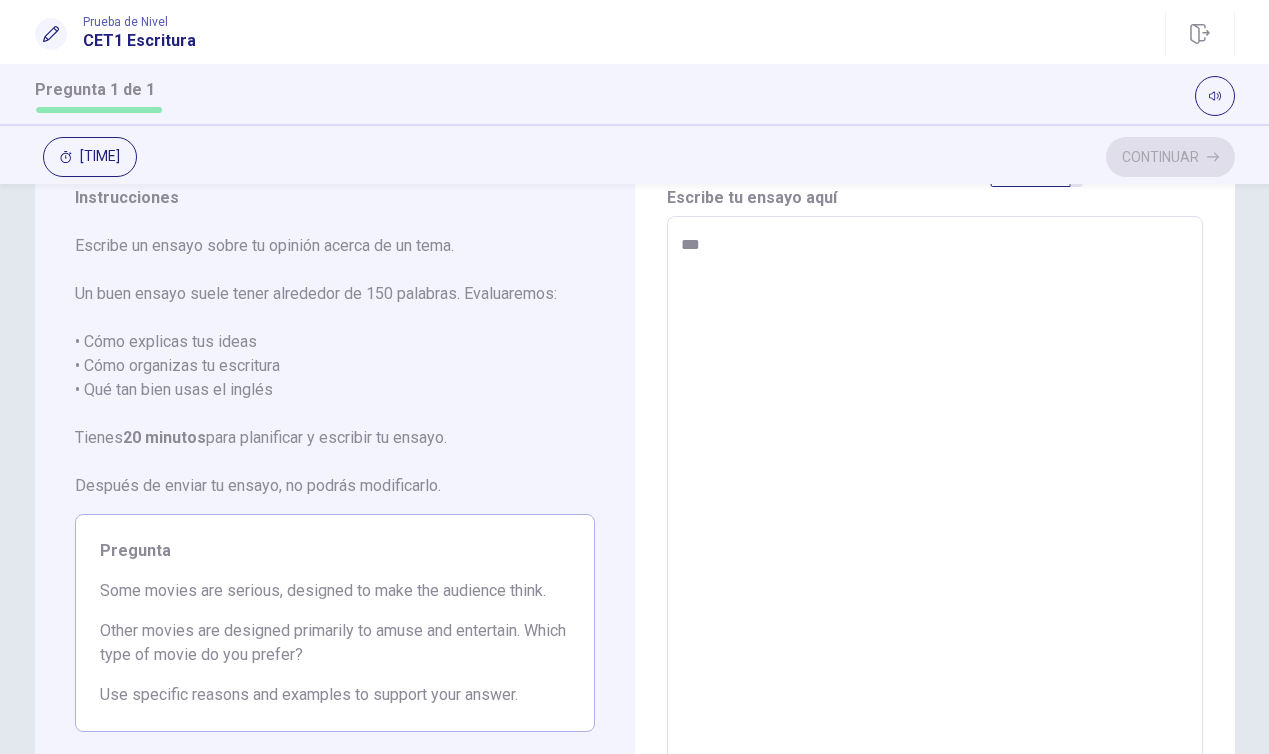 type on "*" 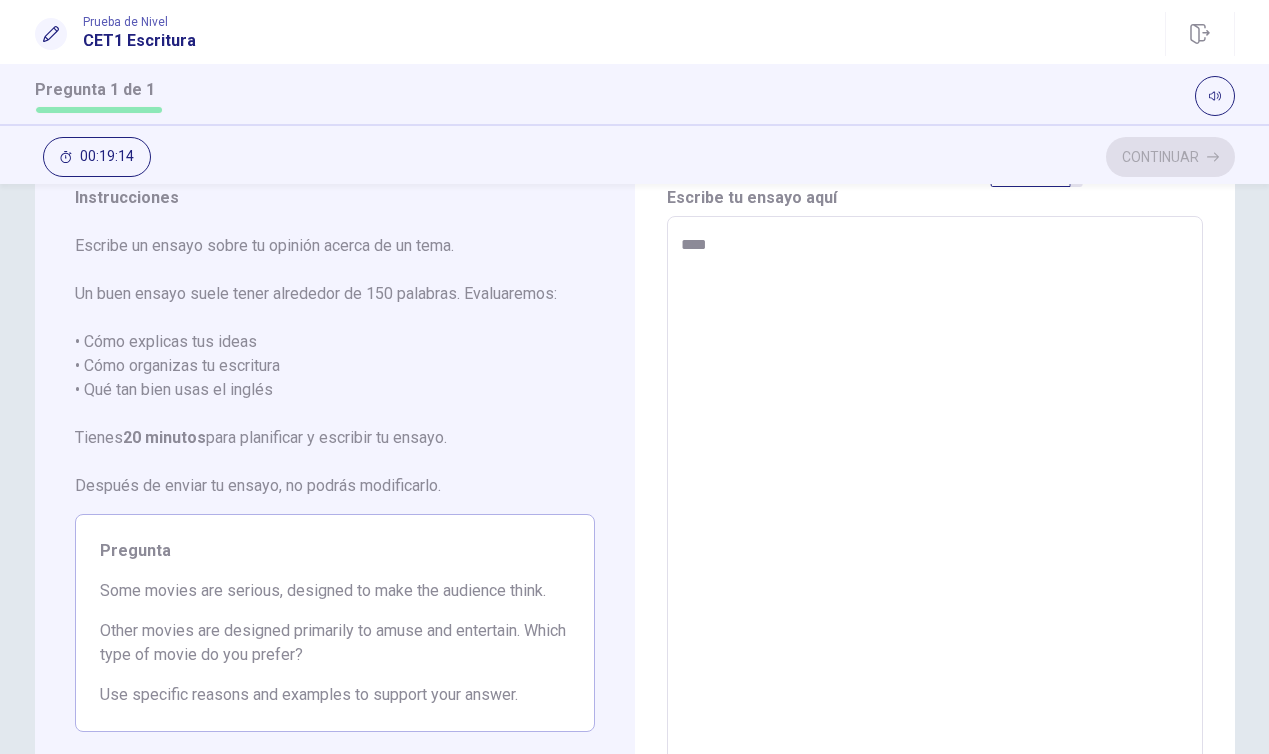 type on "*" 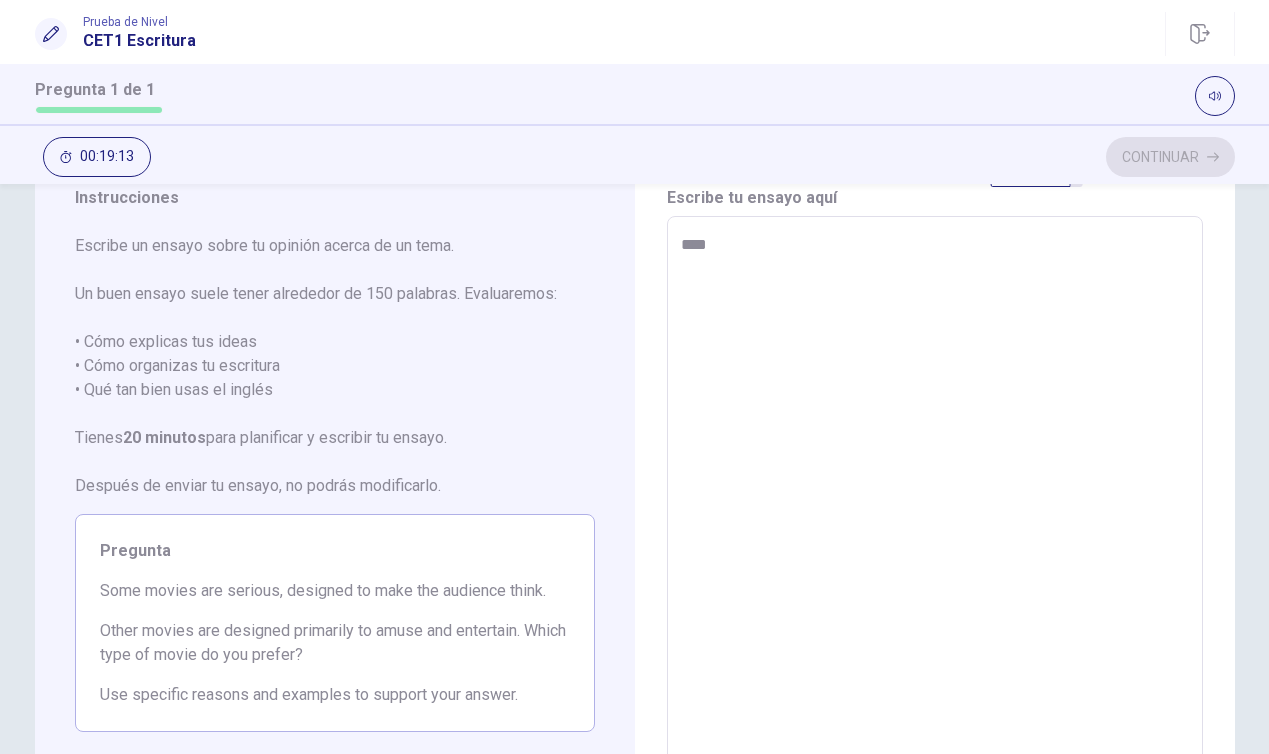 type on "*****" 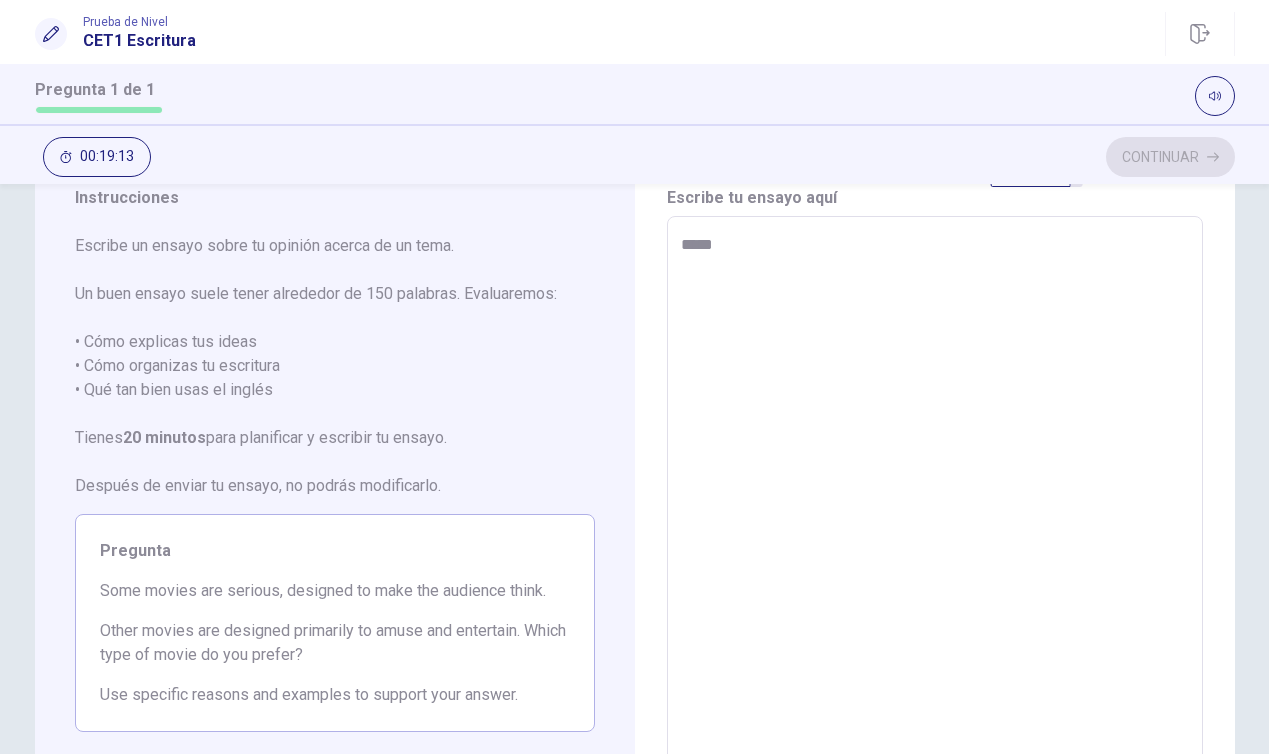 type on "*" 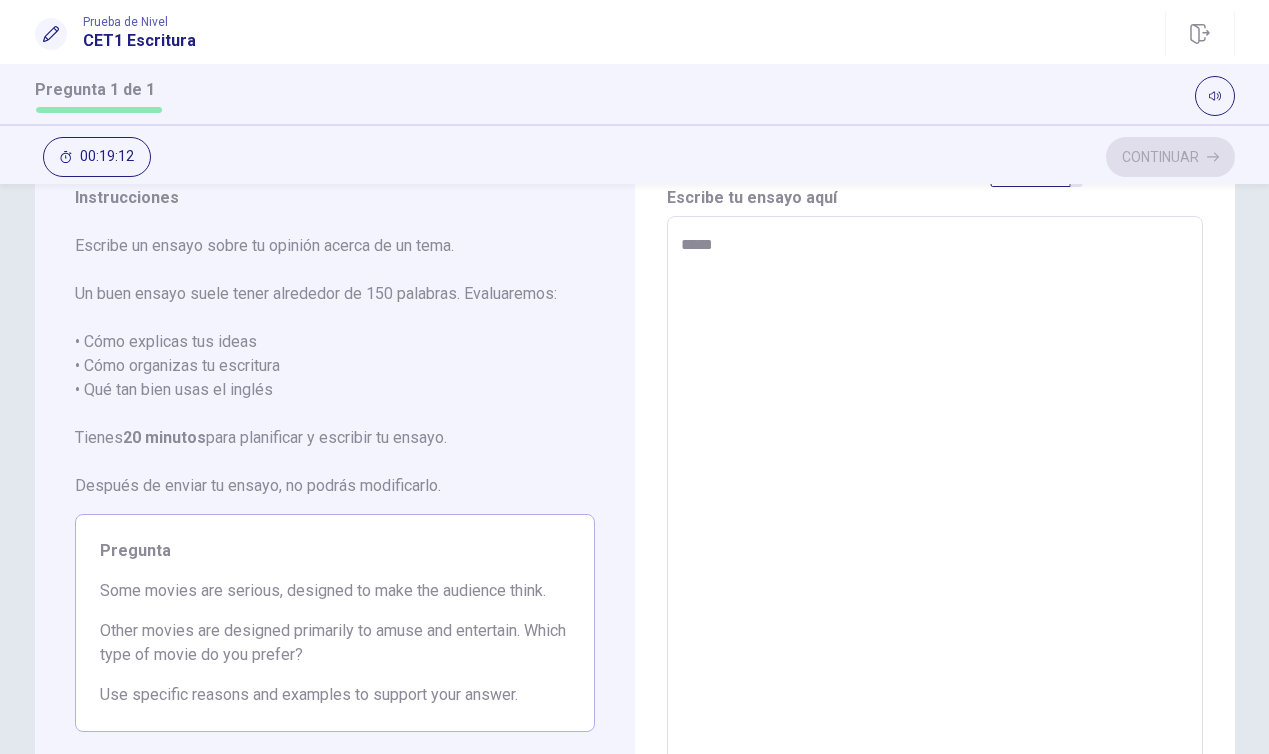 type on "******" 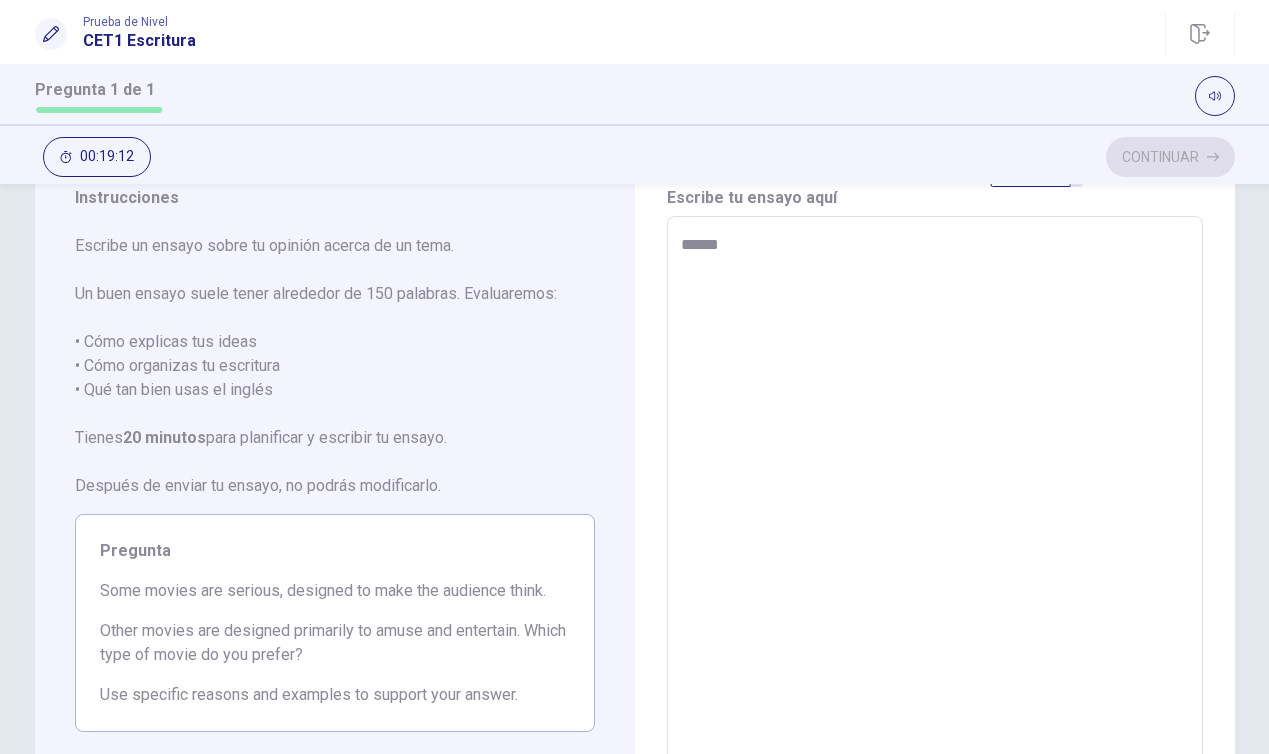 type on "*" 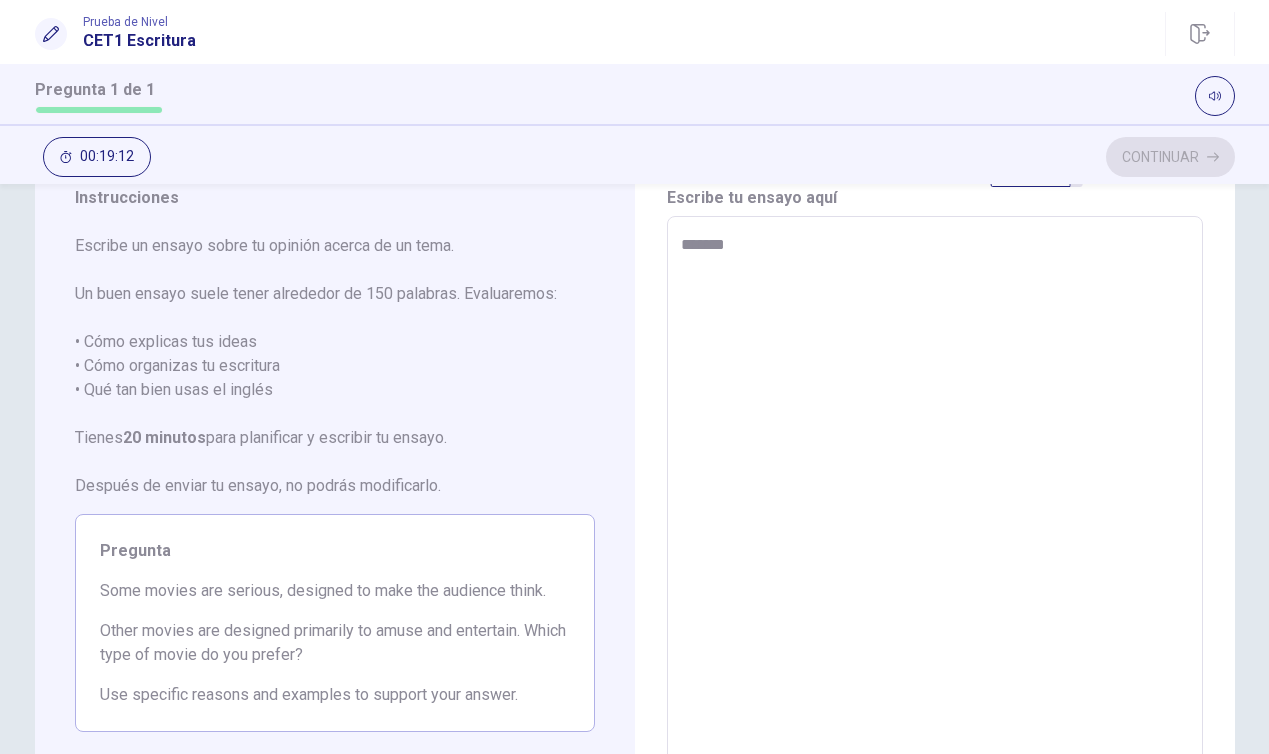 type on "*" 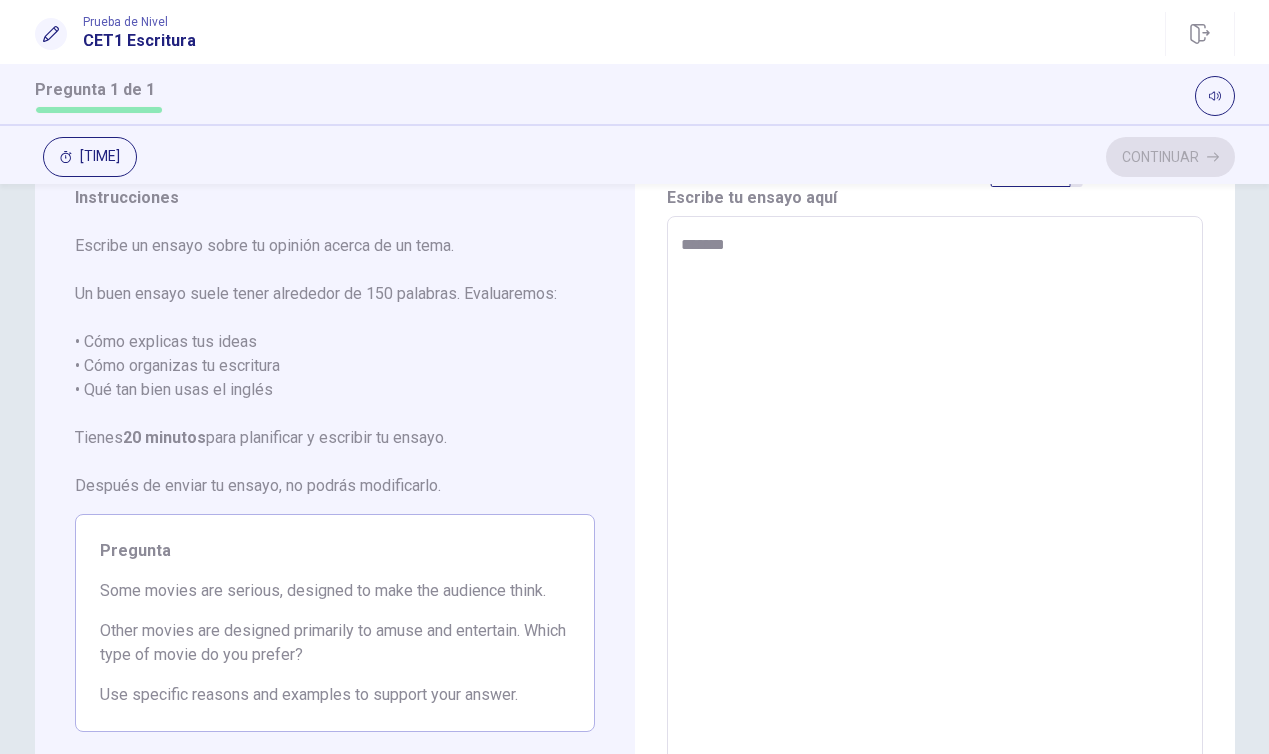 type on "********" 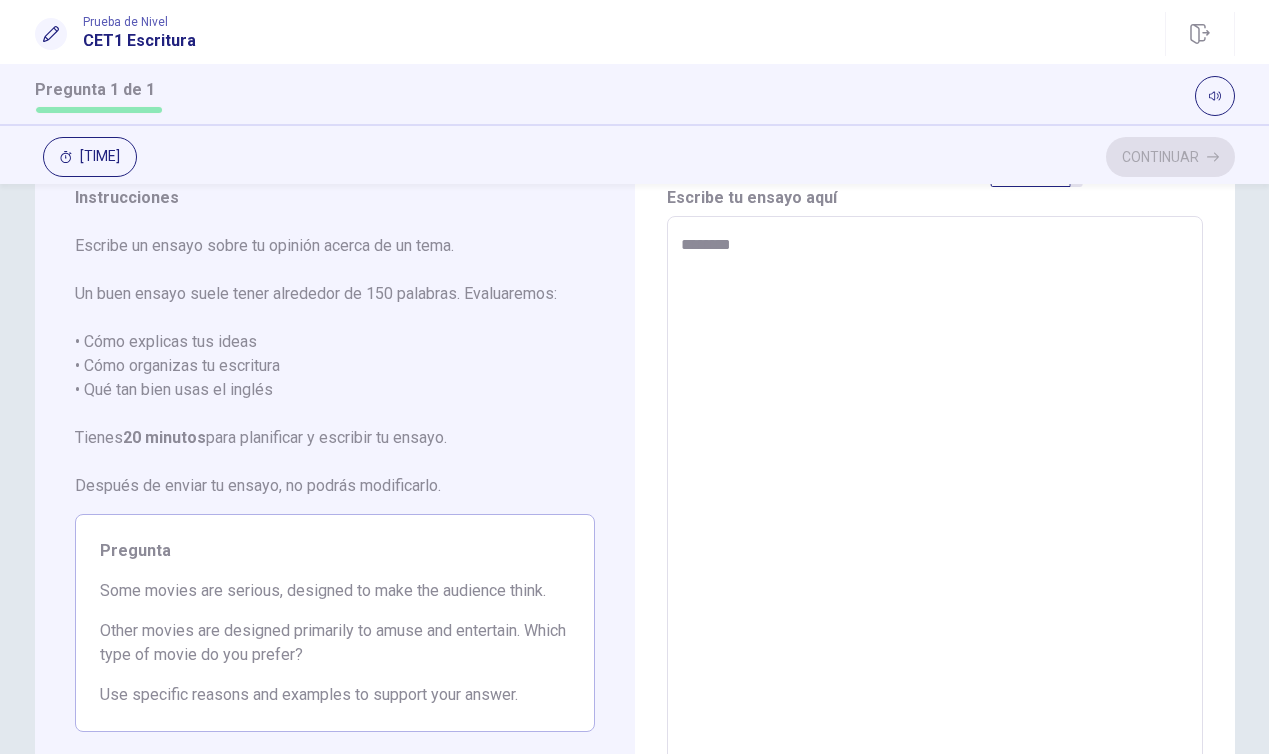 type on "*" 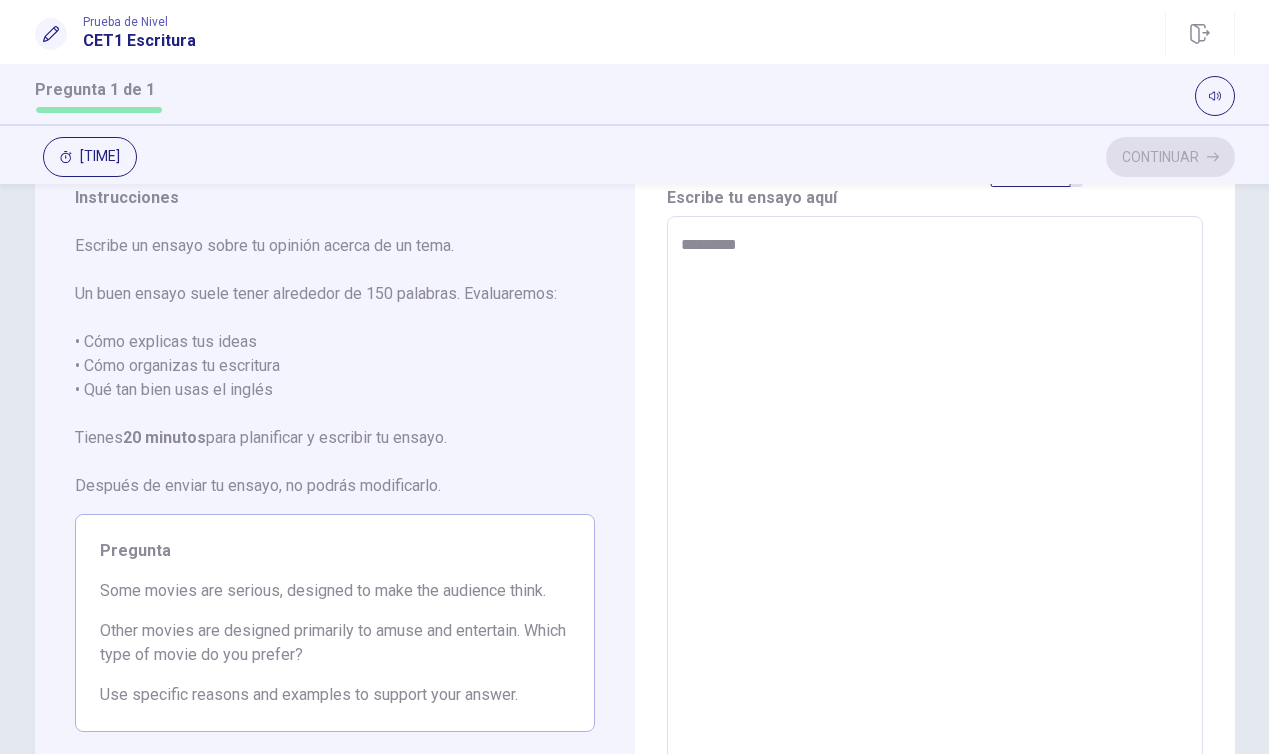 type on "*" 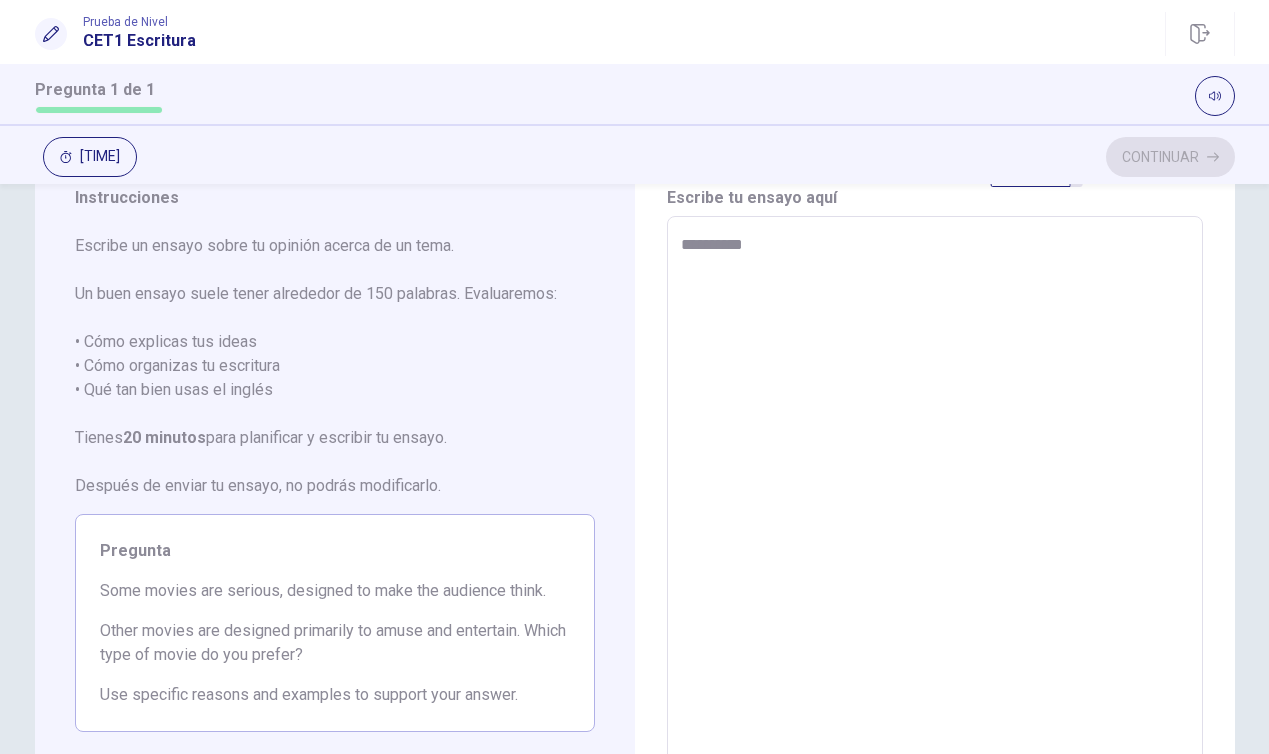 type on "*" 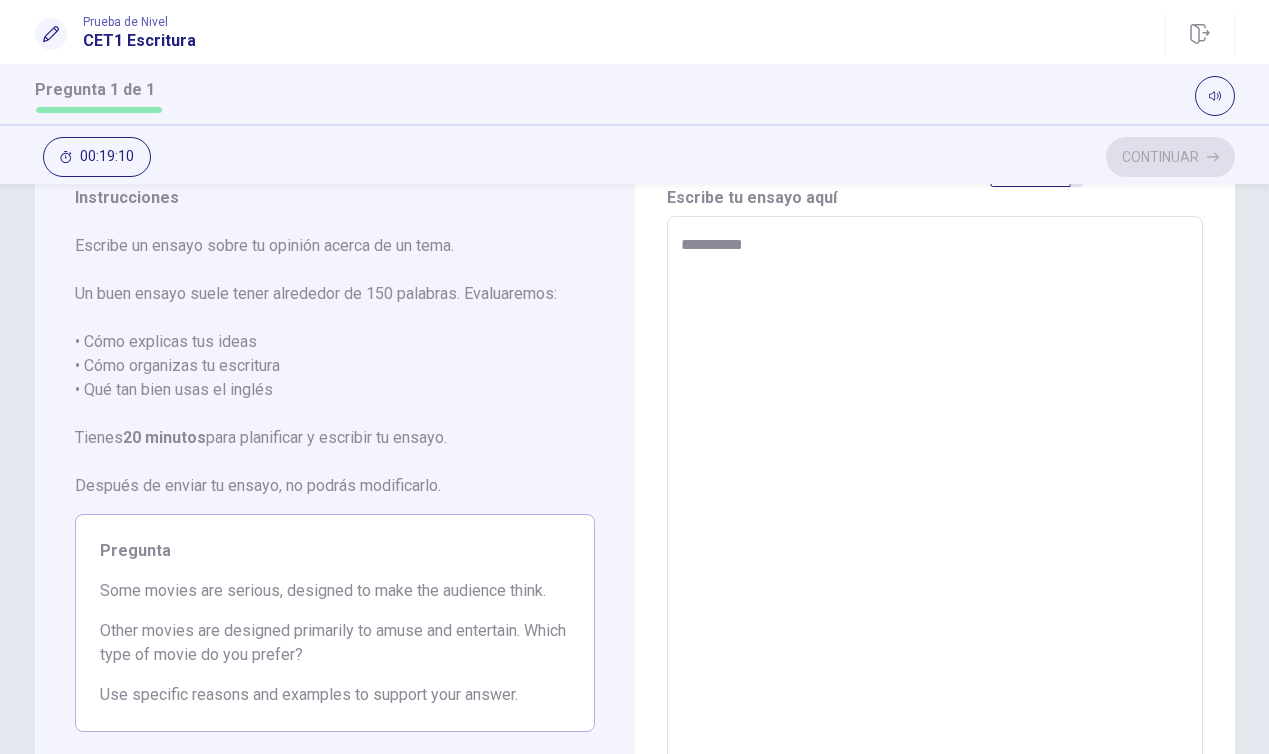type on "**********" 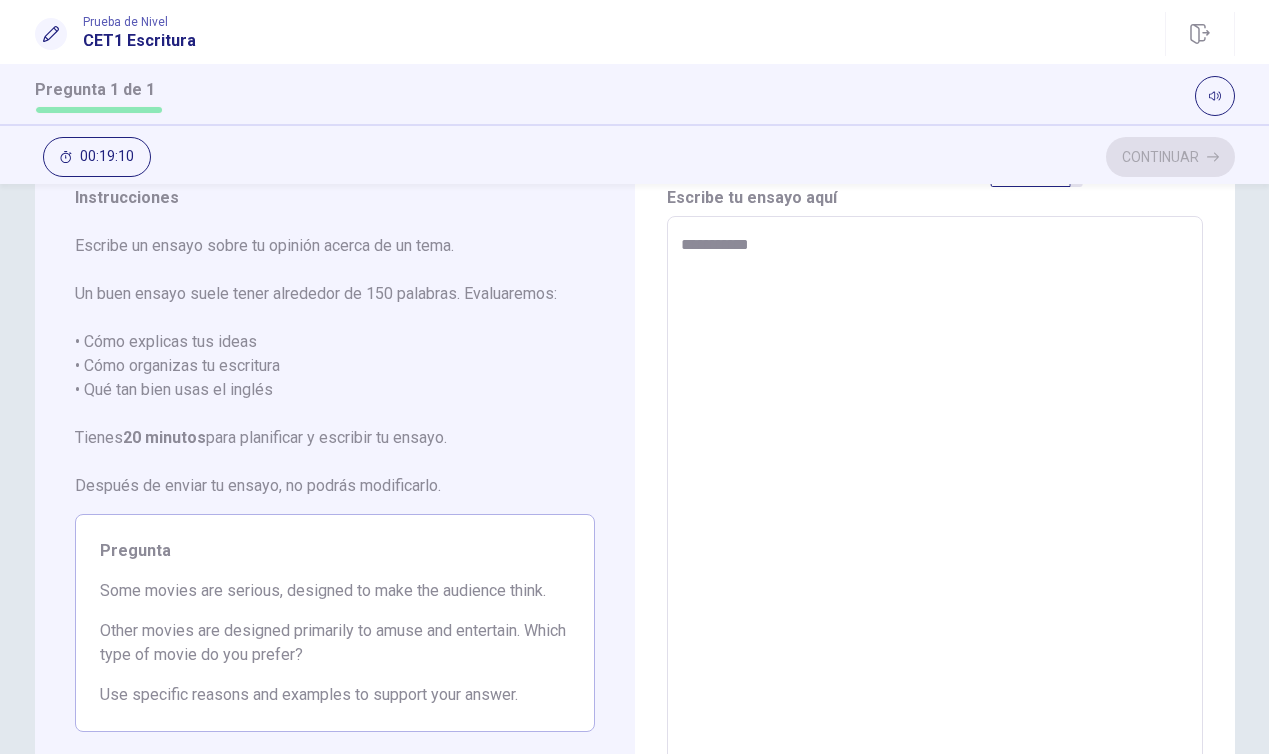 type on "*" 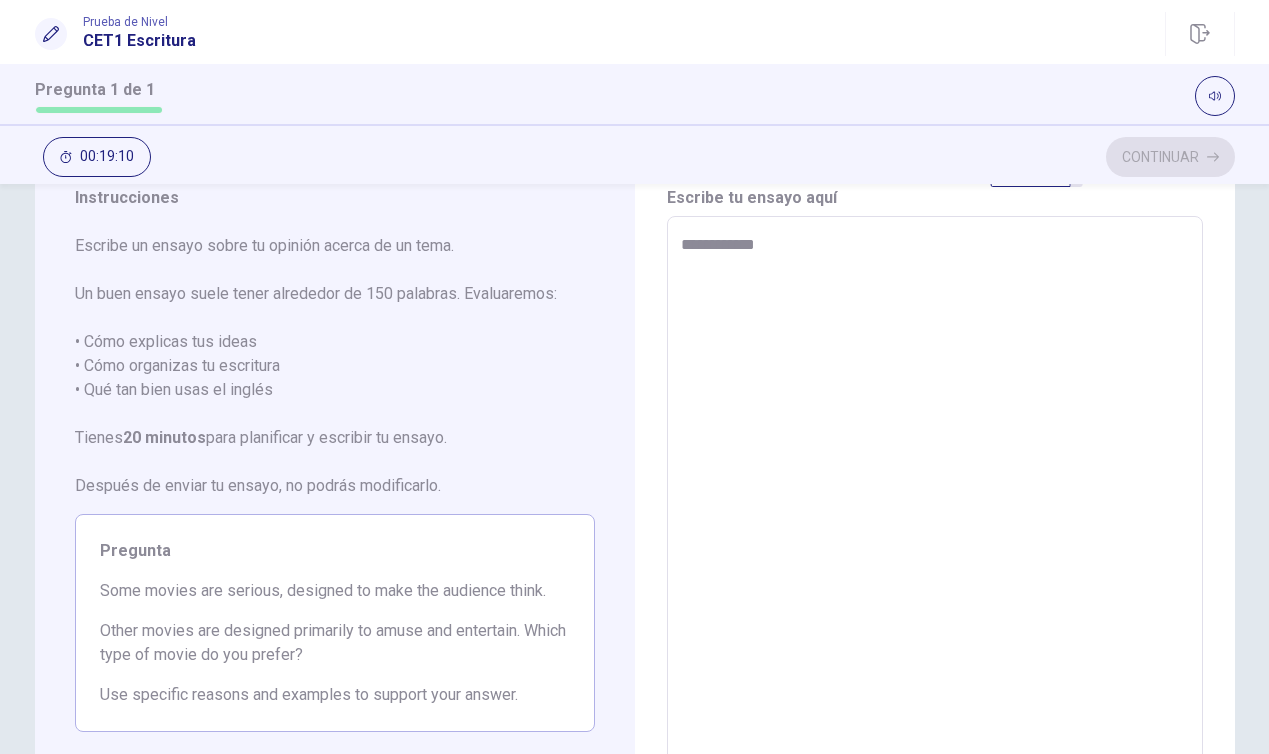 type on "*" 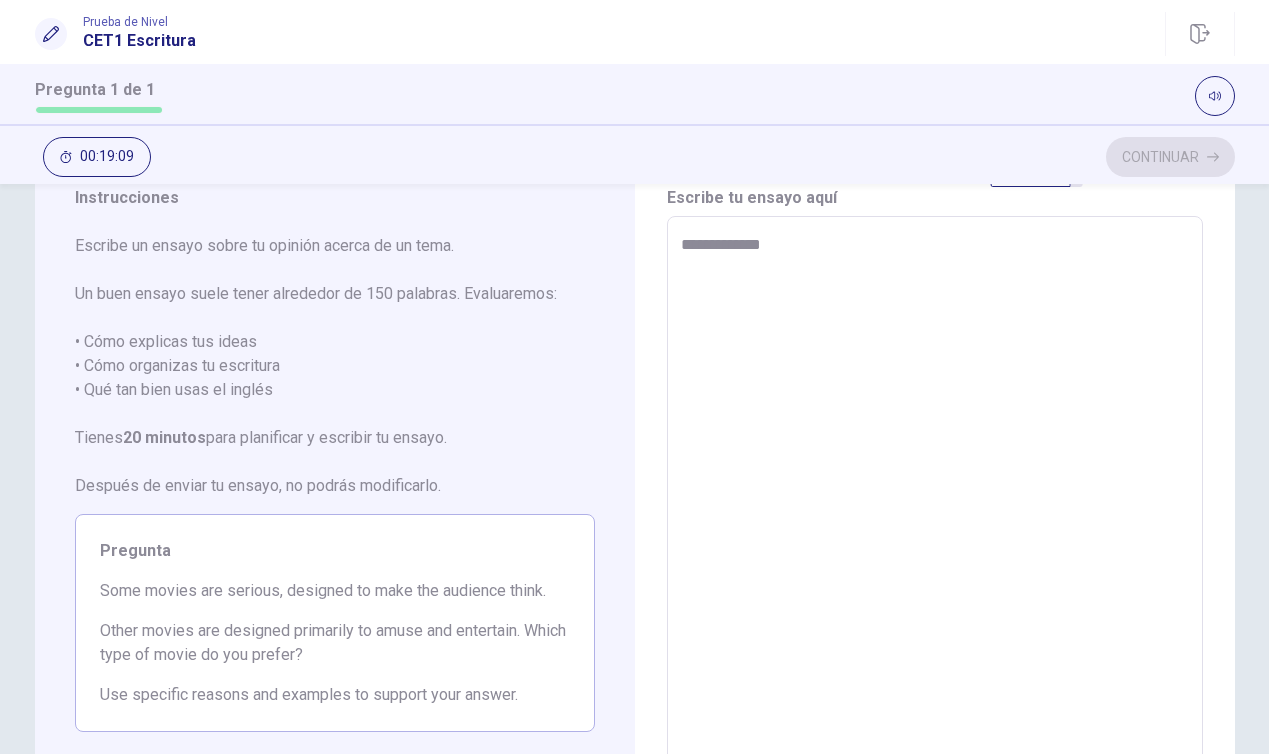 type on "*" 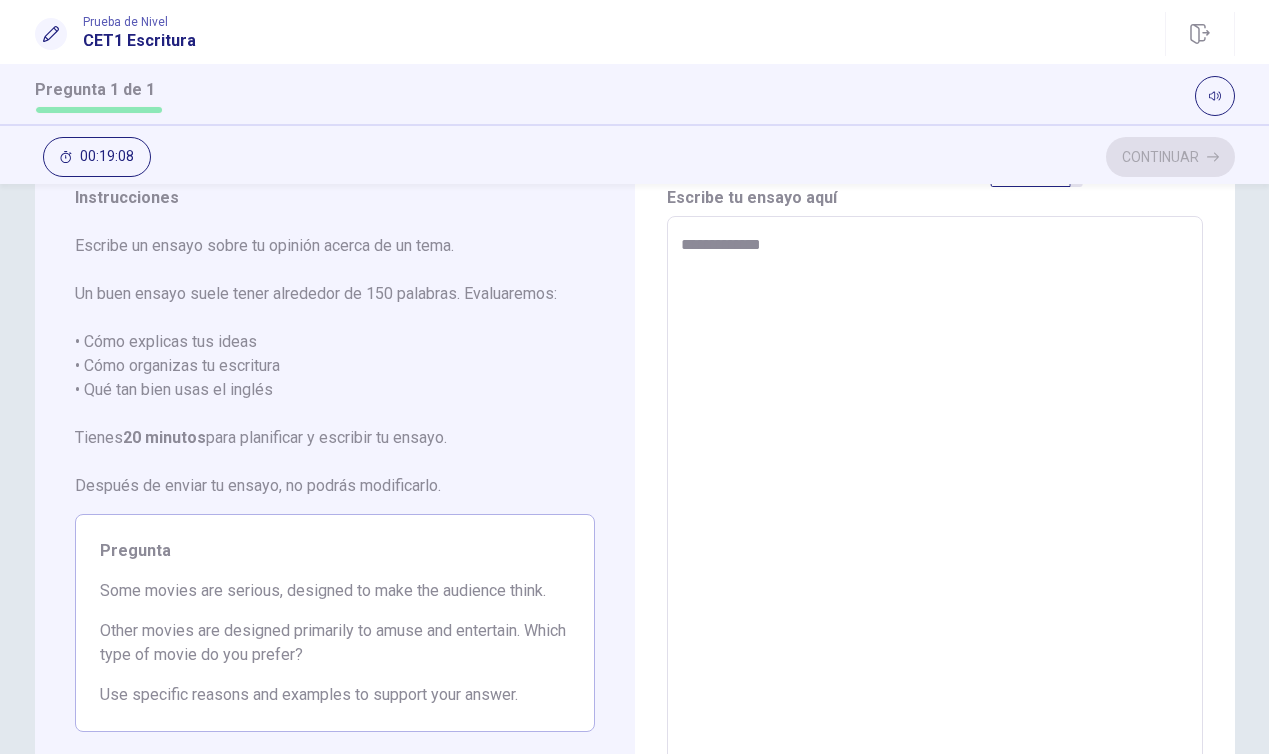 type on "**********" 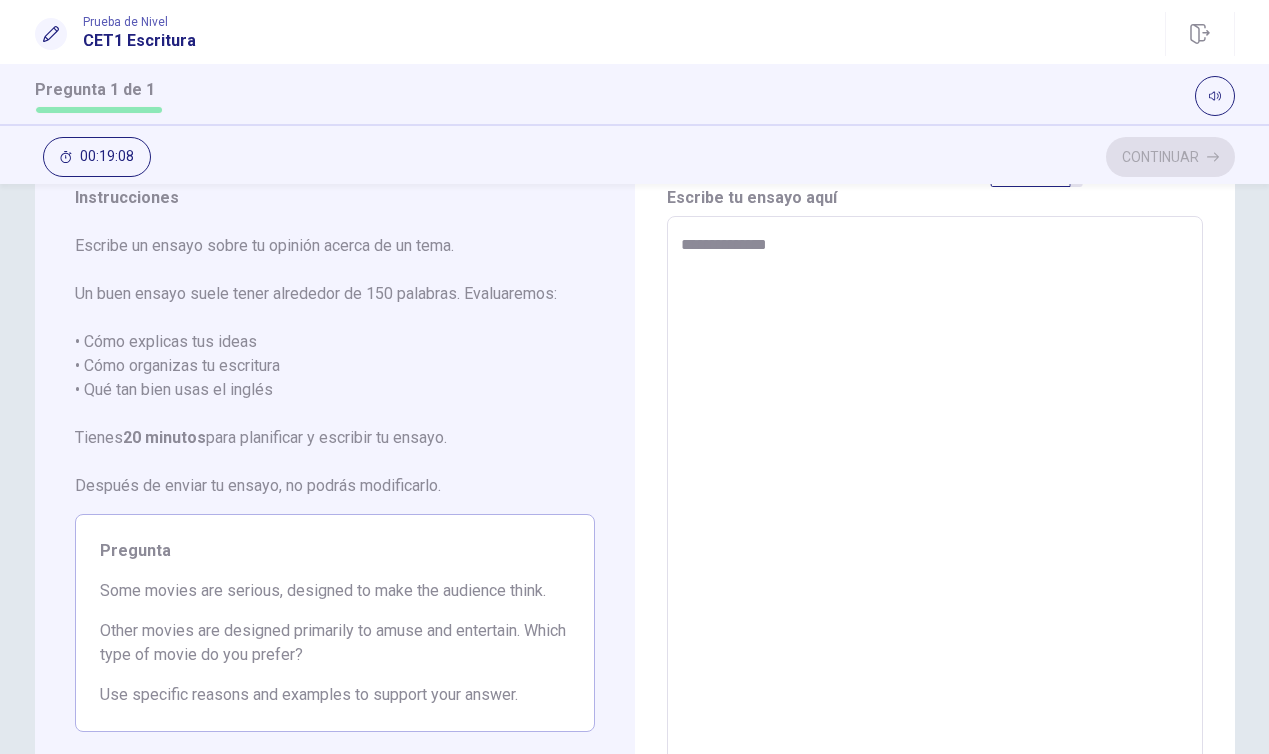 type on "*" 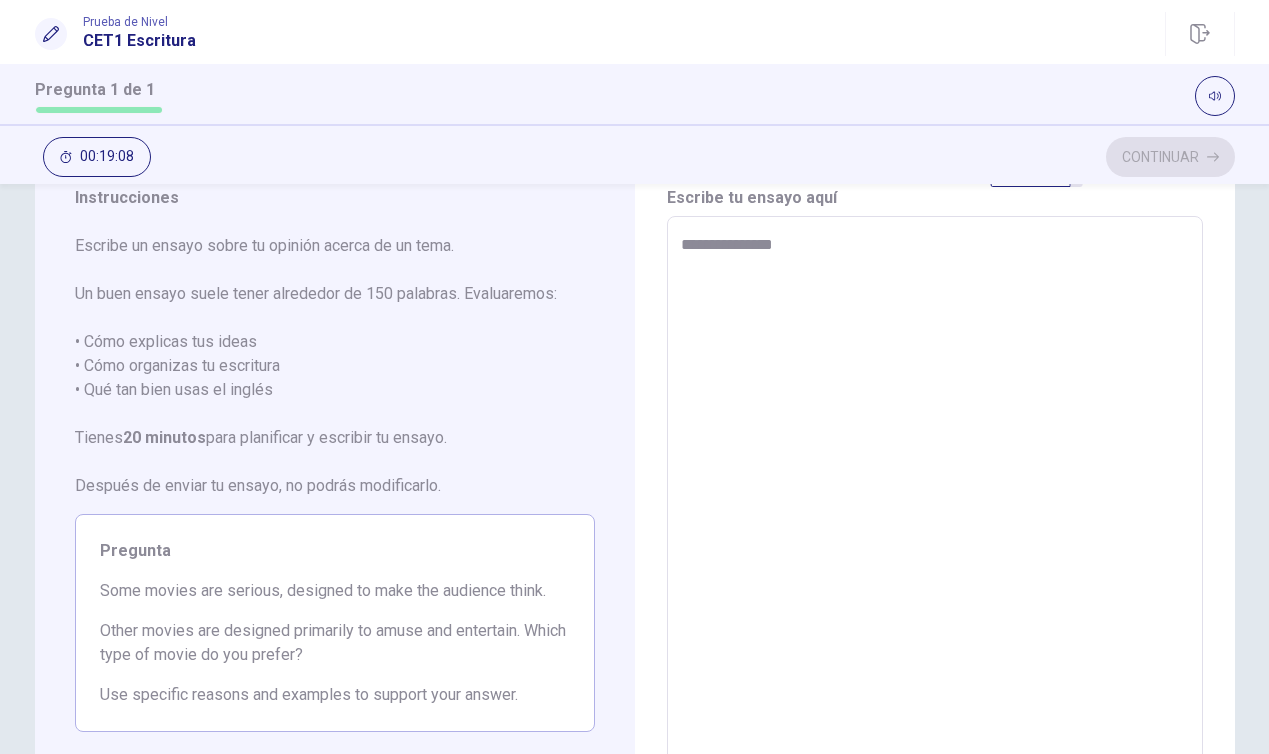 type on "*" 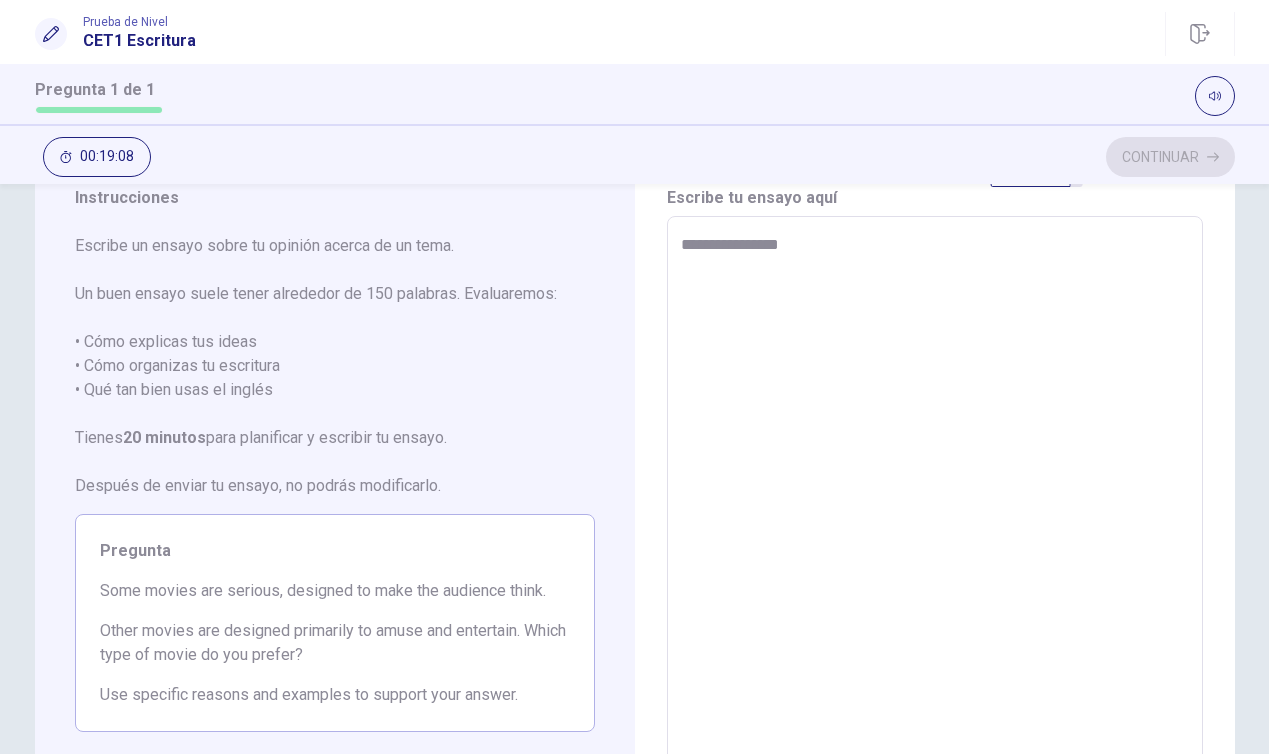 type on "*" 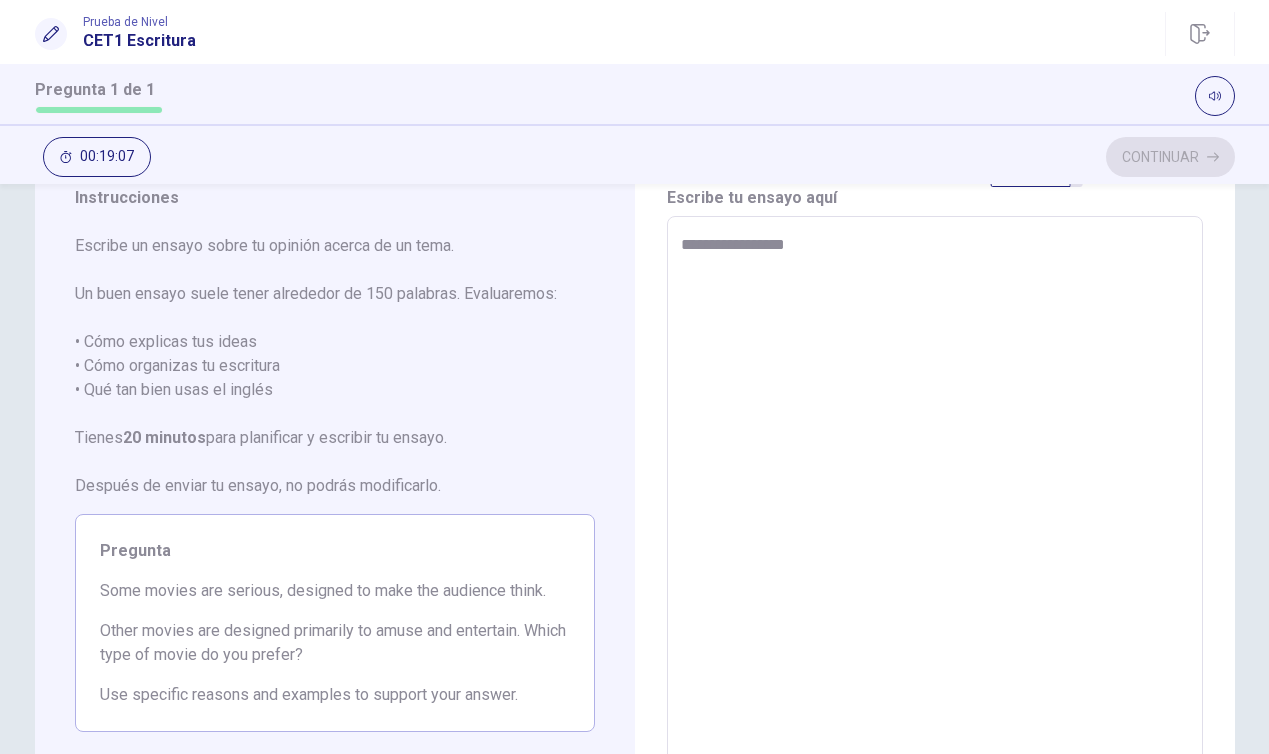 type on "*" 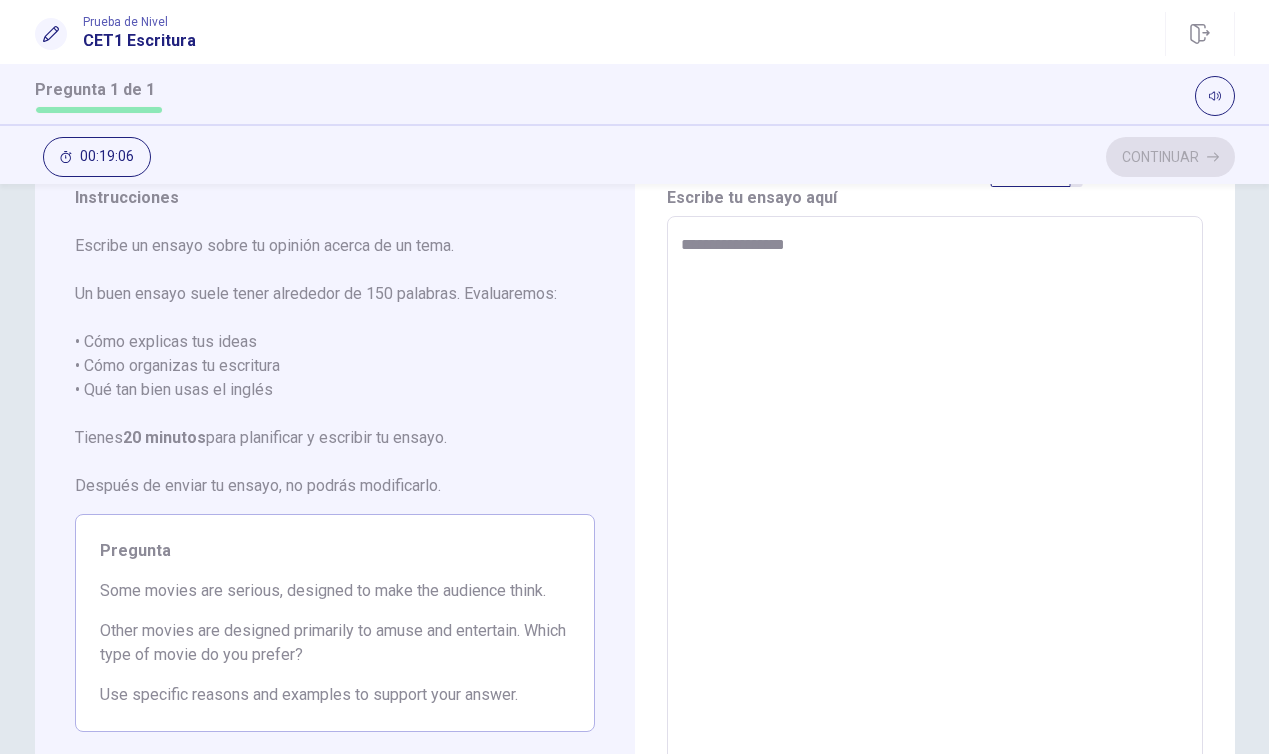 type on "**********" 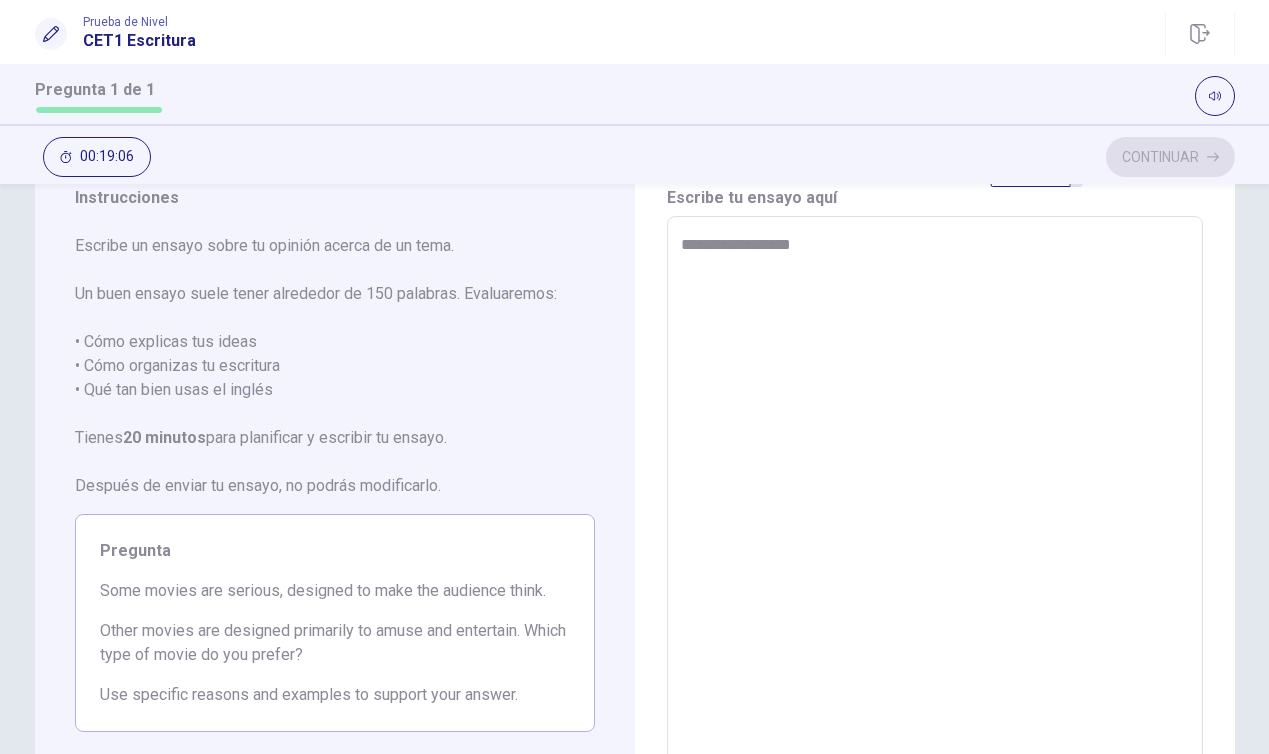 type on "*" 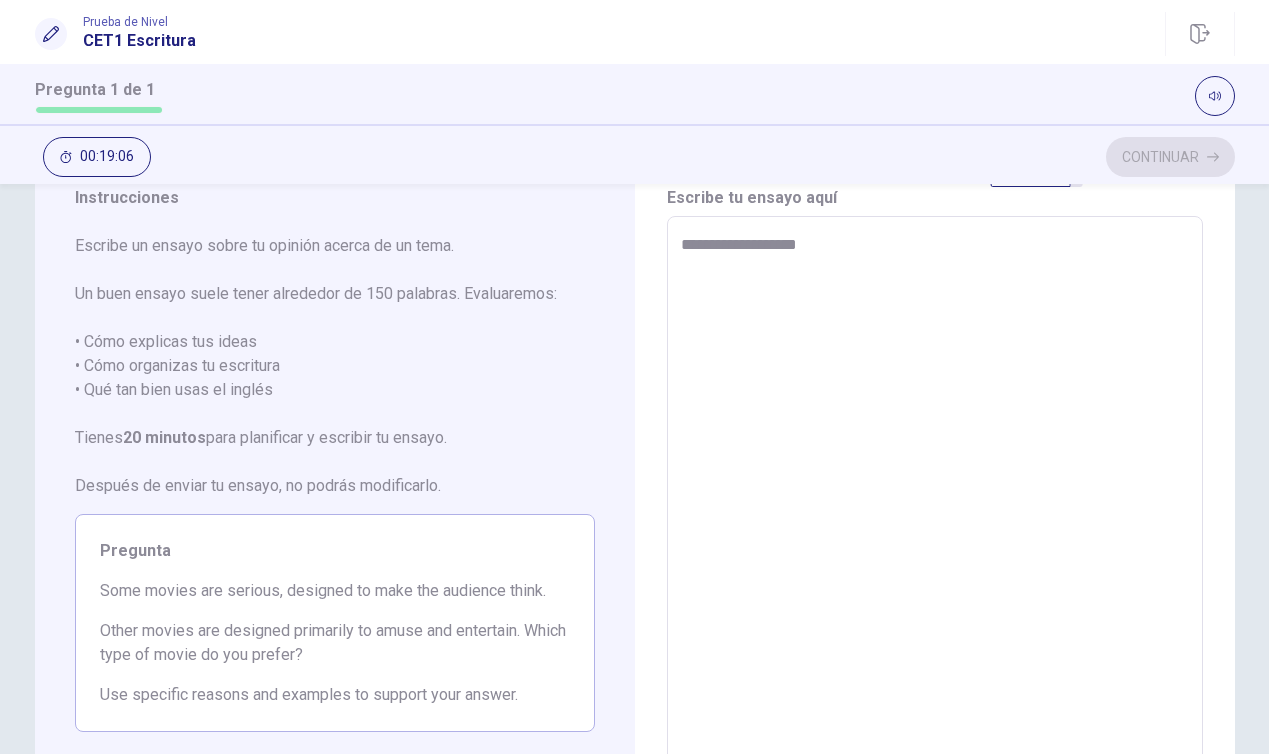 type on "*" 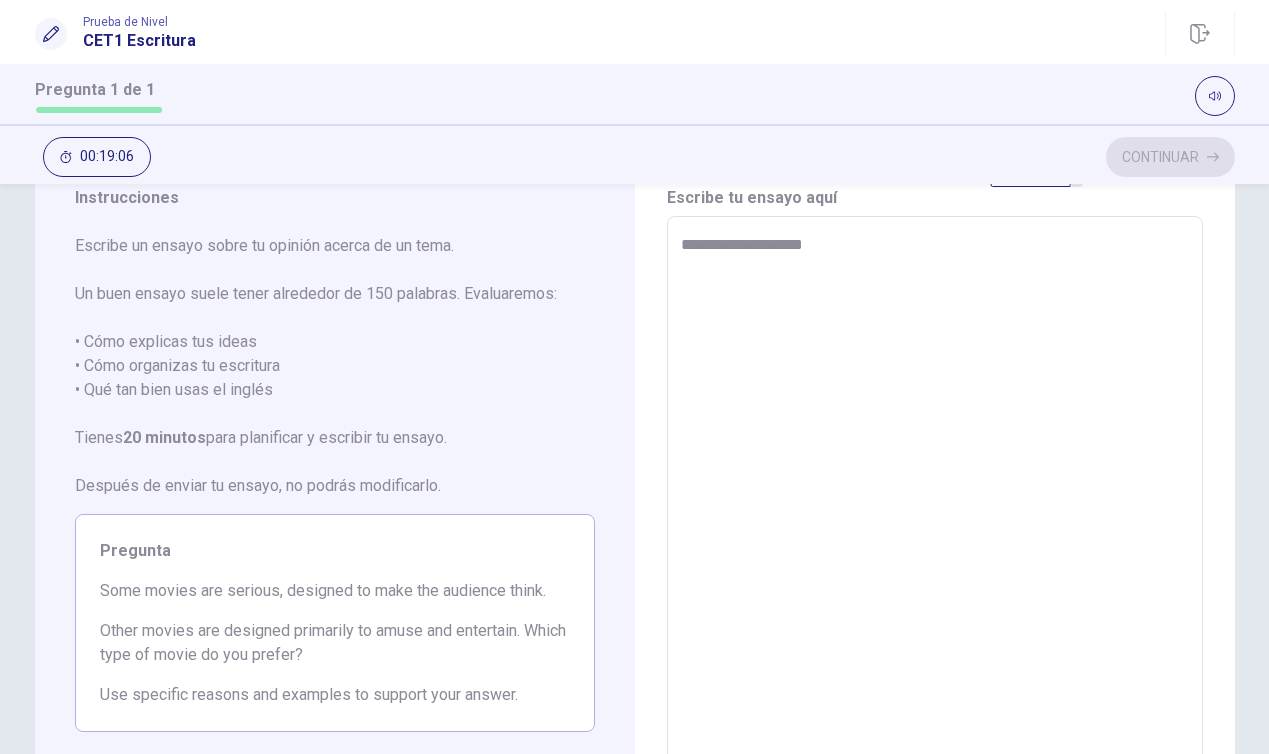 type on "*" 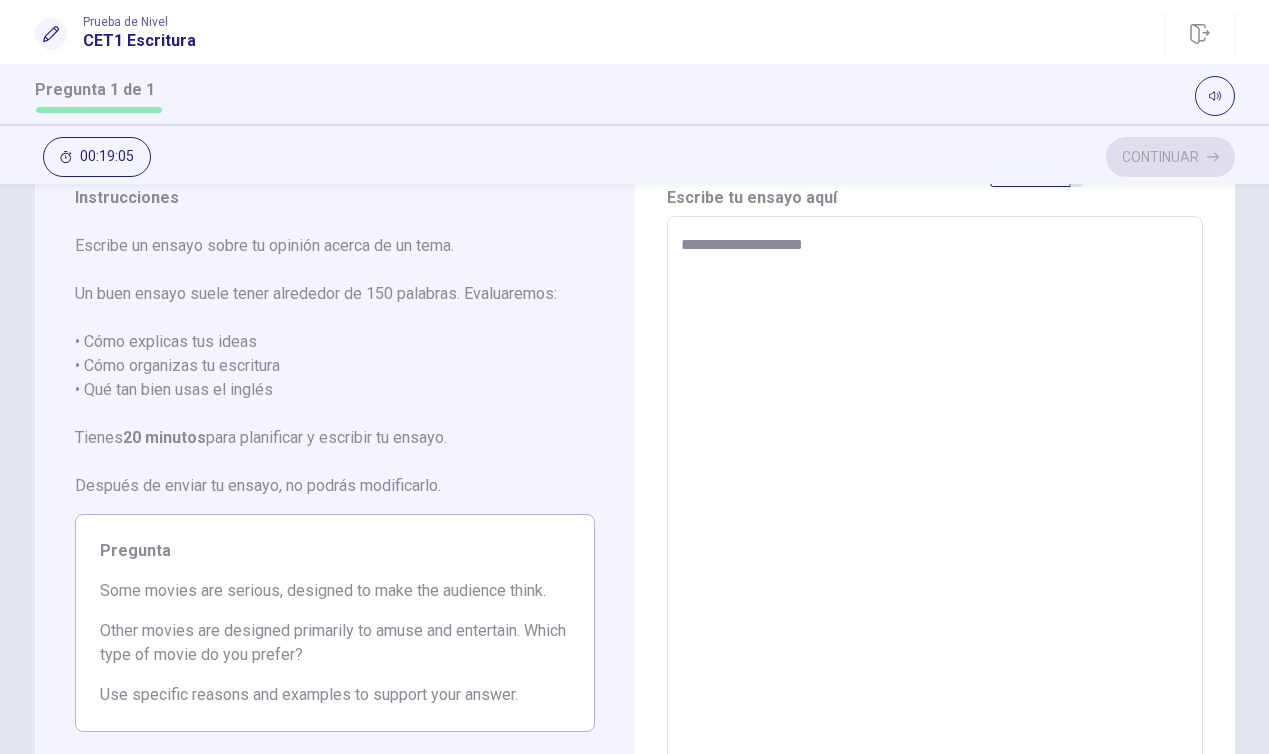 type on "**********" 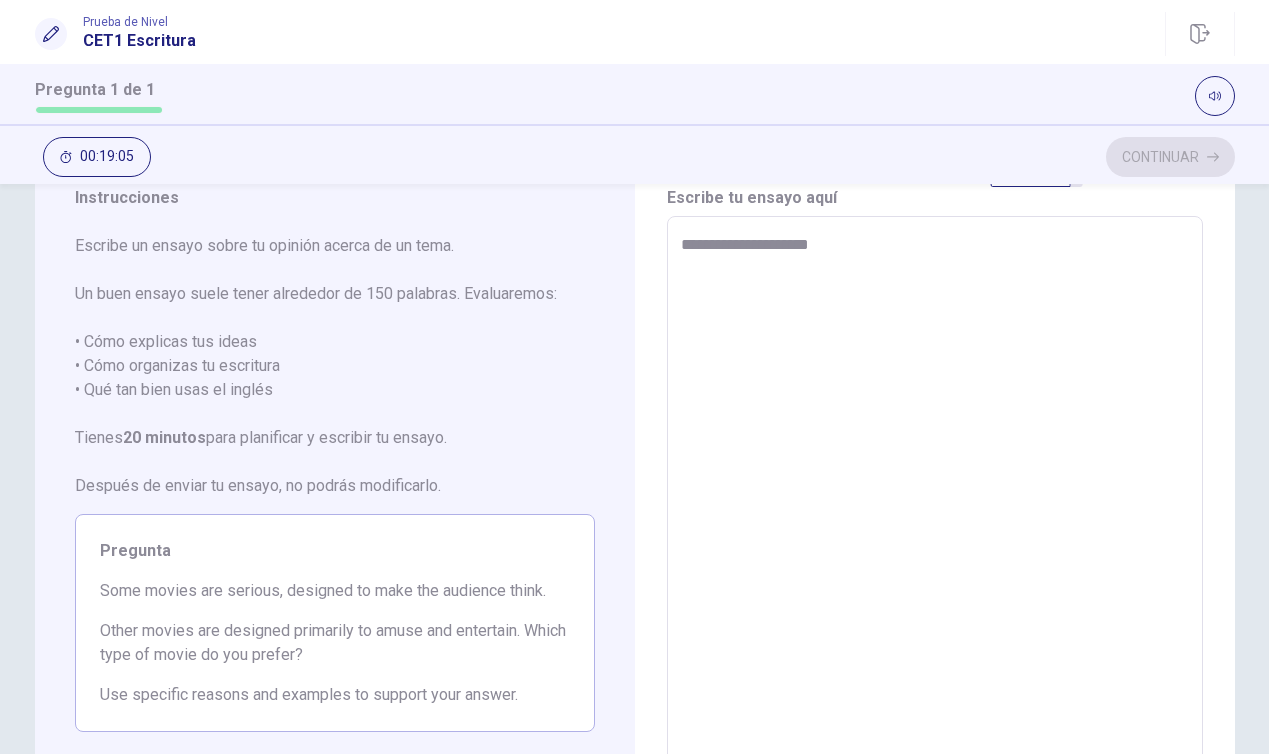 type on "*" 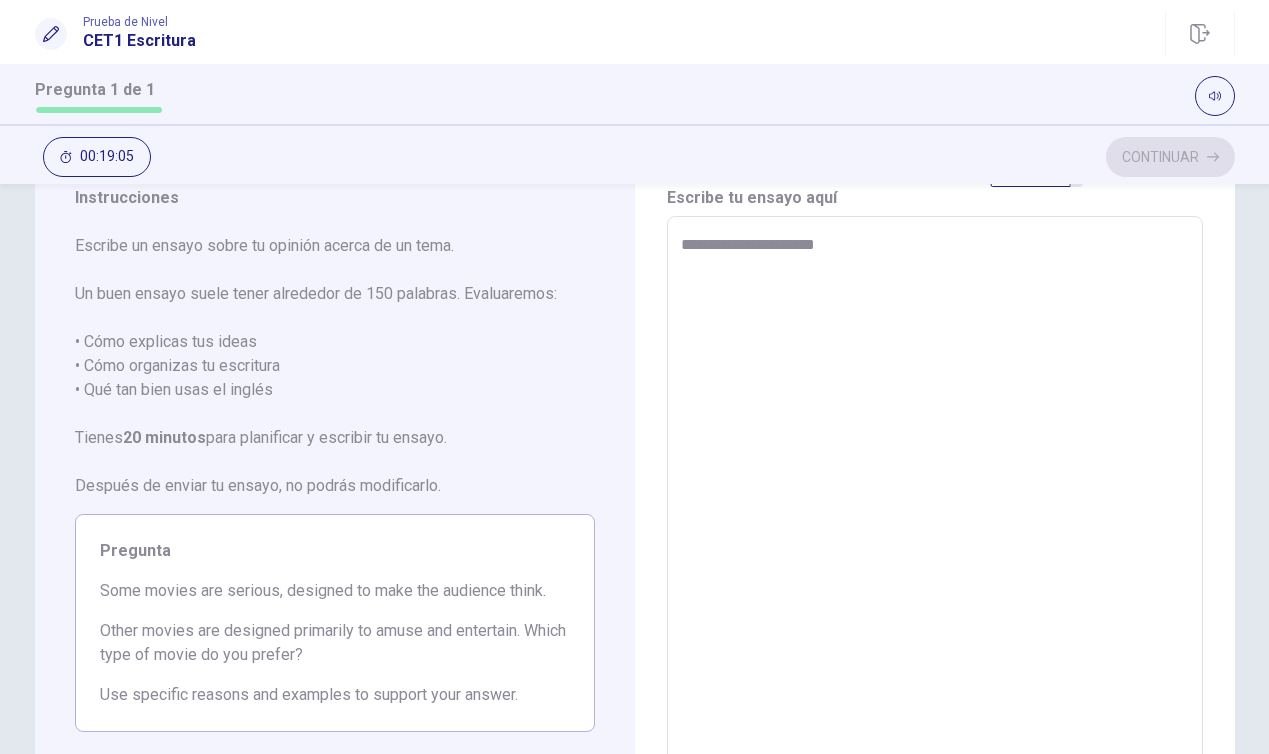 type on "*" 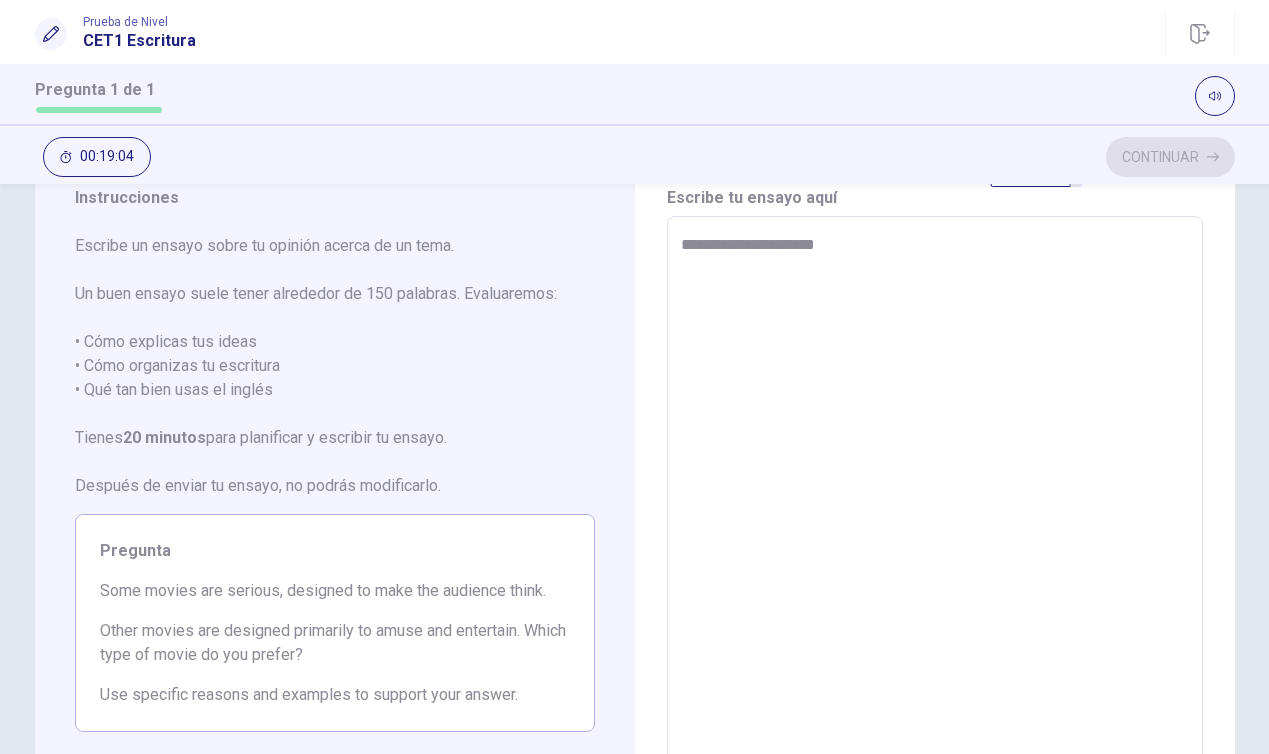 type on "**********" 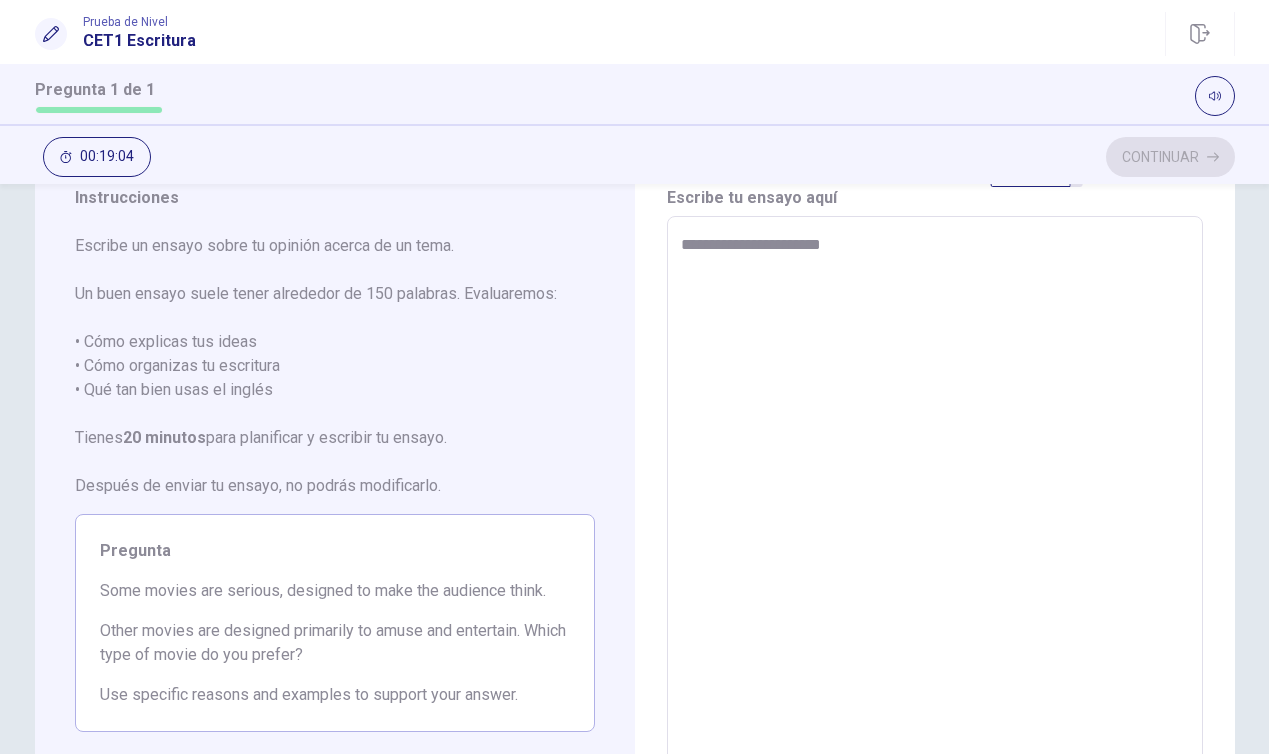 type on "*" 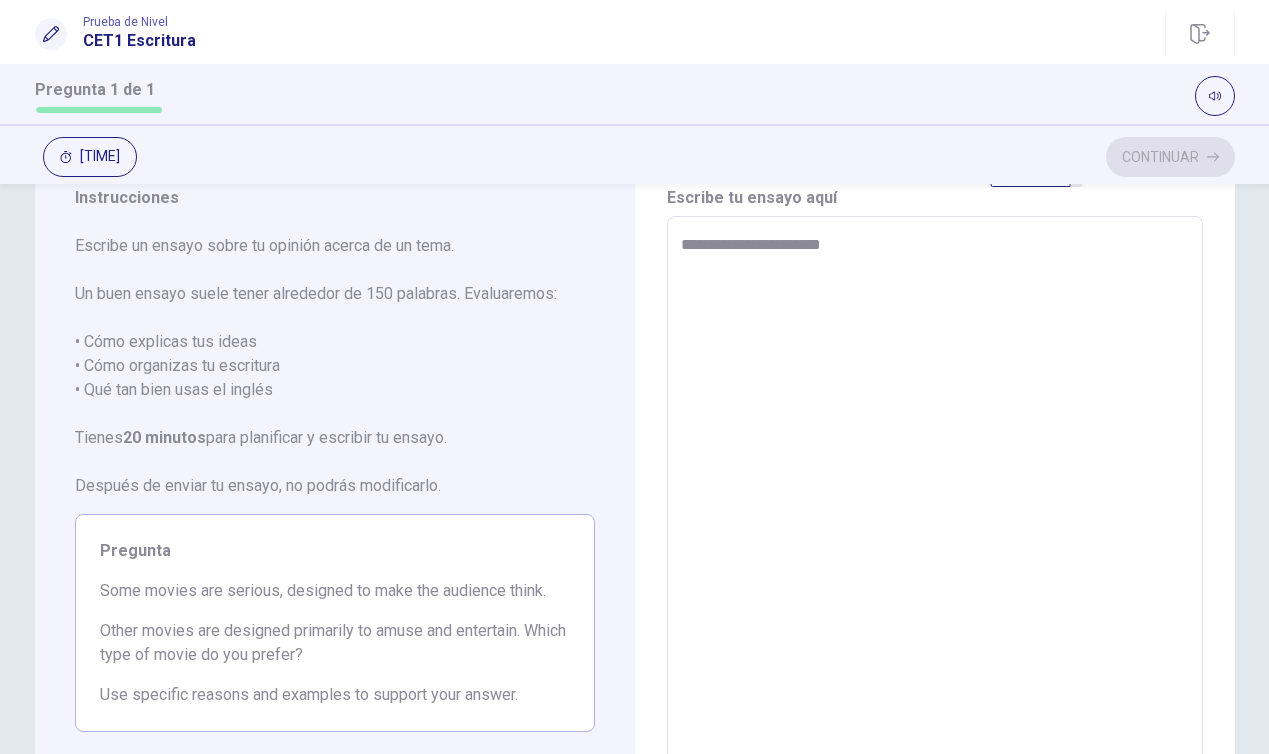 type on "**********" 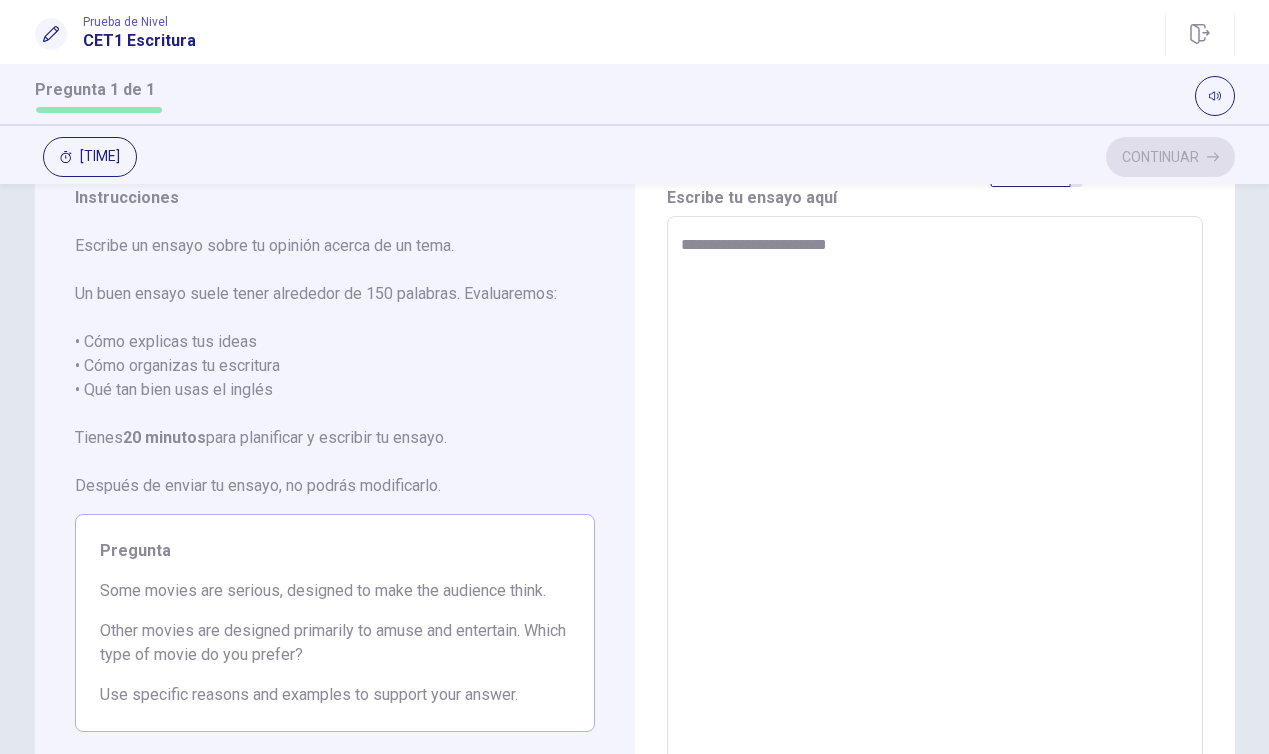 type on "*" 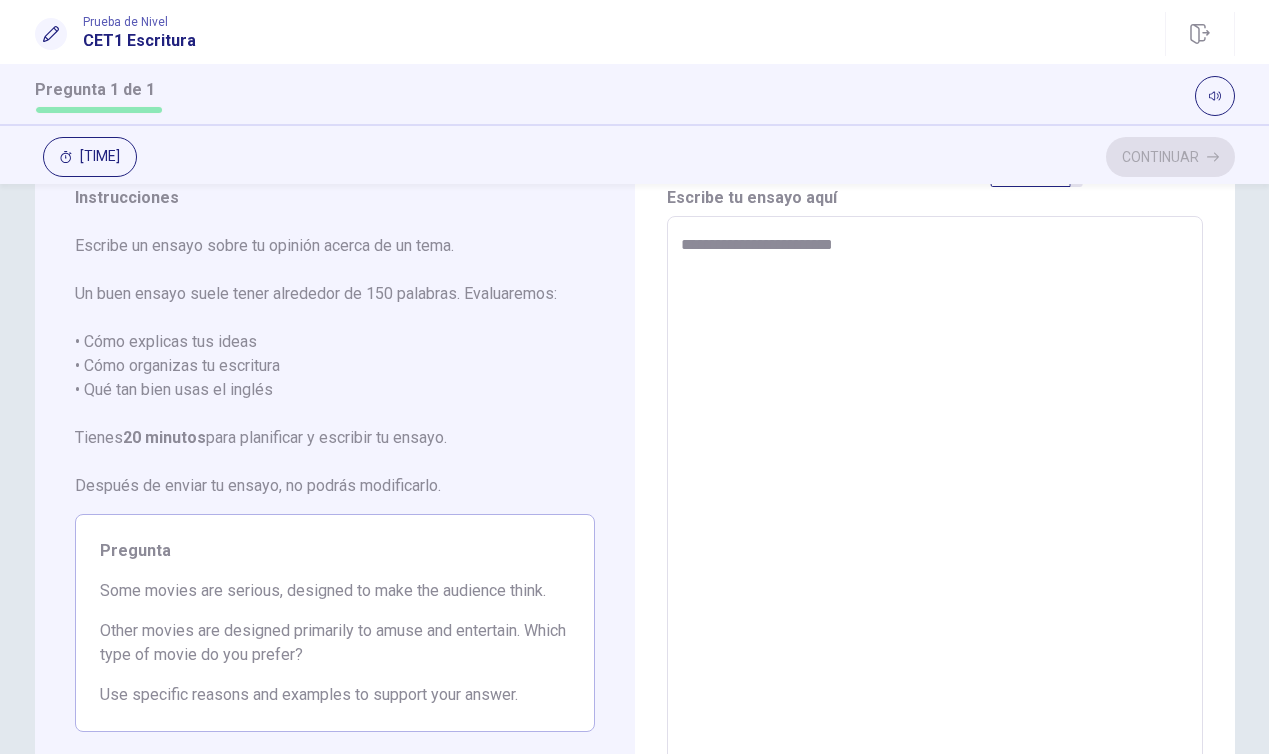 type on "*" 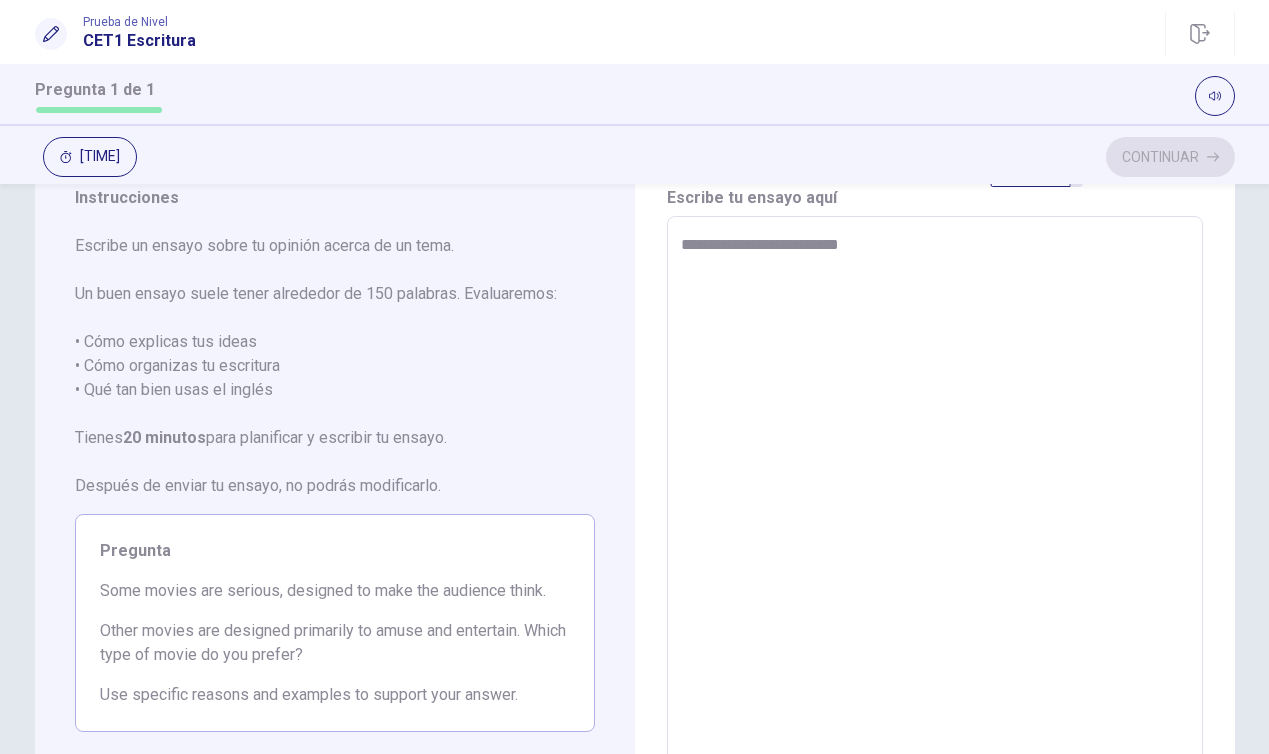 type on "*" 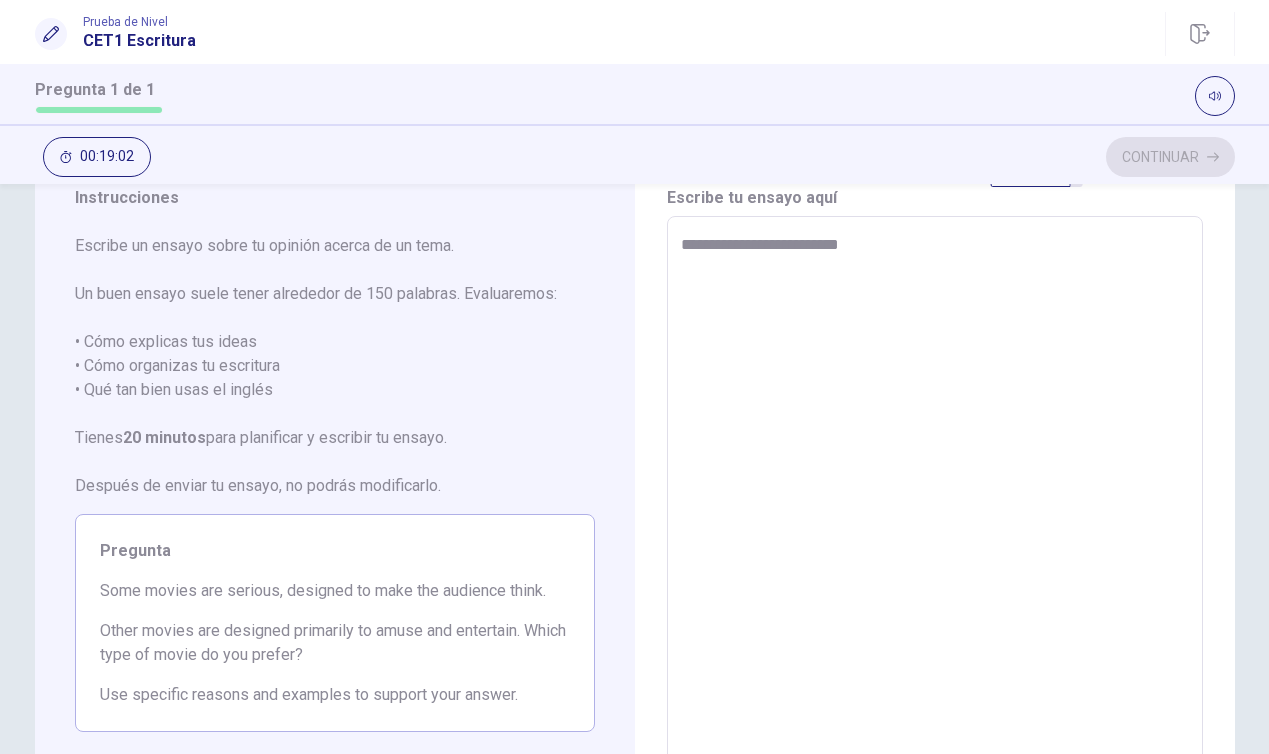 type on "**********" 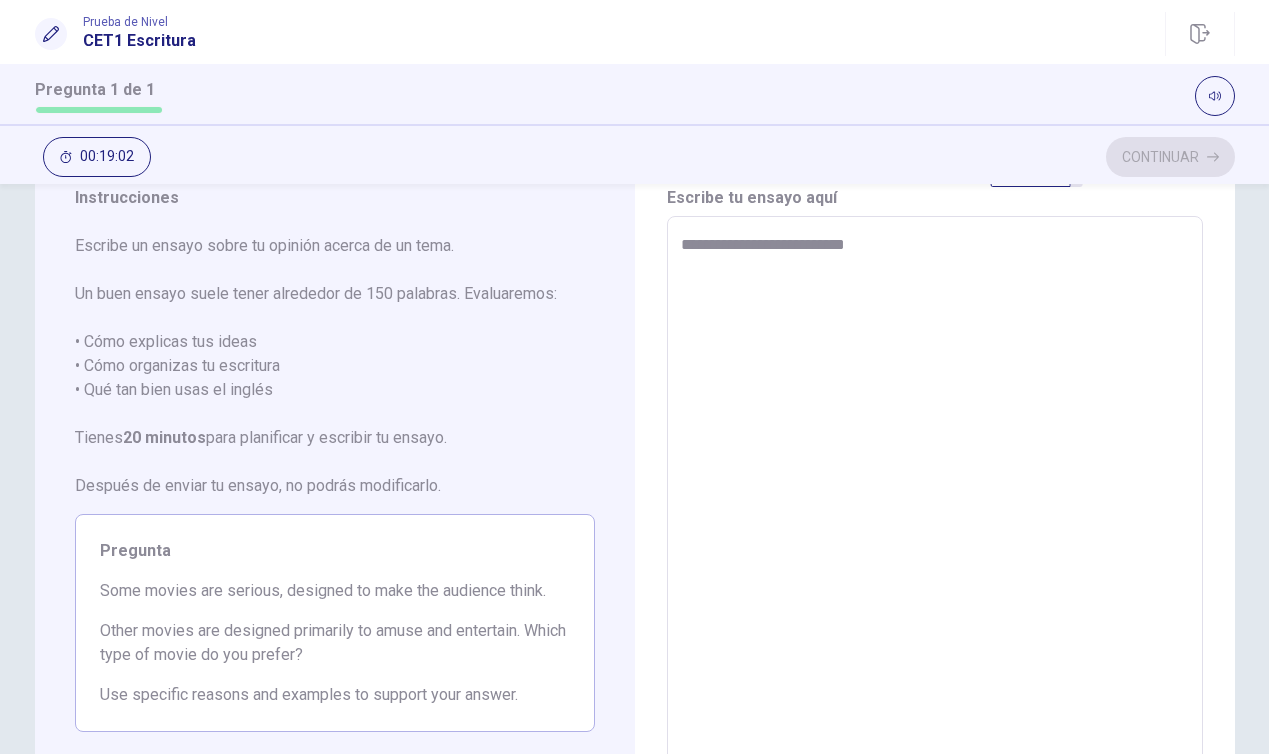 type on "*" 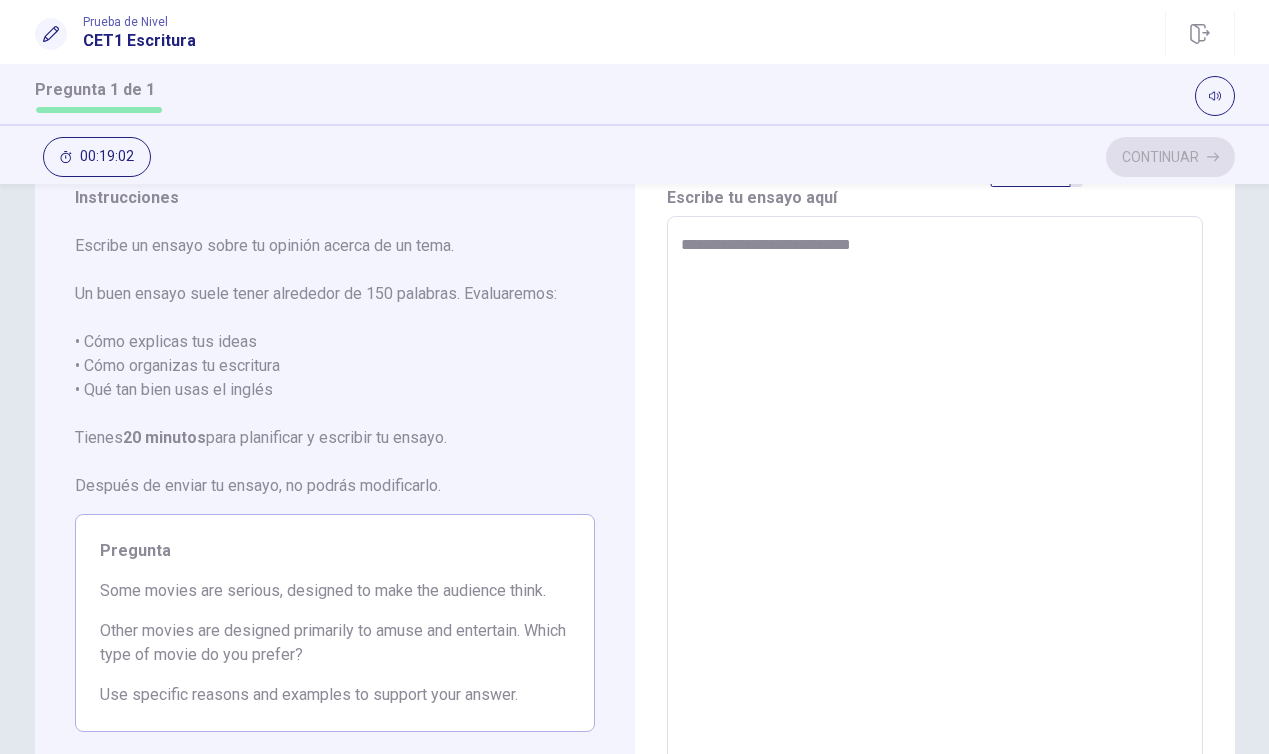 type on "*" 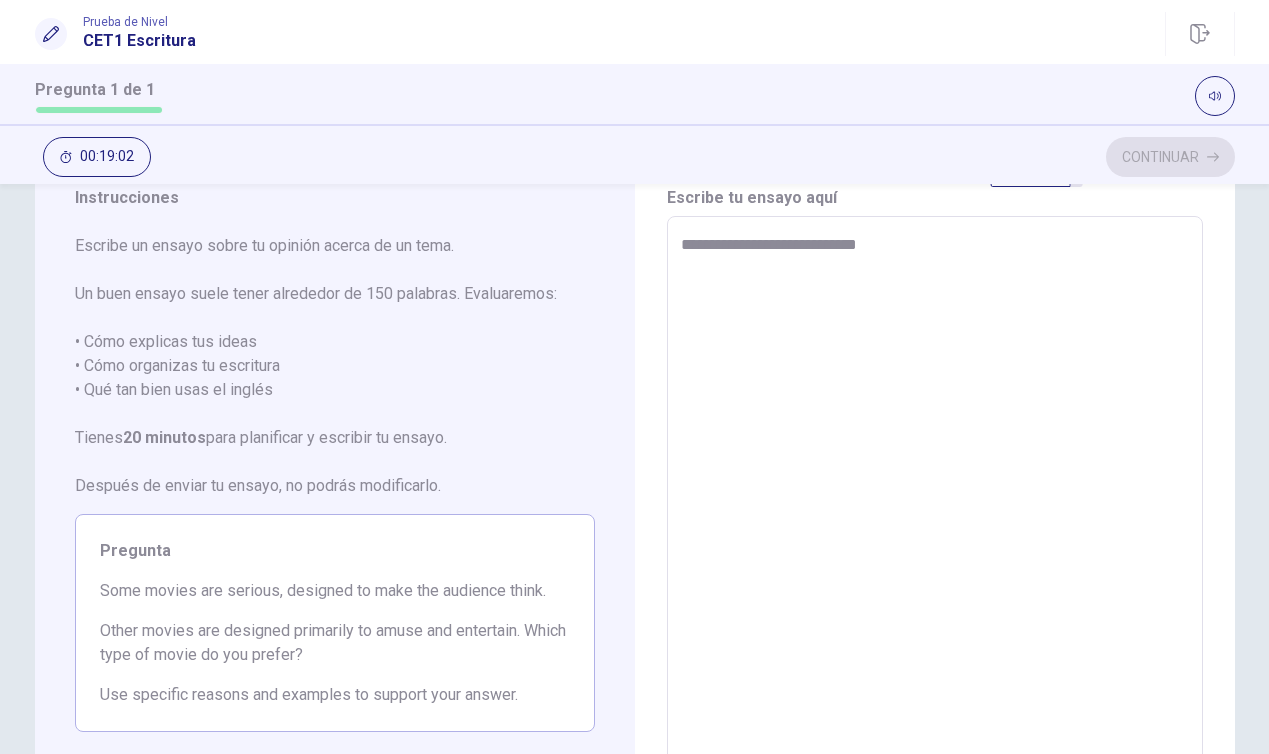 type on "*" 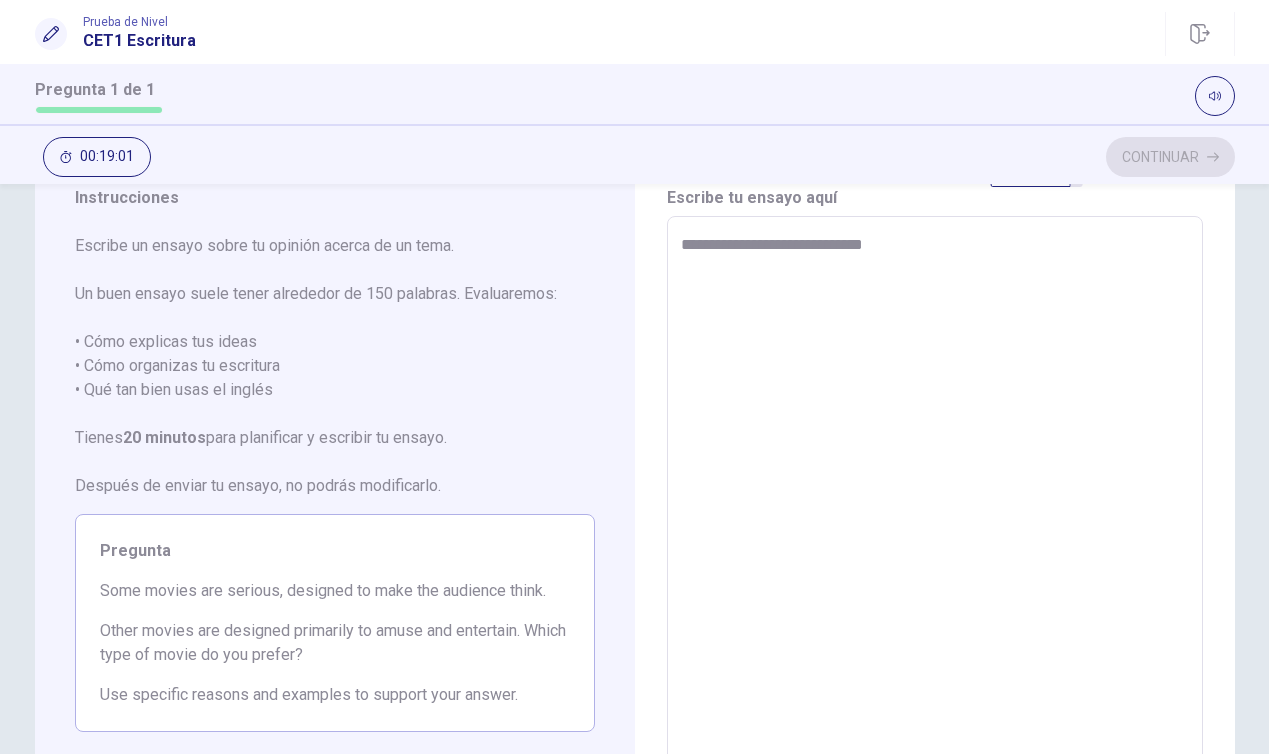 type on "*" 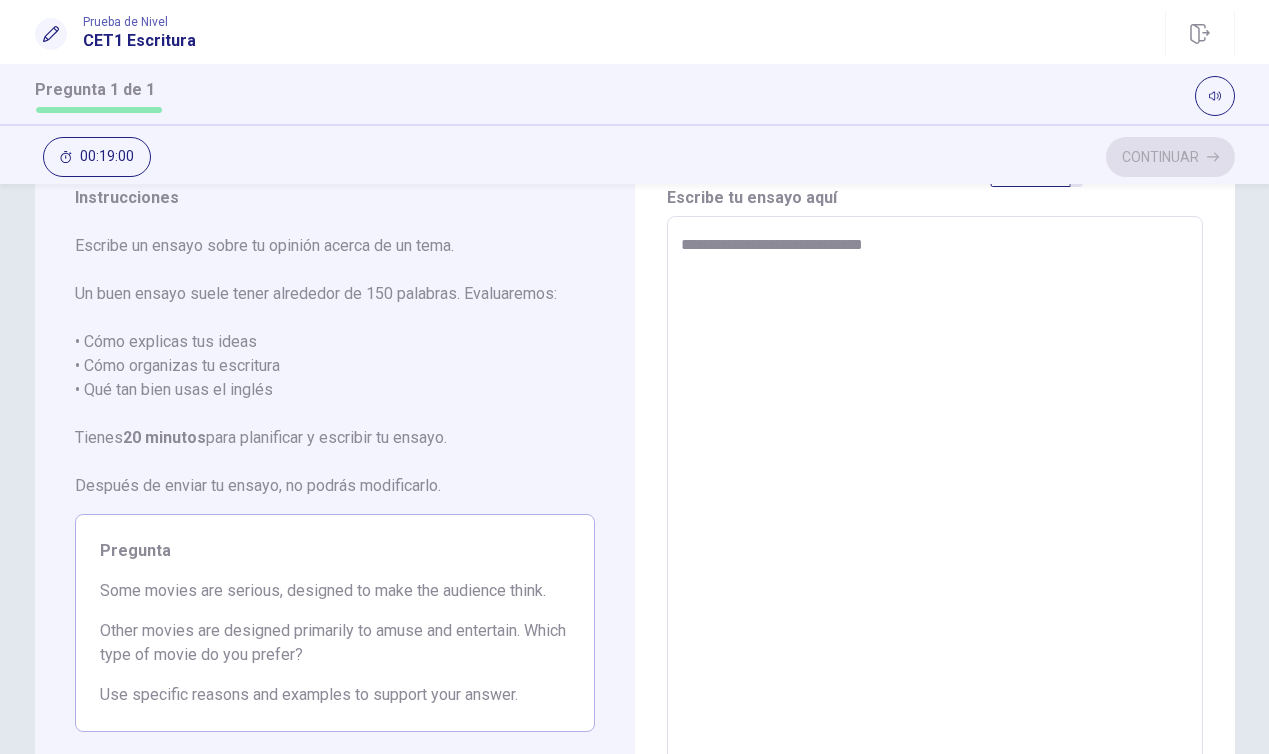 type on "**********" 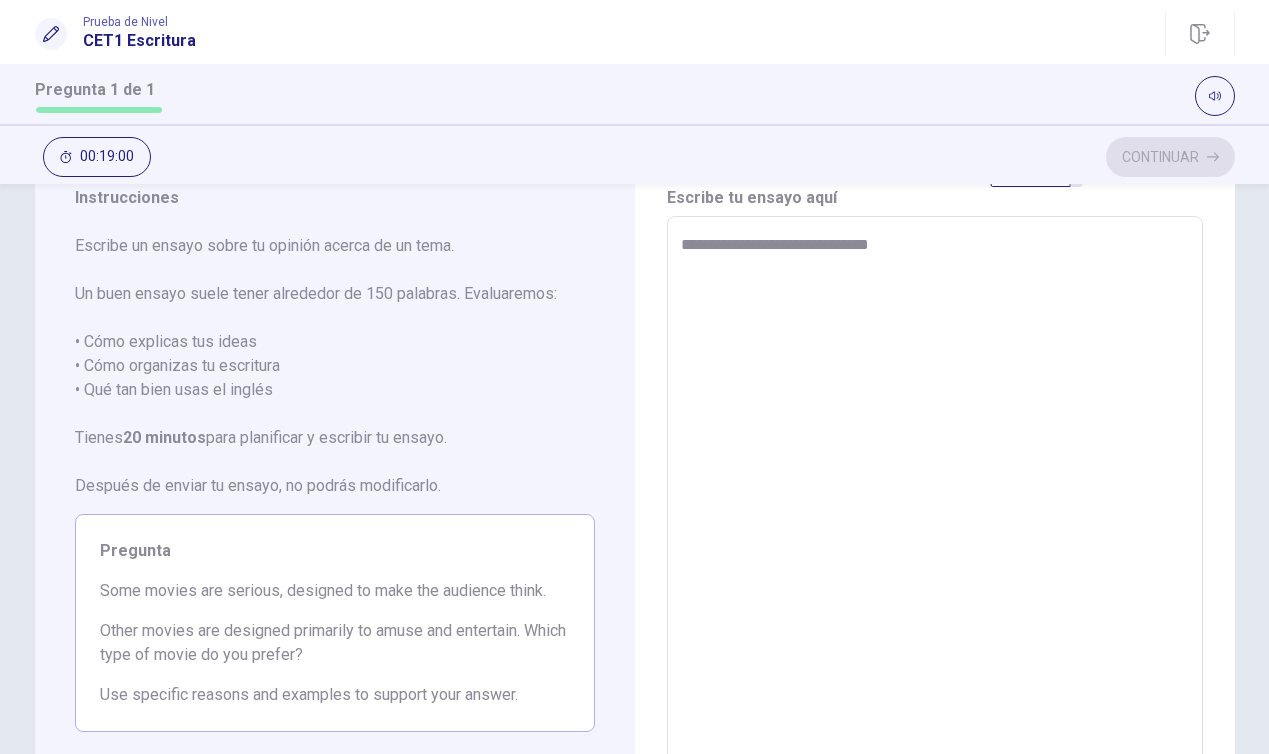 type on "*" 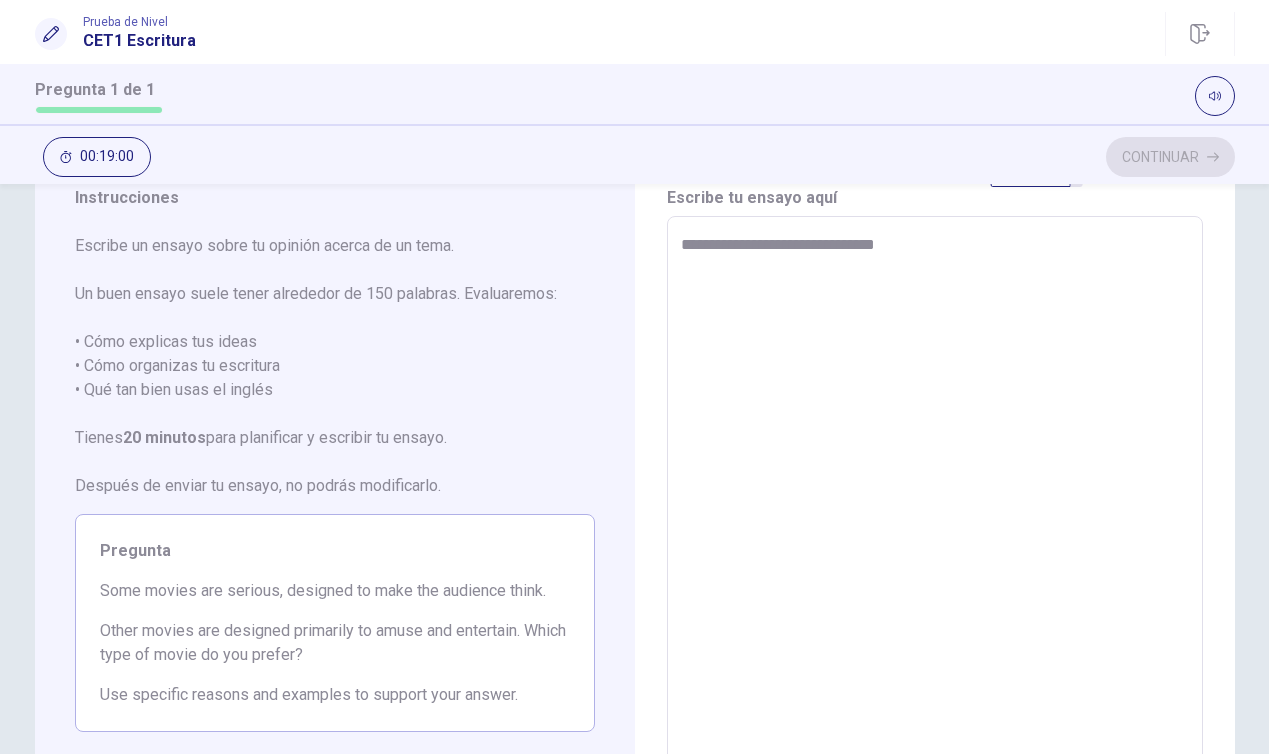 type on "*" 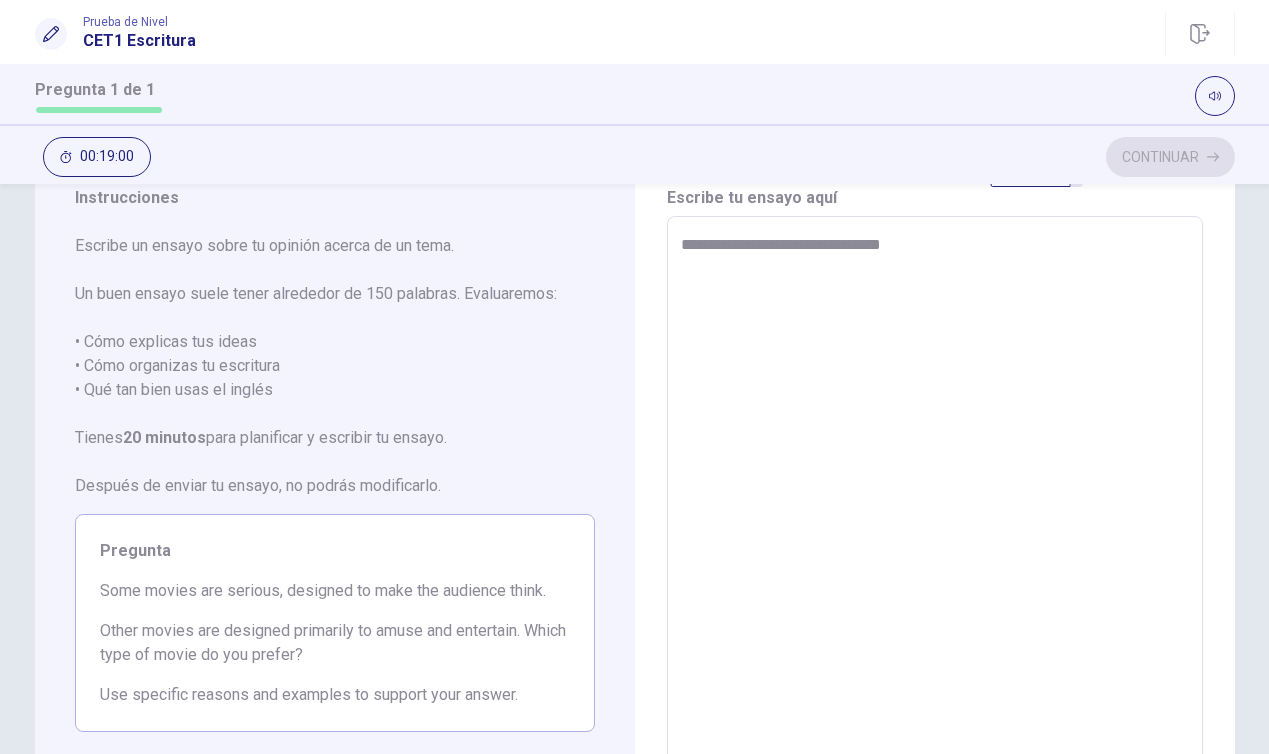 type on "*" 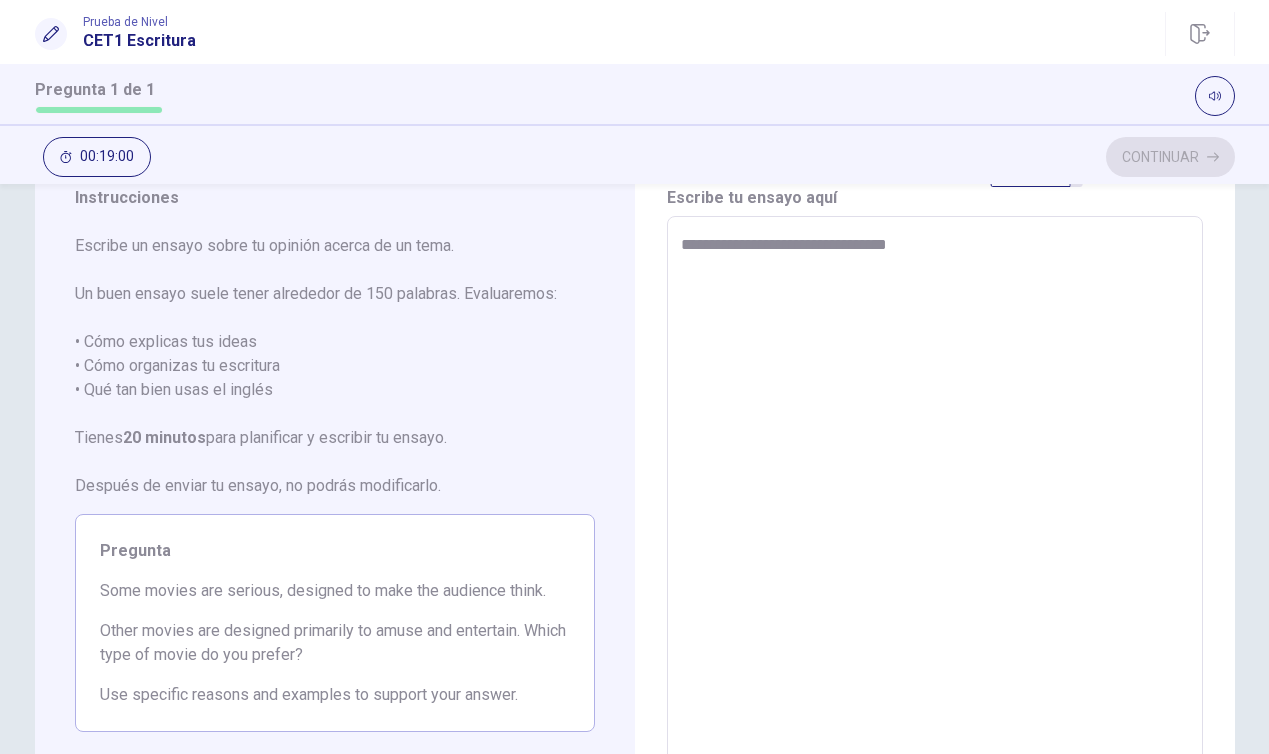 type on "*" 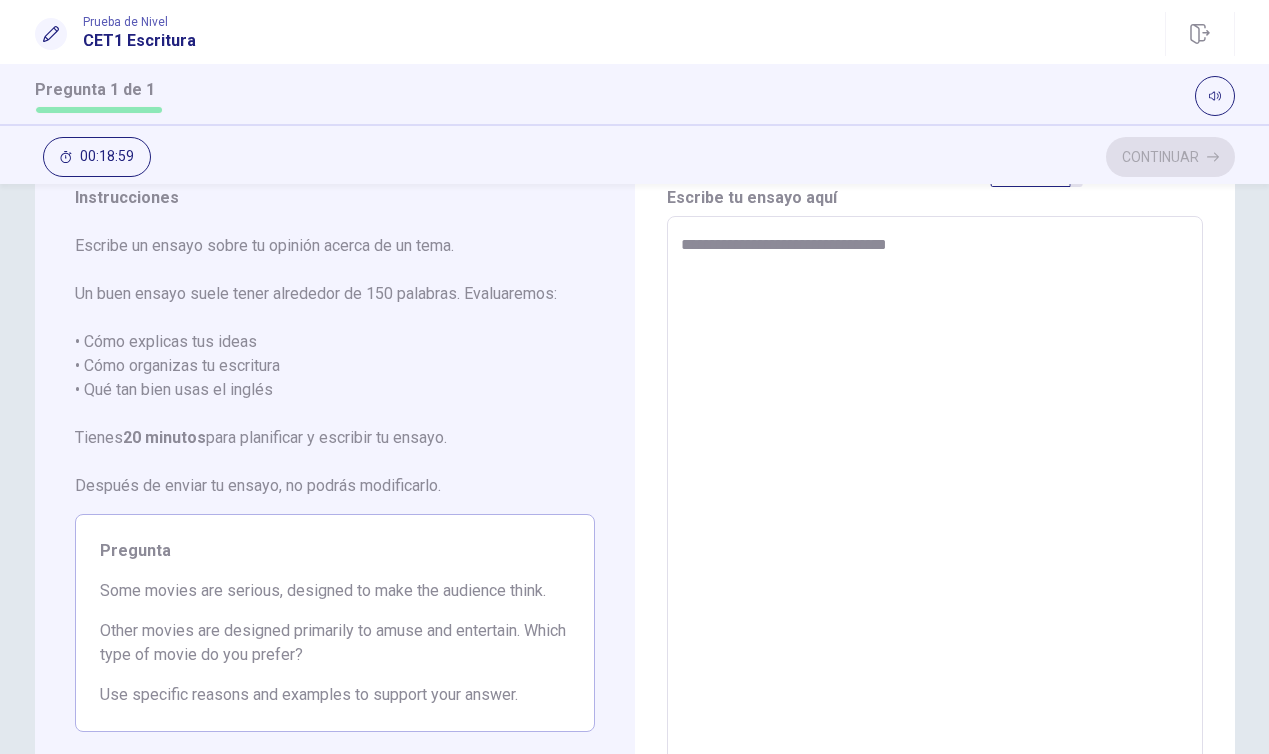 type on "**********" 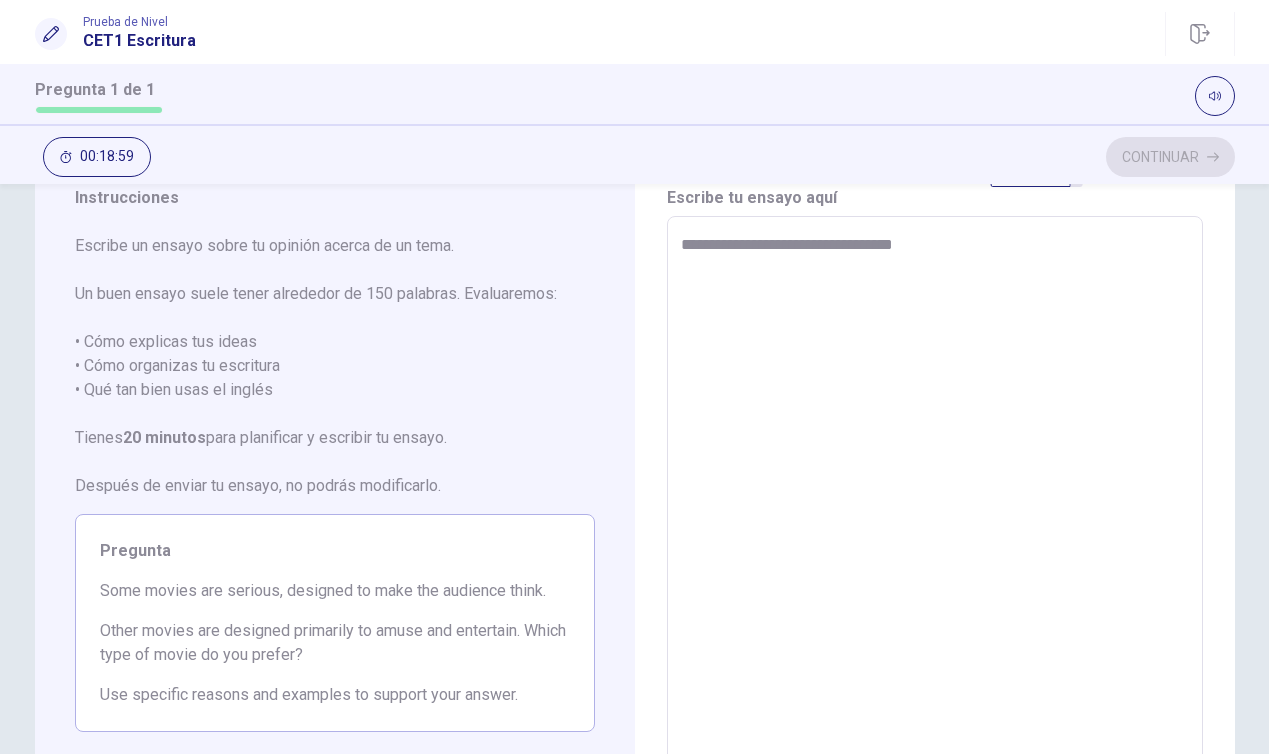 type on "**********" 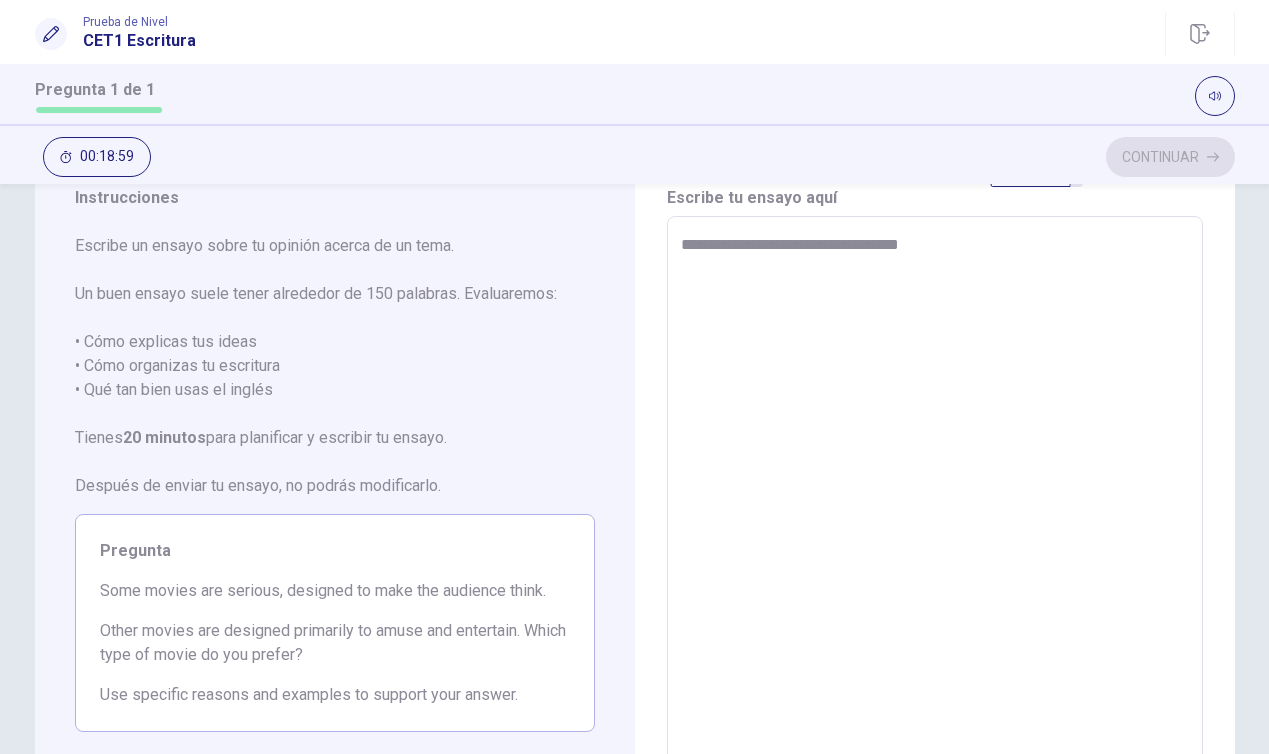 type on "*" 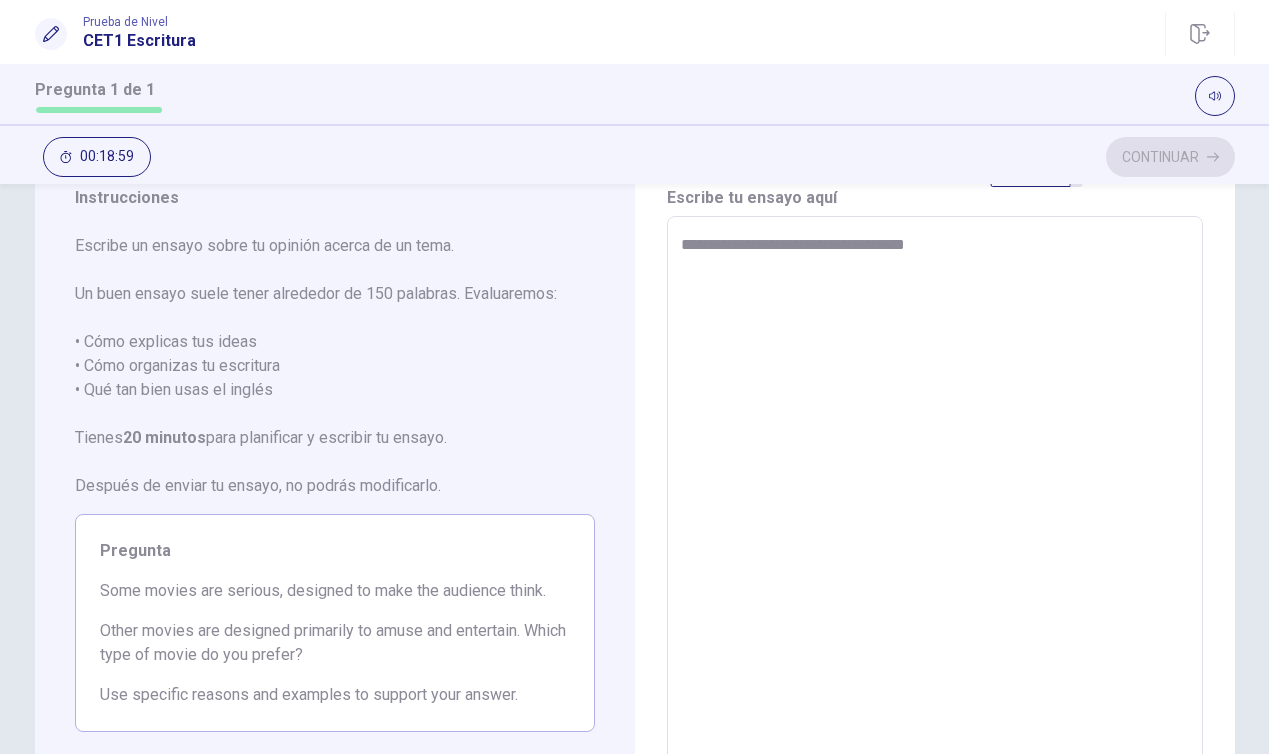 type on "*" 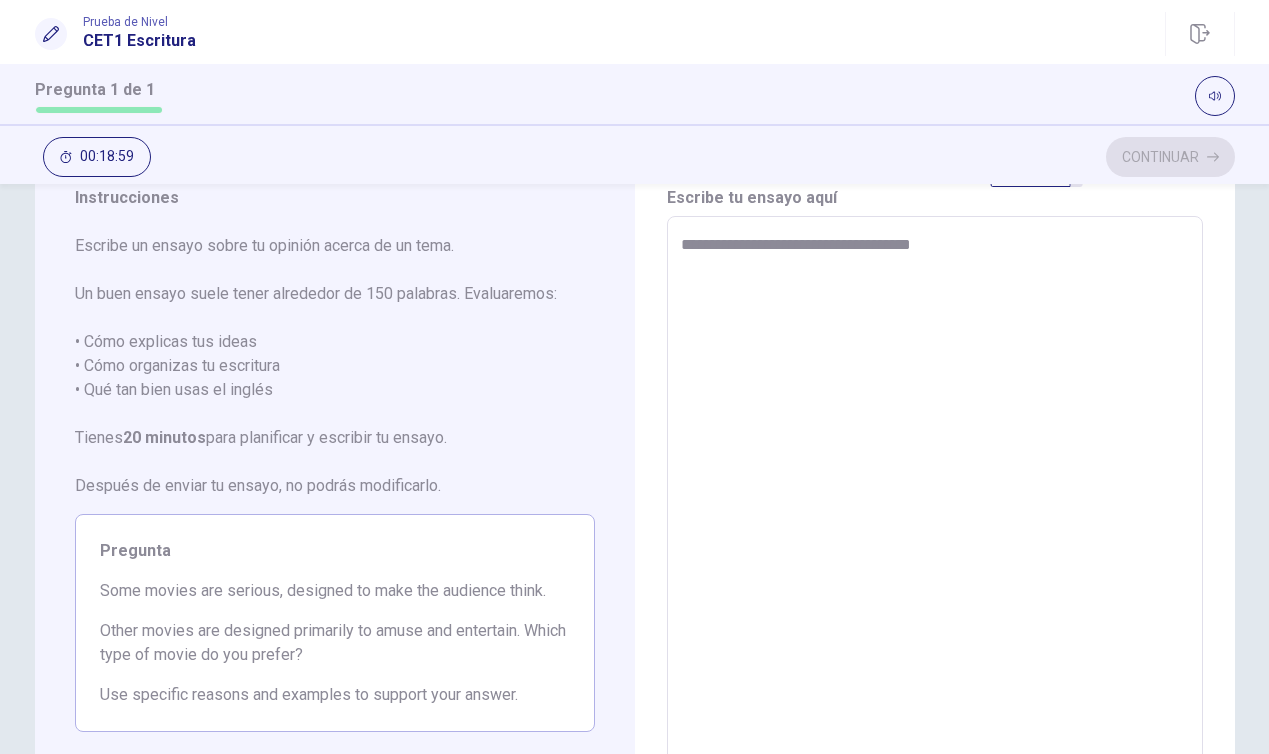 type on "**********" 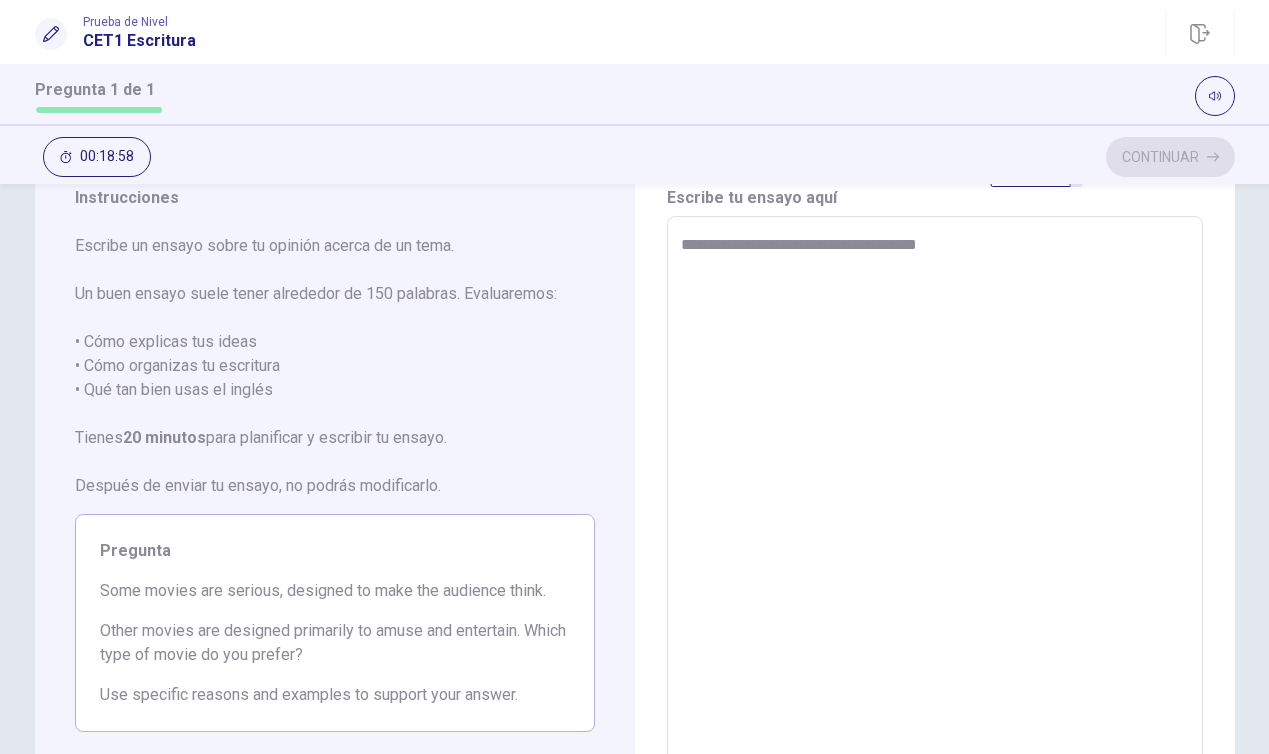 type on "*" 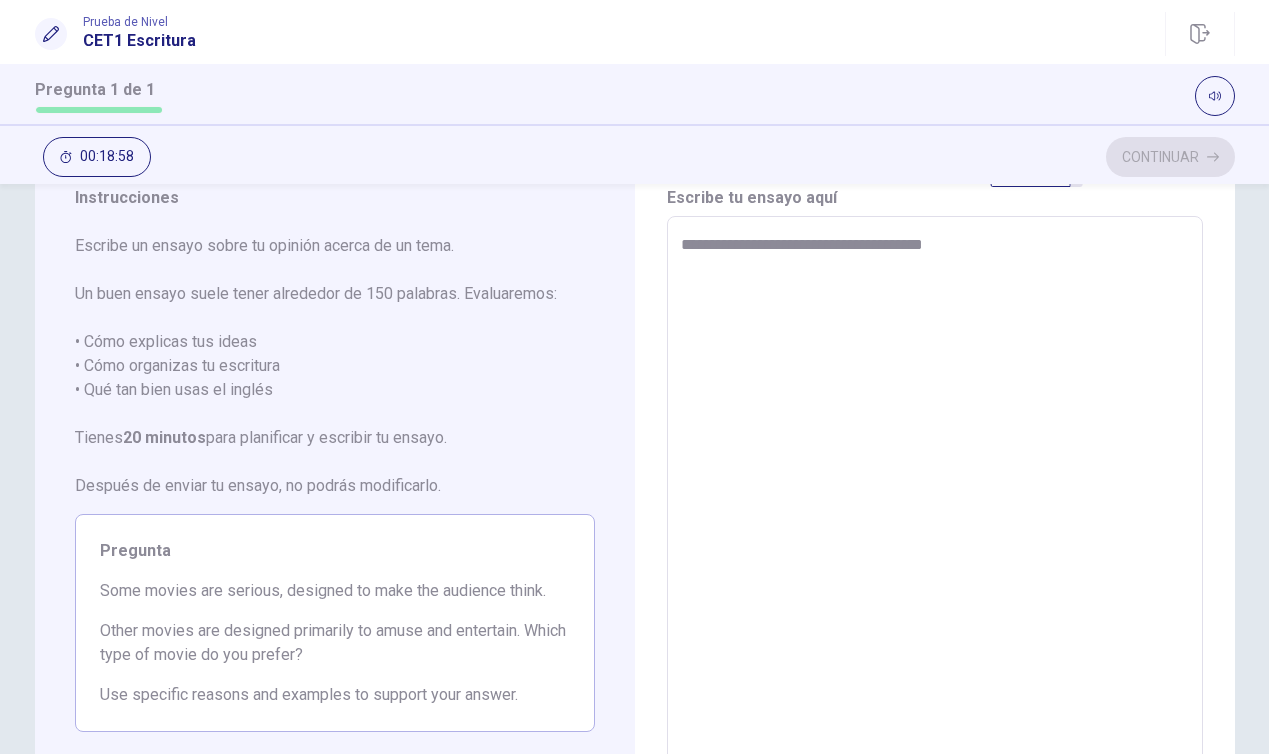 type on "*" 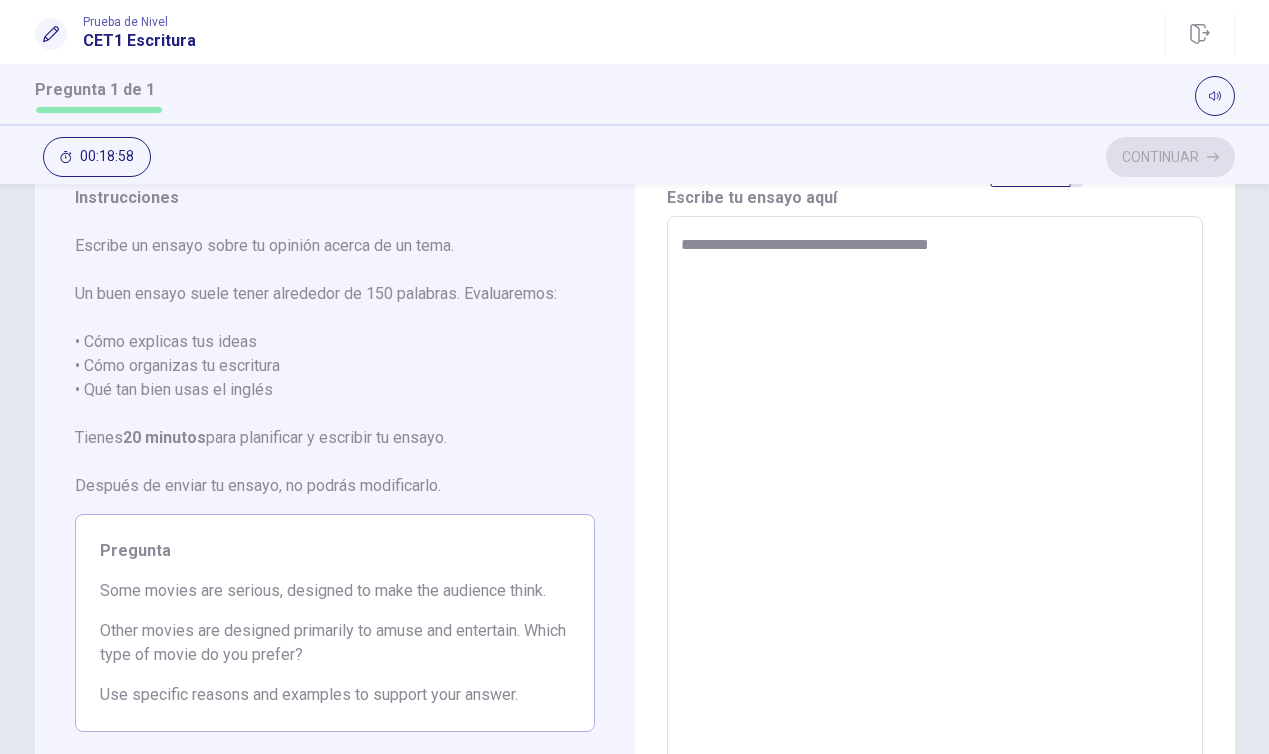 type on "*" 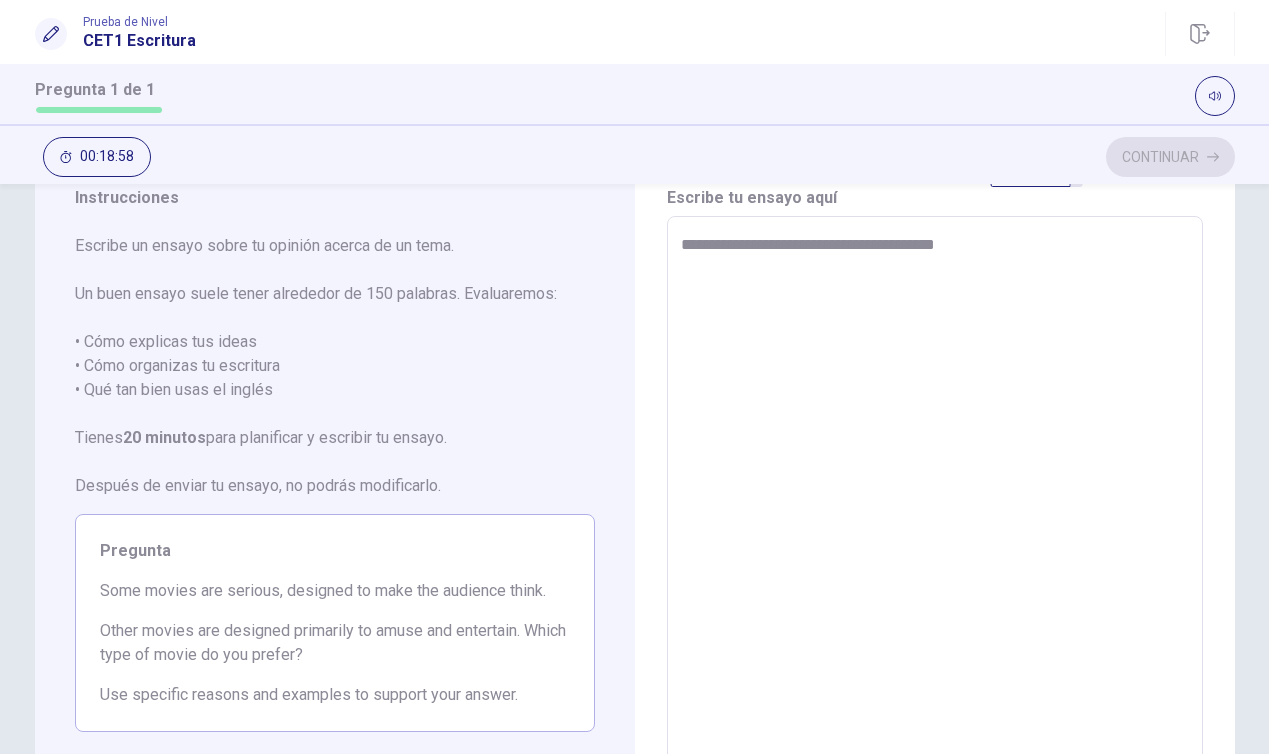 type on "*" 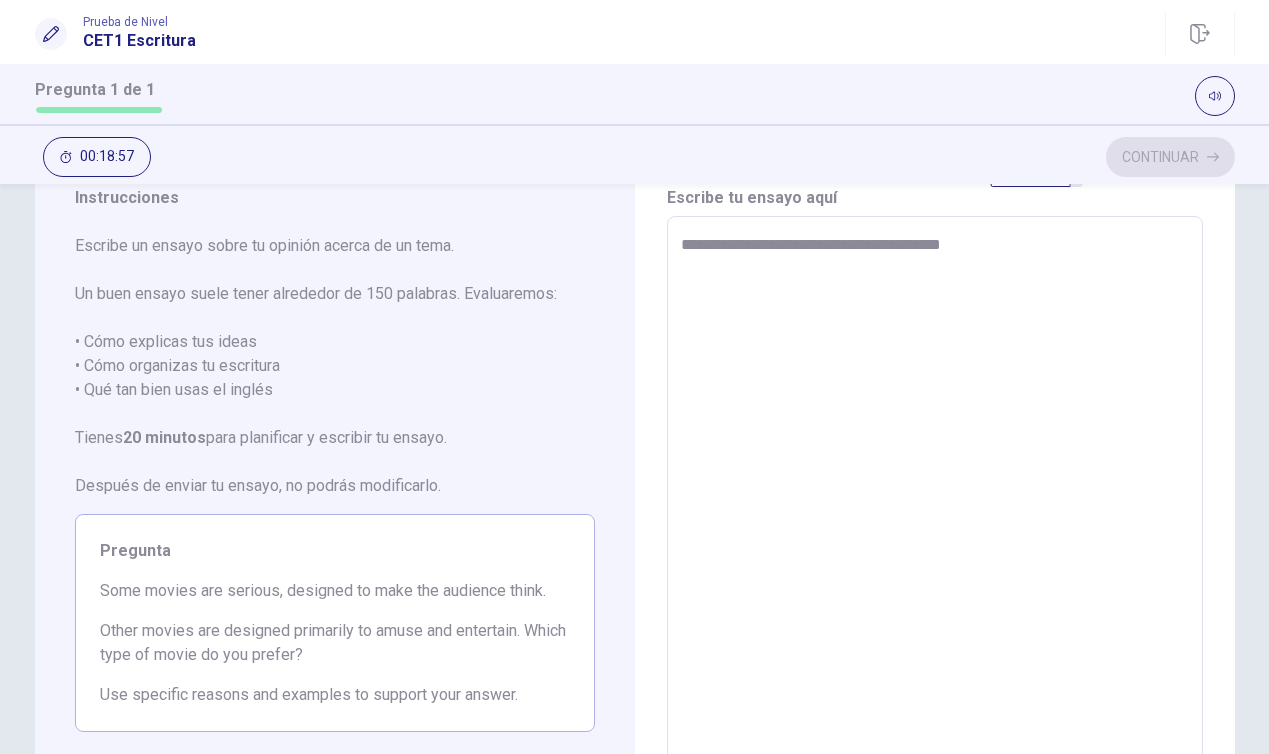 type on "*" 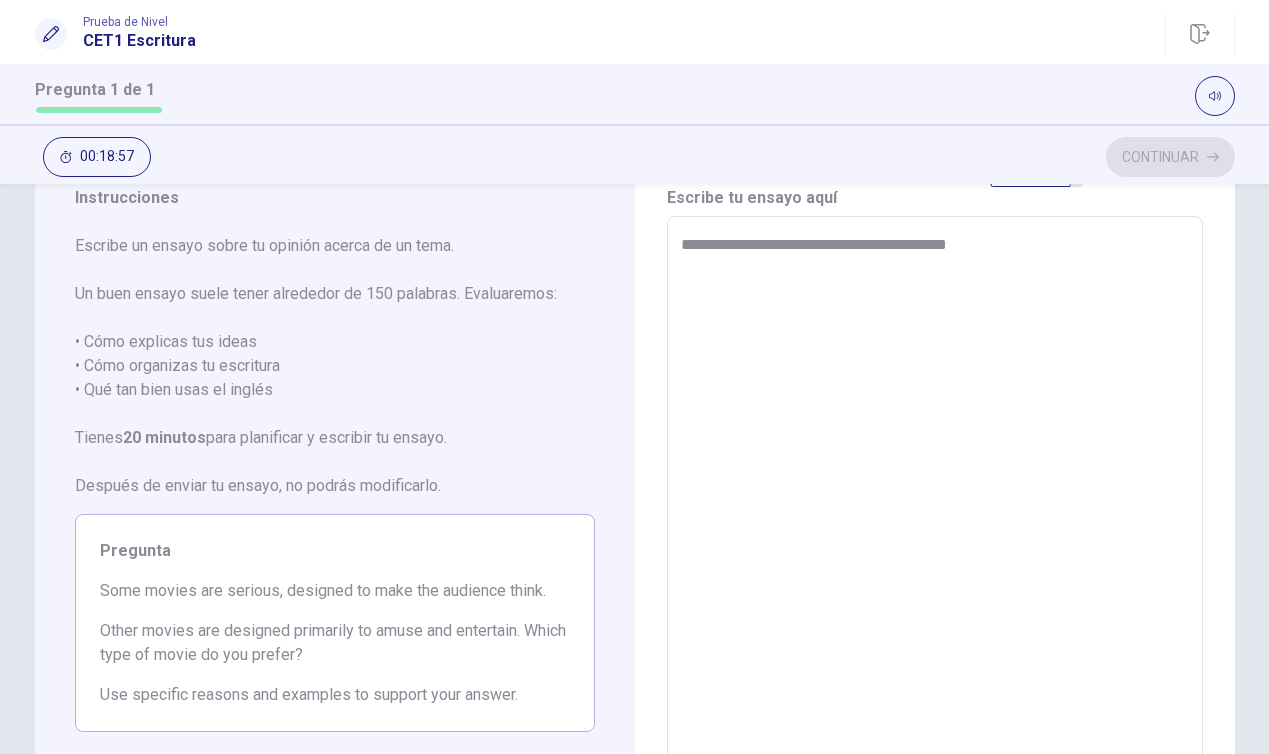type on "*" 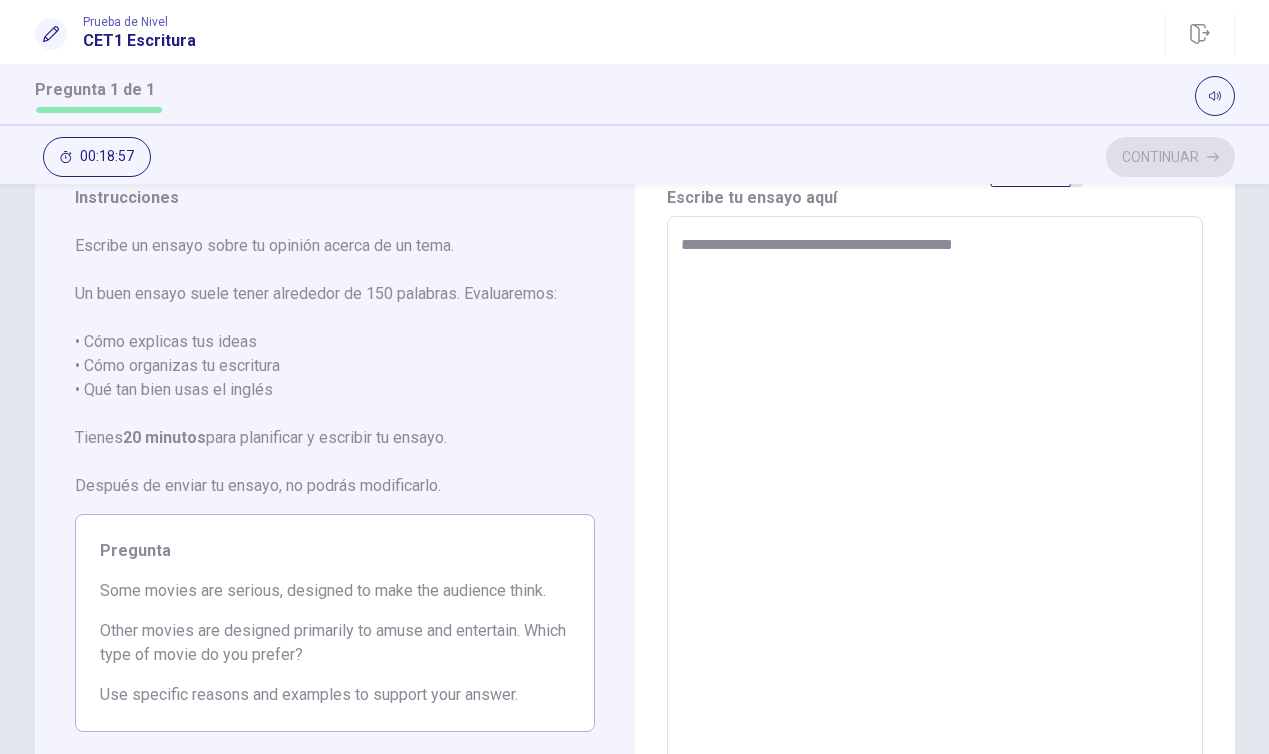 type on "*" 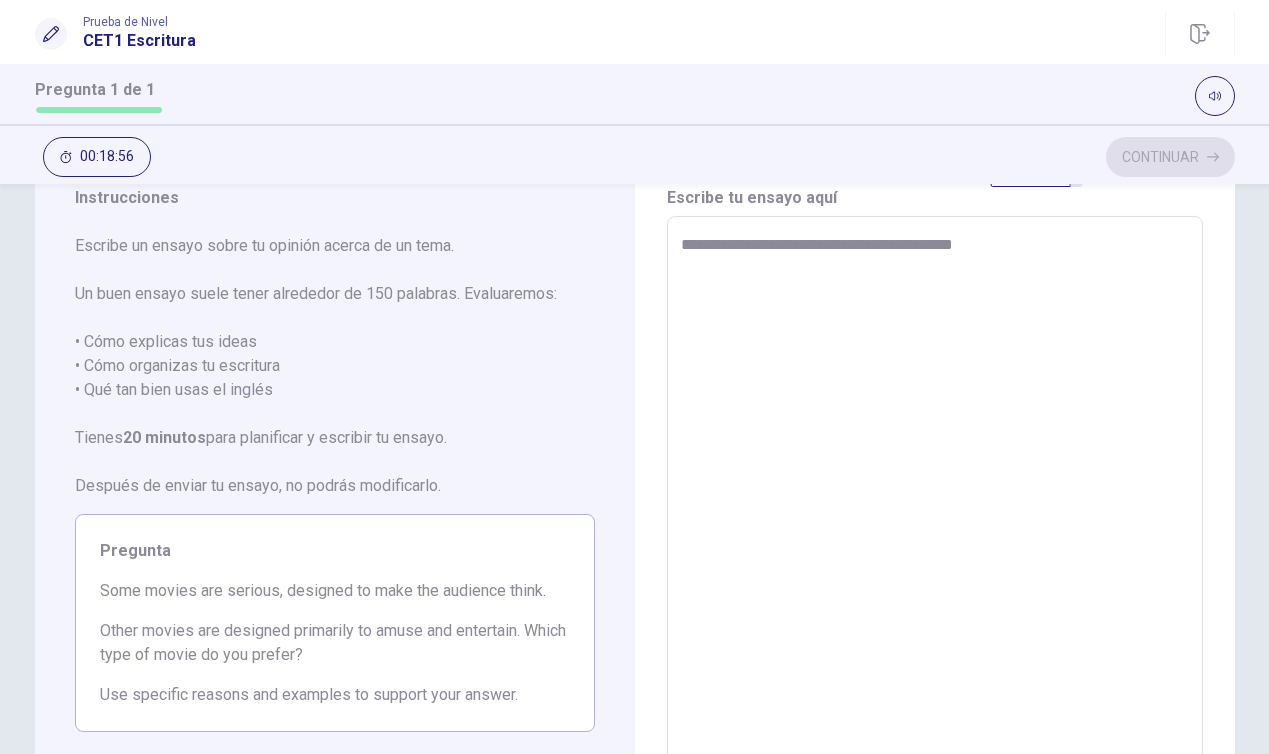 type on "**********" 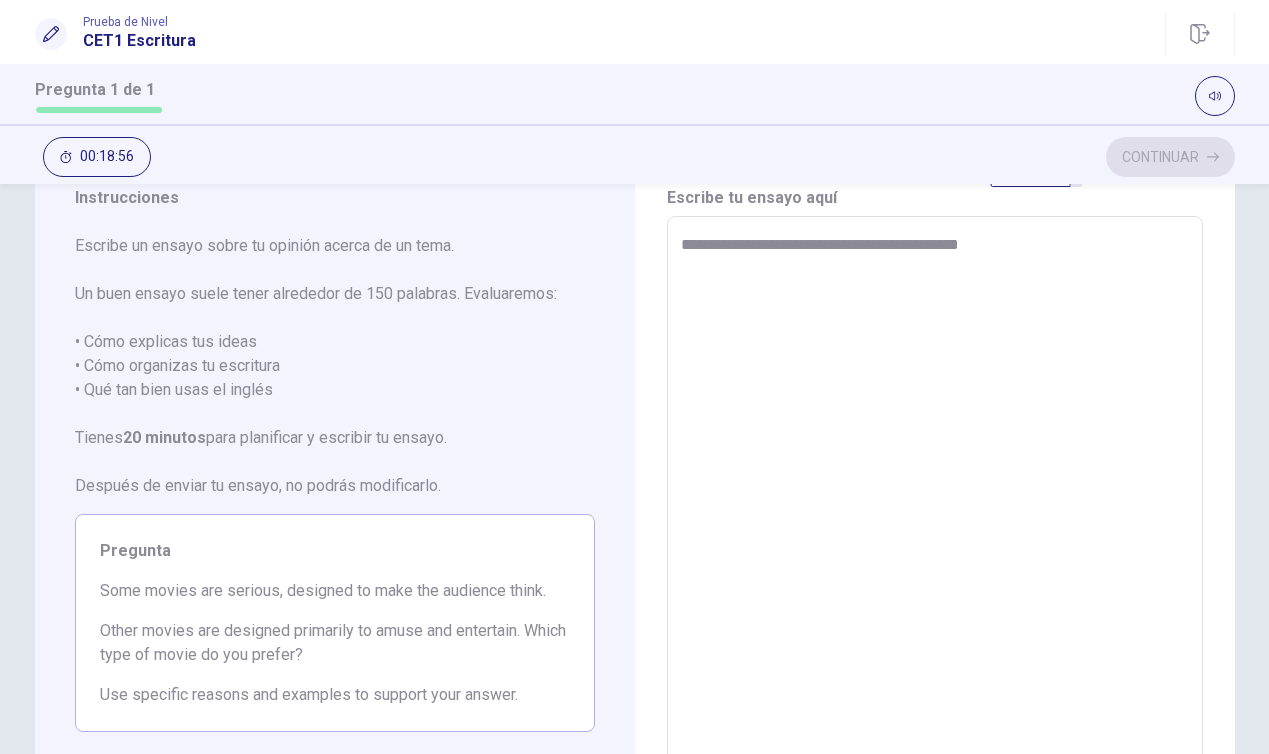 type on "*" 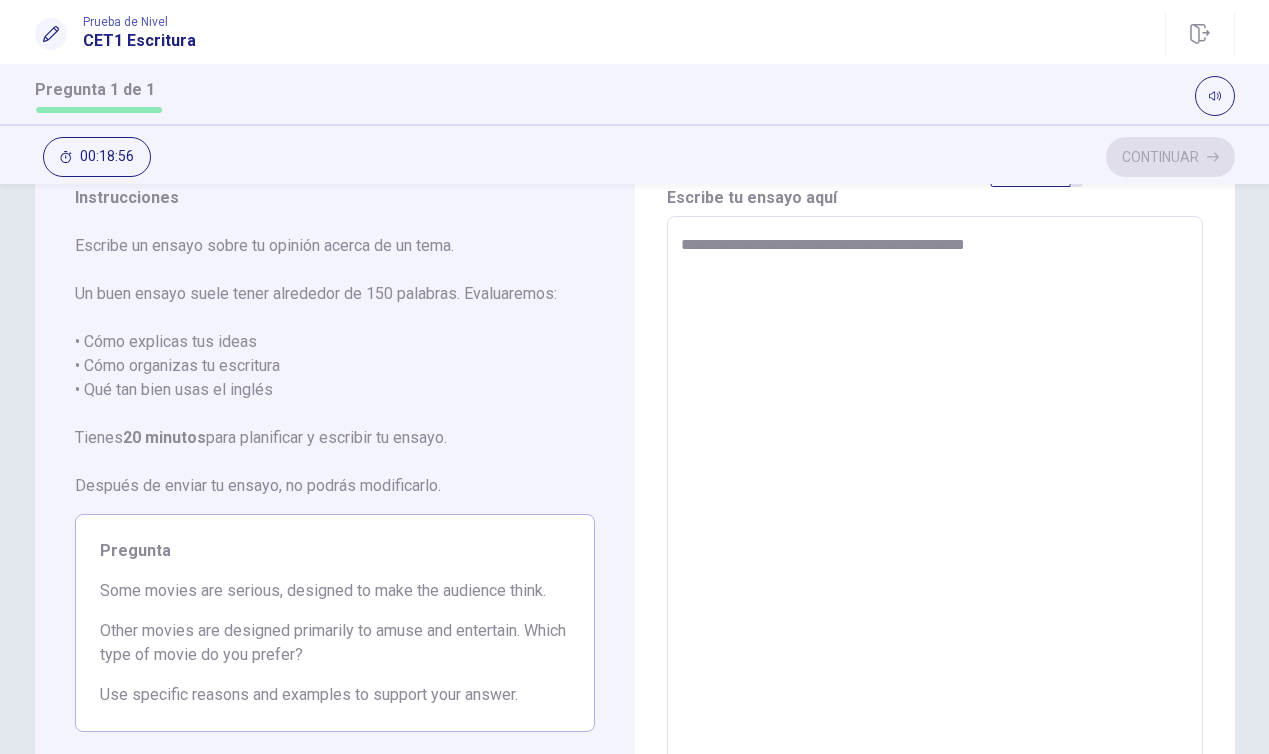 type on "*" 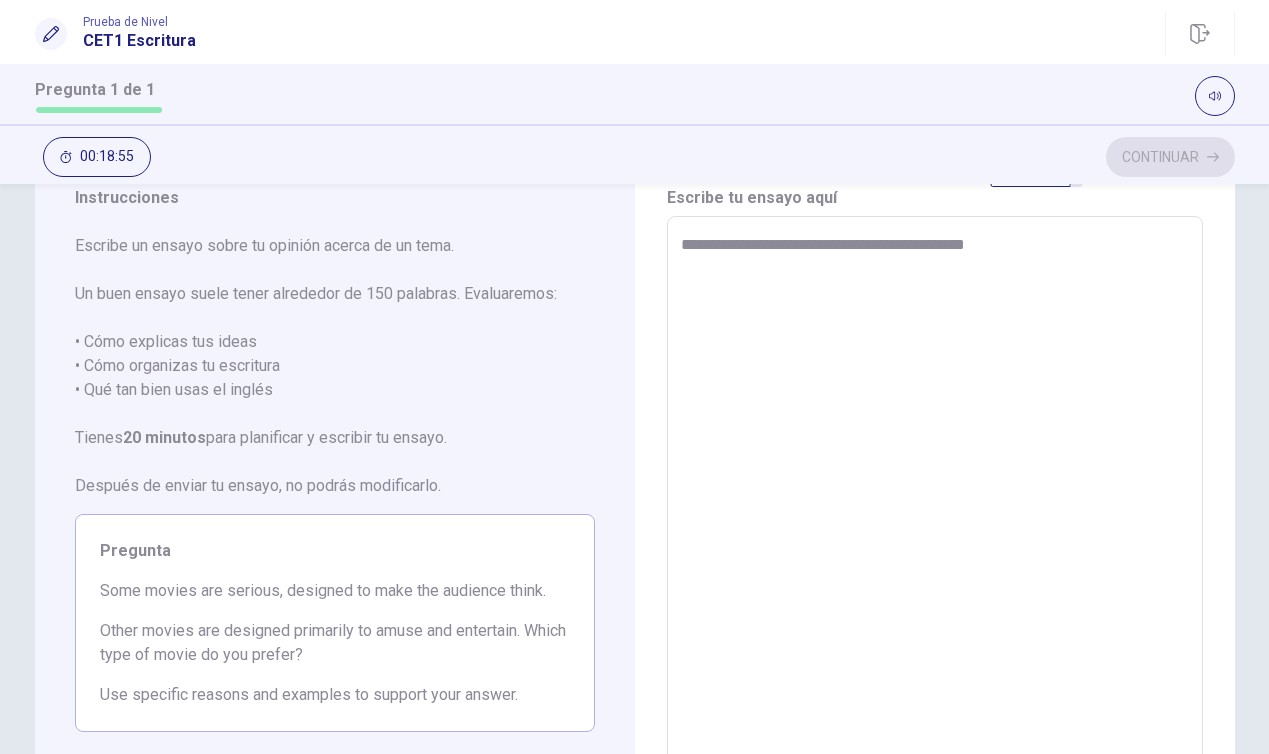 type on "**********" 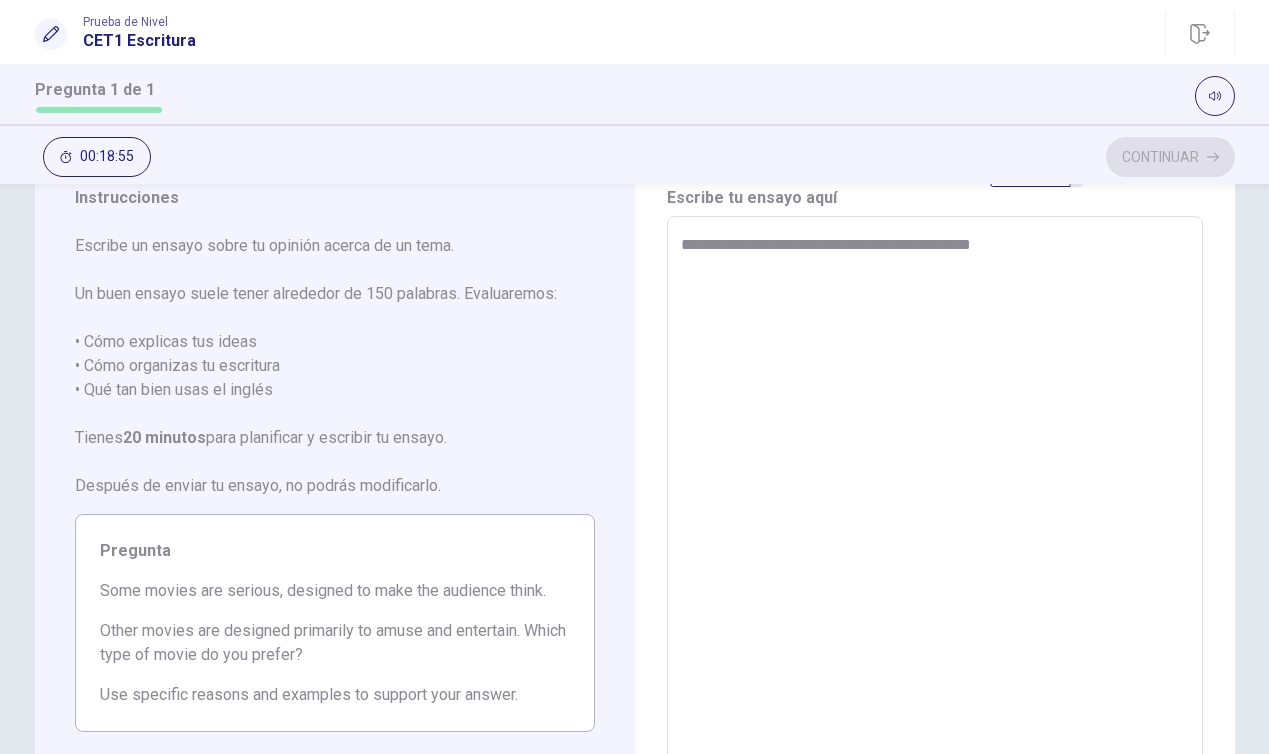 type on "*" 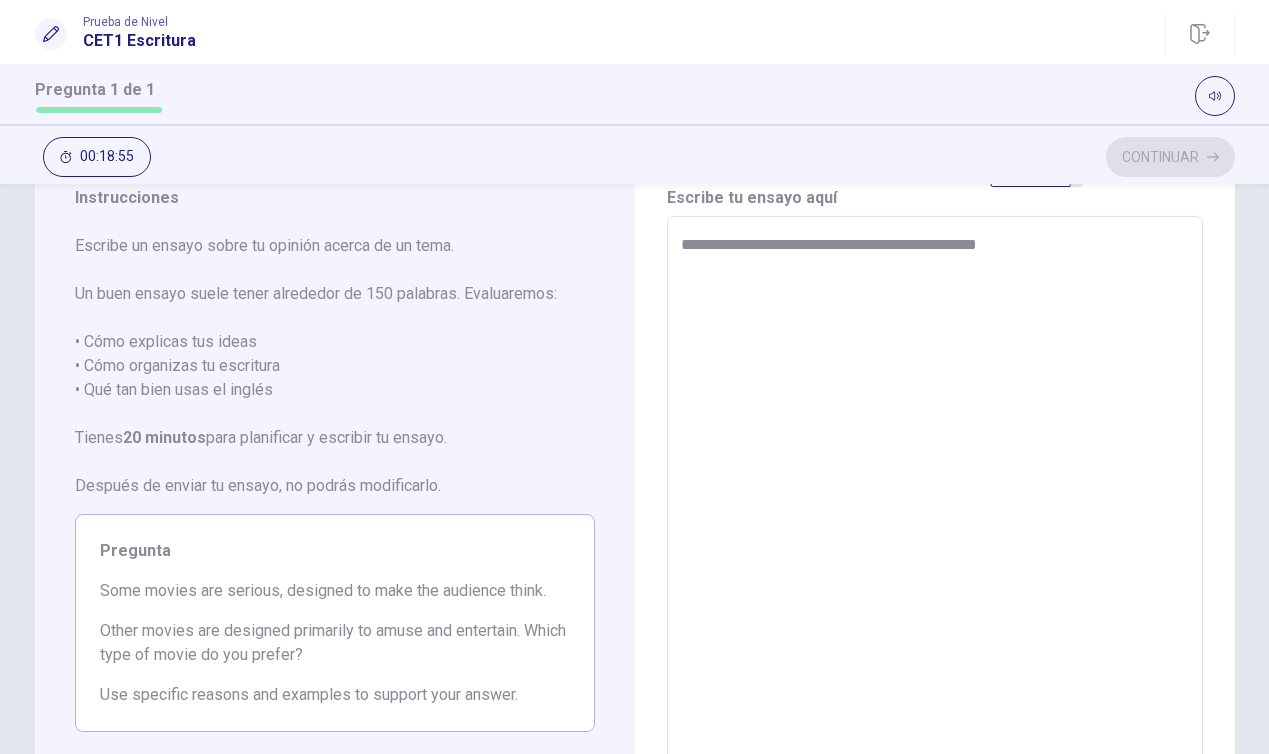 type on "*" 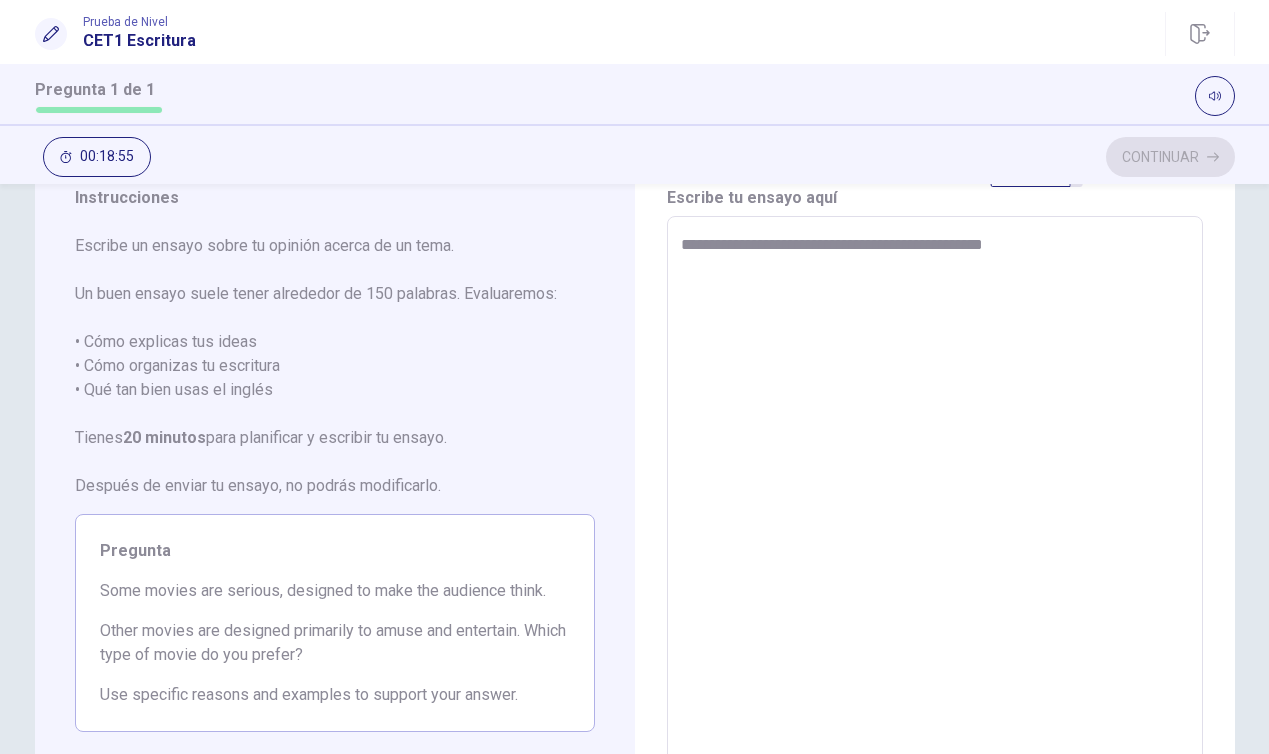 type on "*" 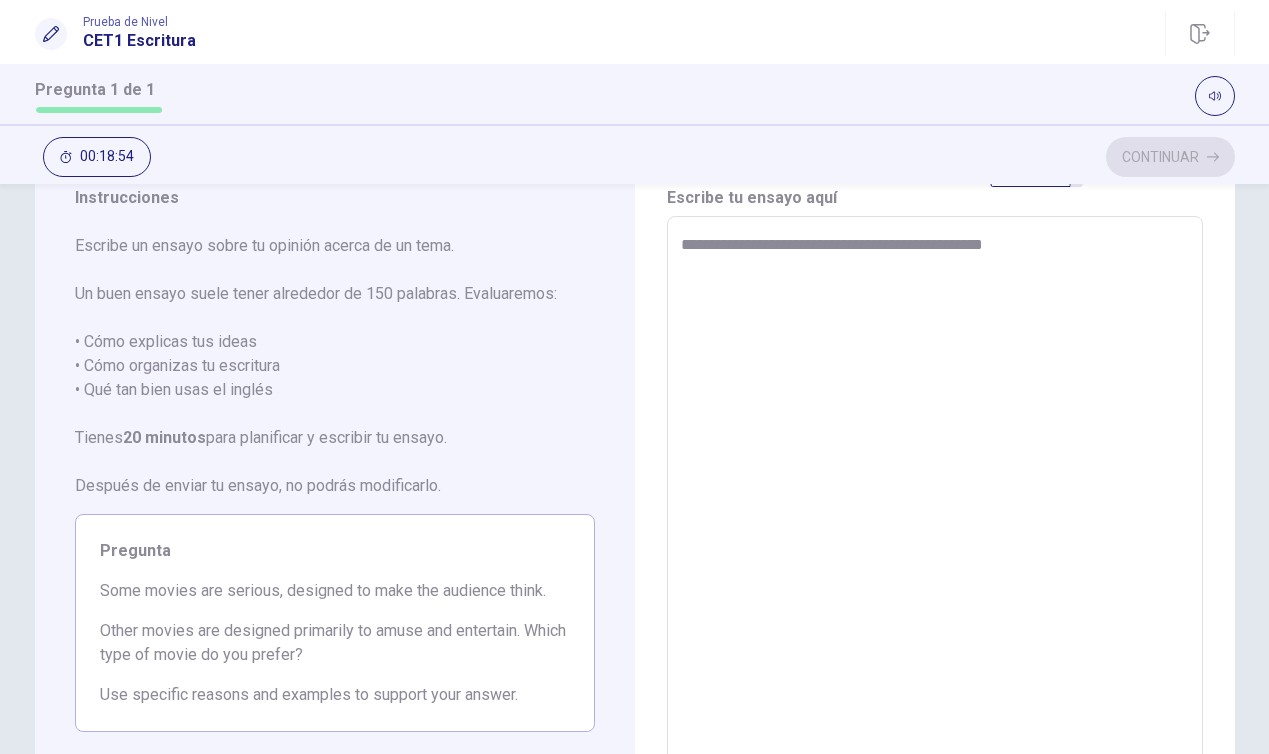 type on "**********" 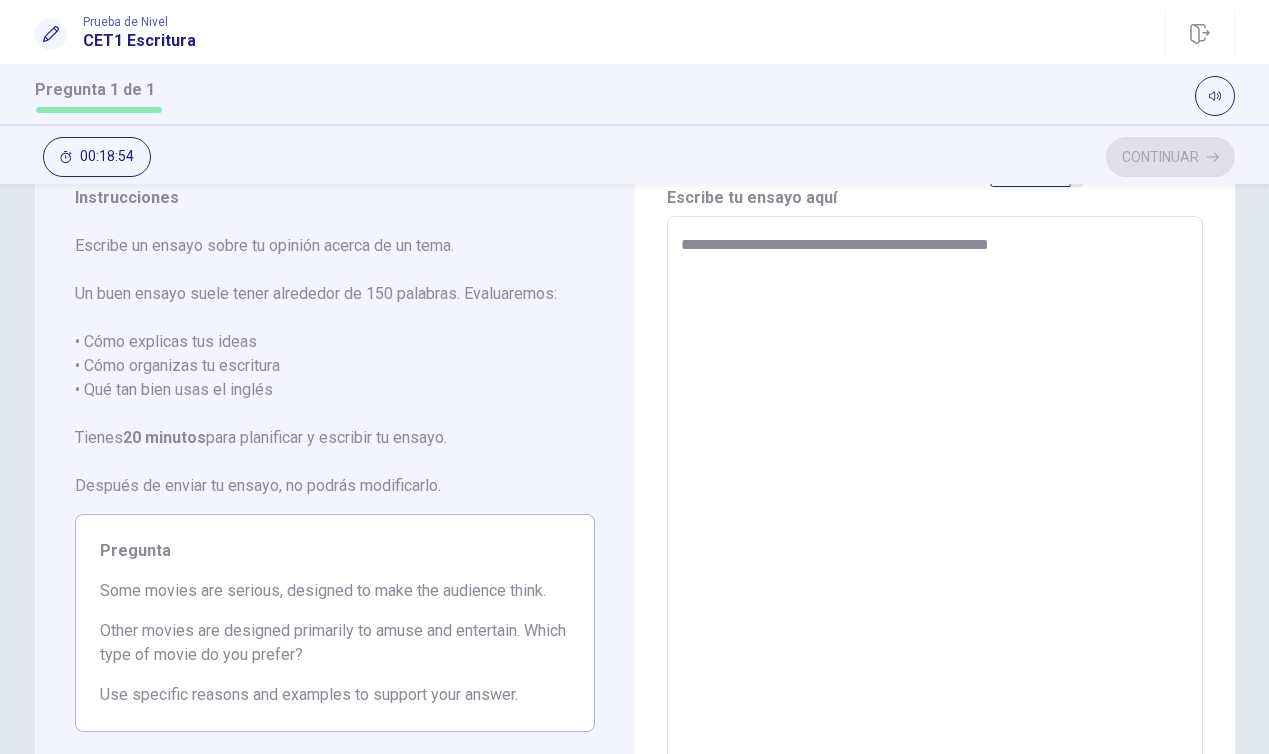 type on "*" 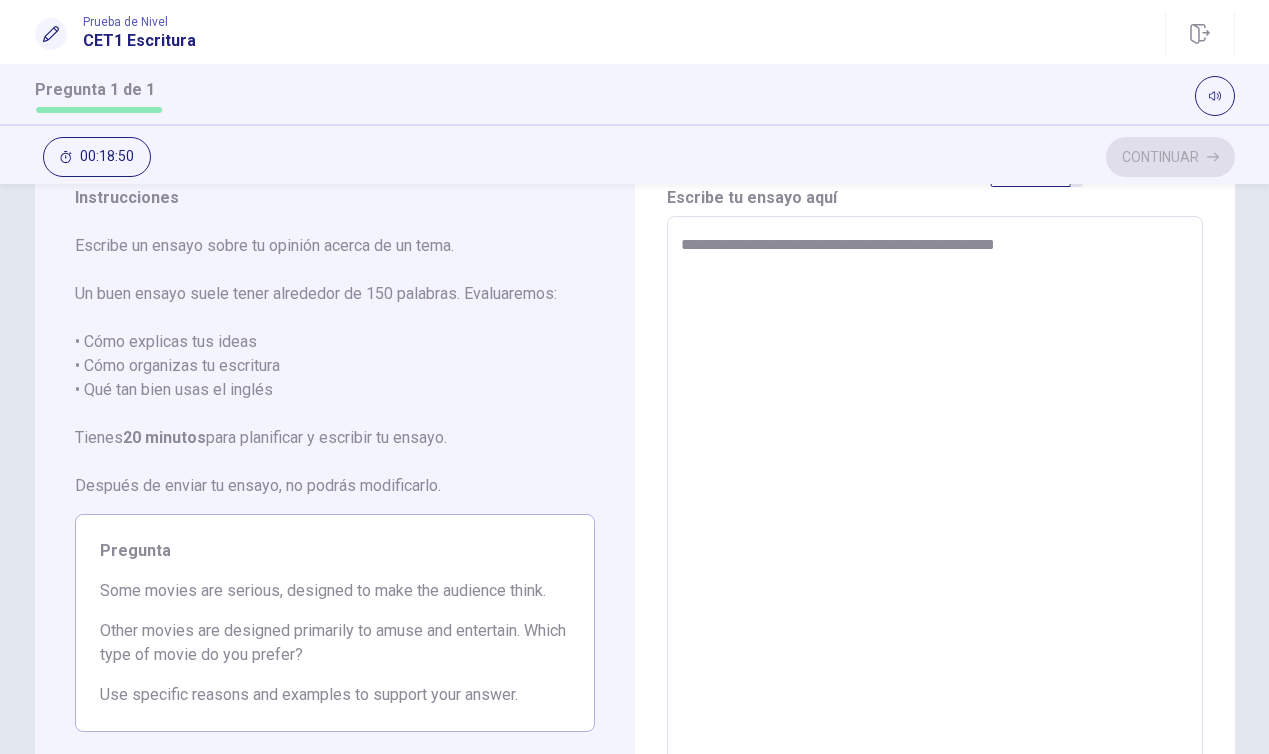 type on "*" 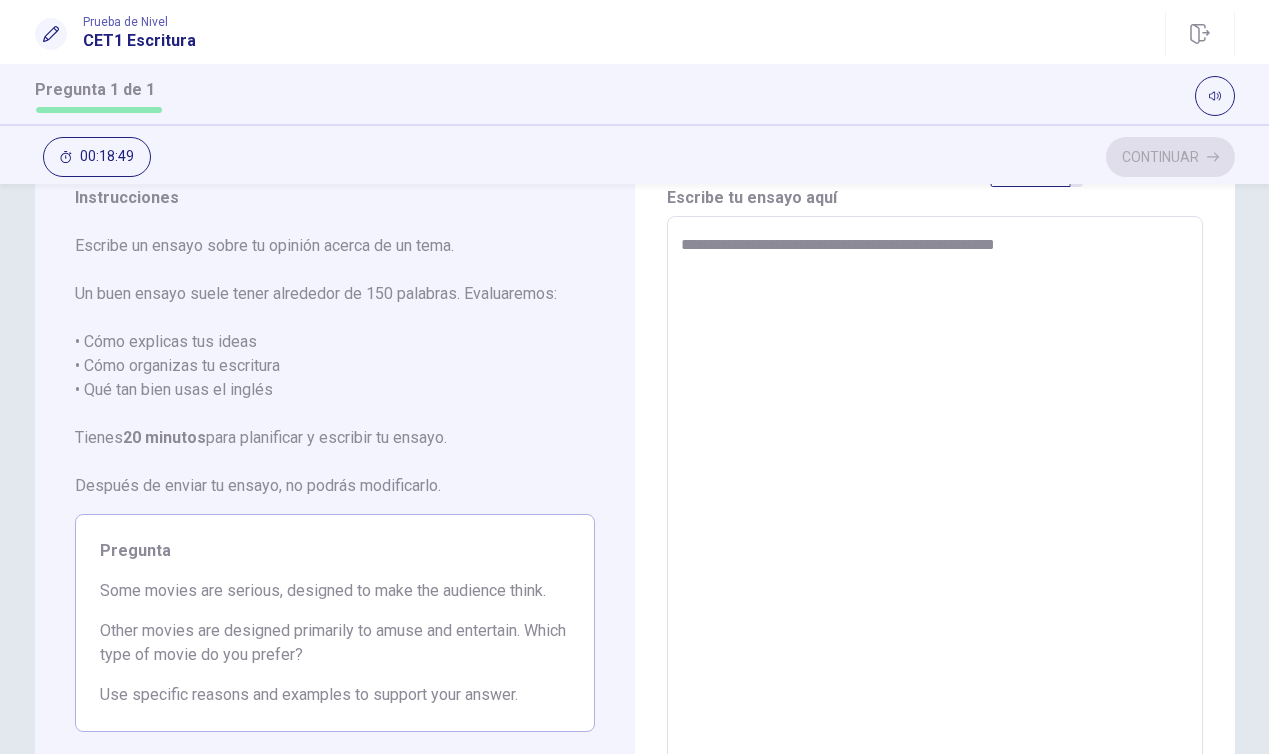 type on "**********" 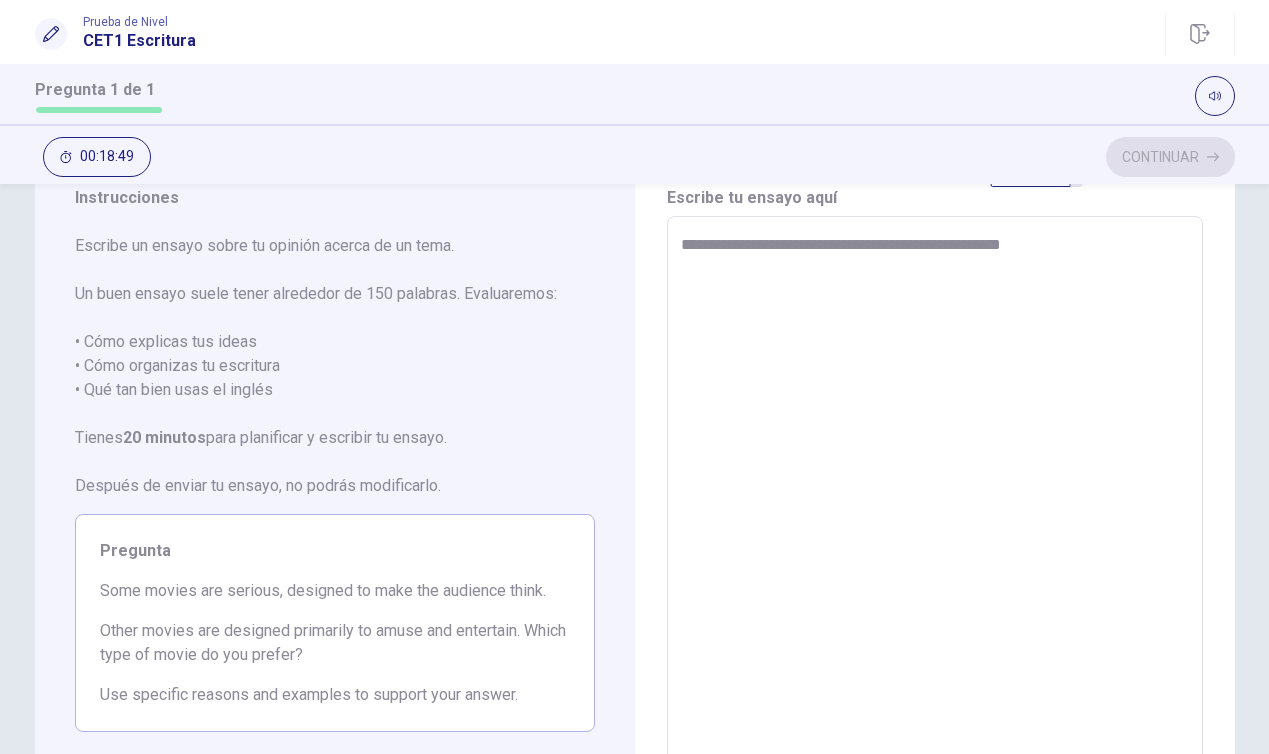 type on "*" 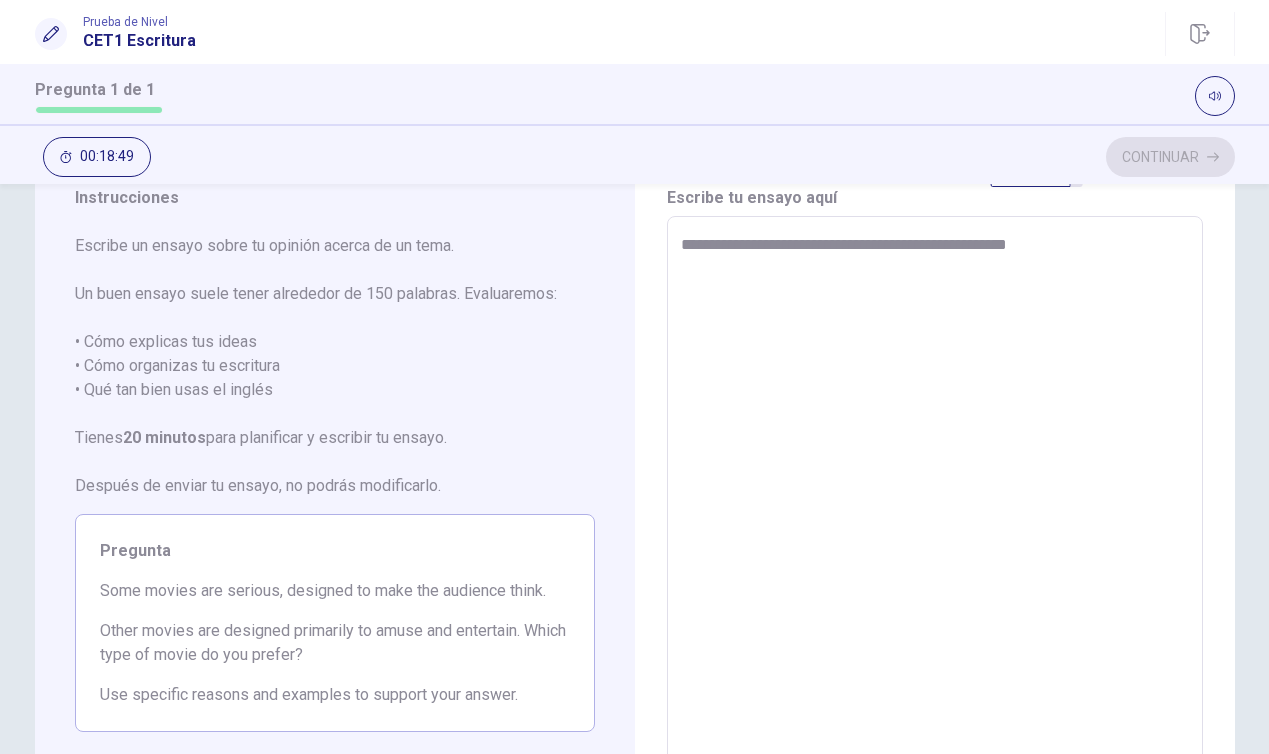 type on "*" 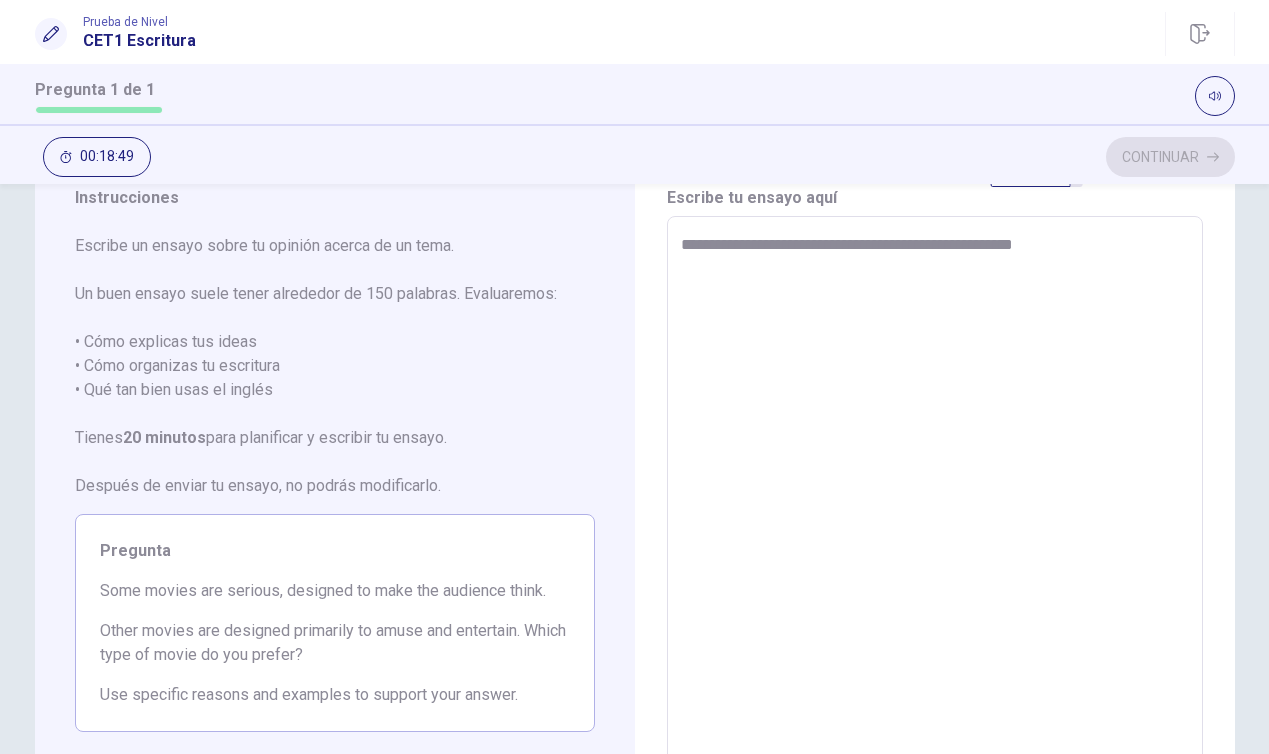 type on "*" 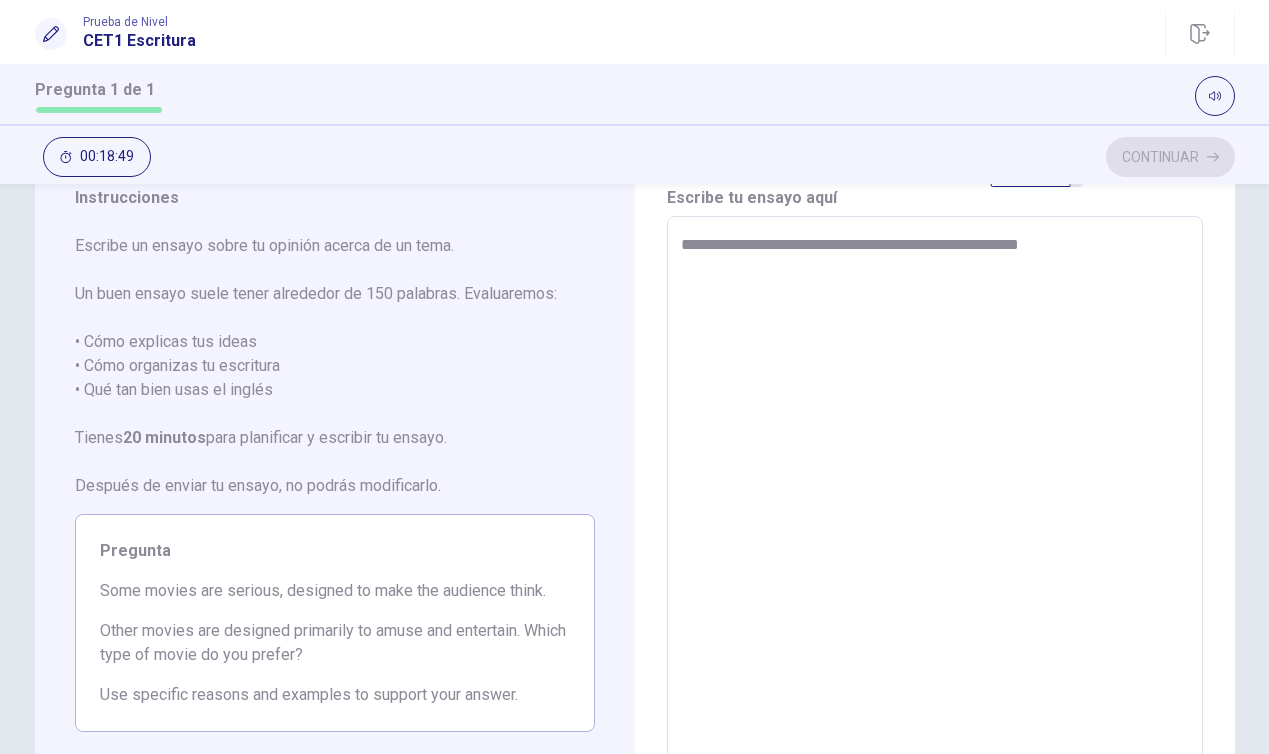type on "*" 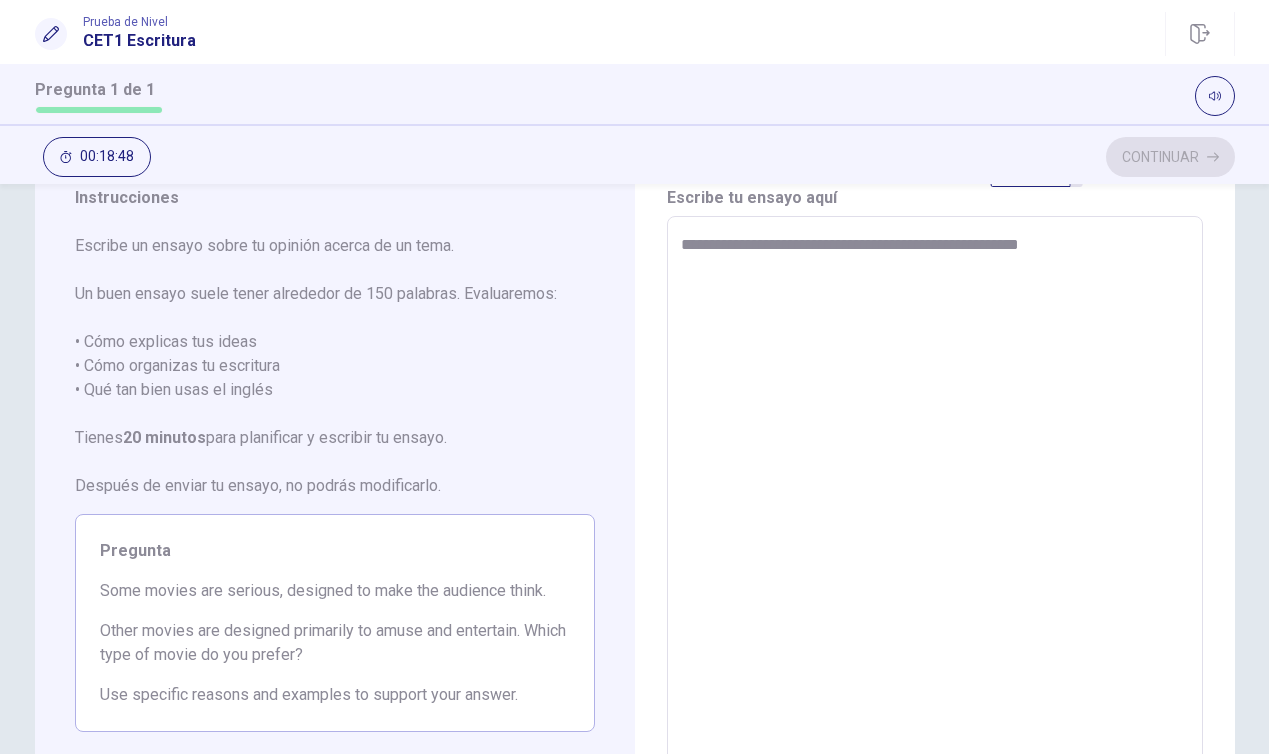 type on "**********" 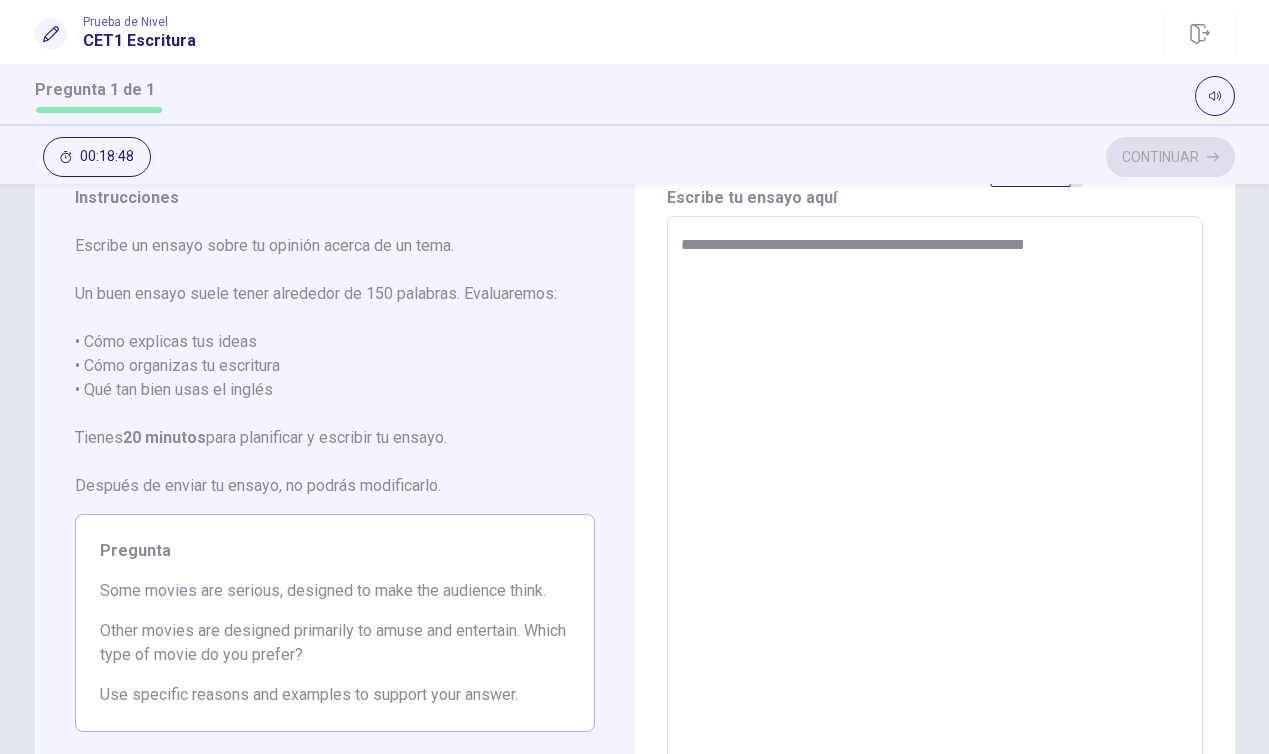 type on "*" 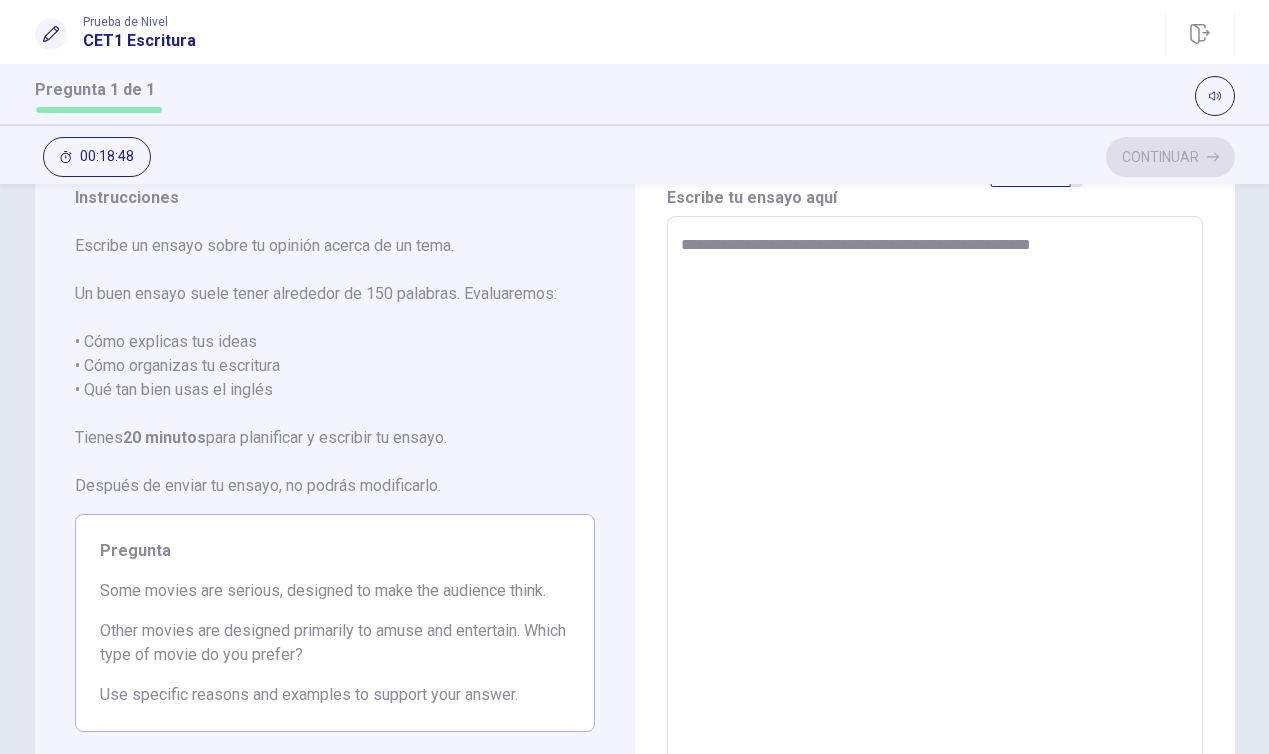 type on "*" 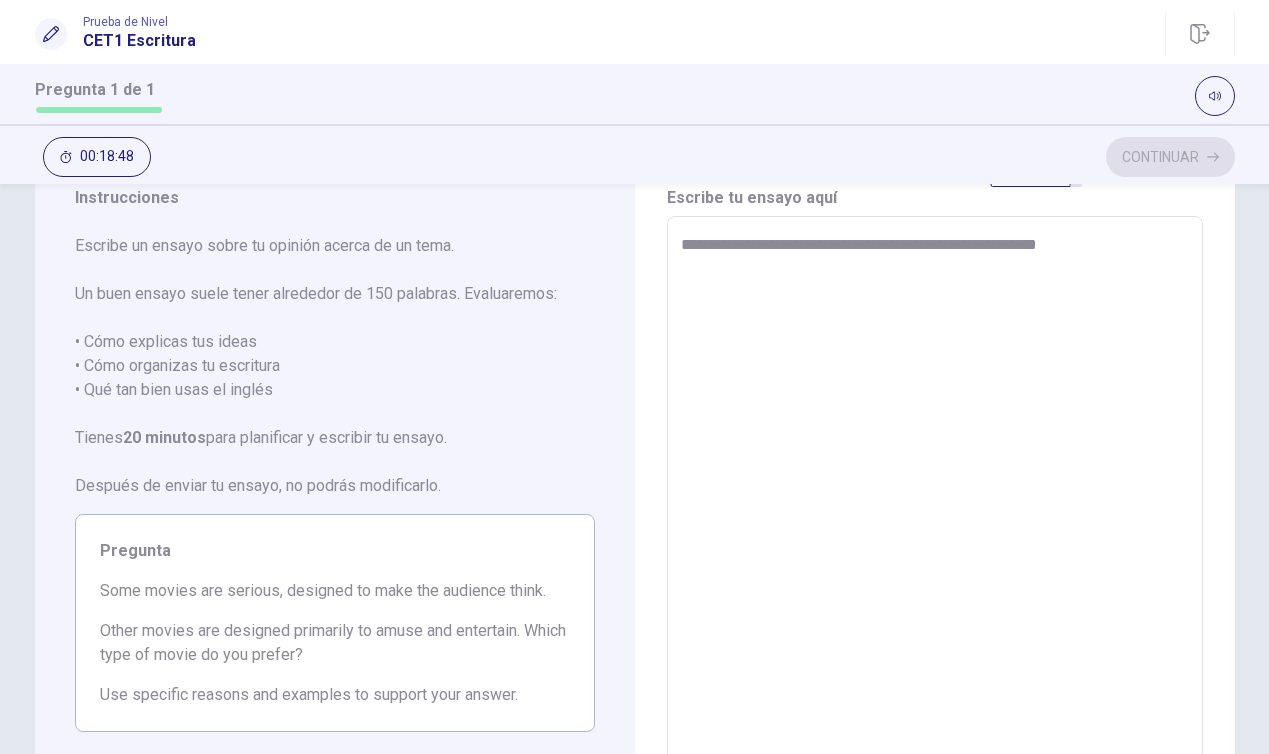 type on "**********" 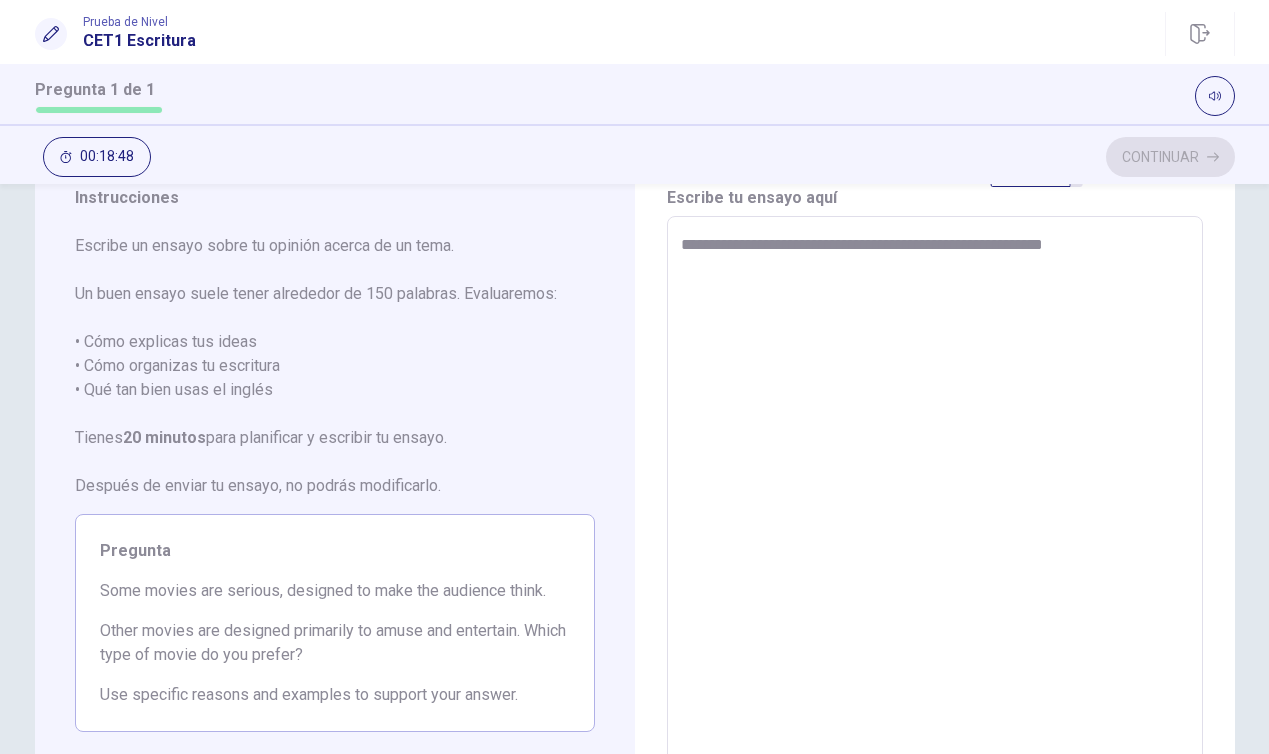 type on "*" 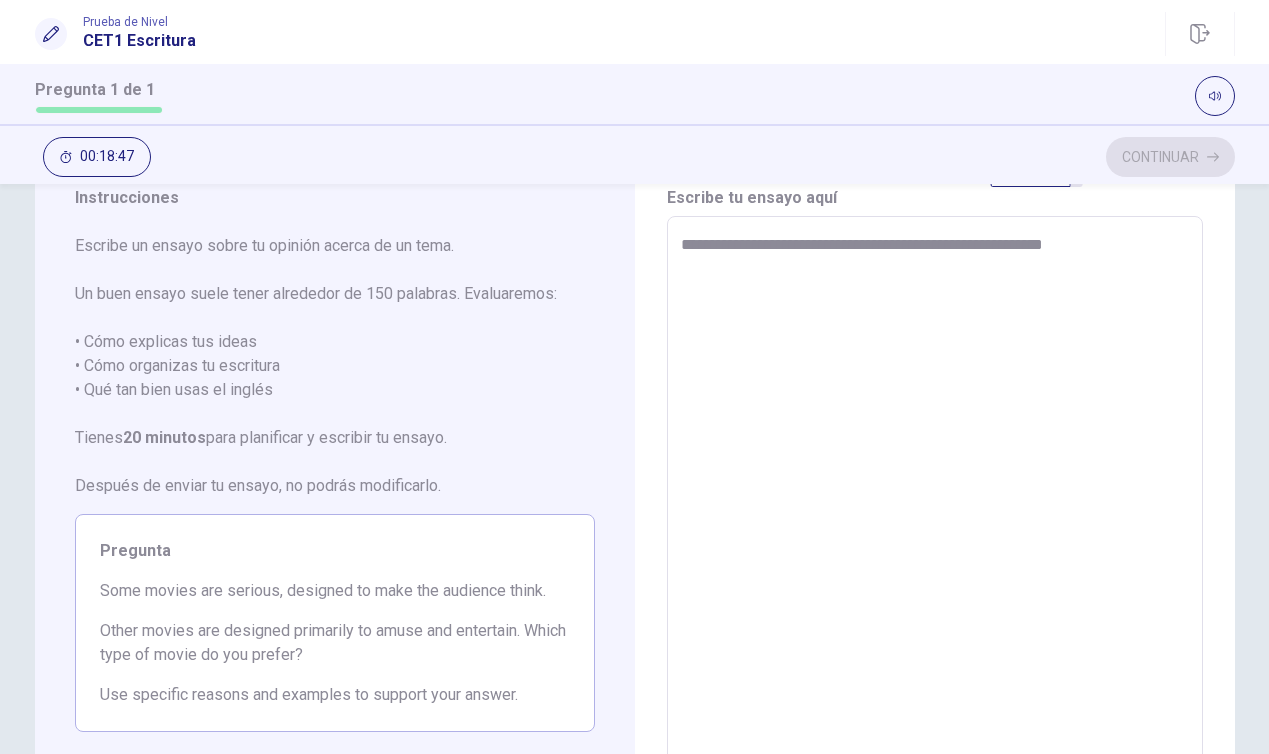 type on "**********" 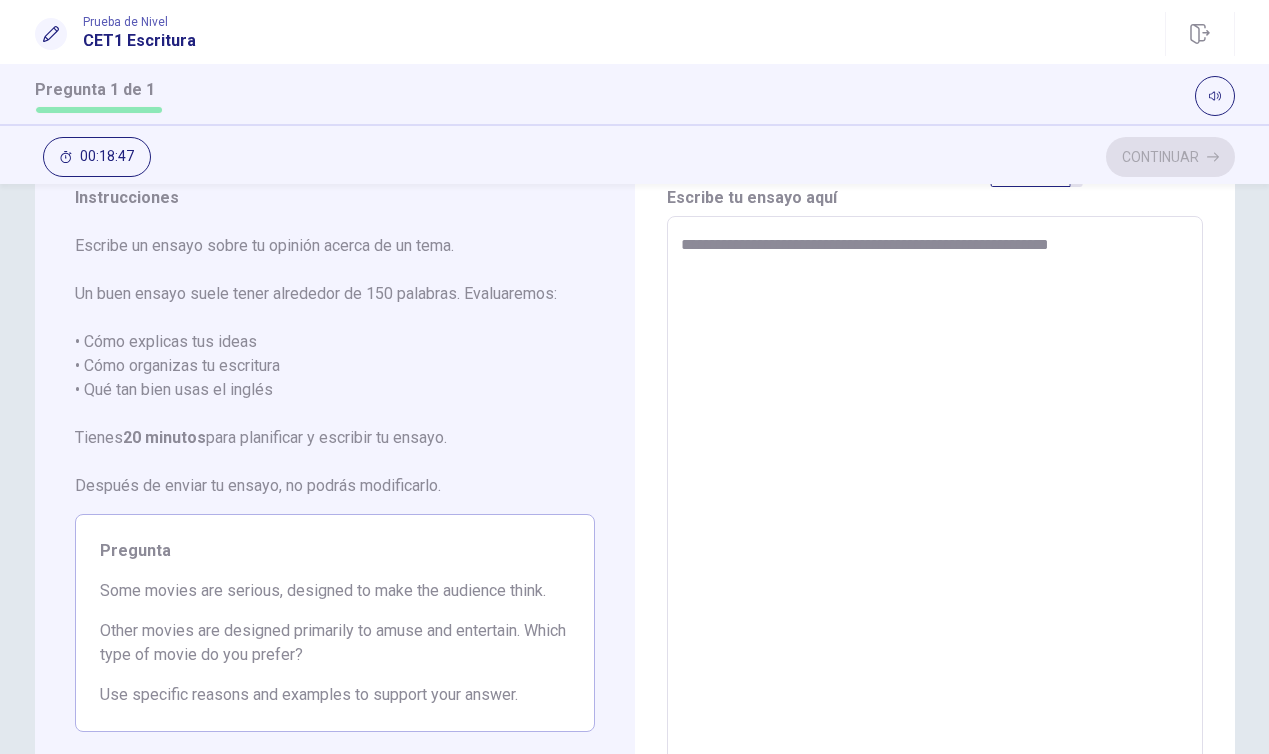 type on "*" 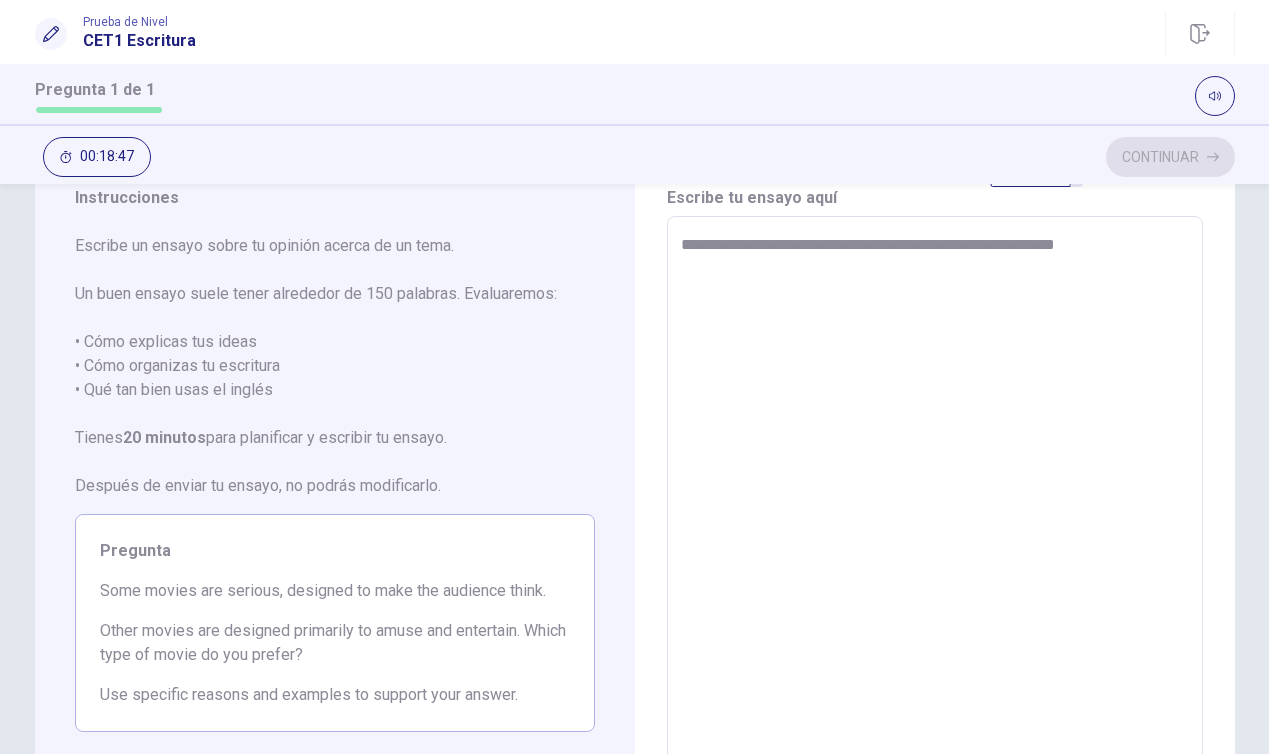 type on "*" 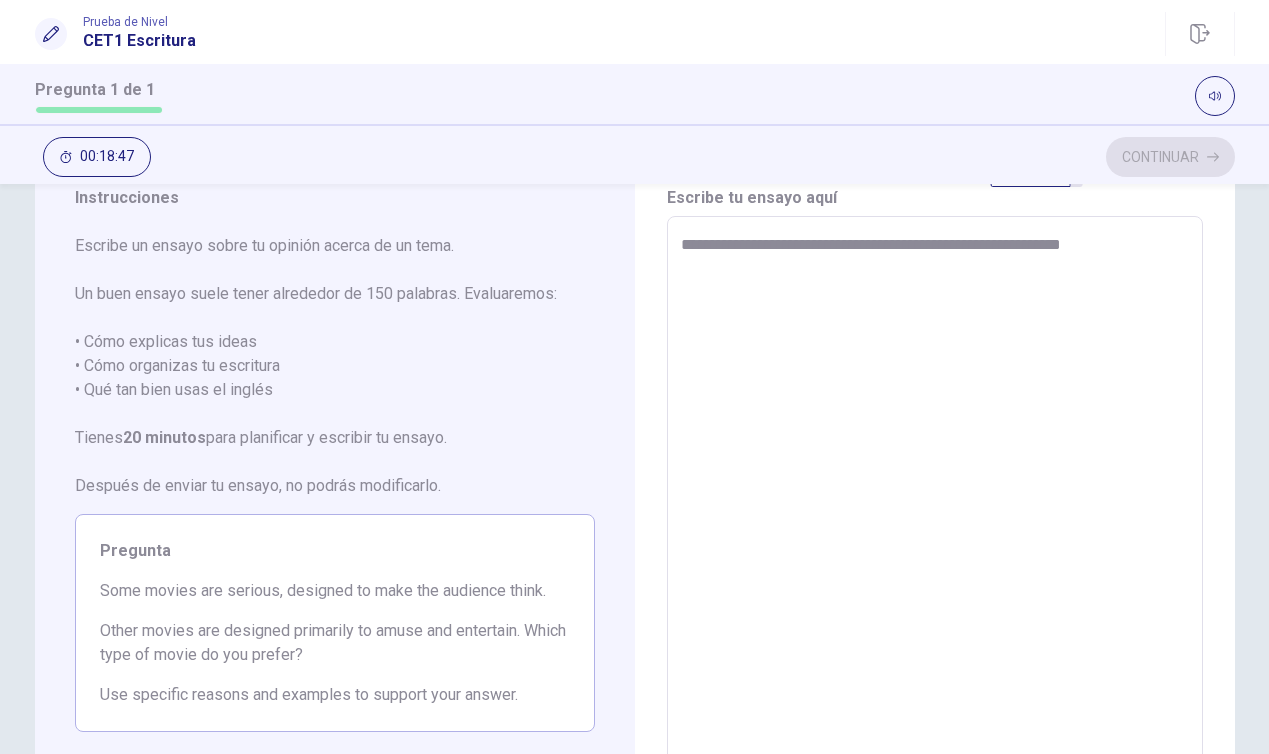 type on "*" 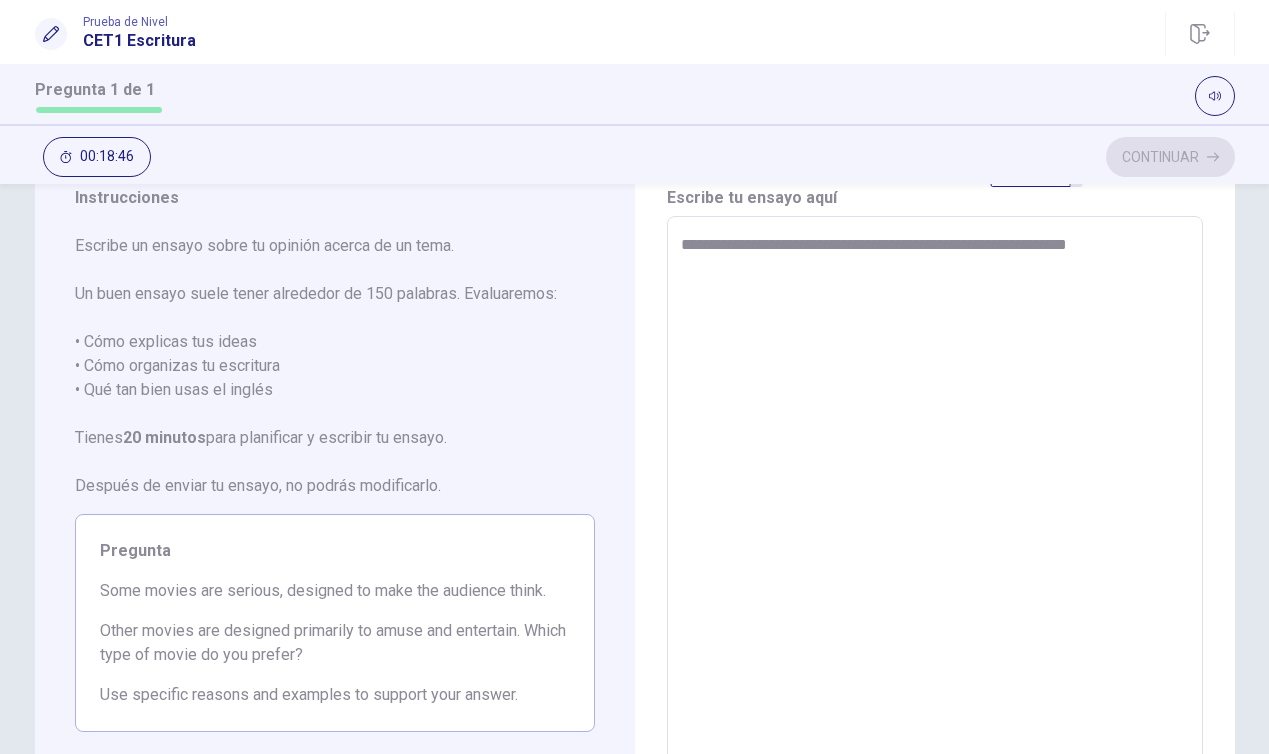 type on "*" 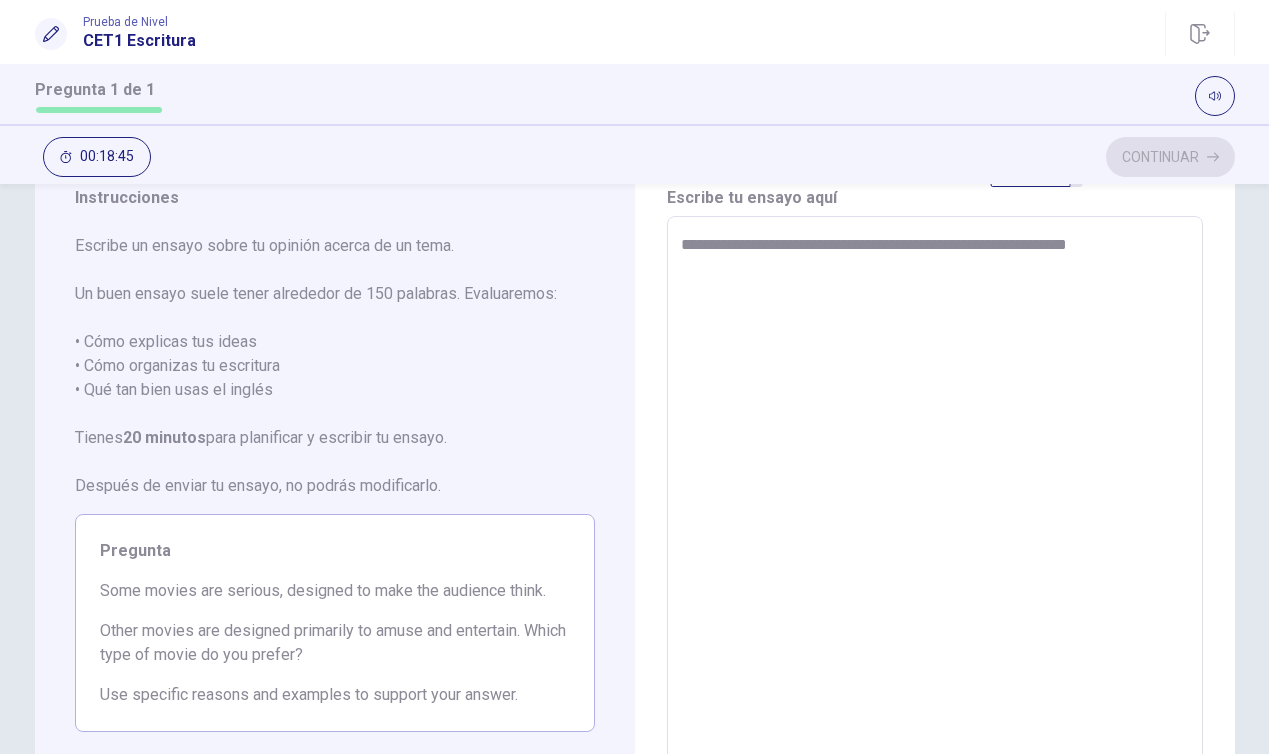 type on "**********" 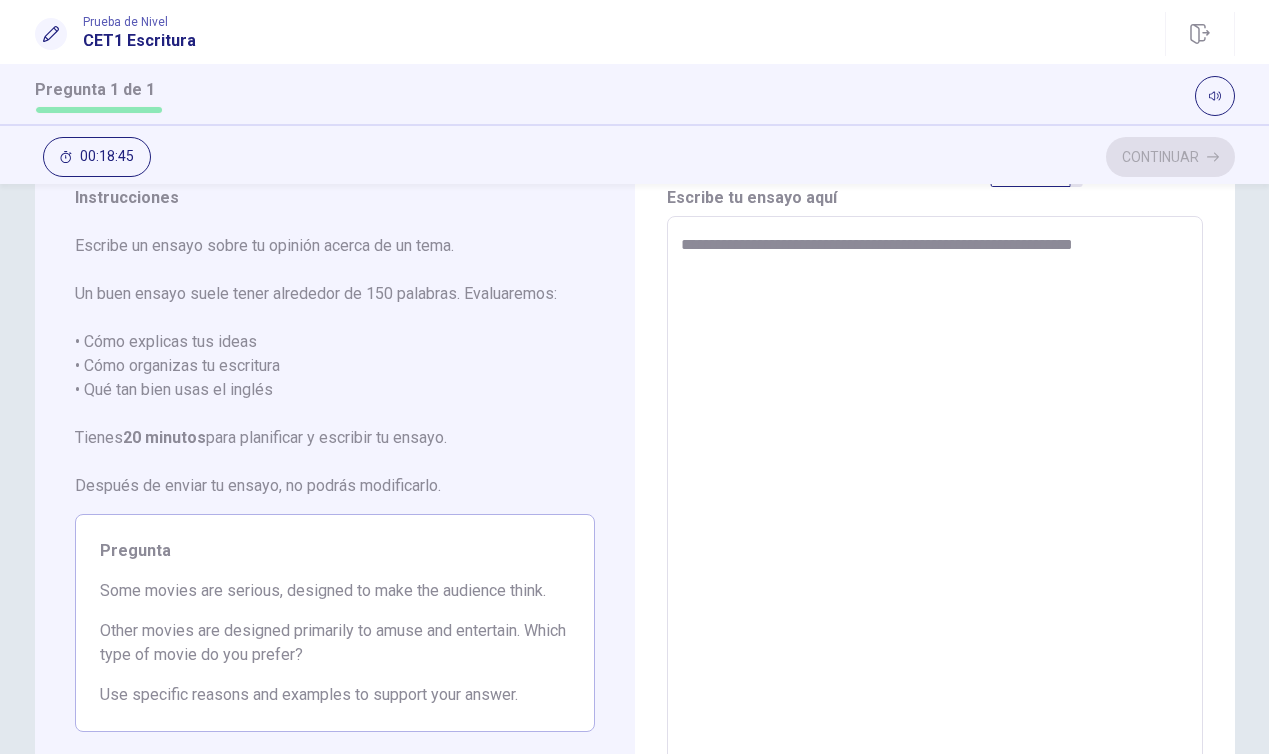 type on "*" 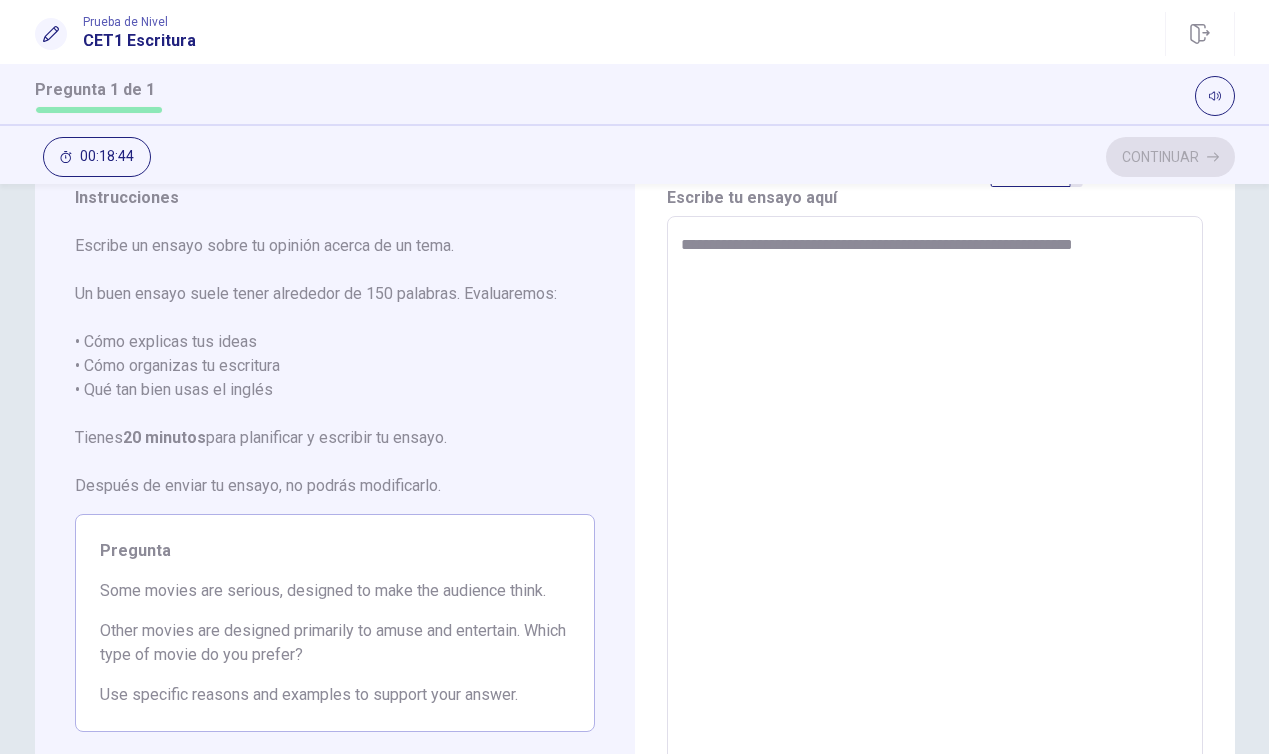 type on "**********" 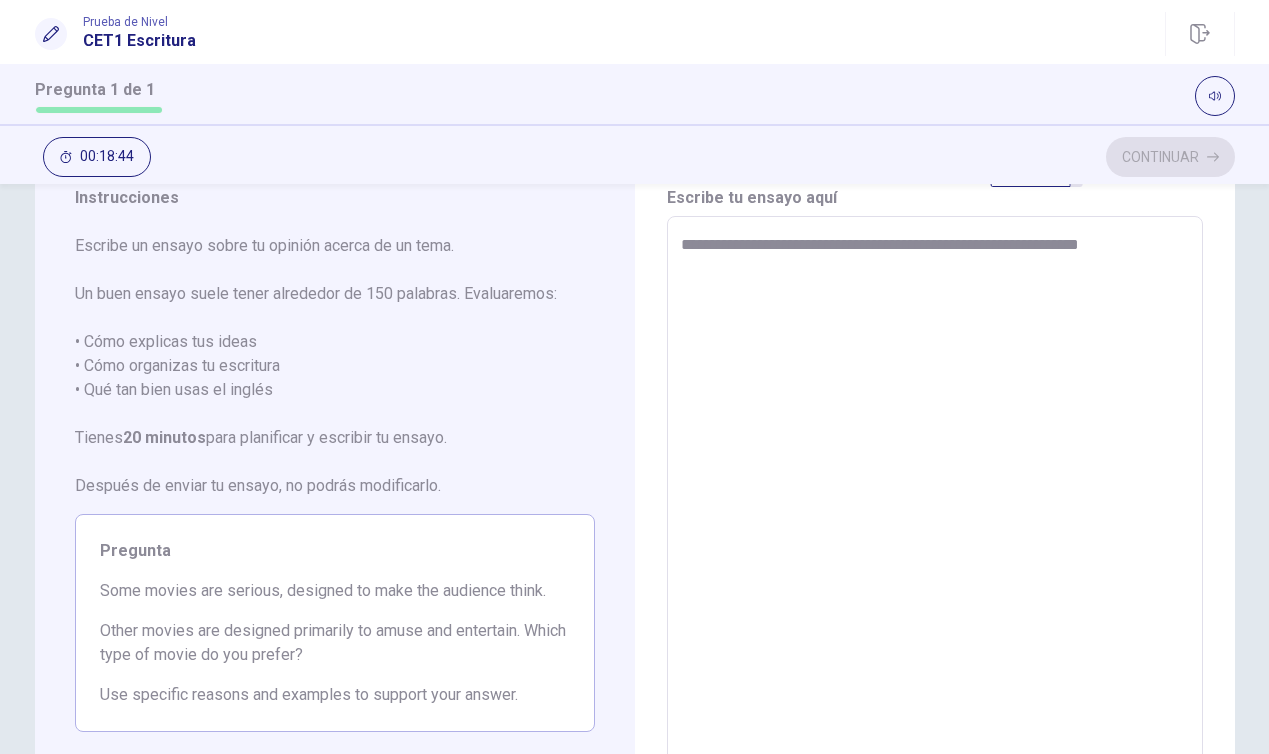 type on "*" 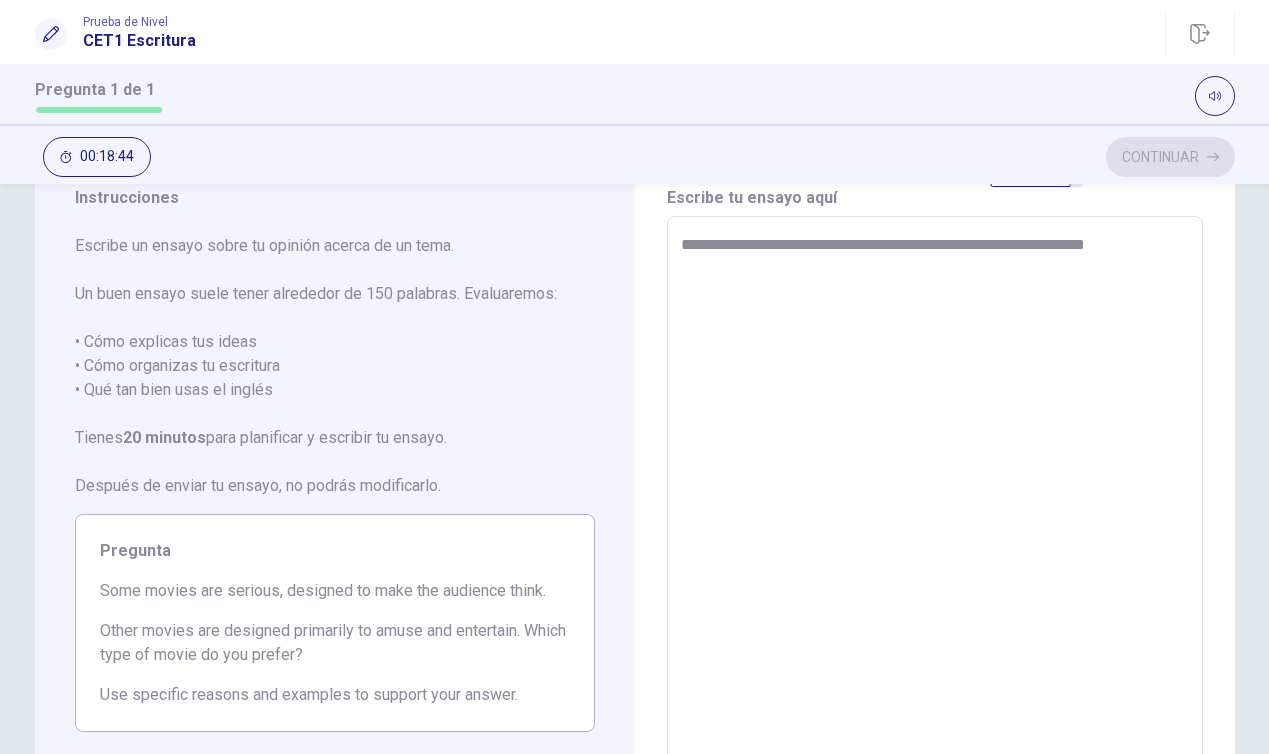 type on "*" 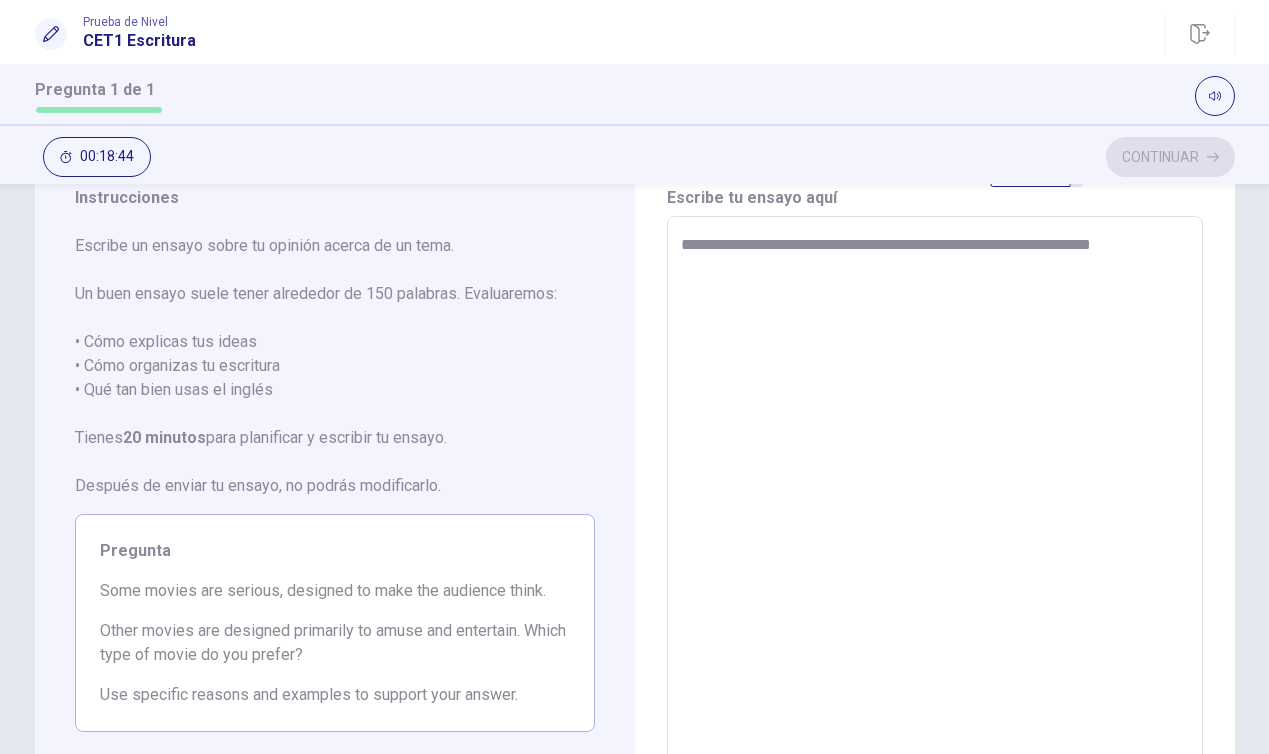 type on "*" 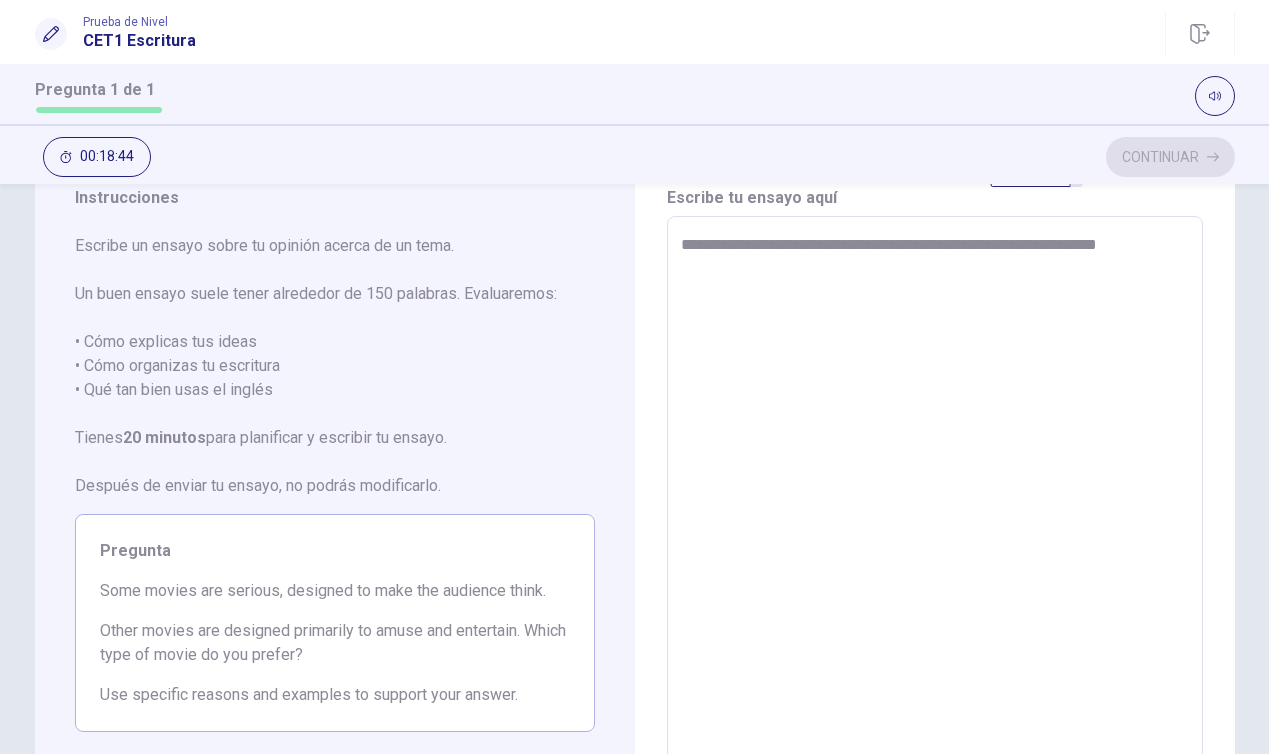 type on "*" 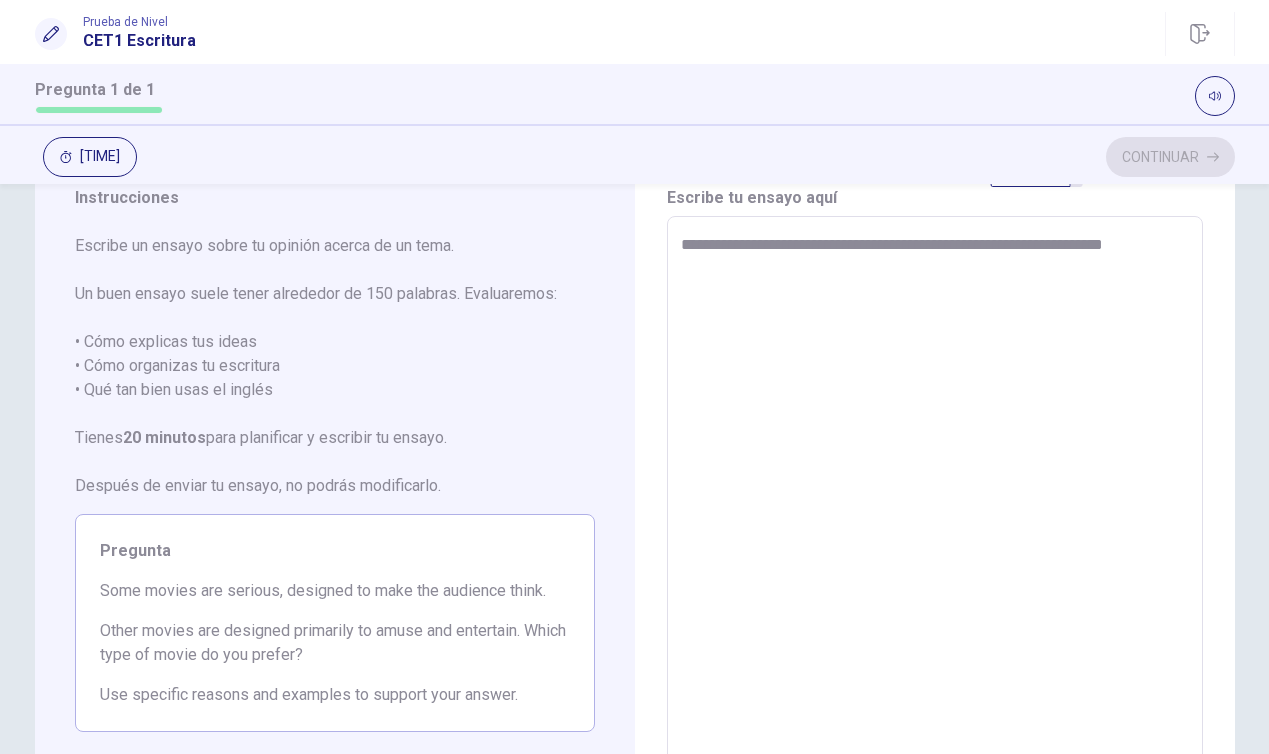 type on "*" 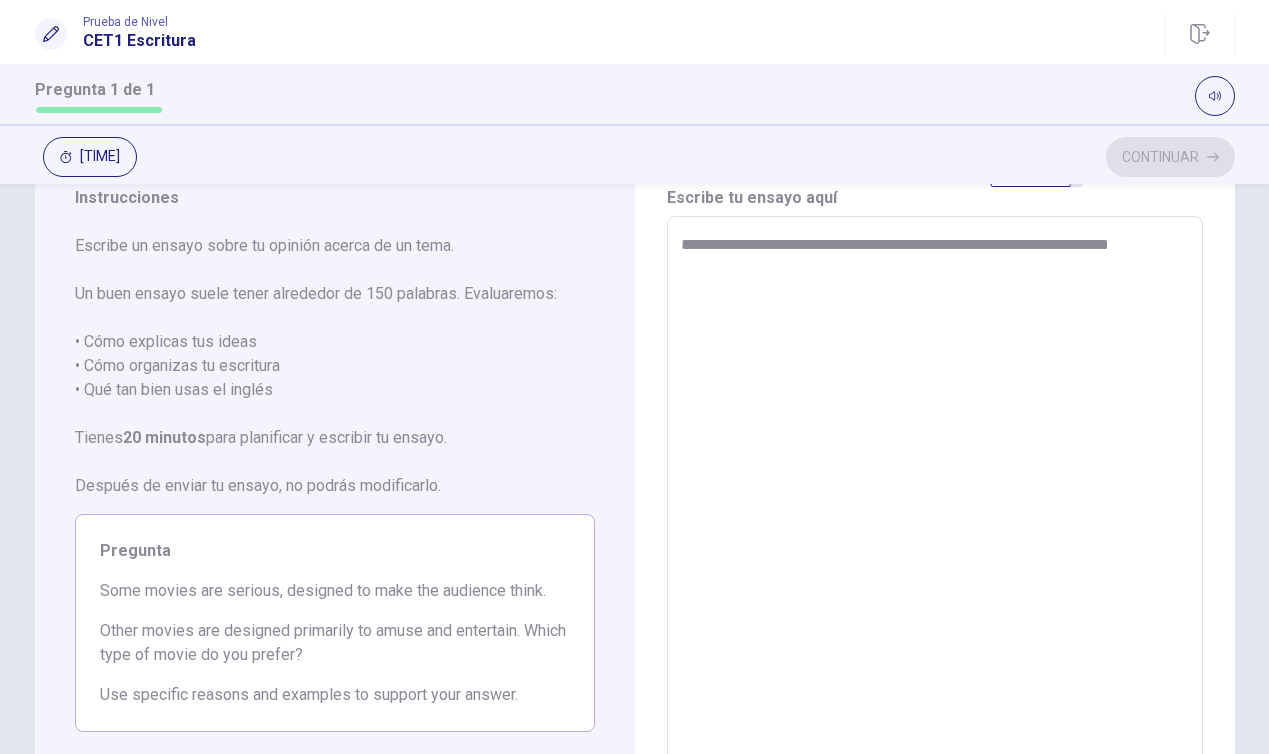 type on "*" 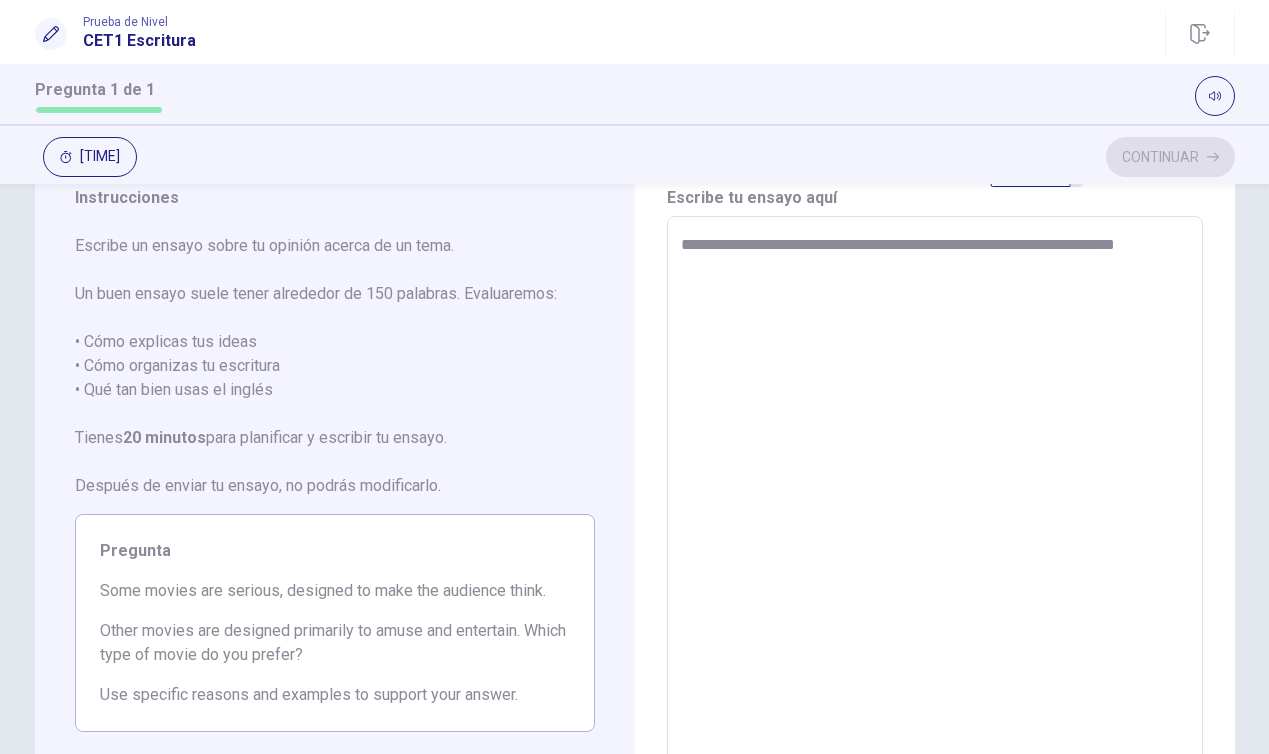type on "*" 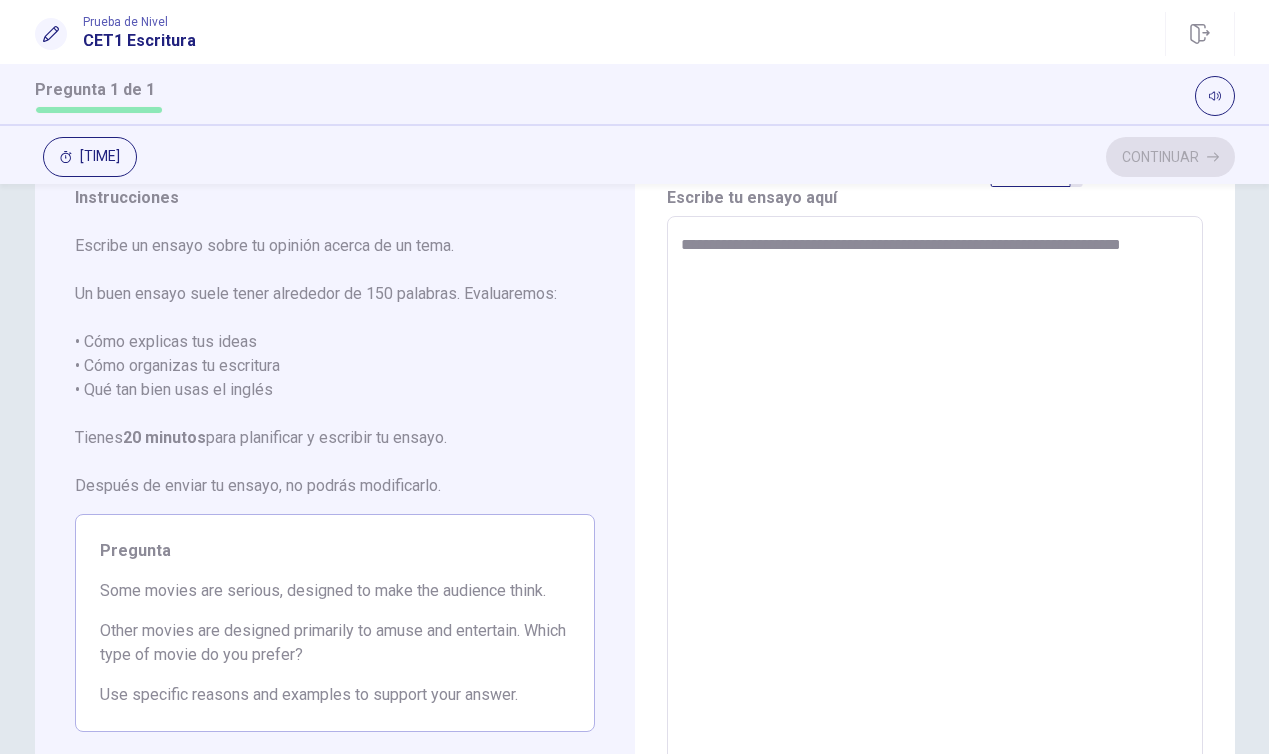 type on "*" 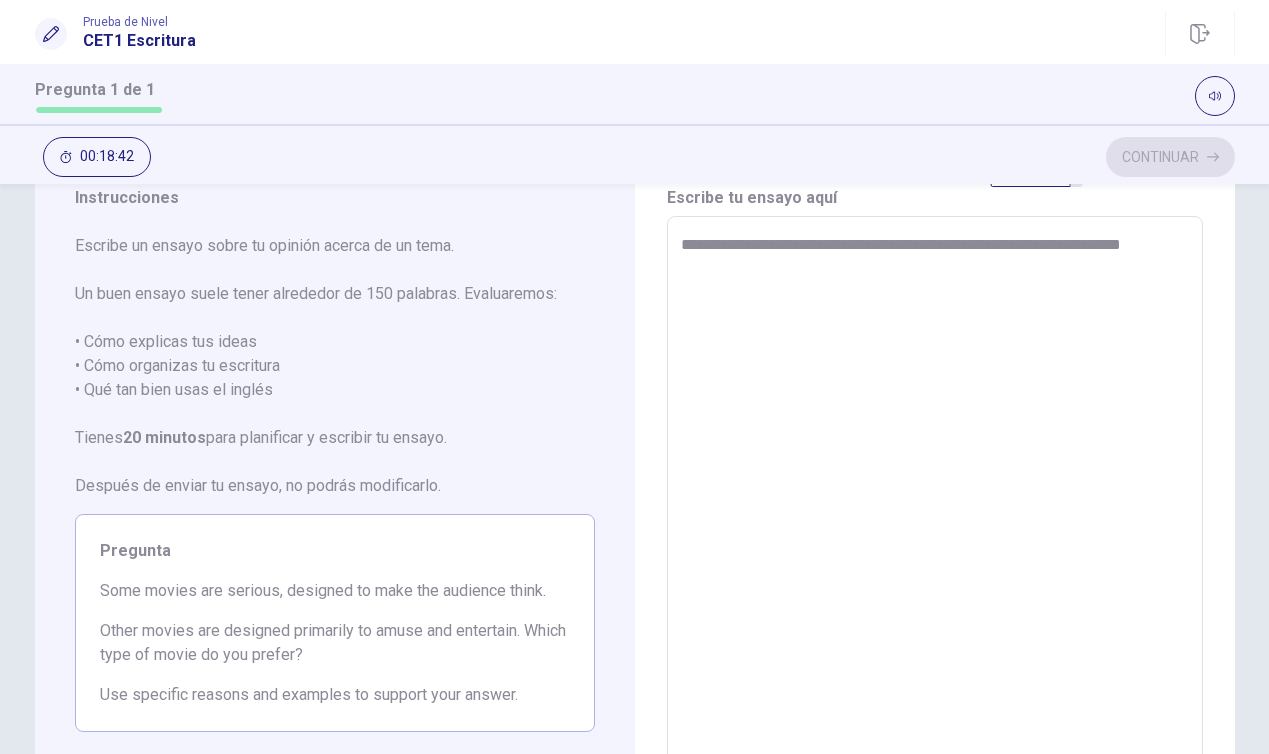 type on "**********" 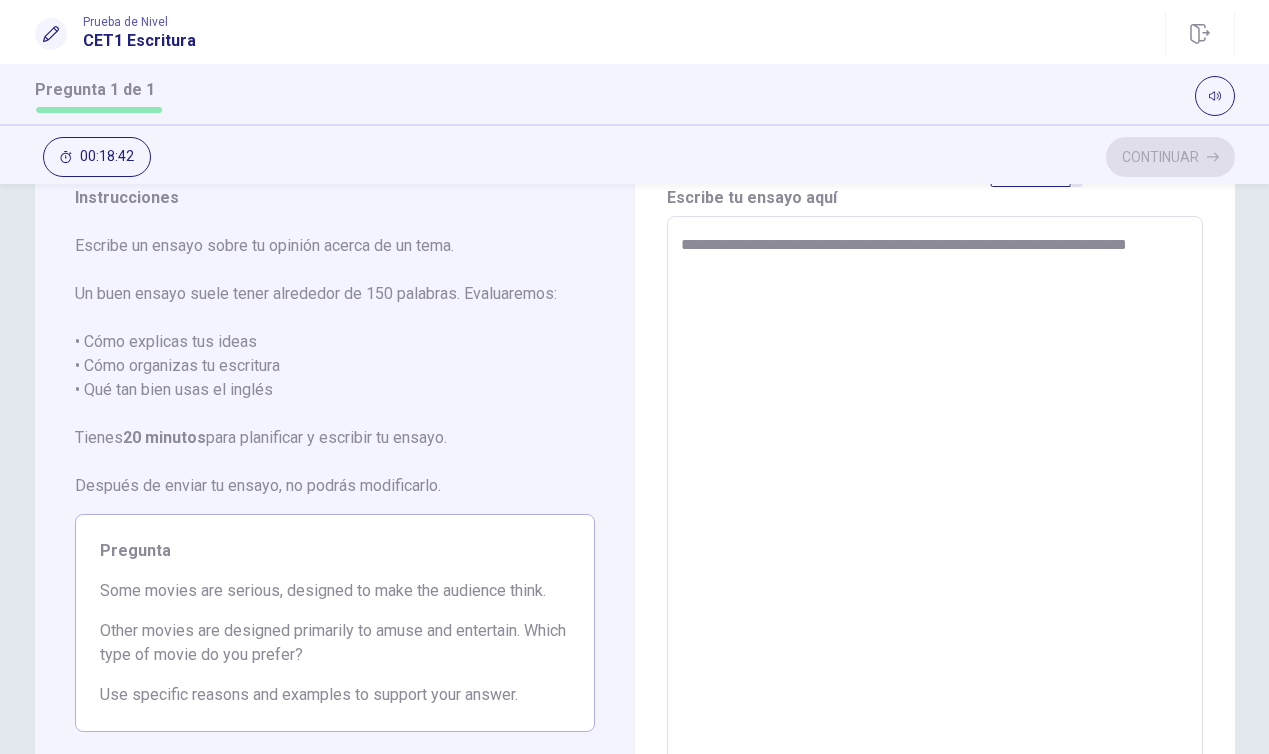 type on "*" 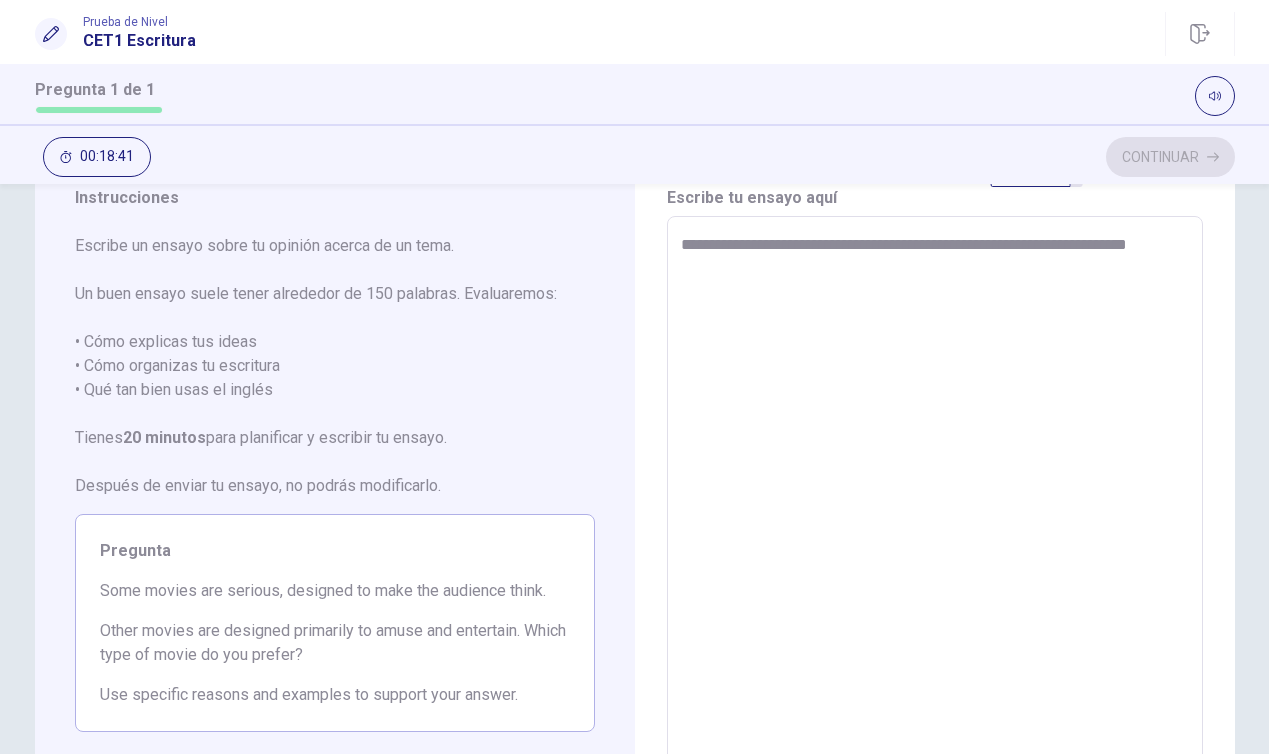 type on "**********" 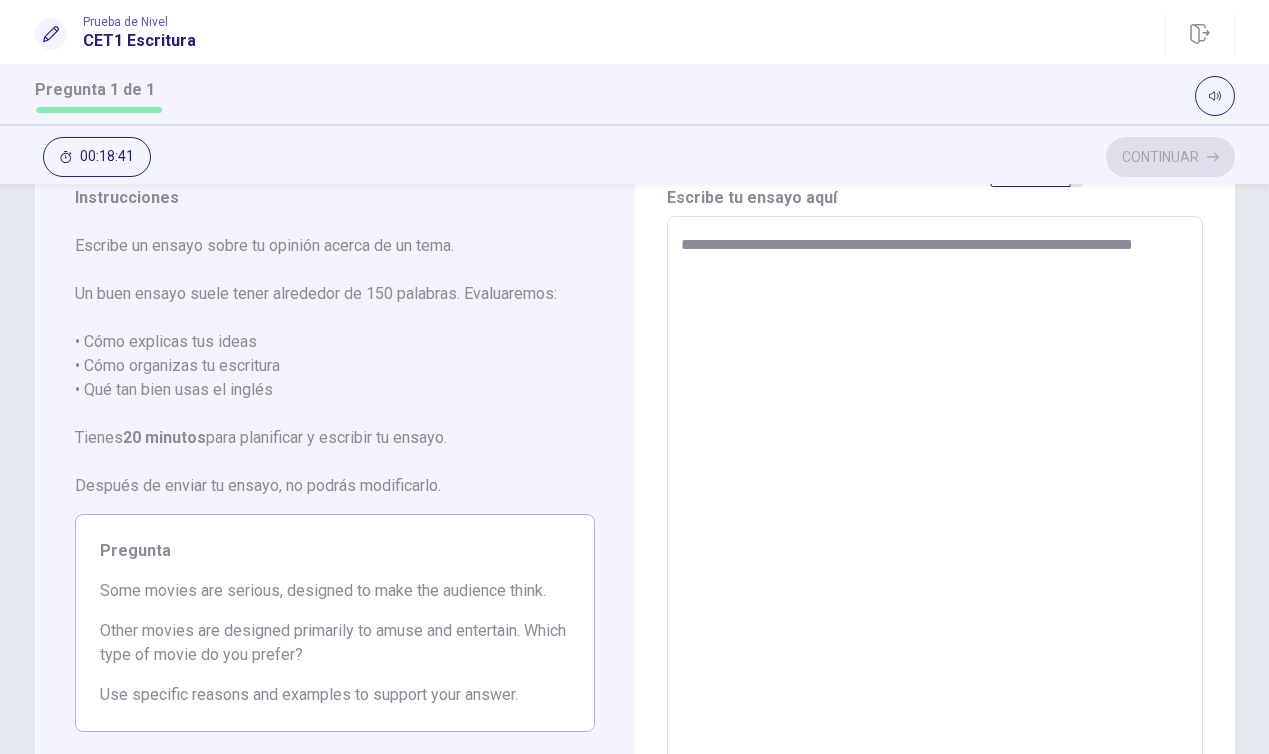 type on "*" 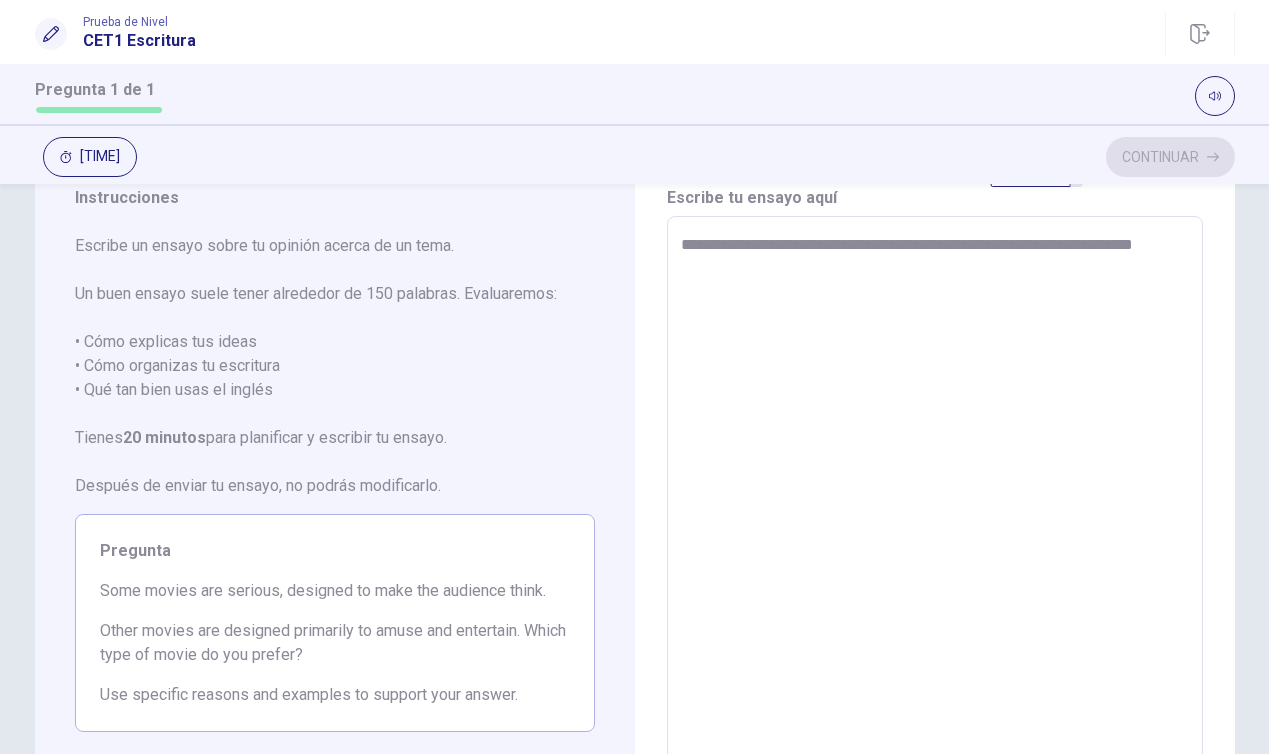 type on "**********" 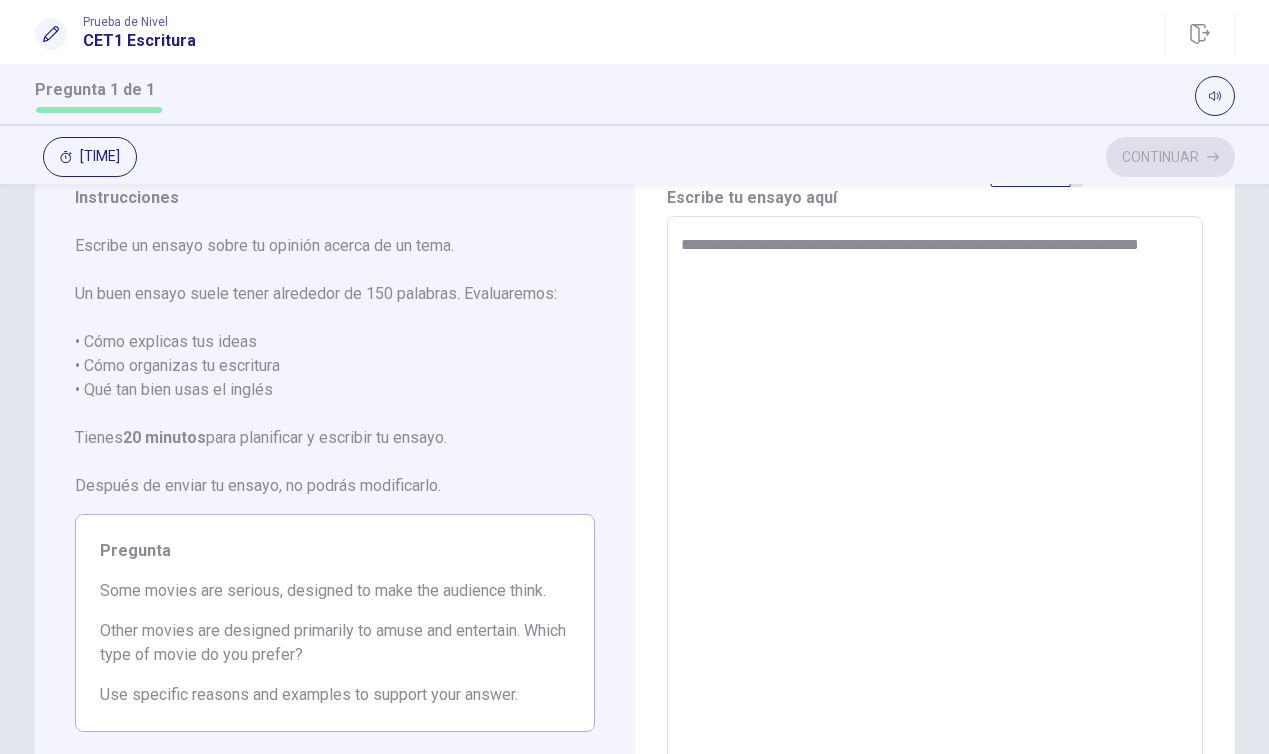 type on "*" 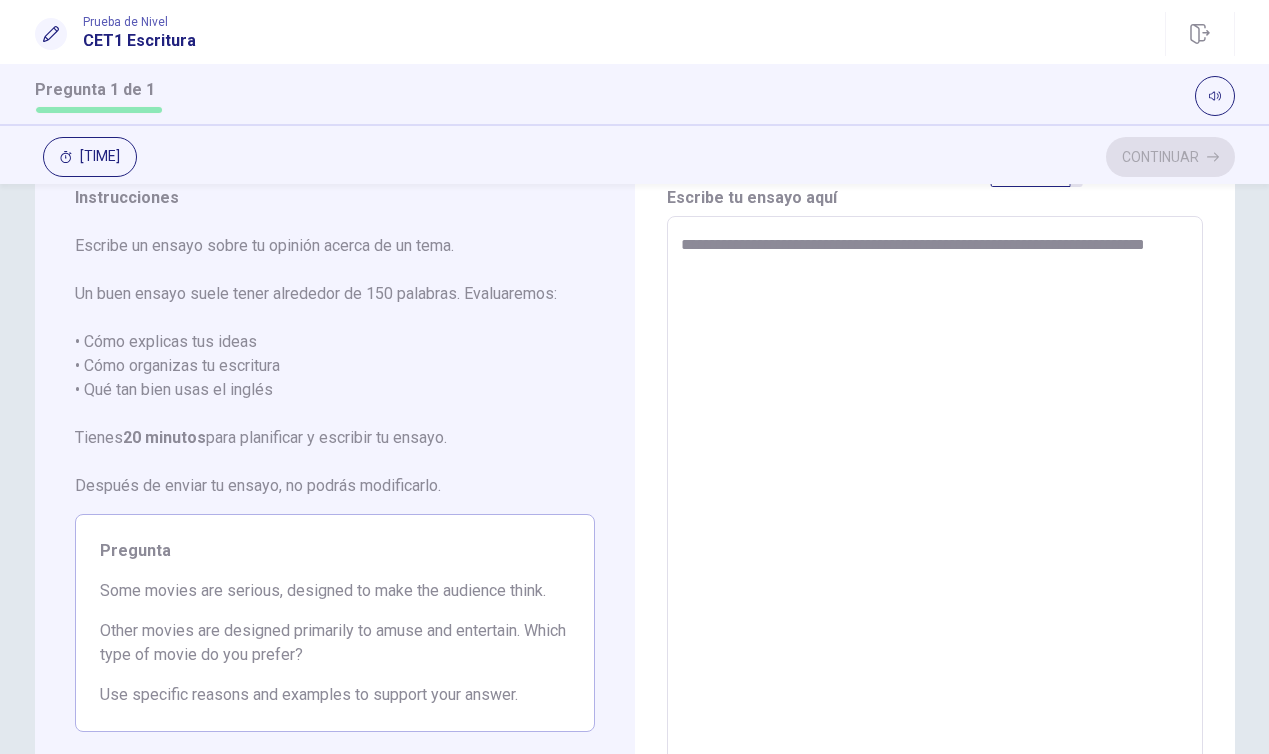 type on "*" 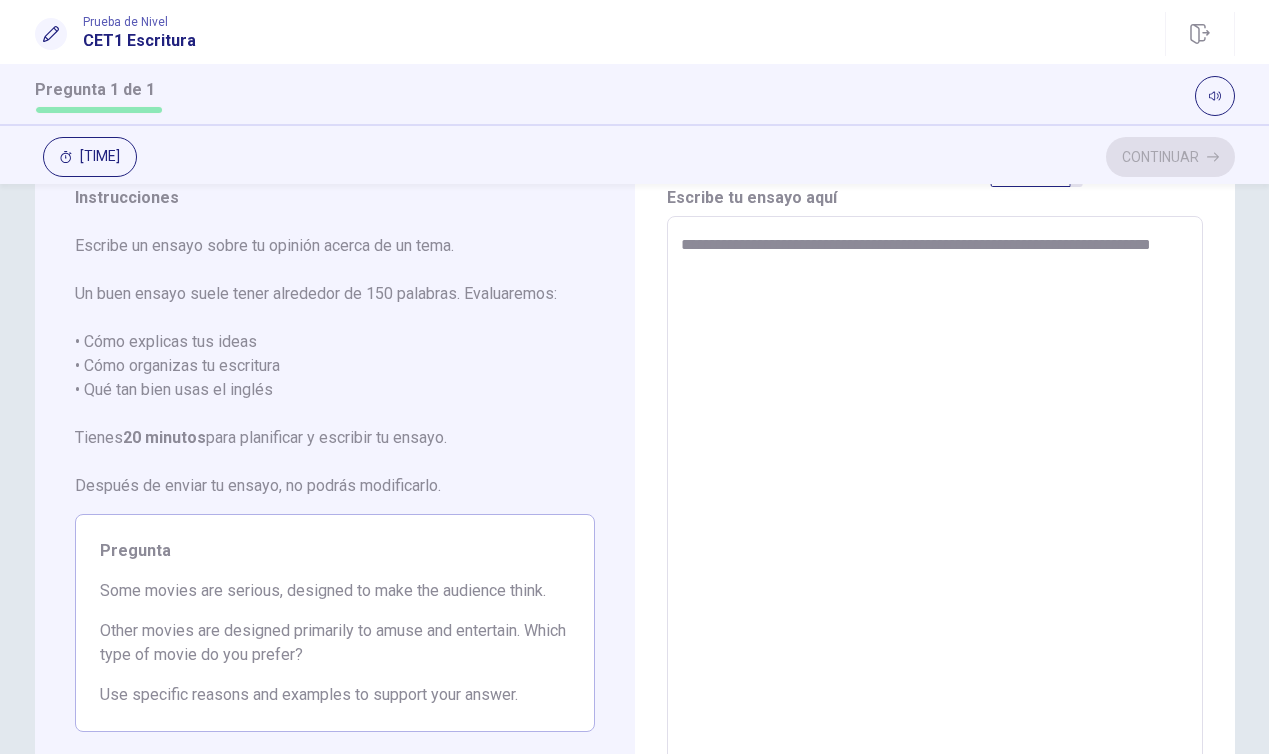 type on "*" 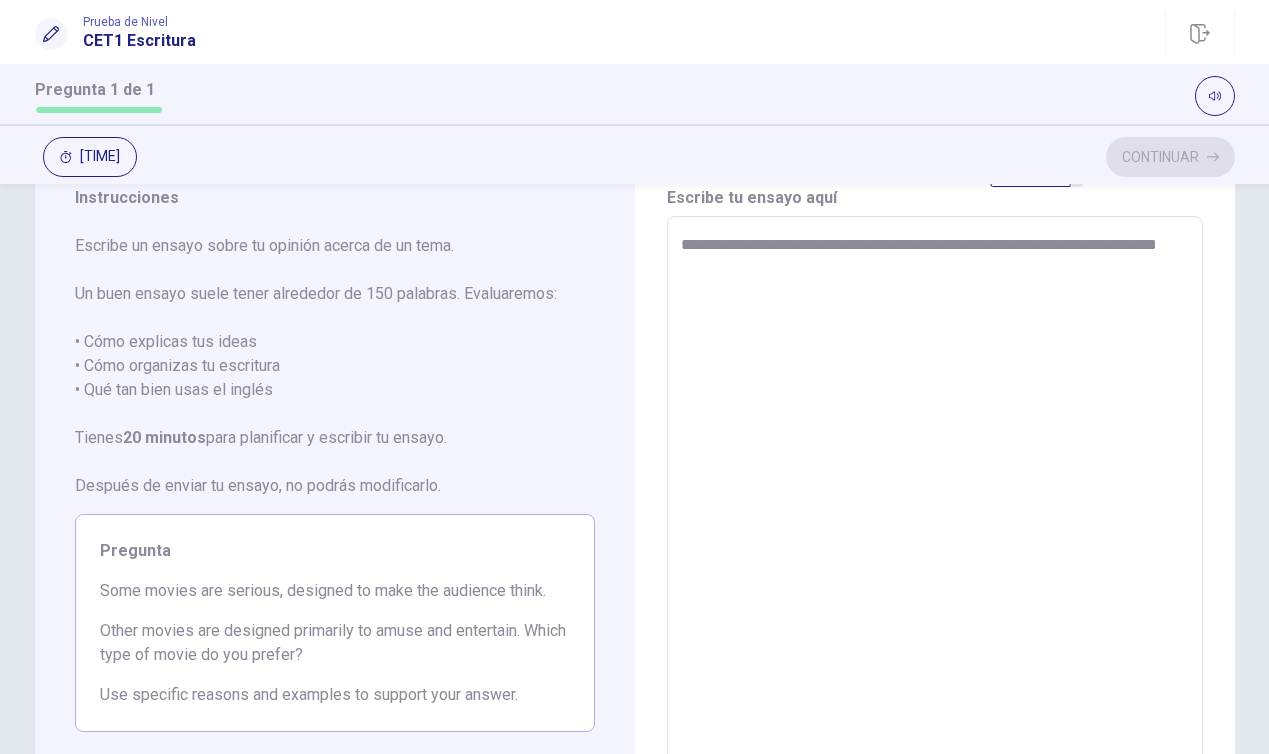 type on "*" 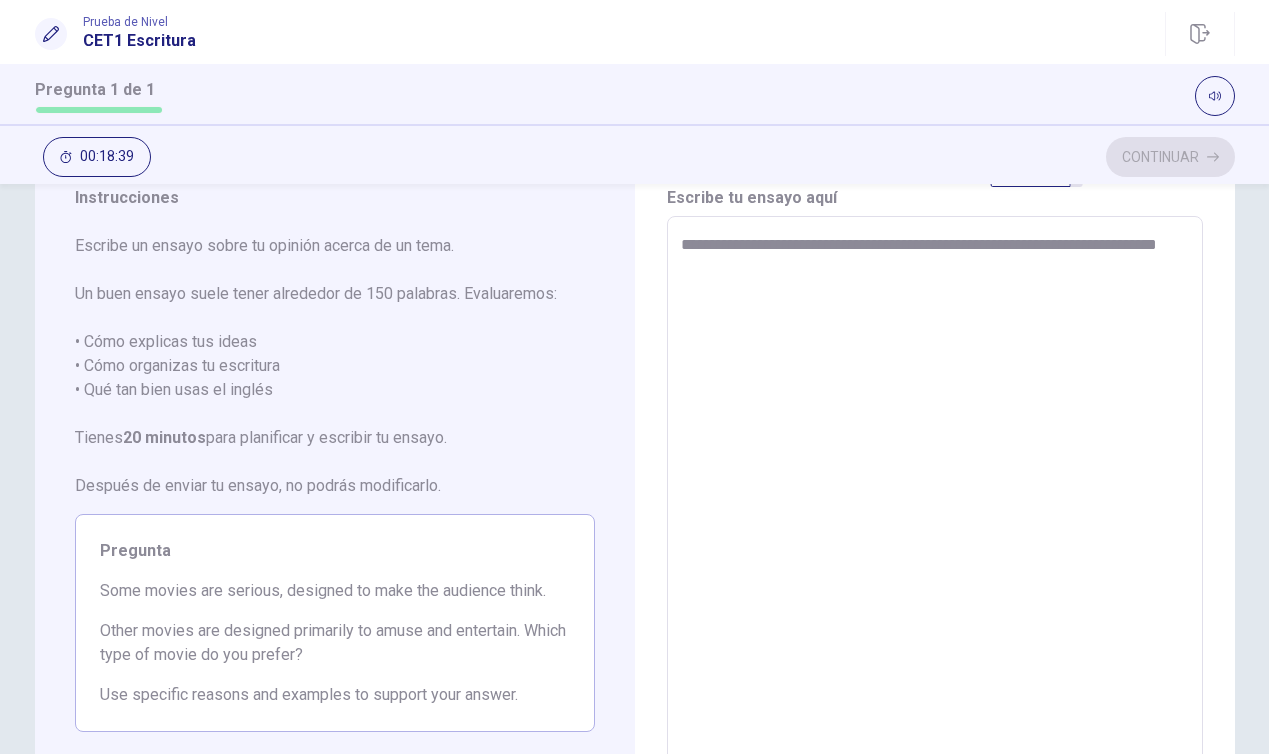 type on "**********" 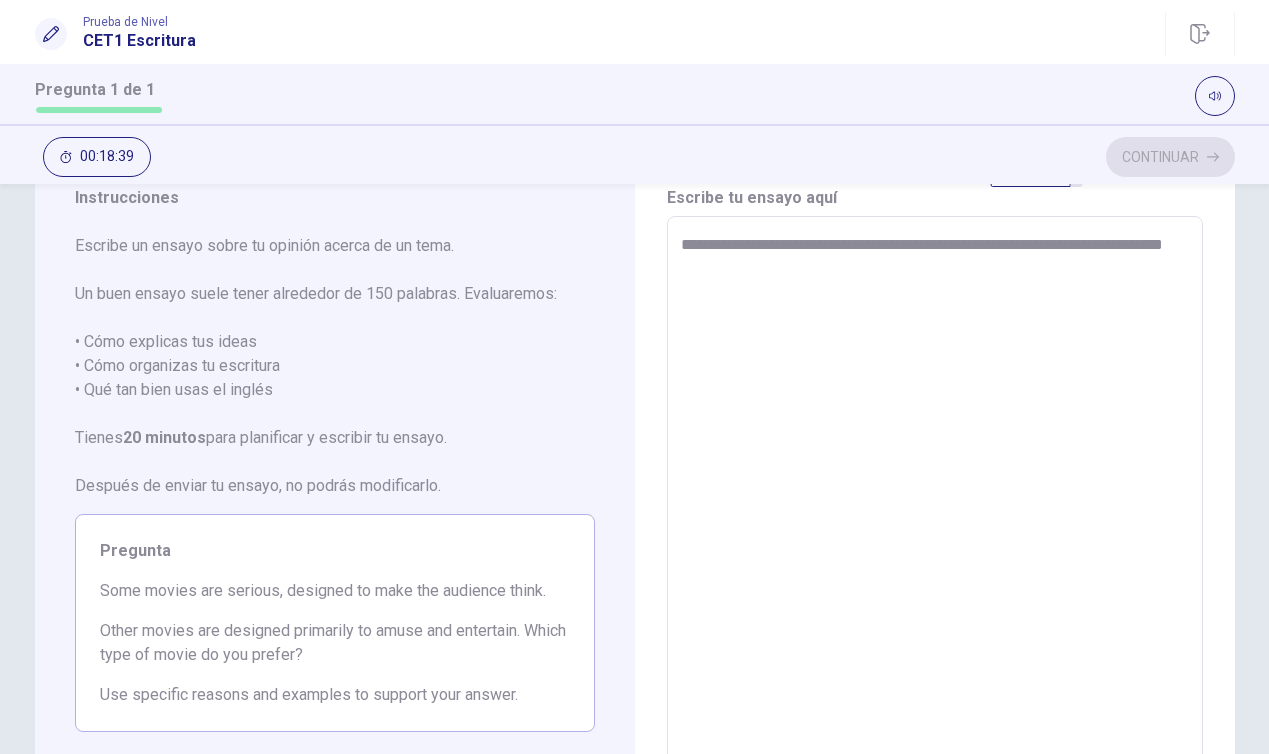 type on "*" 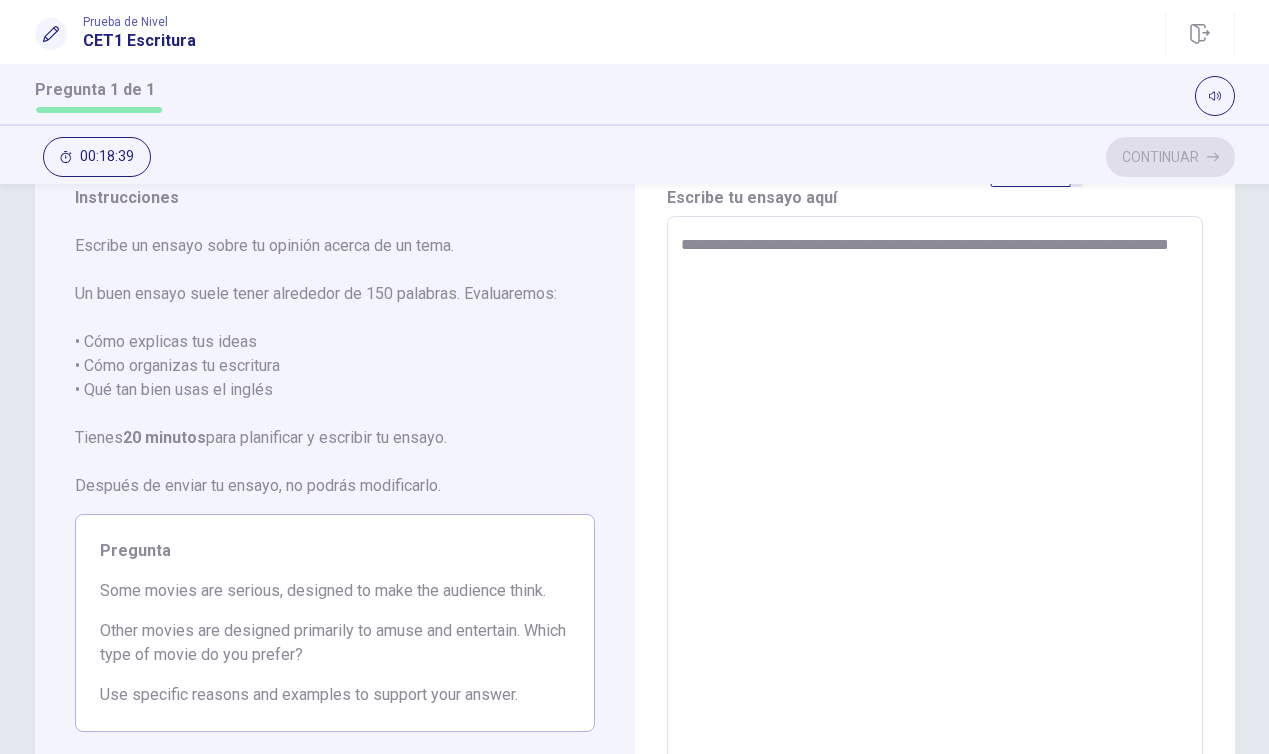 type on "*" 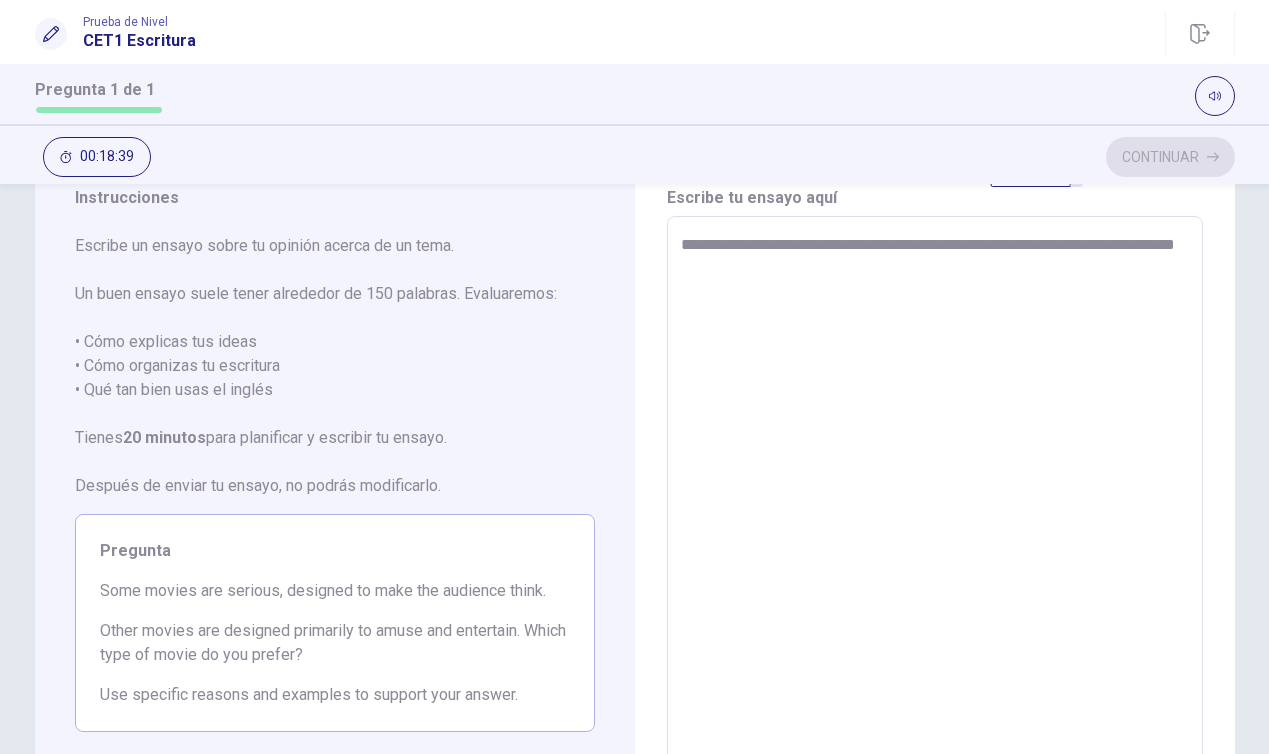 type on "*" 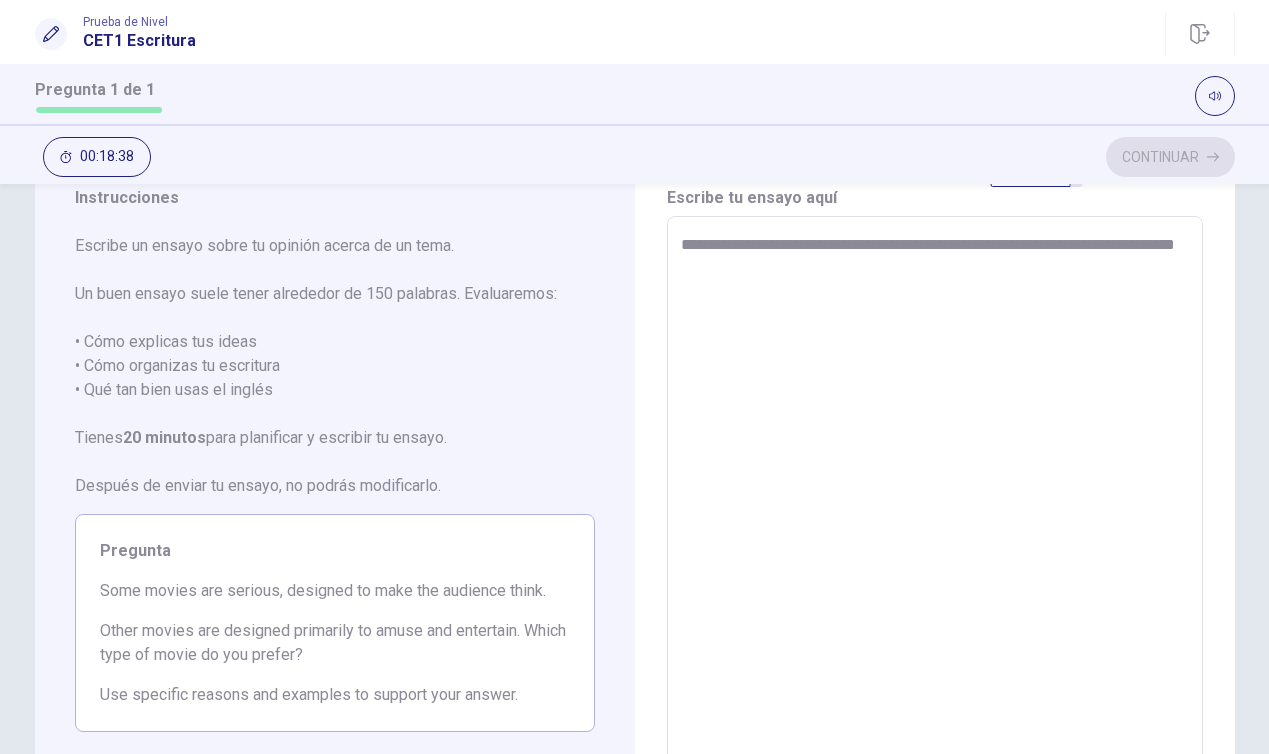 type on "**********" 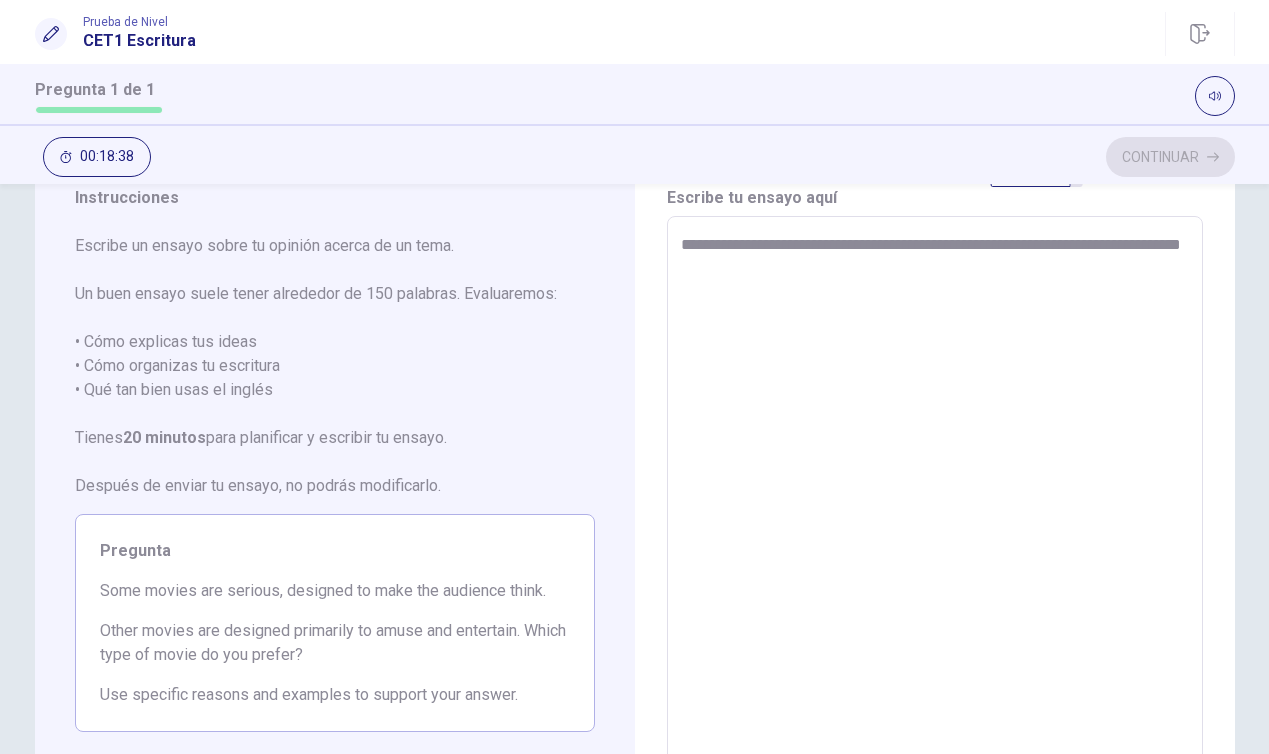 type on "*" 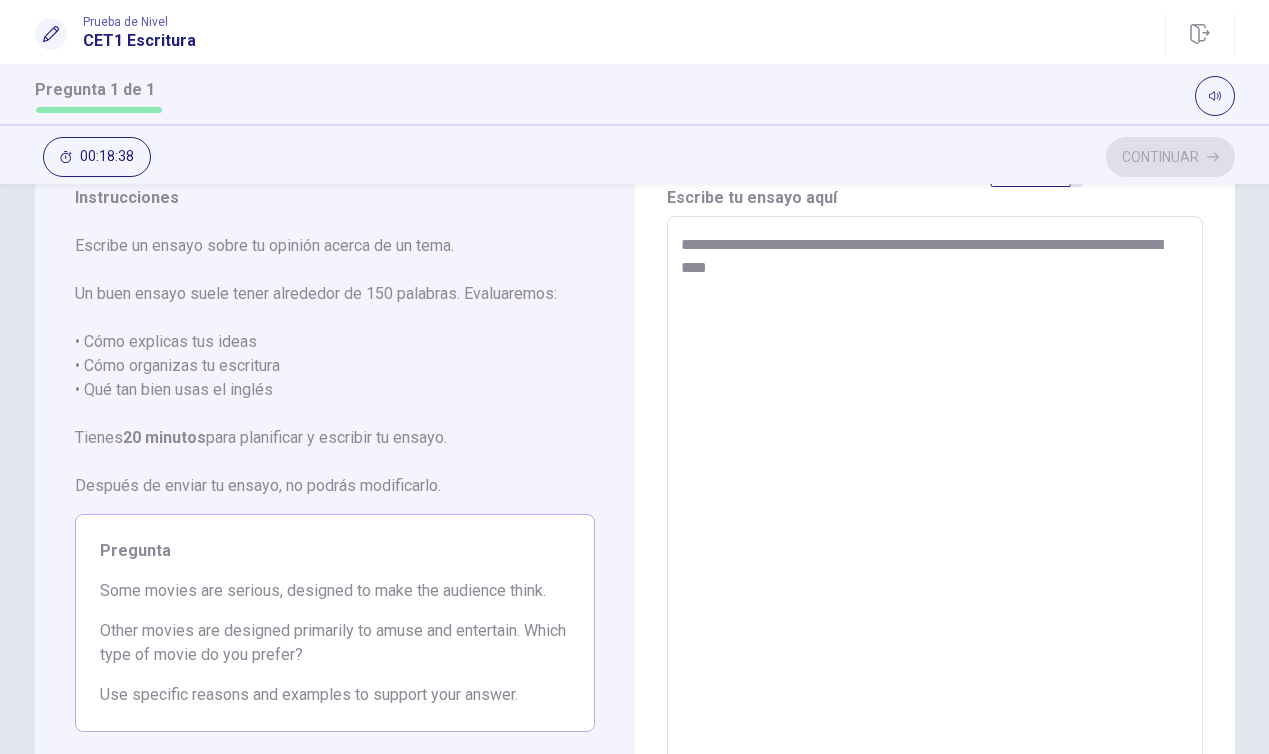 type on "*" 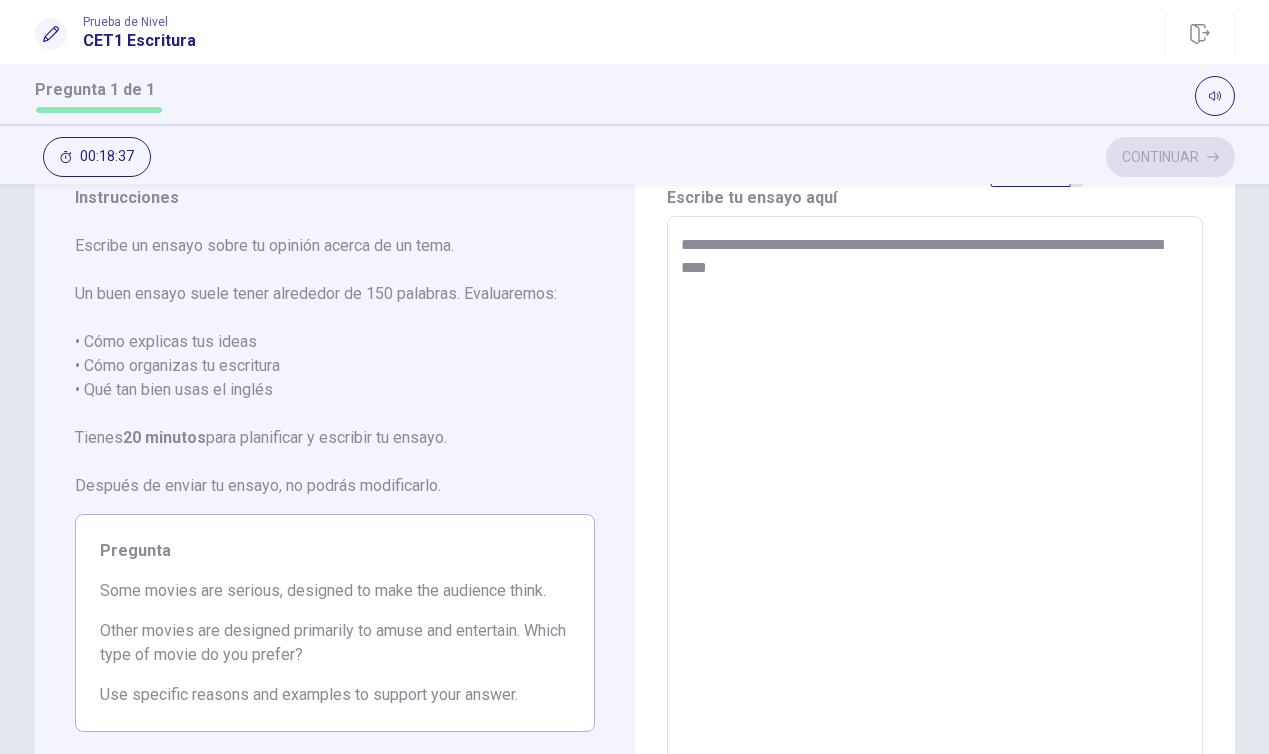 type on "**********" 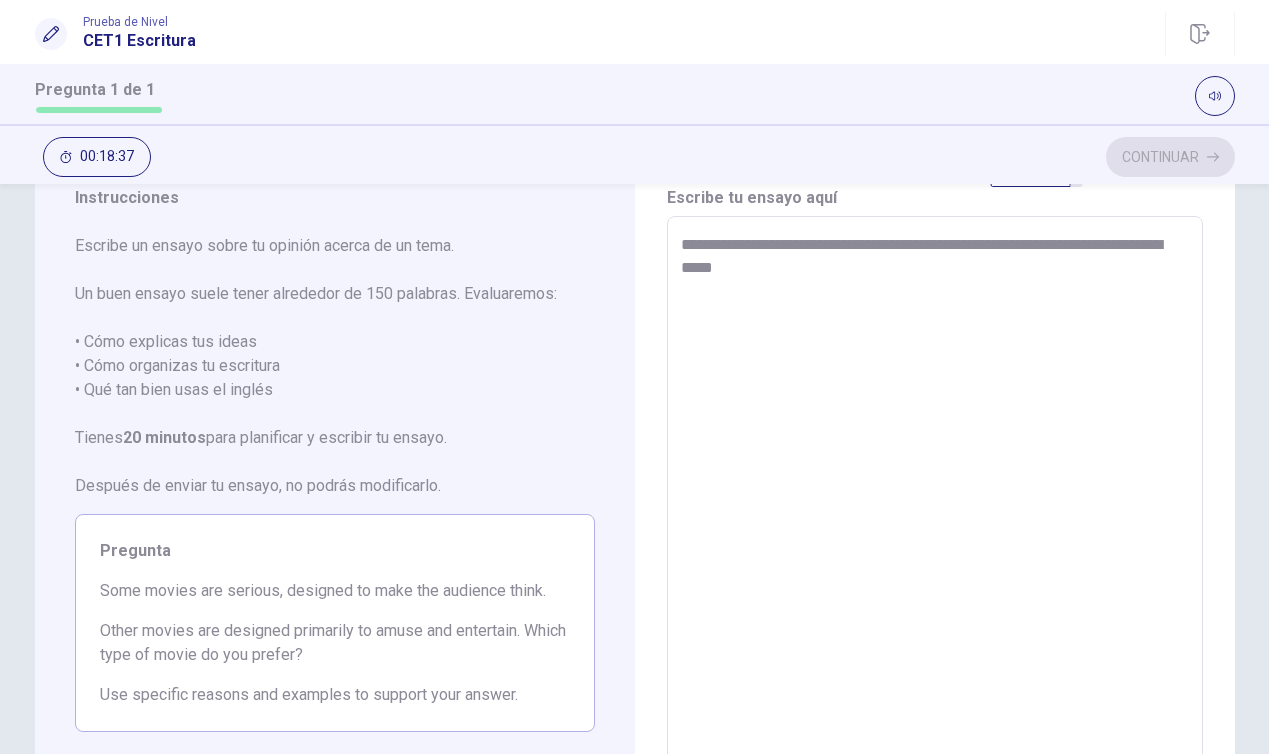 type on "*" 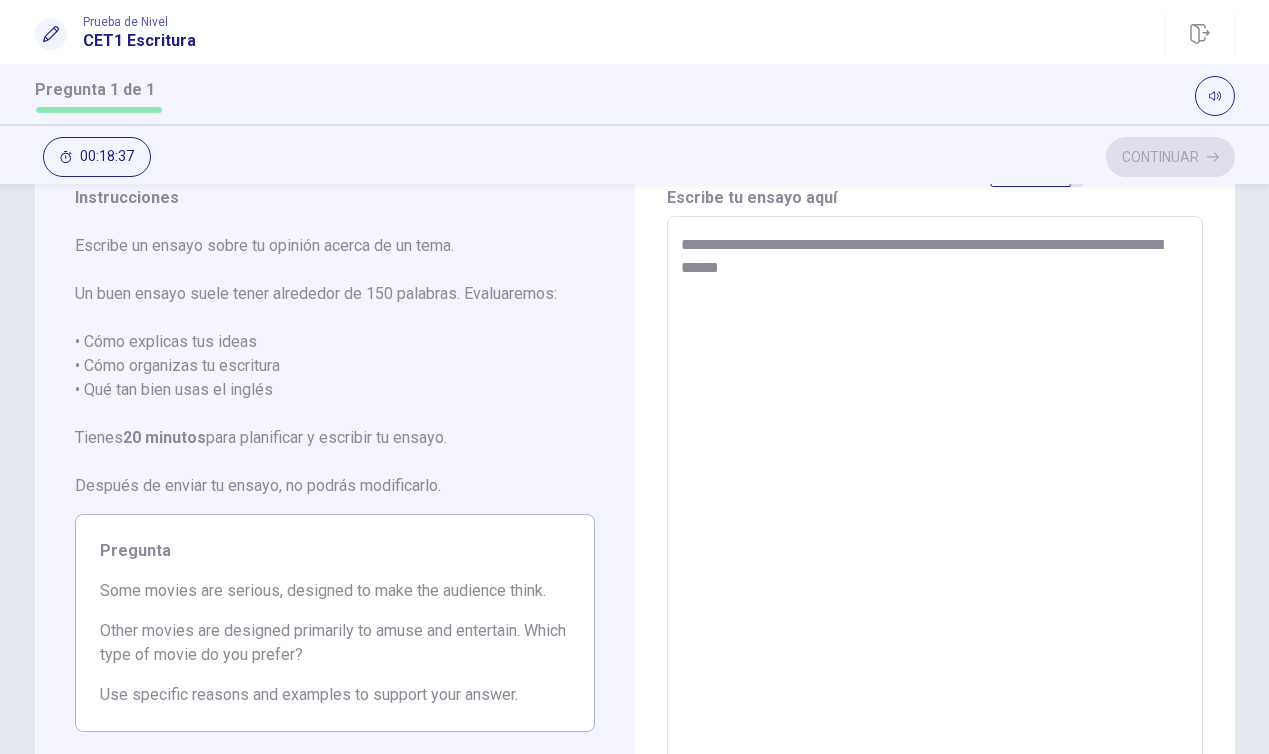 type on "*" 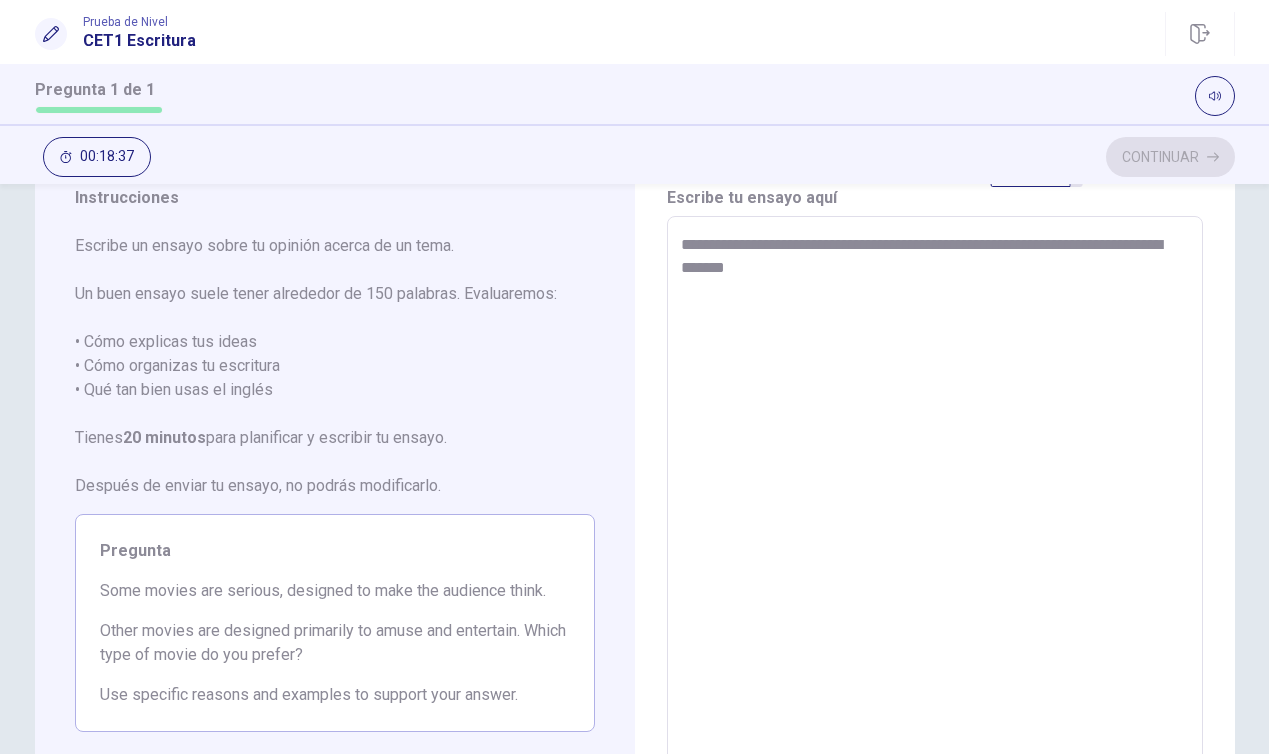 type on "*" 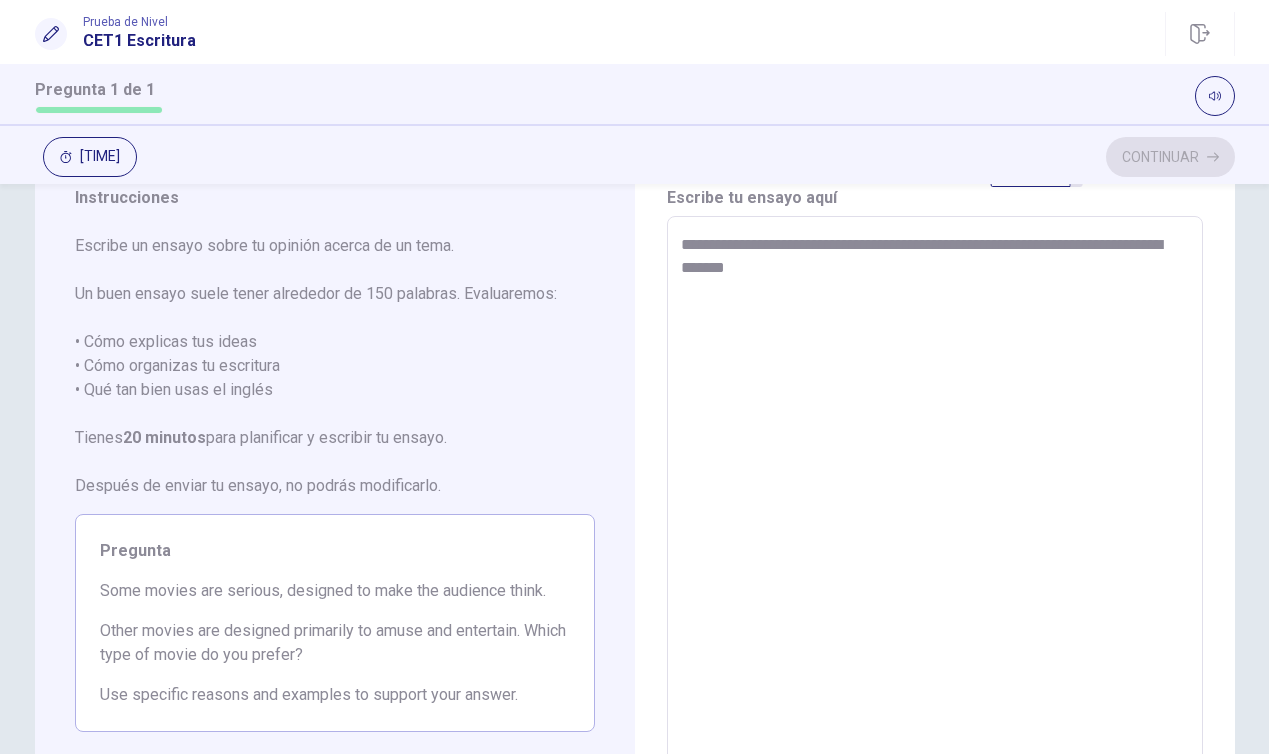 type on "**********" 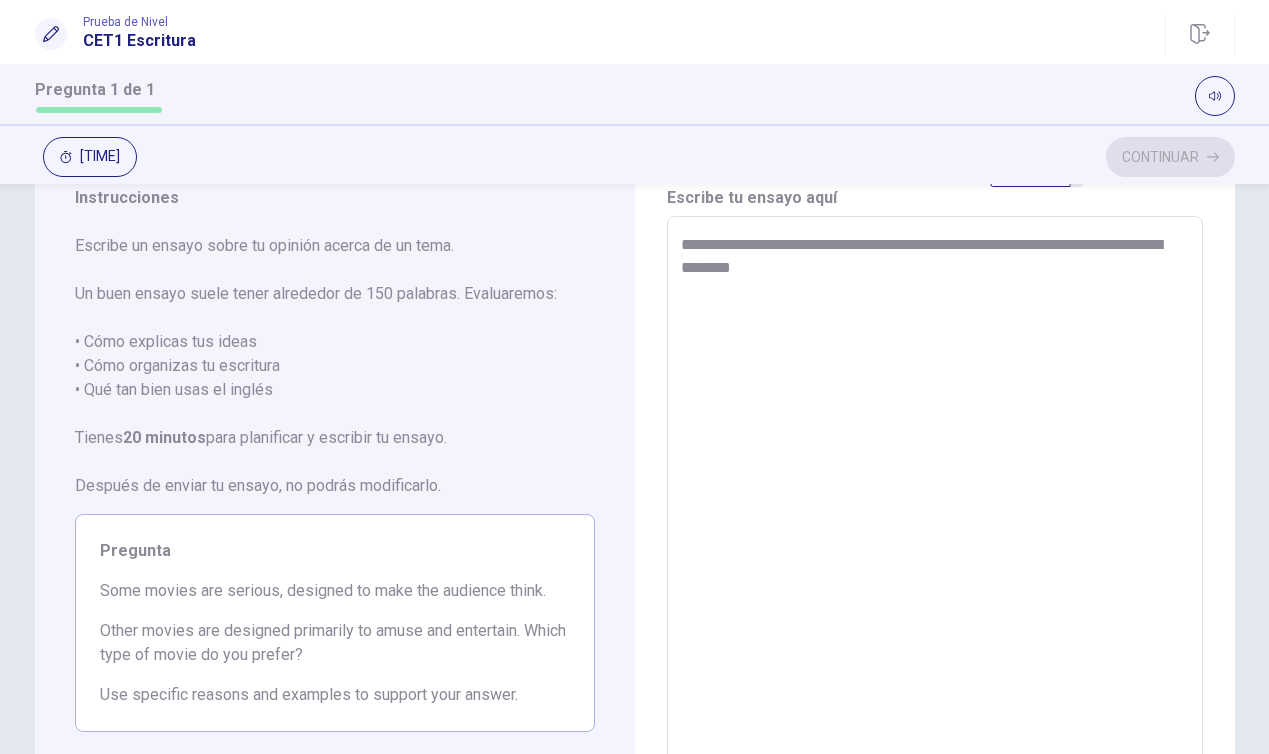 type on "*" 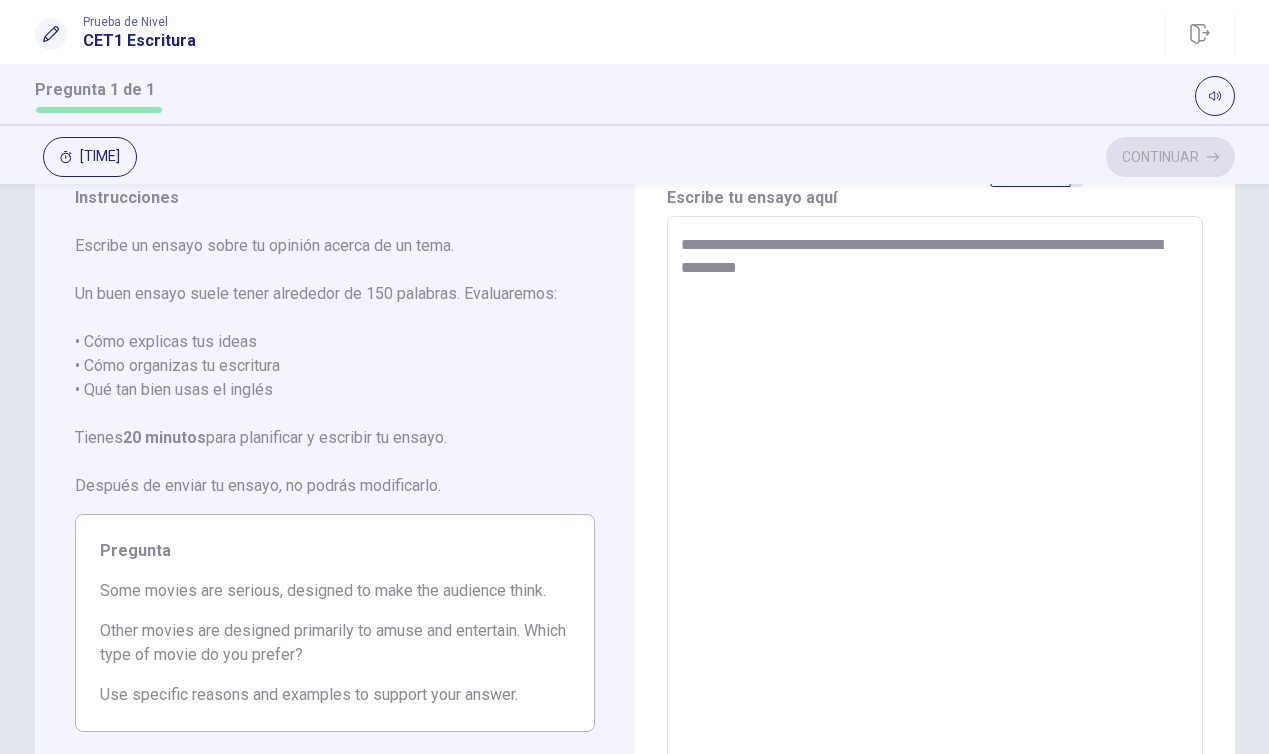 type on "*" 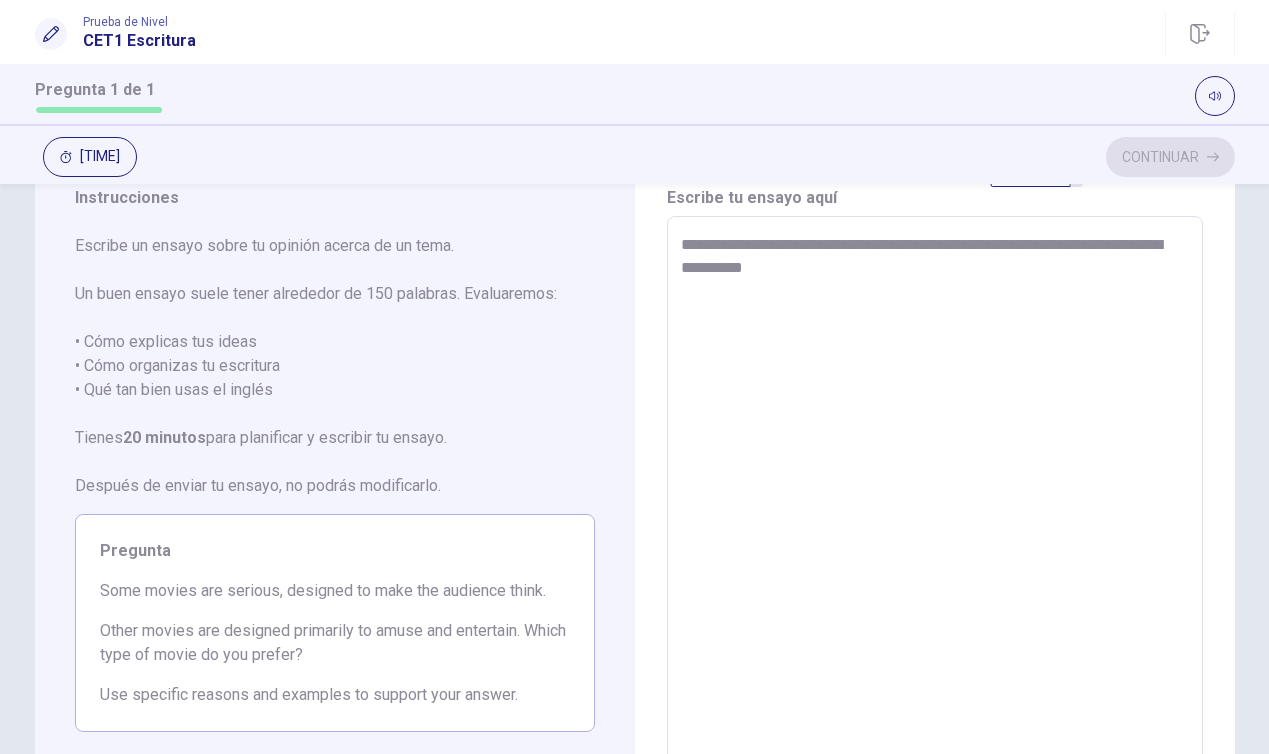 type on "*" 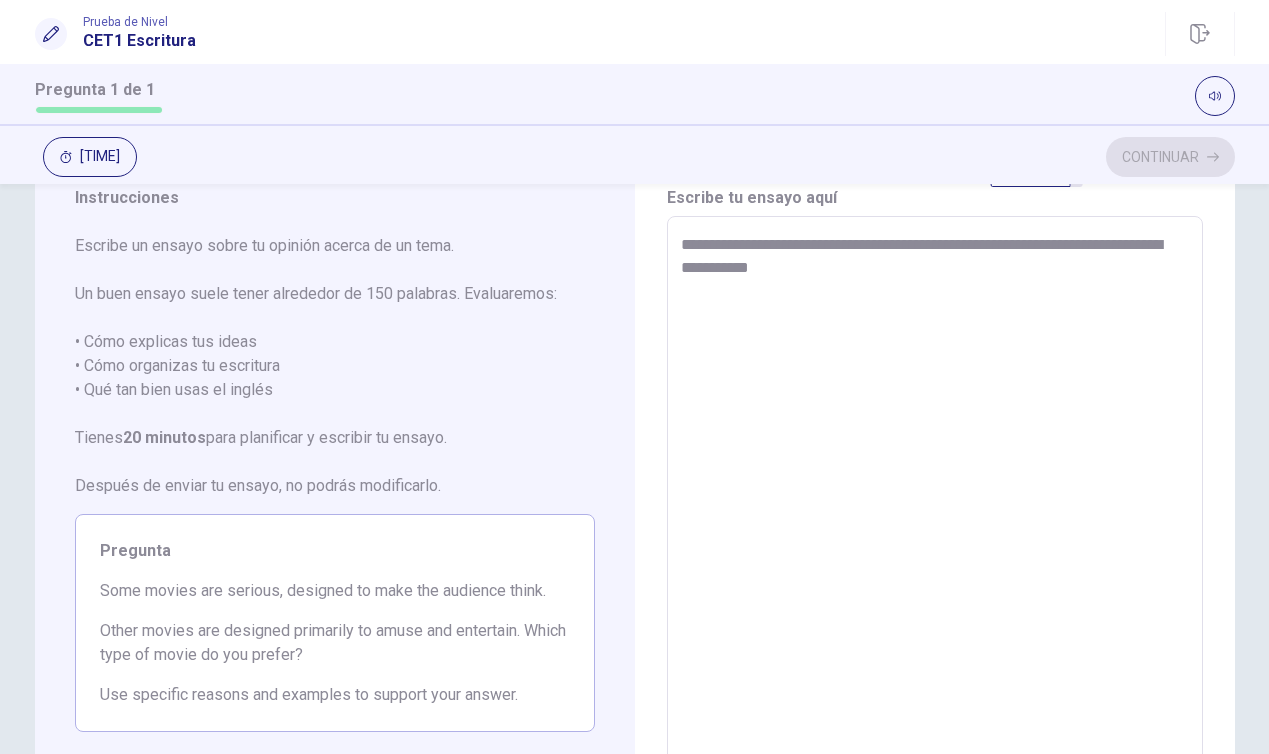 type on "*" 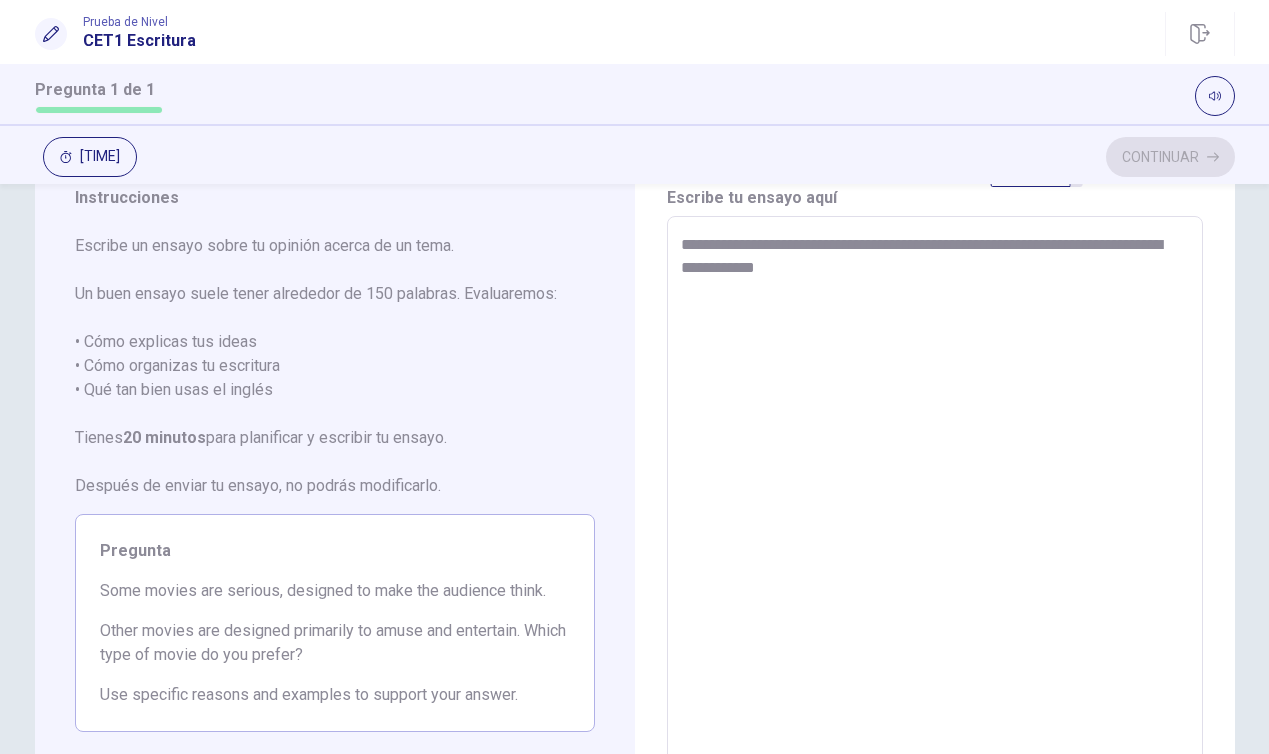 type on "*" 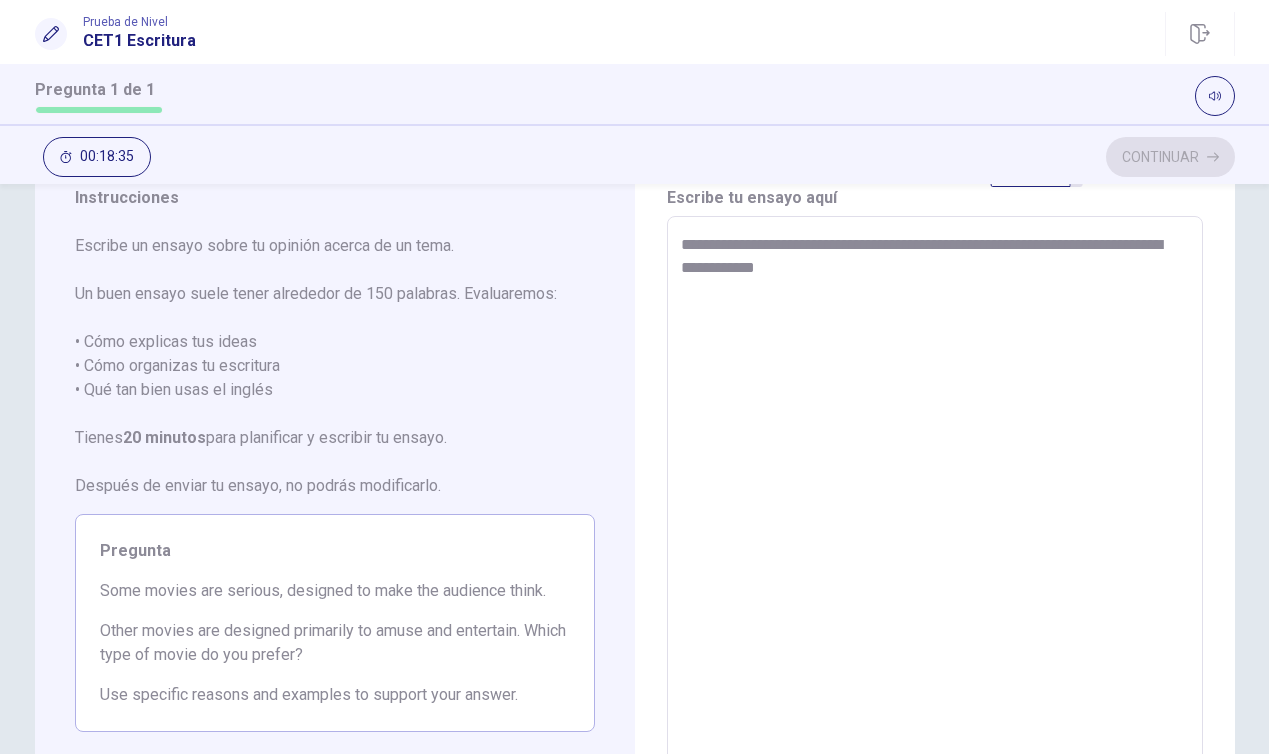 type on "**********" 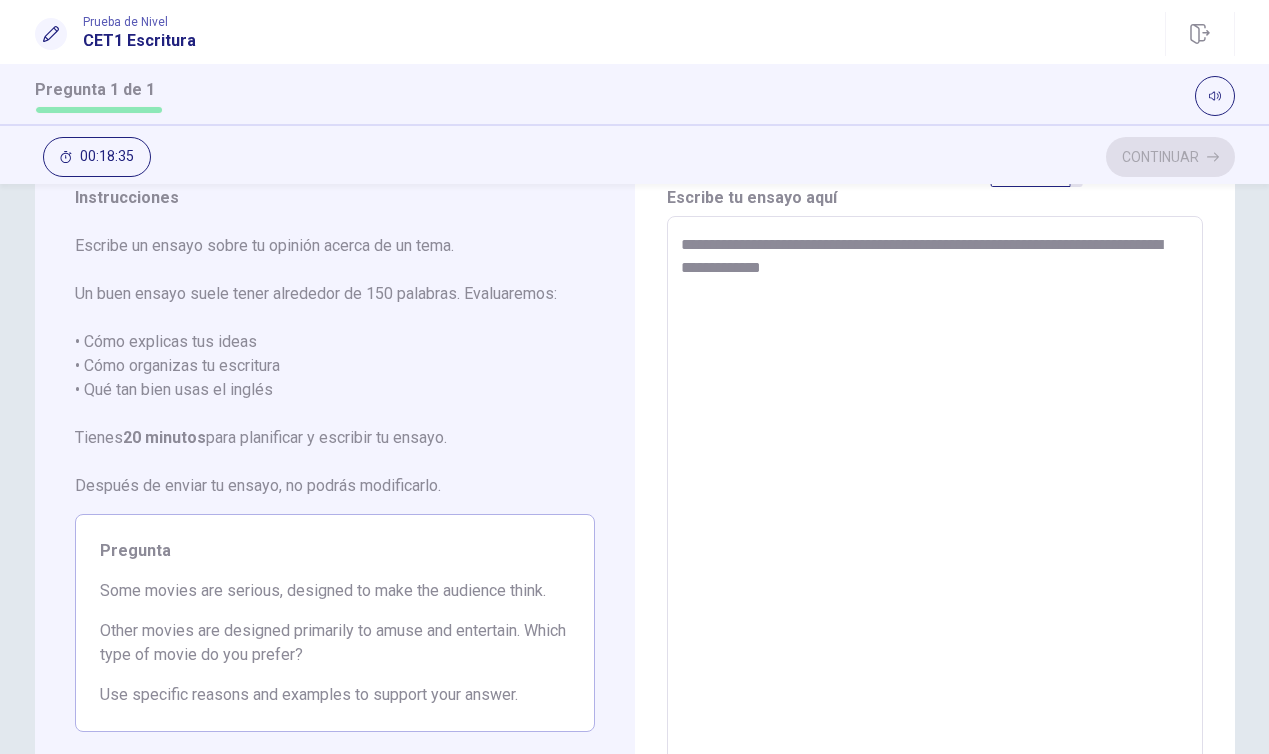 type on "*" 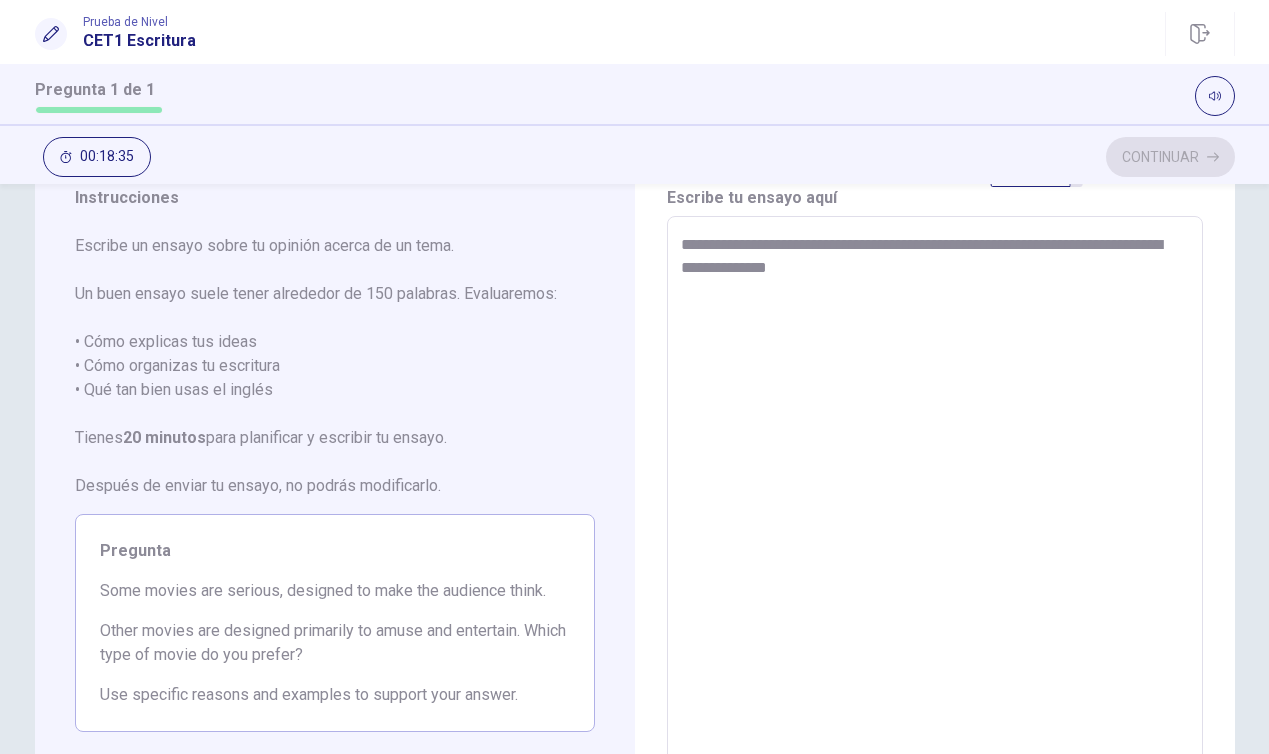 type on "*" 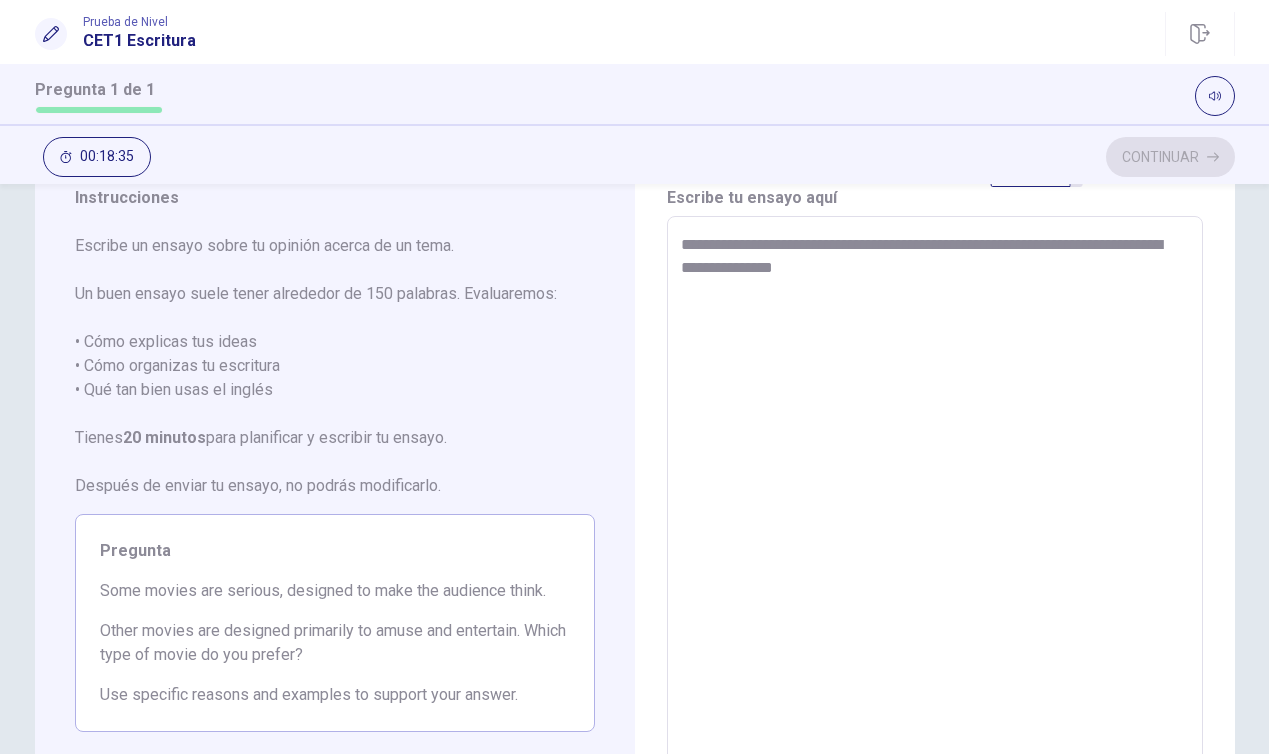 type on "*" 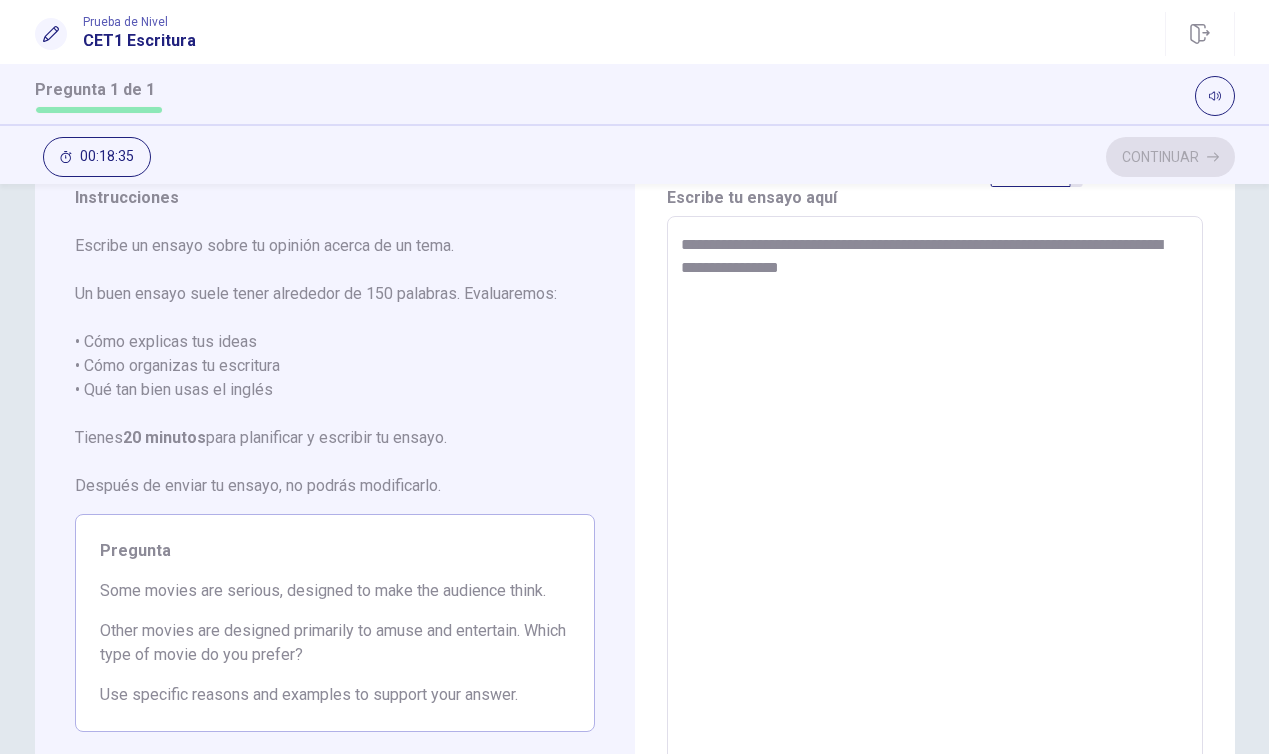type on "*" 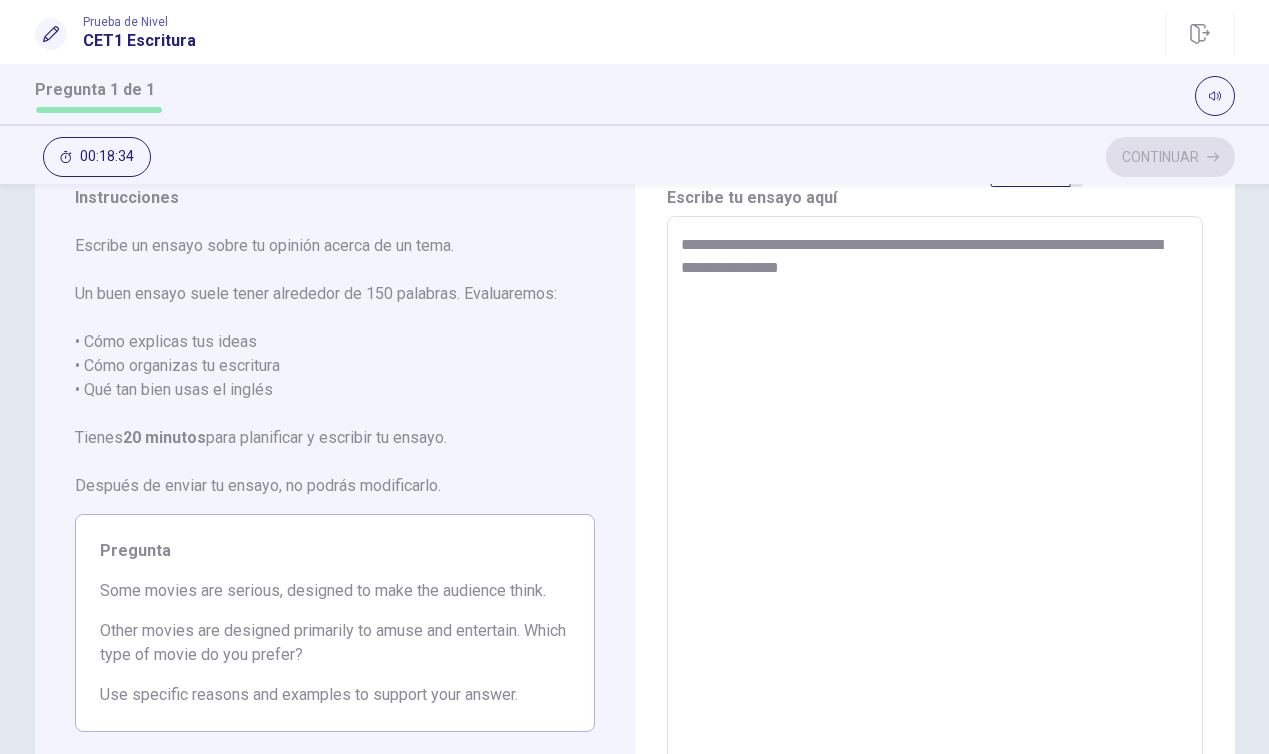 type on "**********" 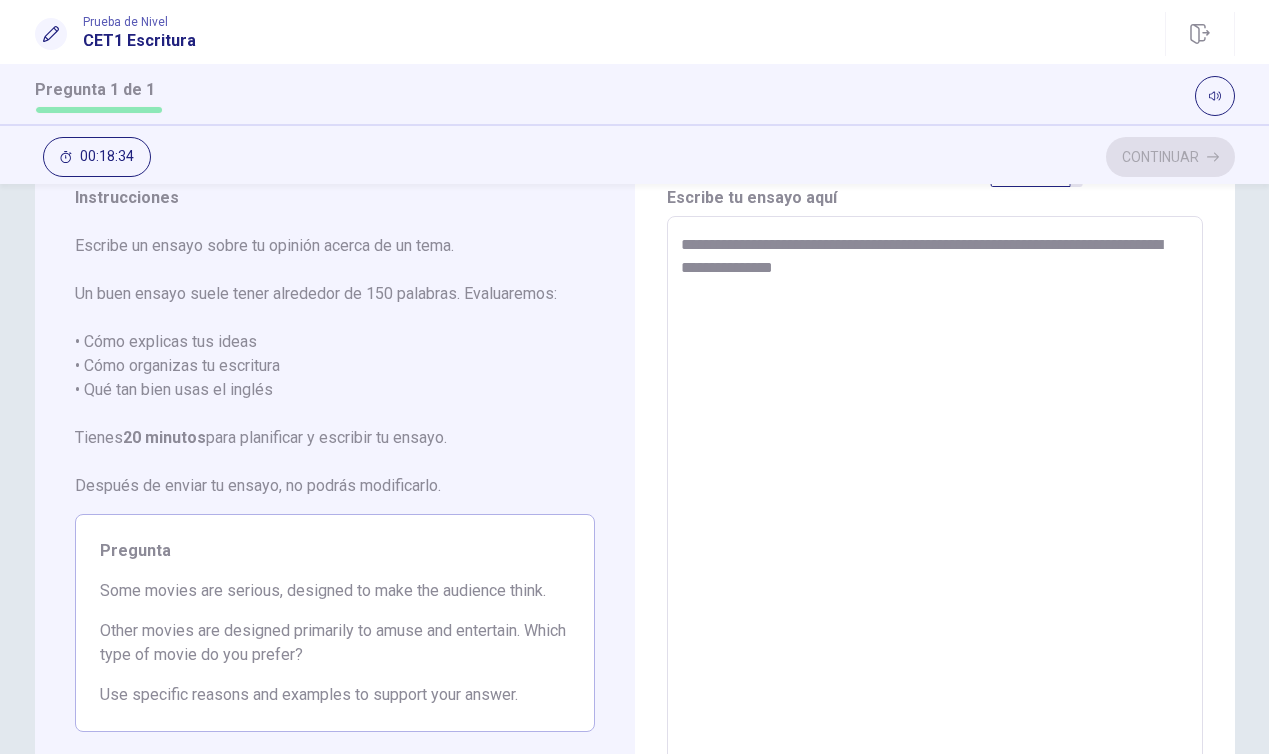 type on "*" 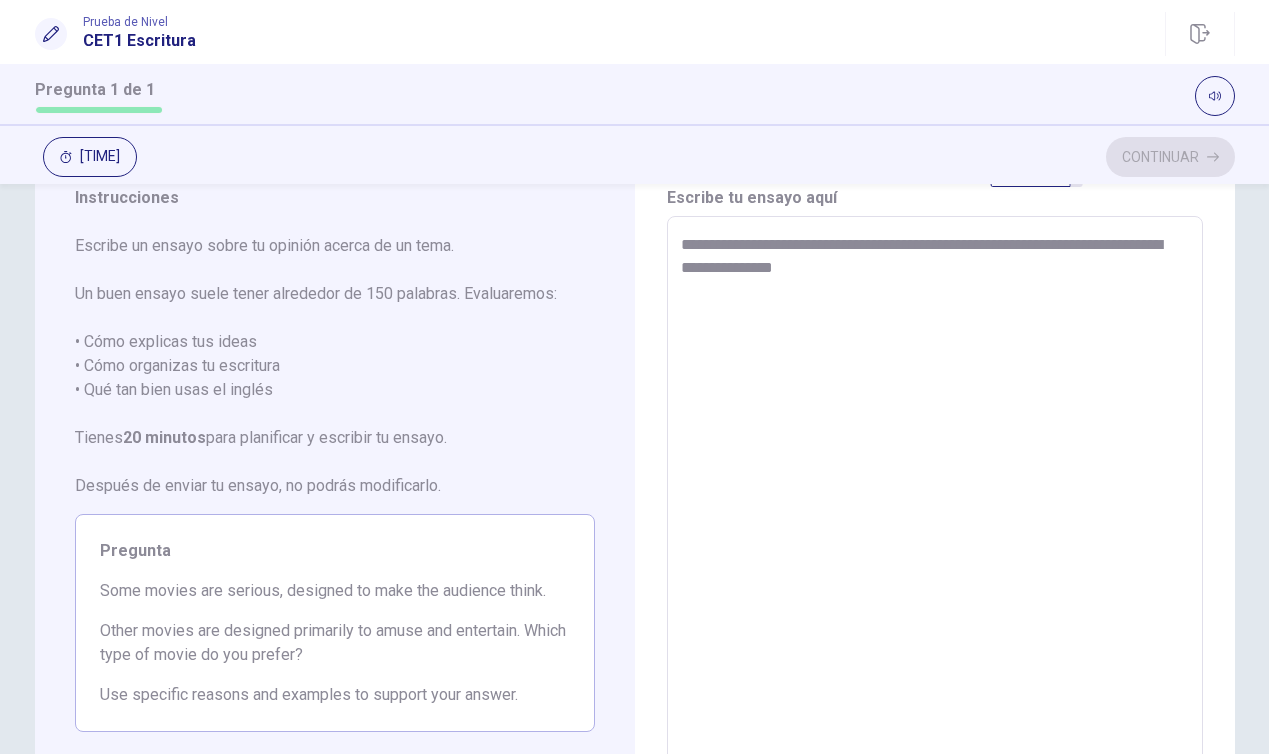 type on "**********" 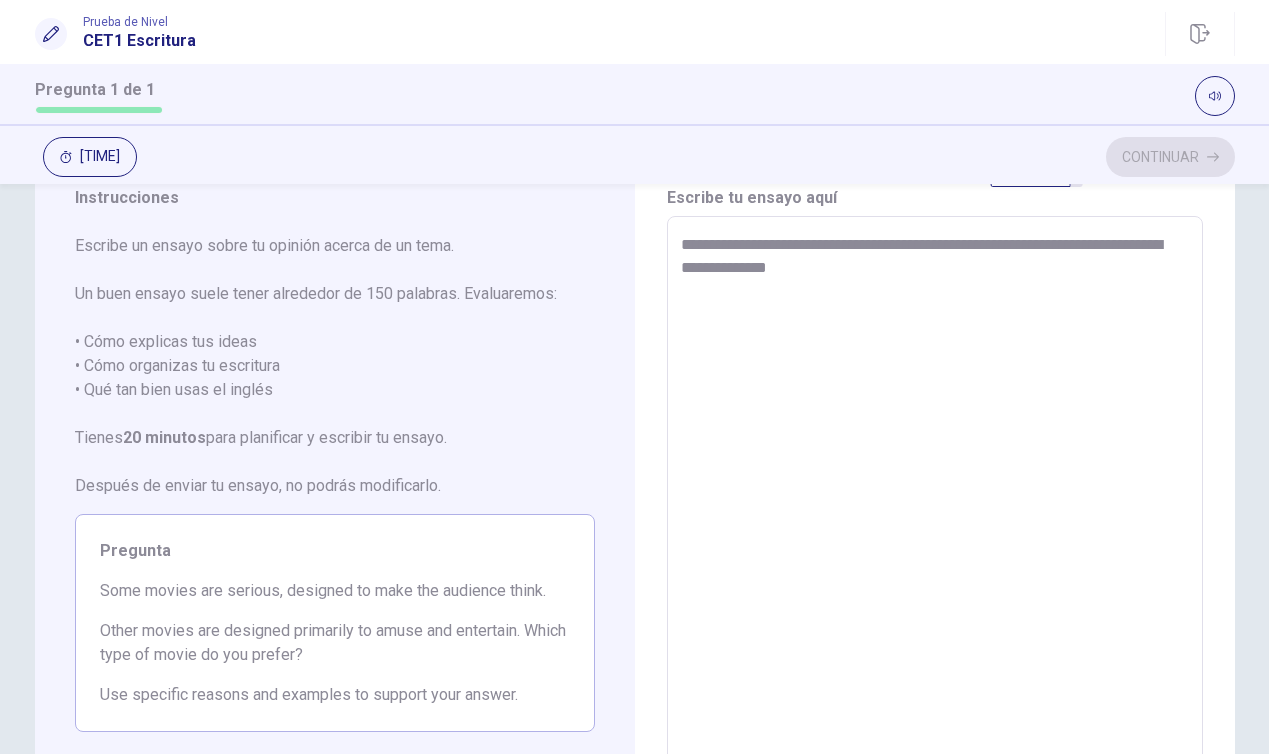 type on "*" 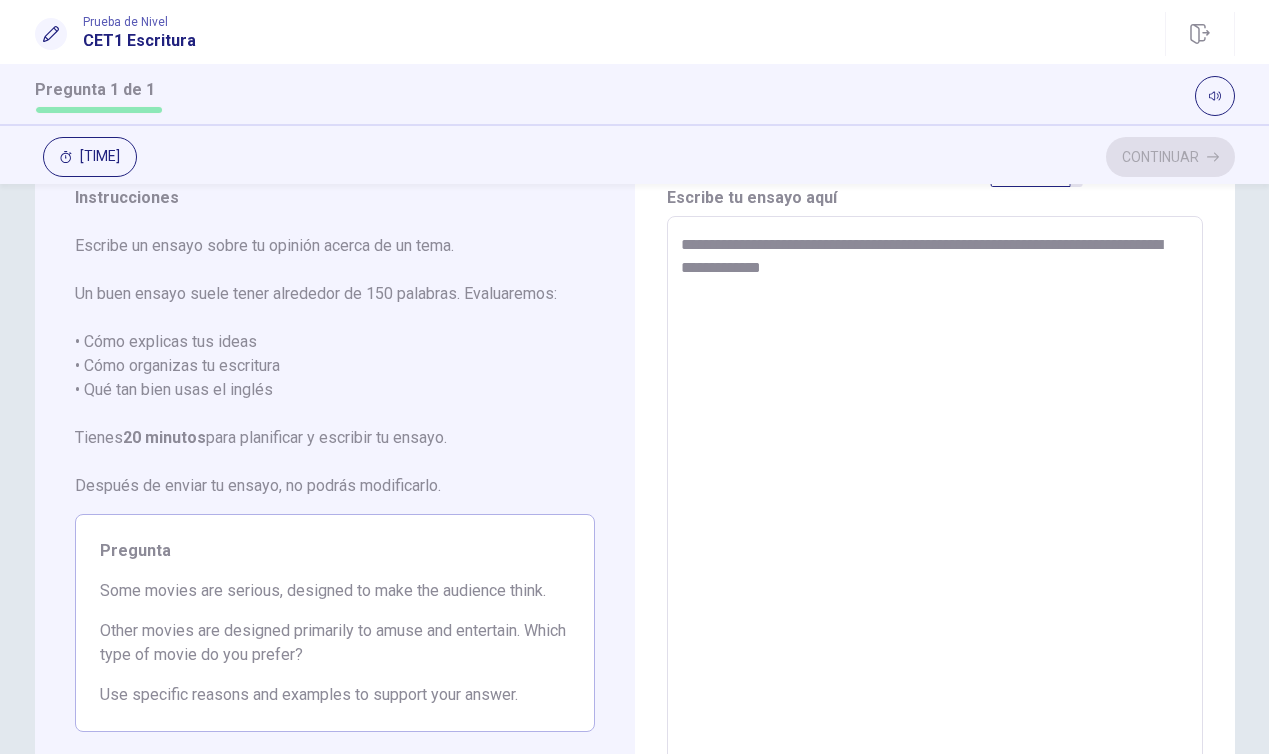 type on "*" 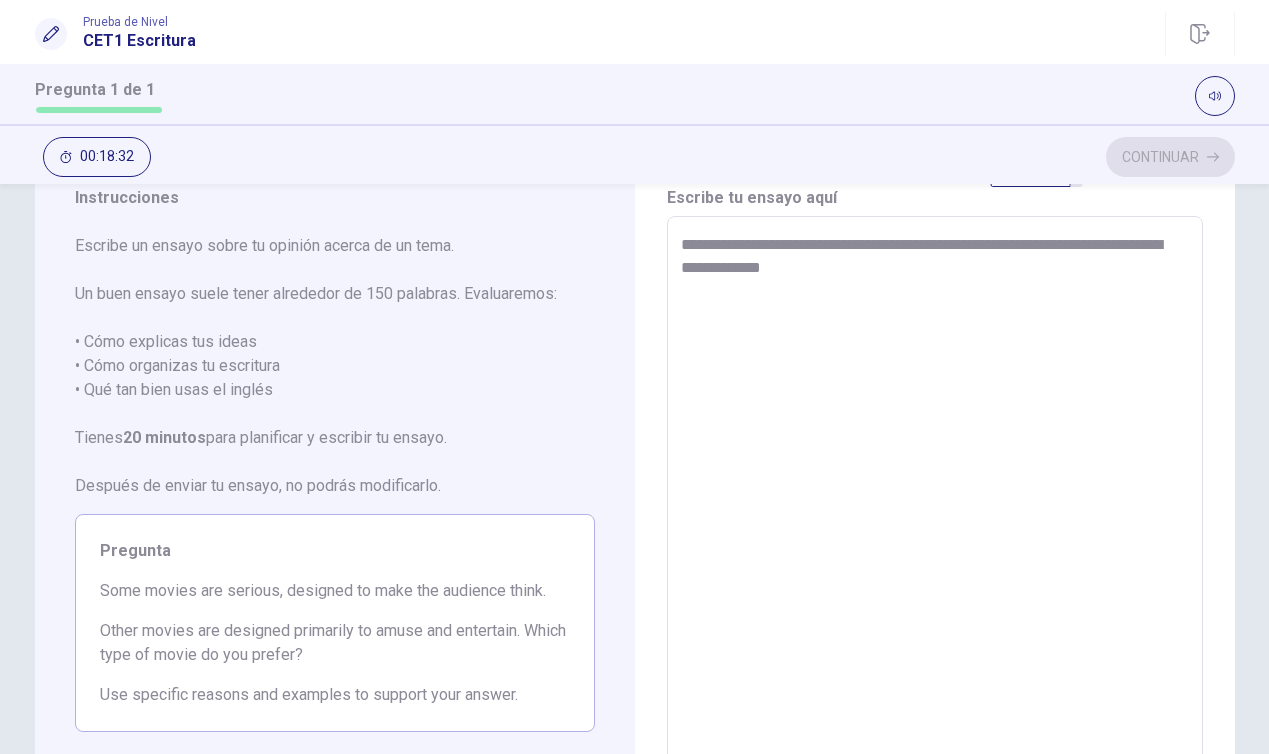 type on "**********" 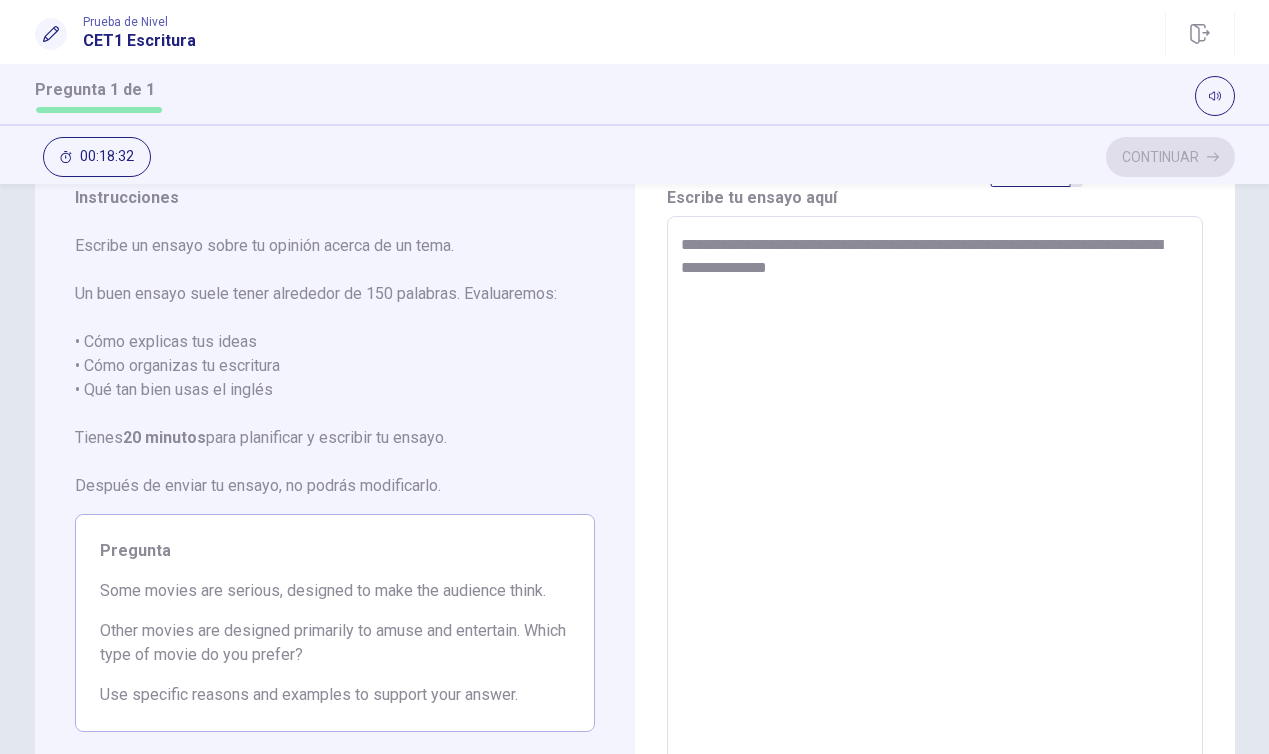 type on "*" 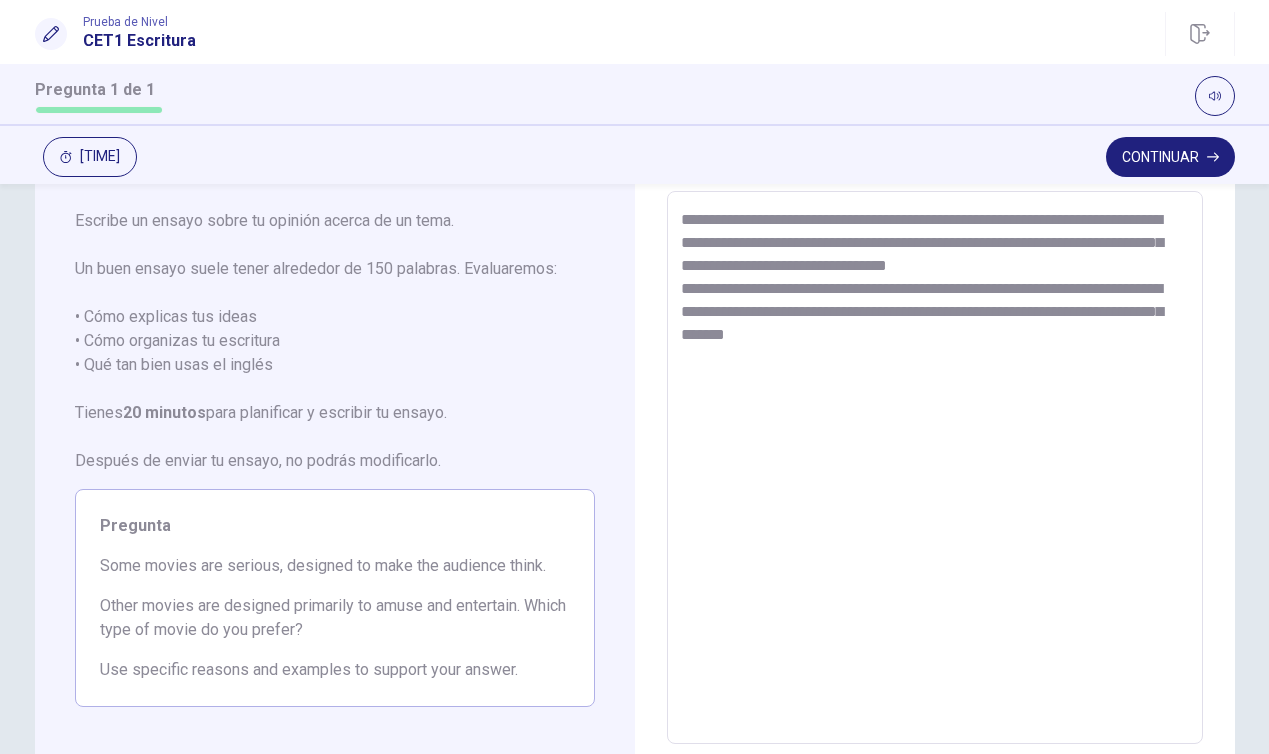 scroll, scrollTop: 90, scrollLeft: 0, axis: vertical 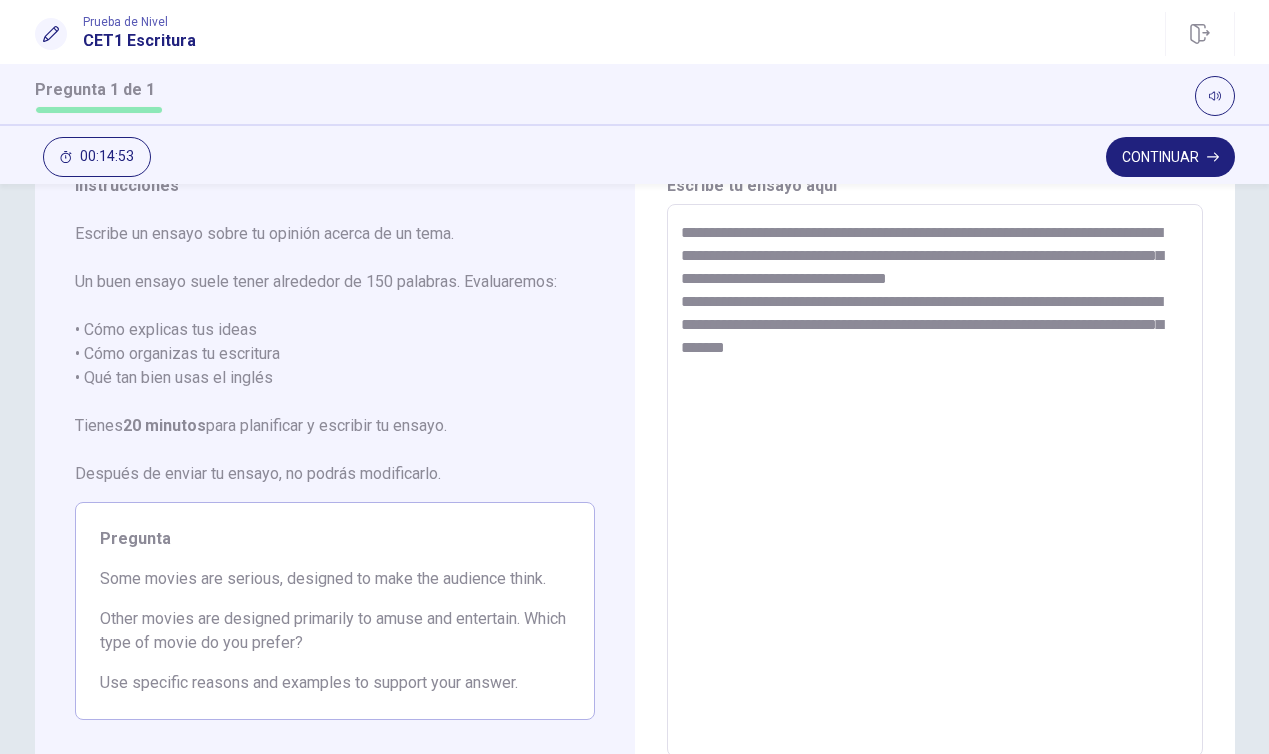 click on "**********" at bounding box center [935, 481] 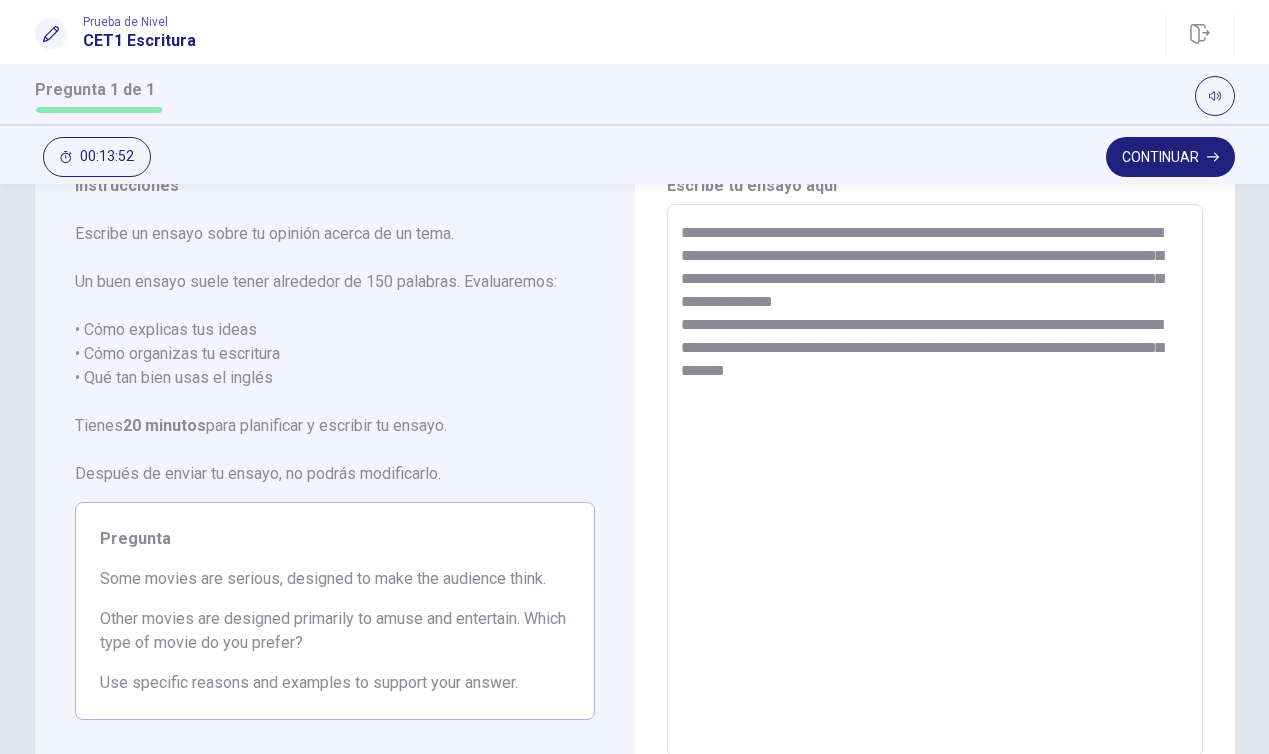 click on "**********" at bounding box center (935, 481) 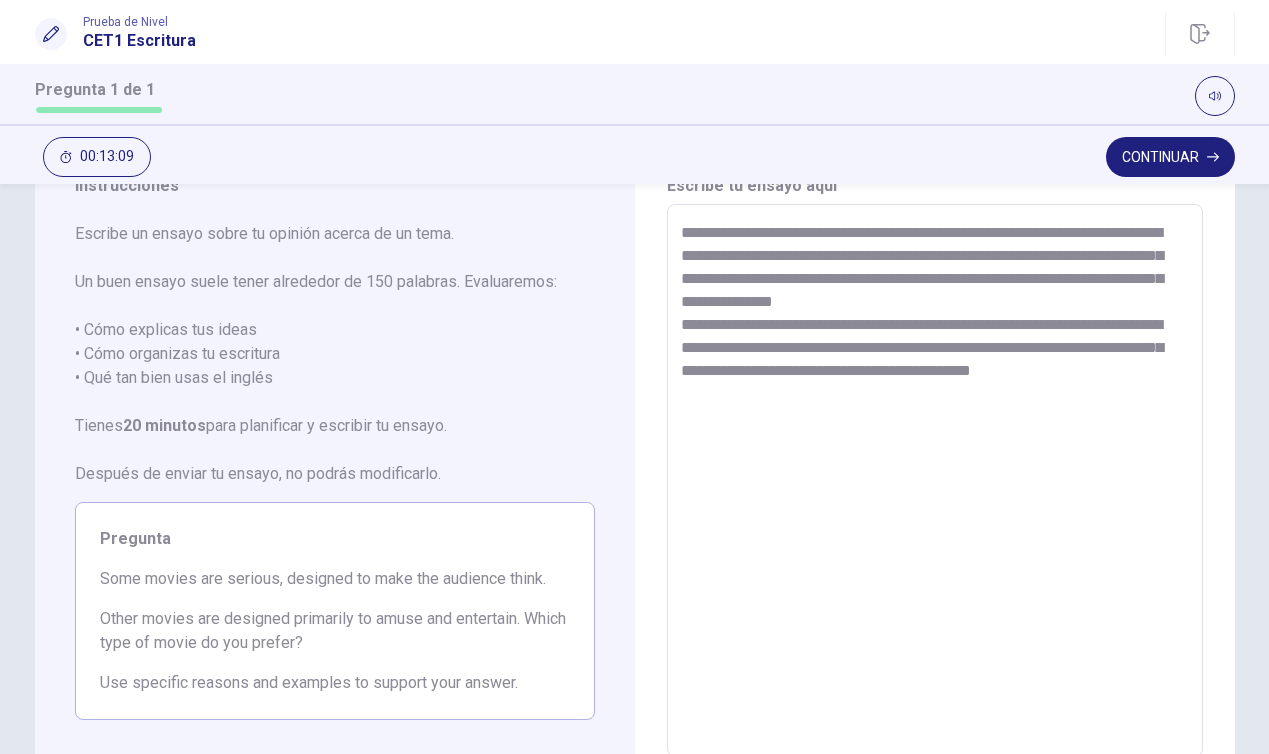 click on "**********" at bounding box center (935, 481) 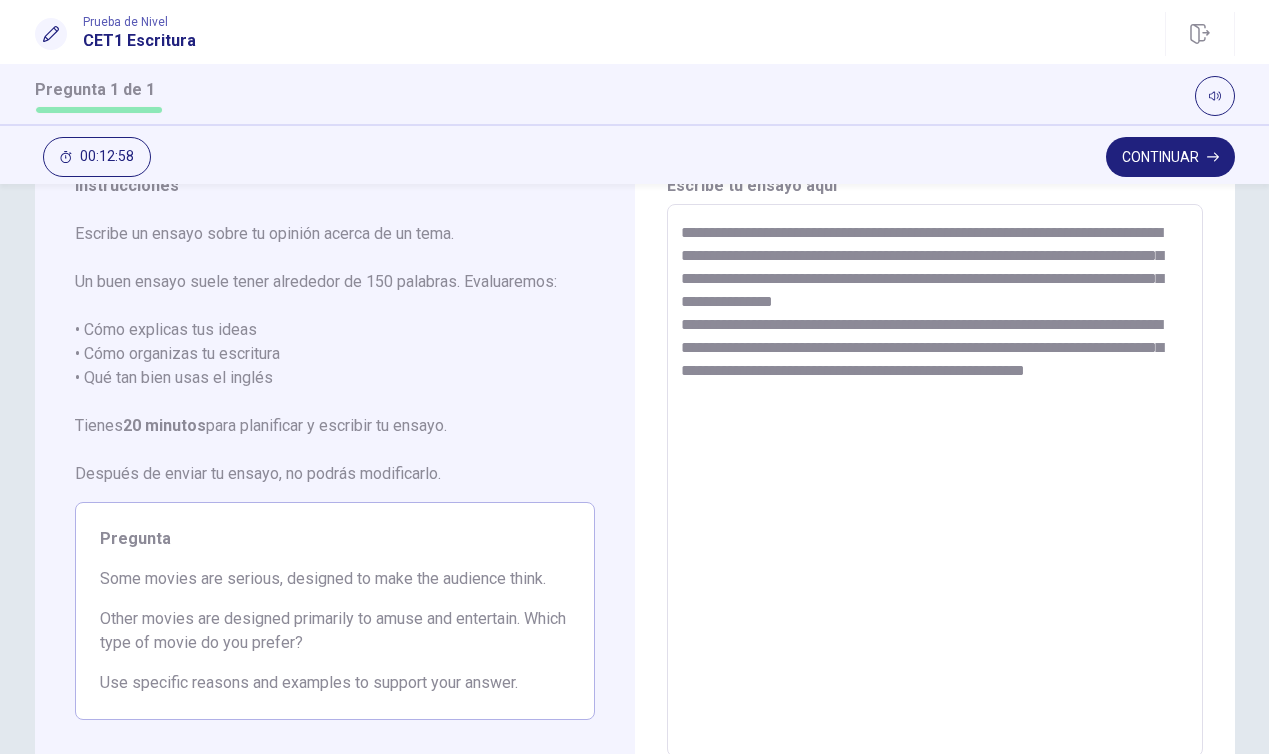click on "**********" at bounding box center (935, 481) 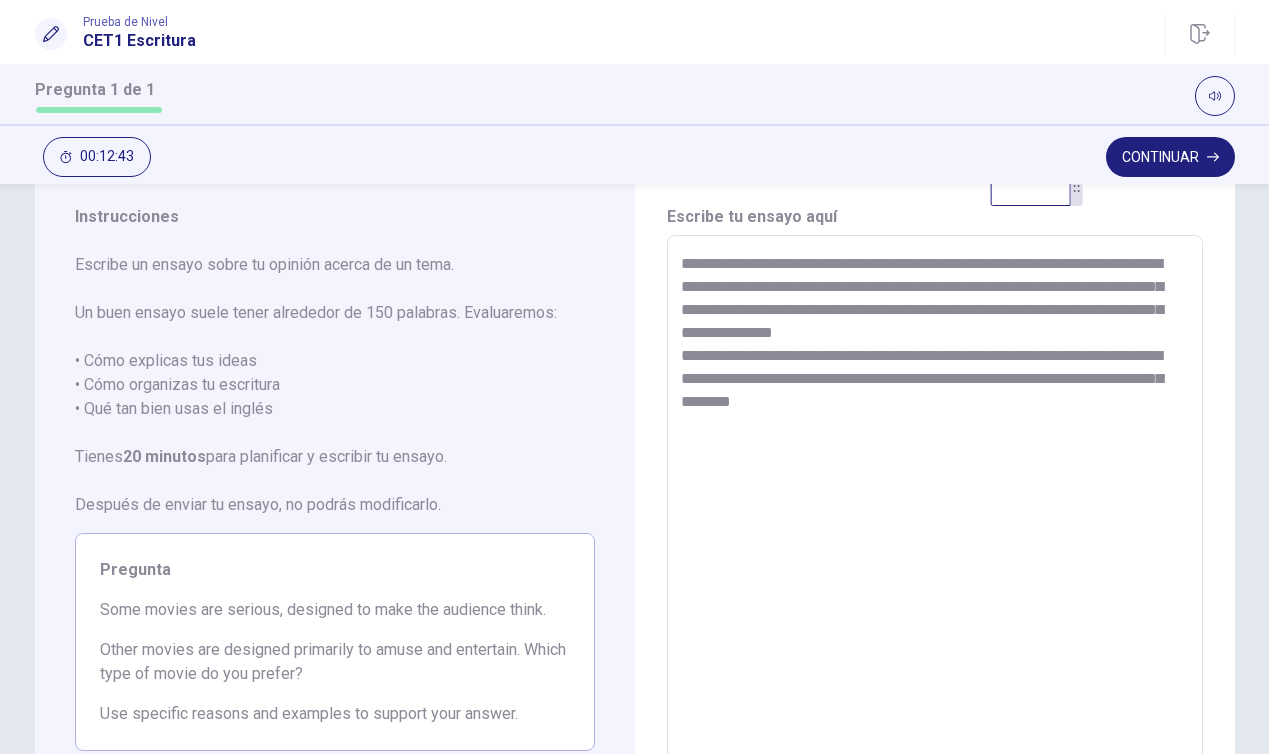 scroll, scrollTop: 57, scrollLeft: 0, axis: vertical 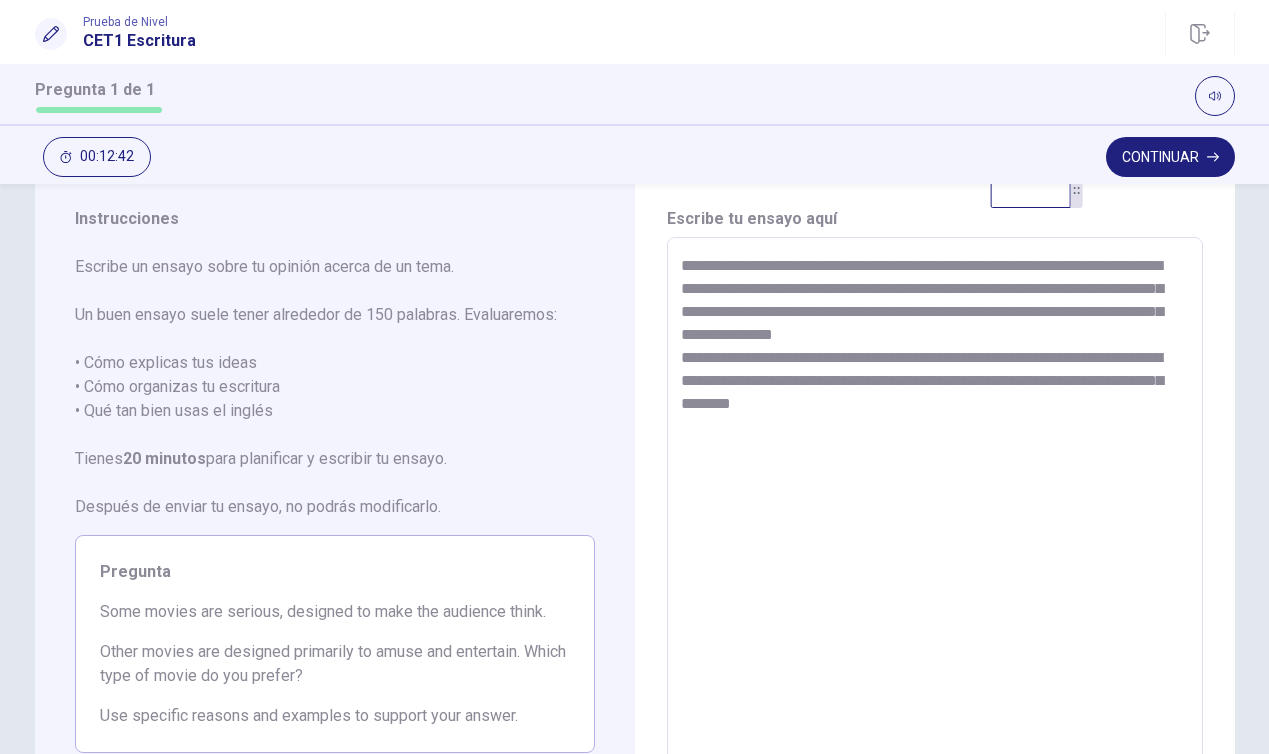 click on "**********" at bounding box center [935, 514] 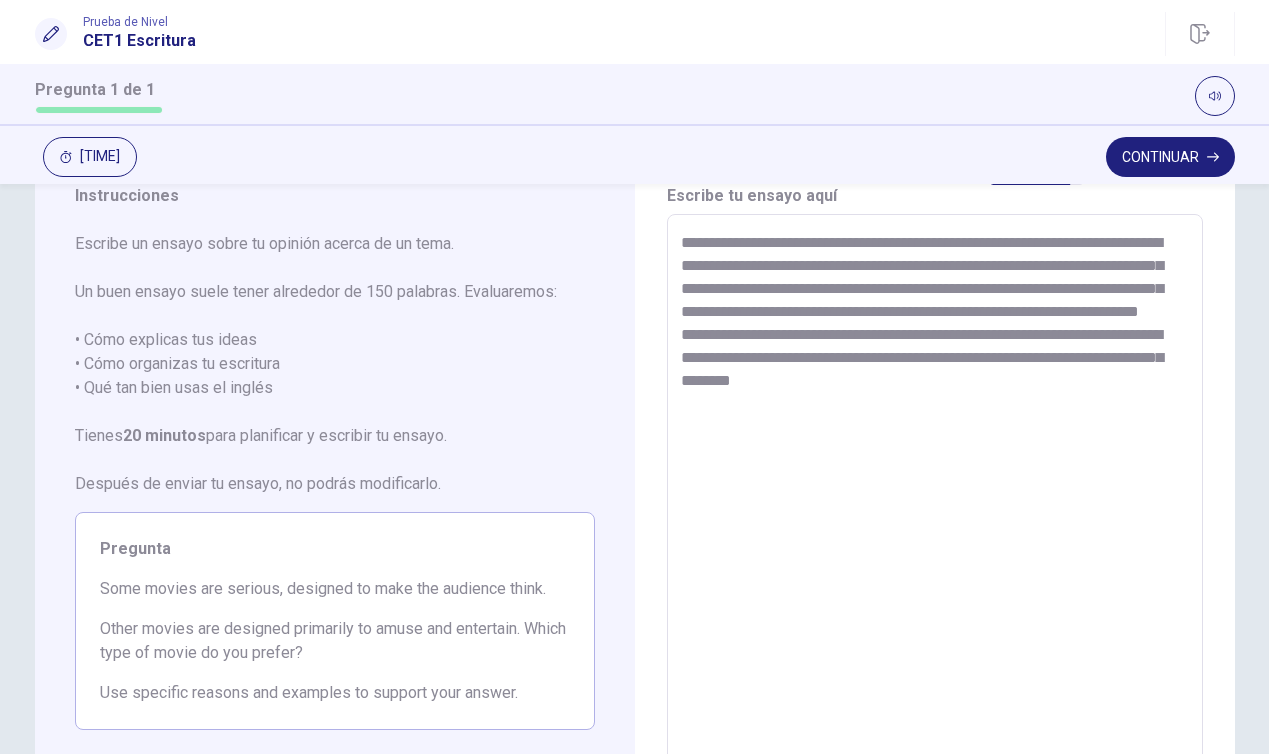 scroll, scrollTop: 79, scrollLeft: 0, axis: vertical 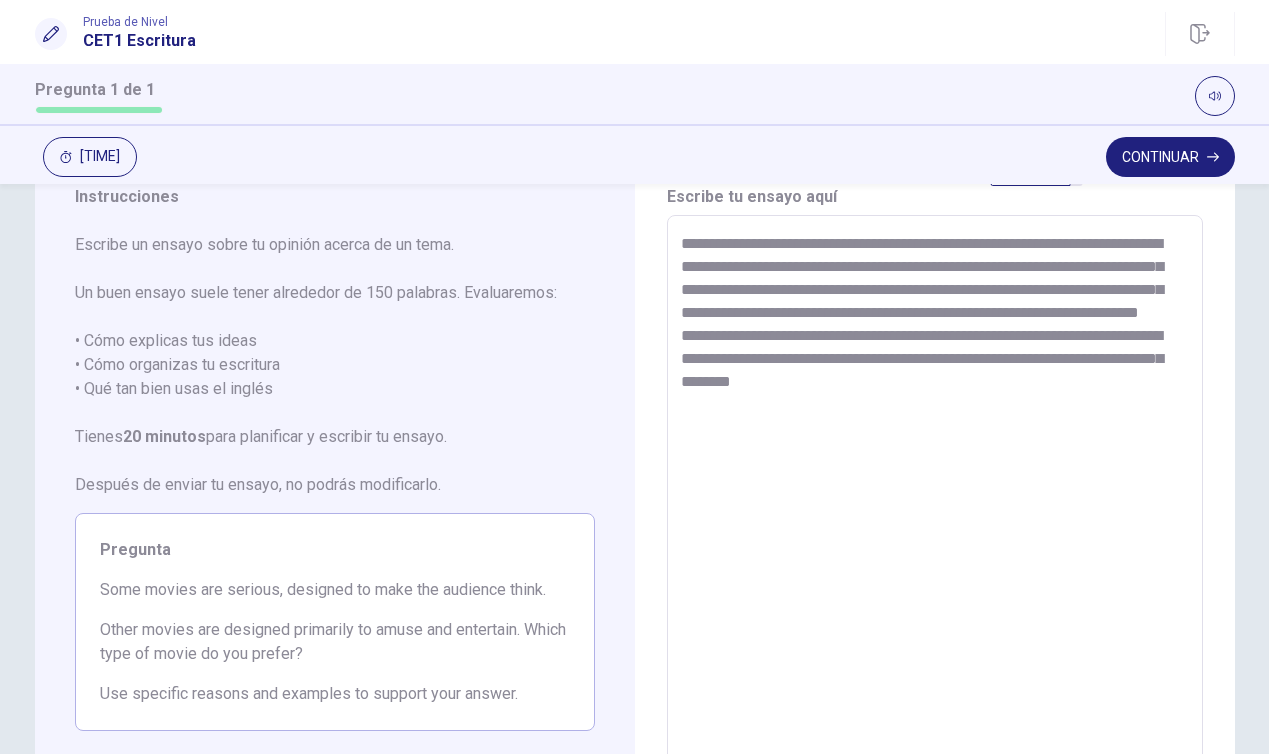 click on "**********" at bounding box center (935, 492) 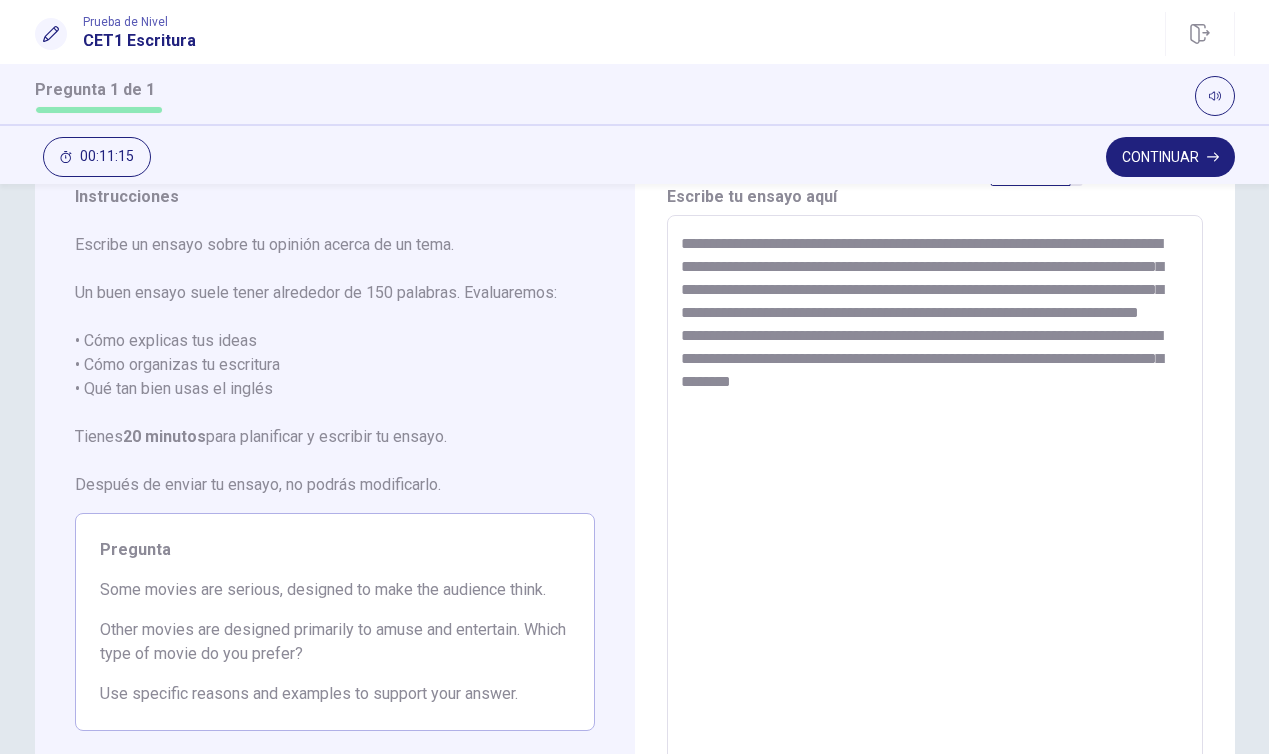 click on "**********" at bounding box center [935, 492] 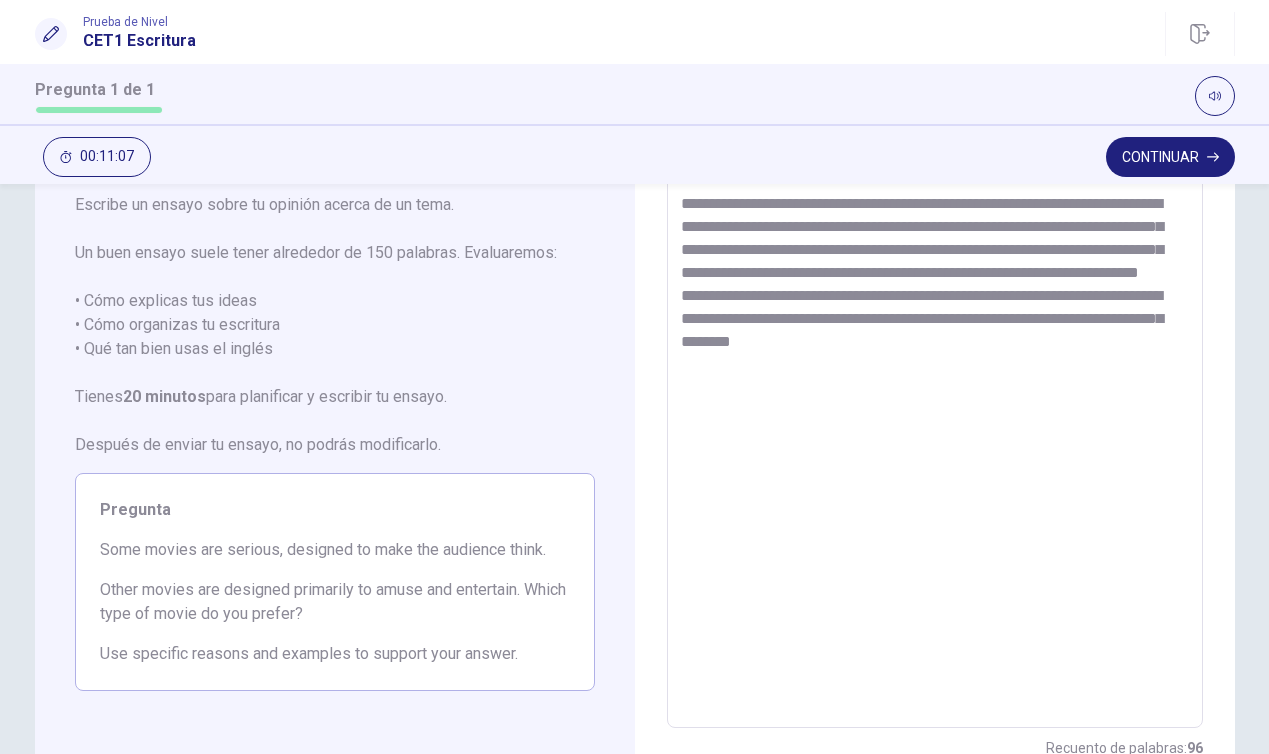scroll, scrollTop: 131, scrollLeft: 0, axis: vertical 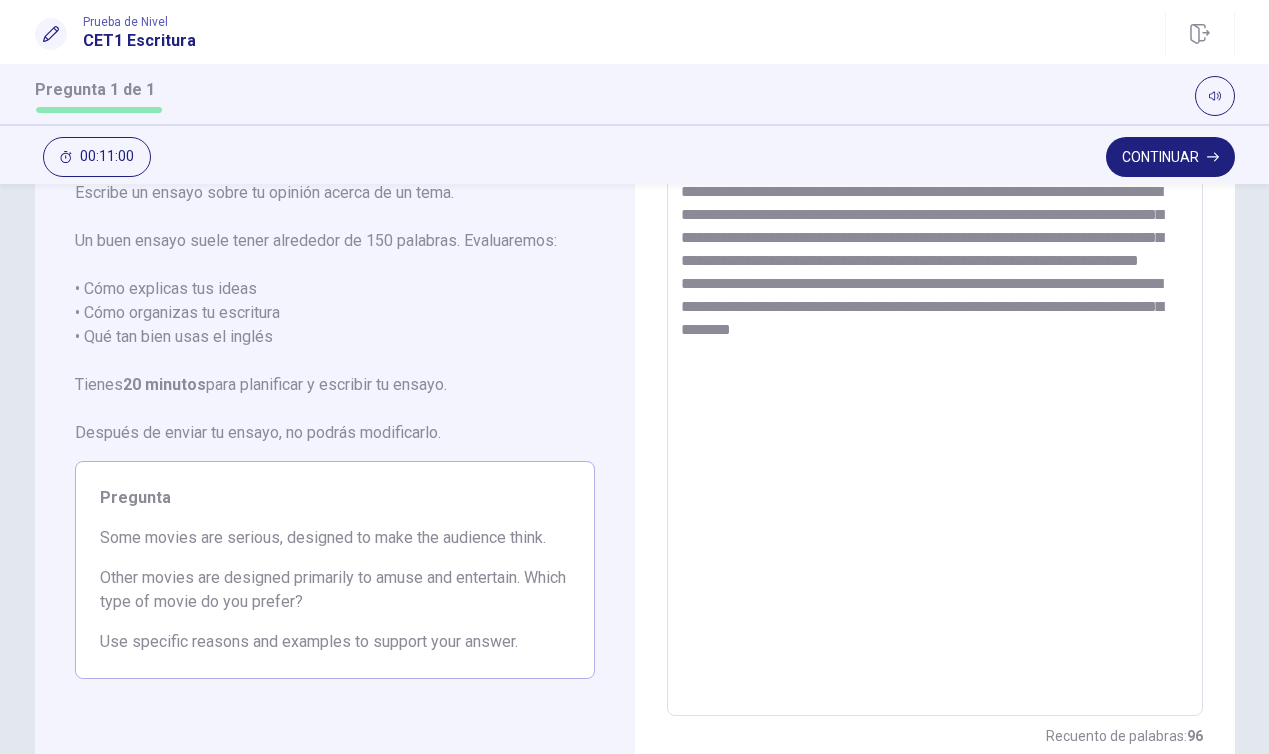 click on "**********" at bounding box center [935, 440] 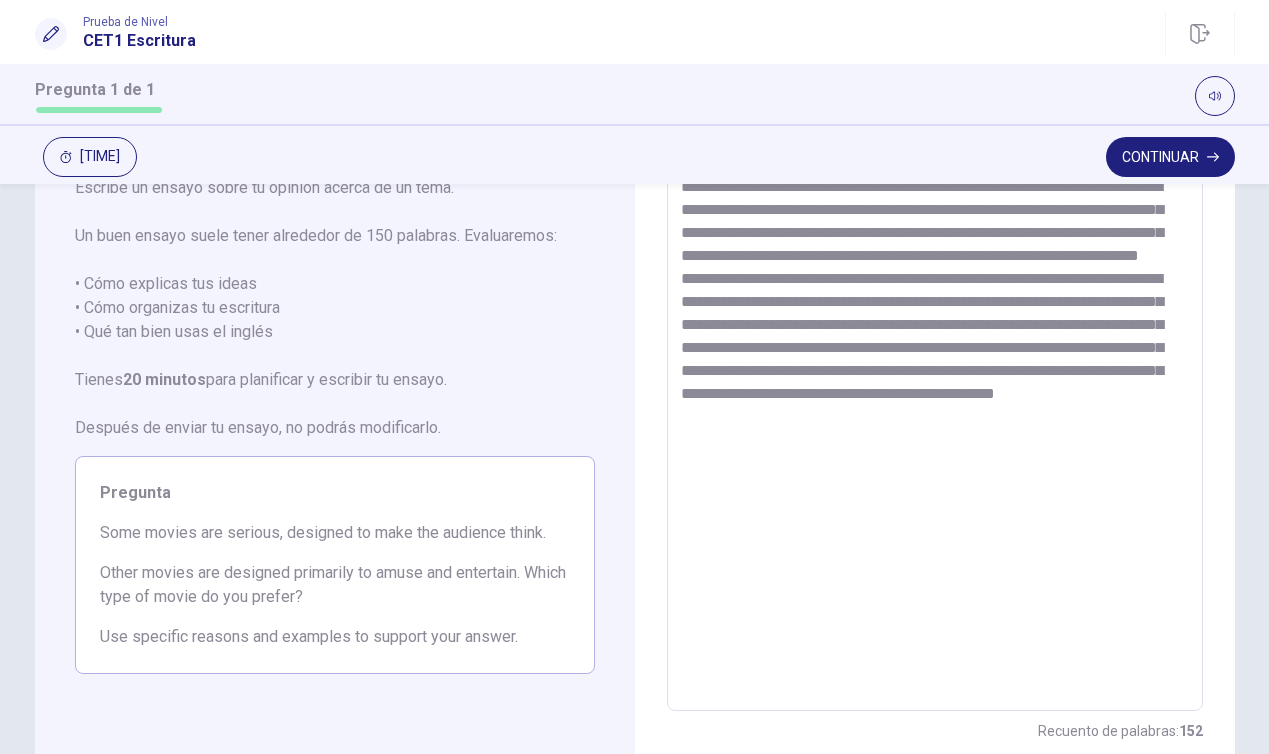 scroll, scrollTop: 213, scrollLeft: 0, axis: vertical 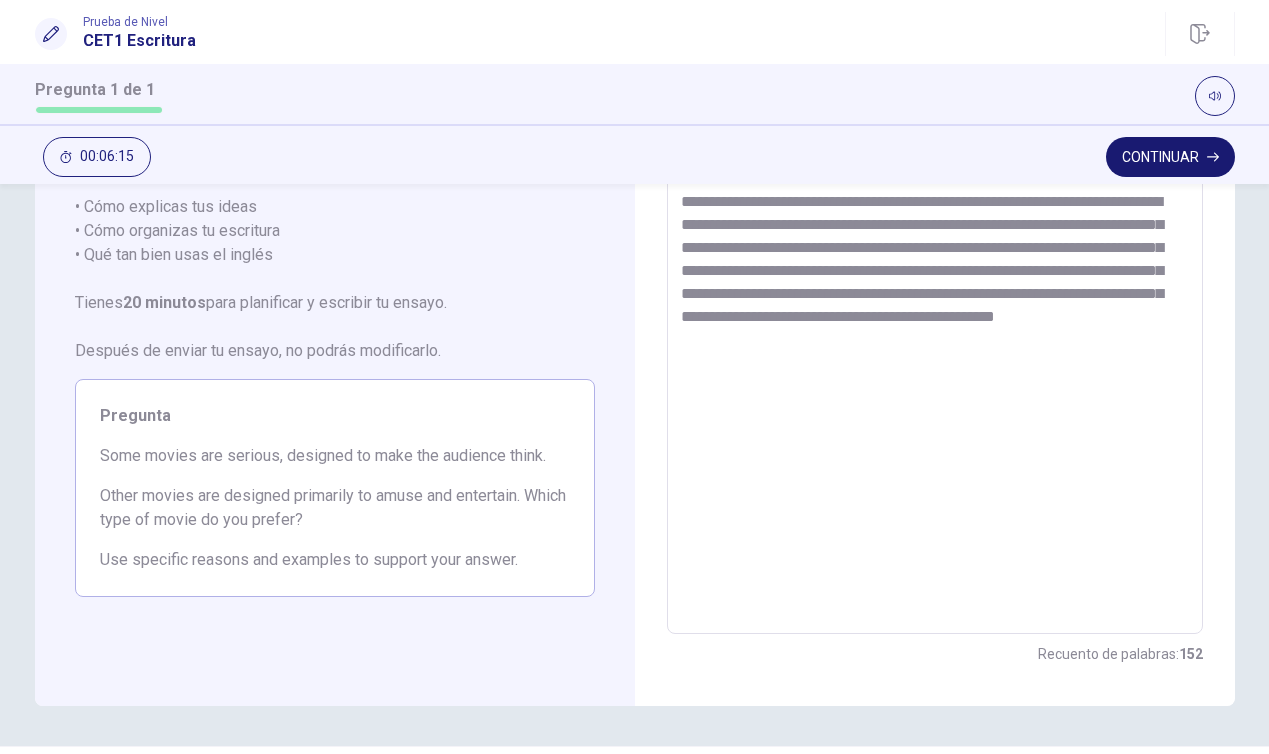 click on "Continuar" at bounding box center [1170, 157] 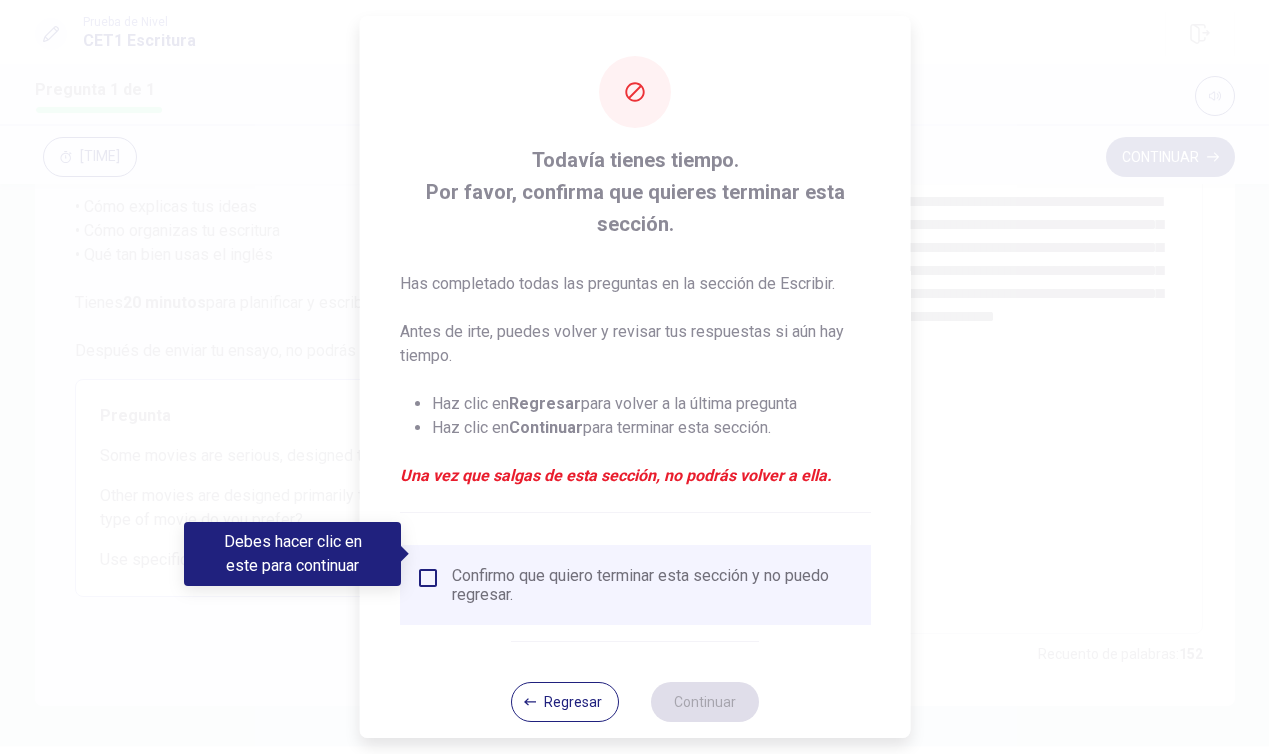 scroll, scrollTop: 24, scrollLeft: 0, axis: vertical 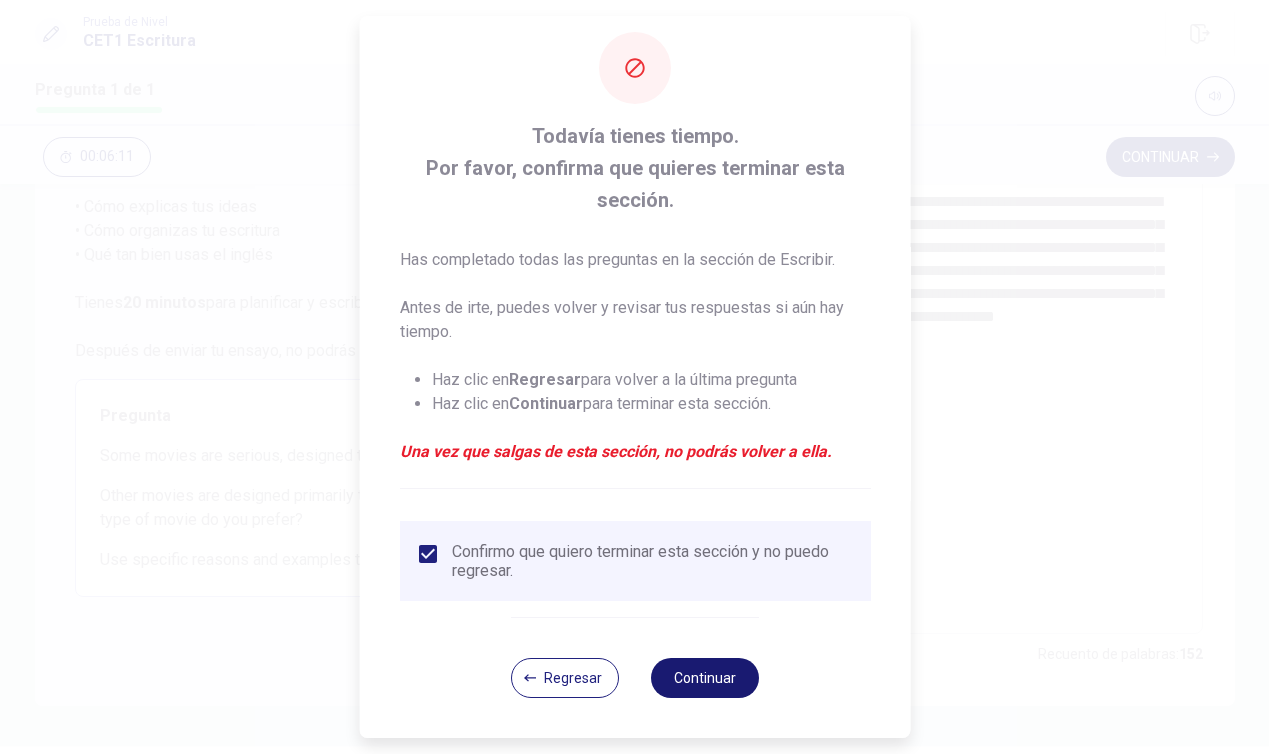 click on "Continuar" at bounding box center [705, 678] 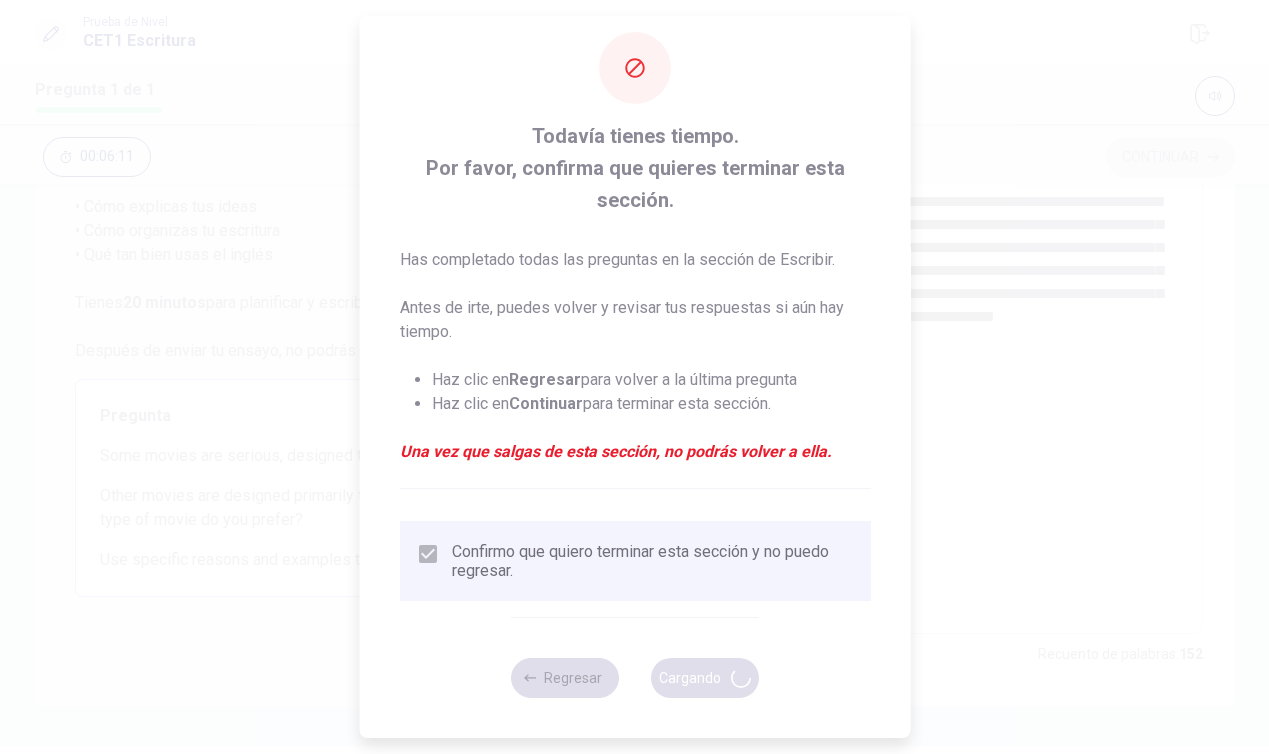 scroll, scrollTop: 0, scrollLeft: 0, axis: both 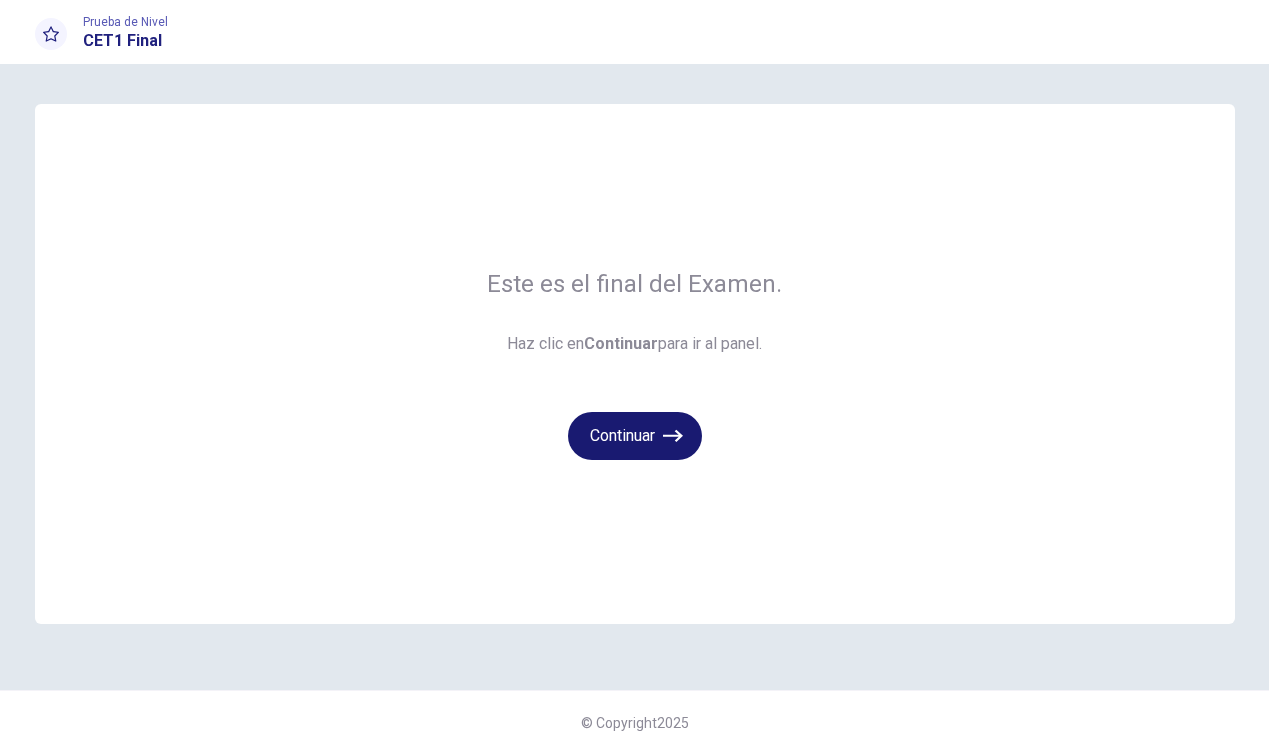 click on "Continuar" at bounding box center (635, 436) 